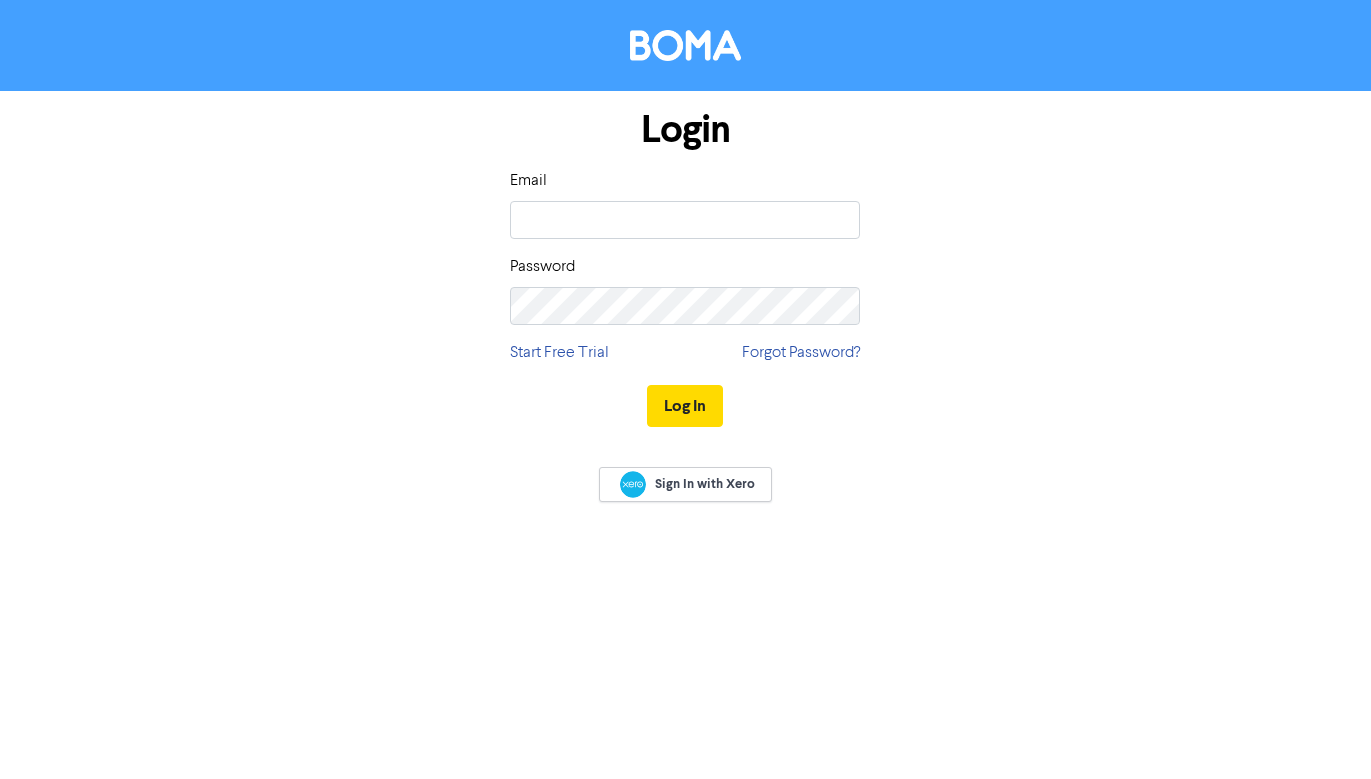 scroll, scrollTop: 0, scrollLeft: 0, axis: both 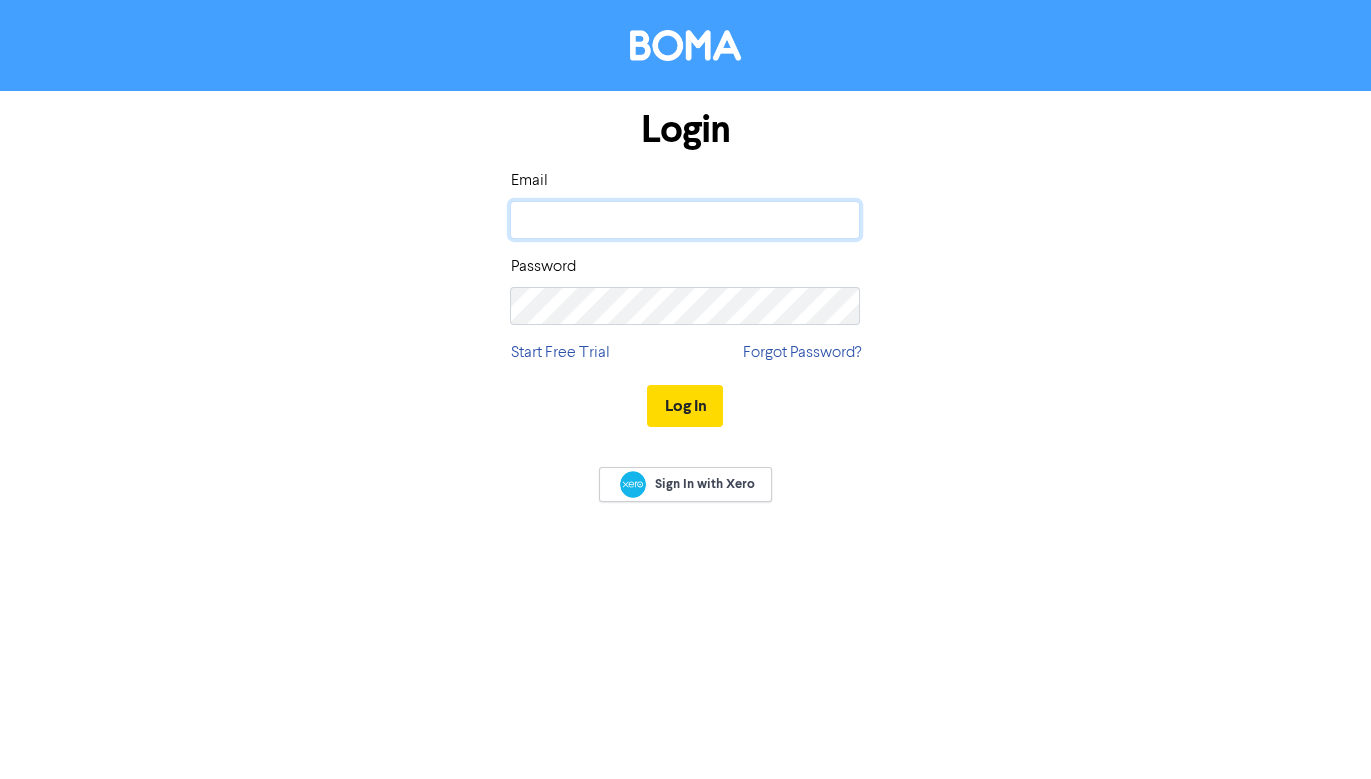 click 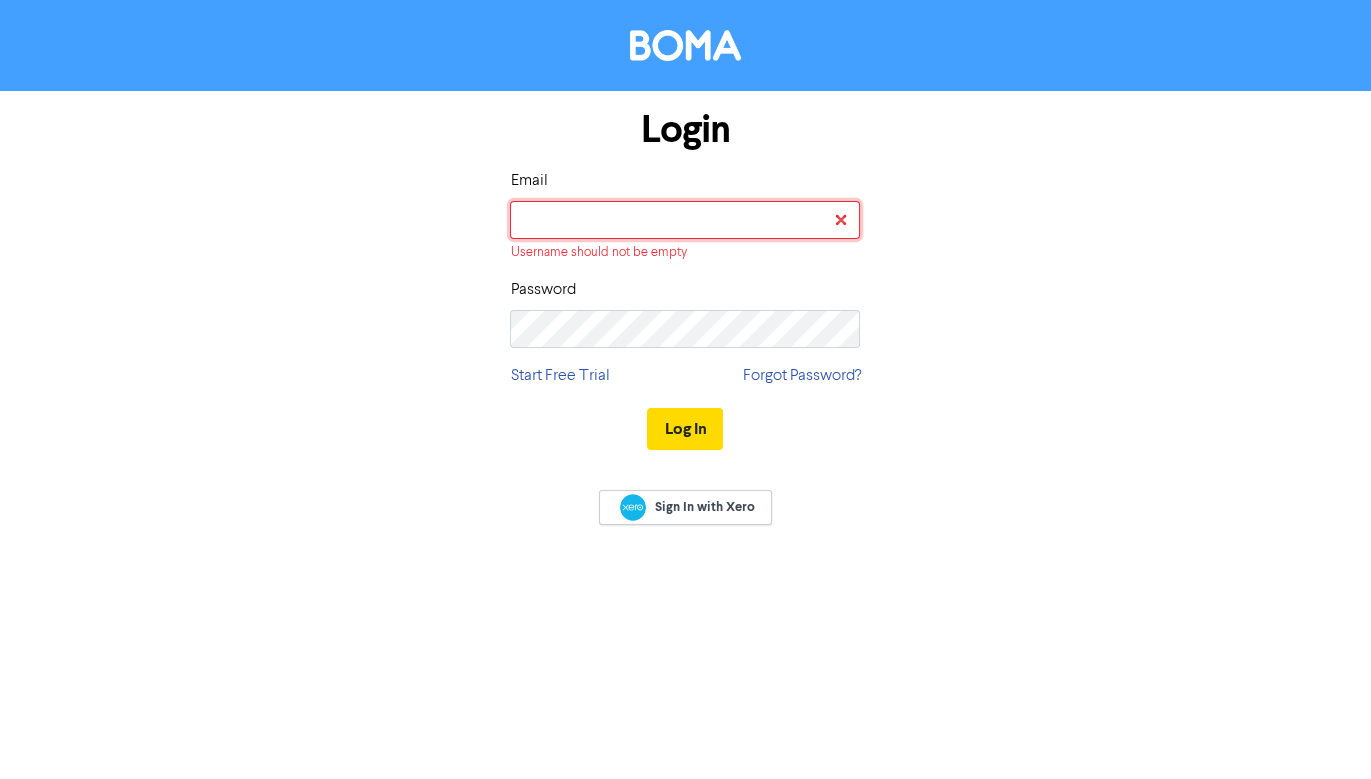 type on "[EMAIL_ADDRESS][DOMAIN_NAME]" 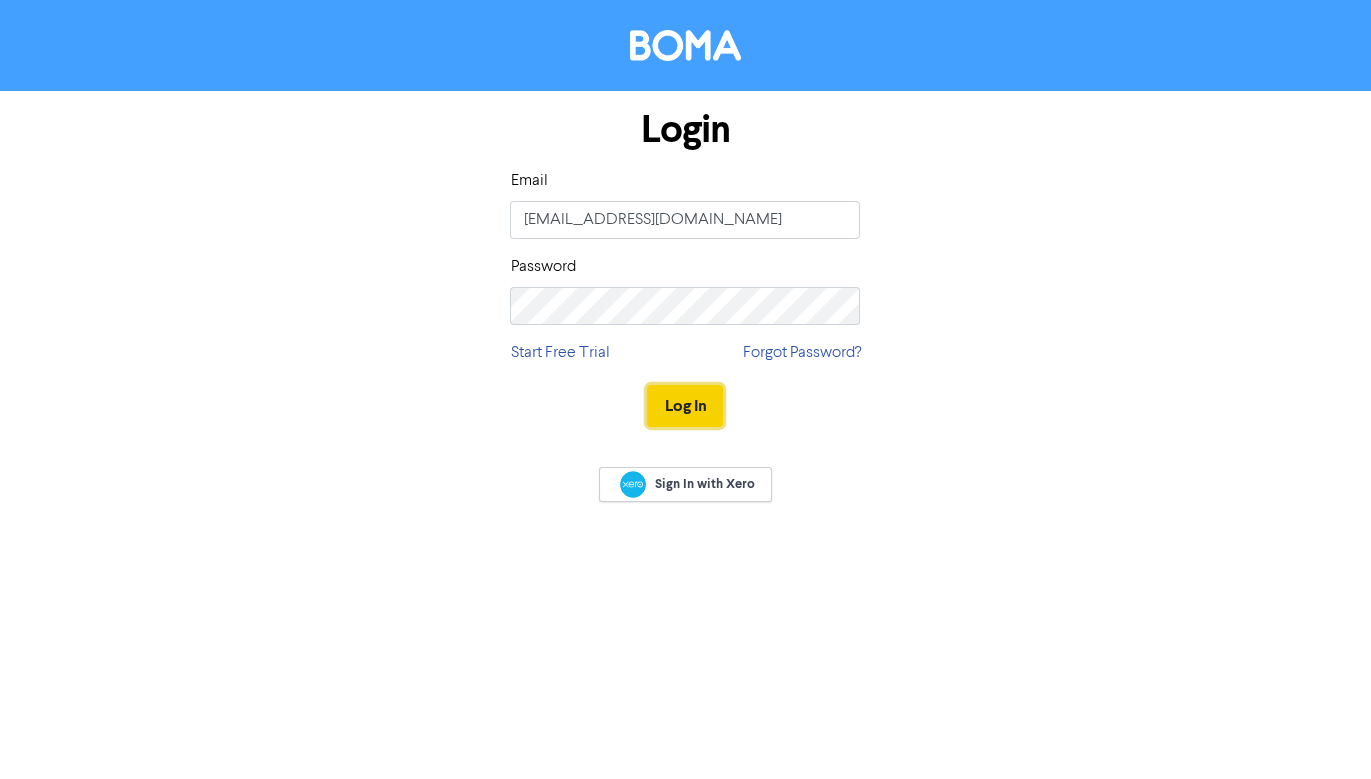 click on "Log In" at bounding box center [685, 406] 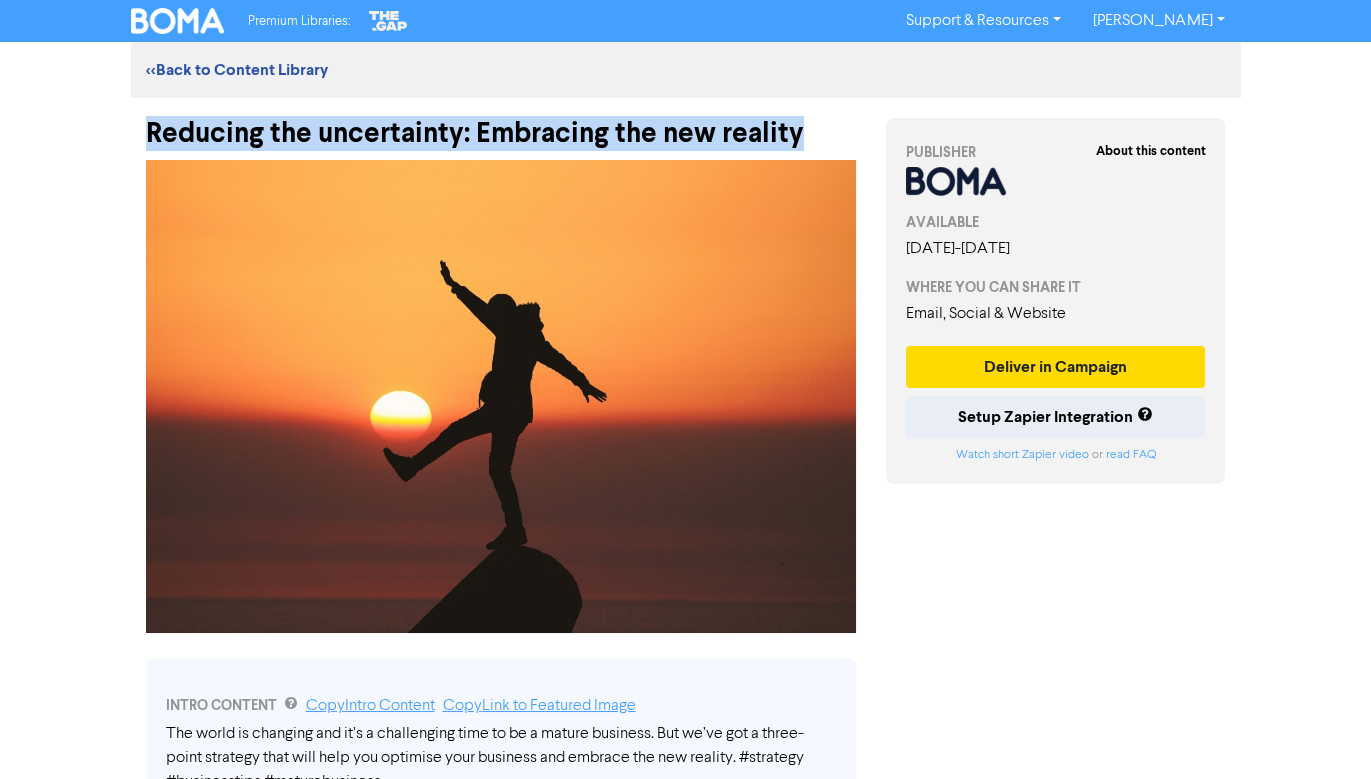 drag, startPoint x: 812, startPoint y: 144, endPoint x: 55, endPoint y: 109, distance: 757.80865 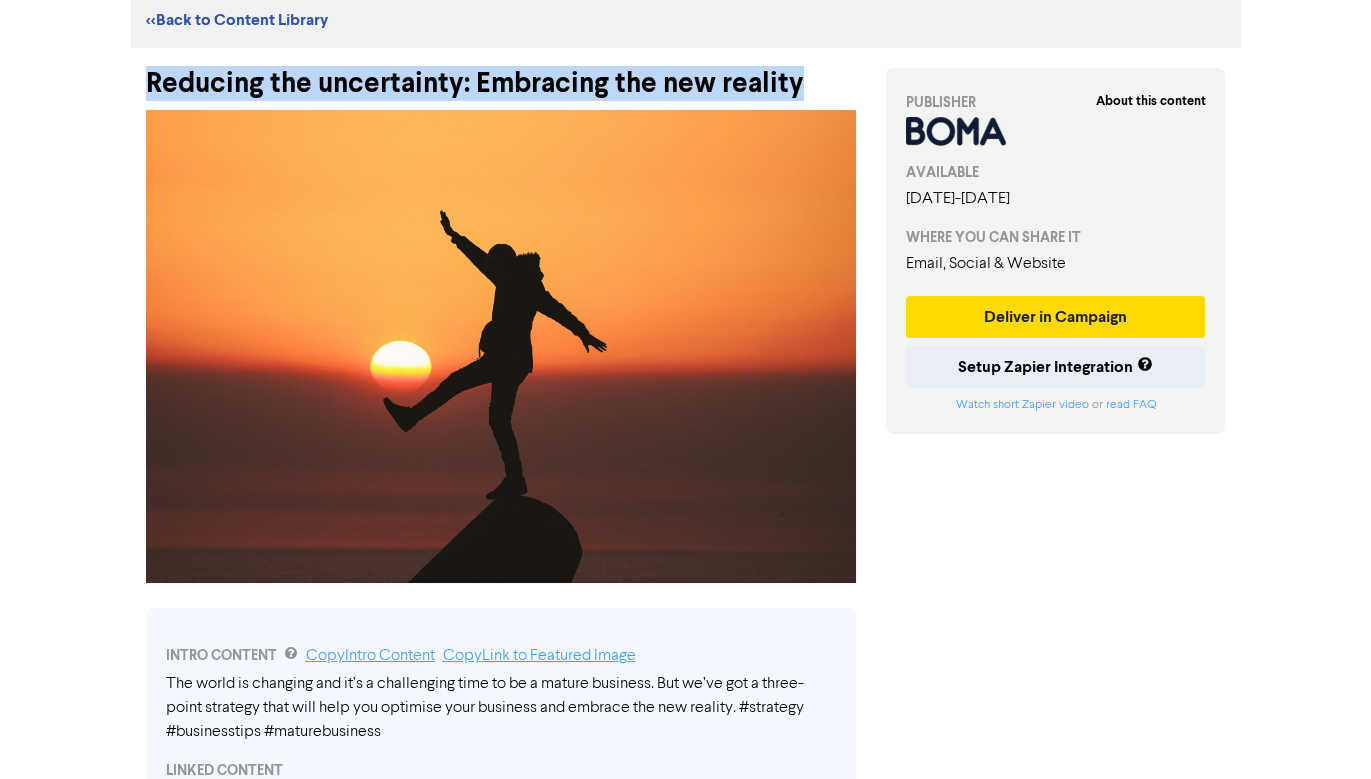 scroll, scrollTop: 54, scrollLeft: 0, axis: vertical 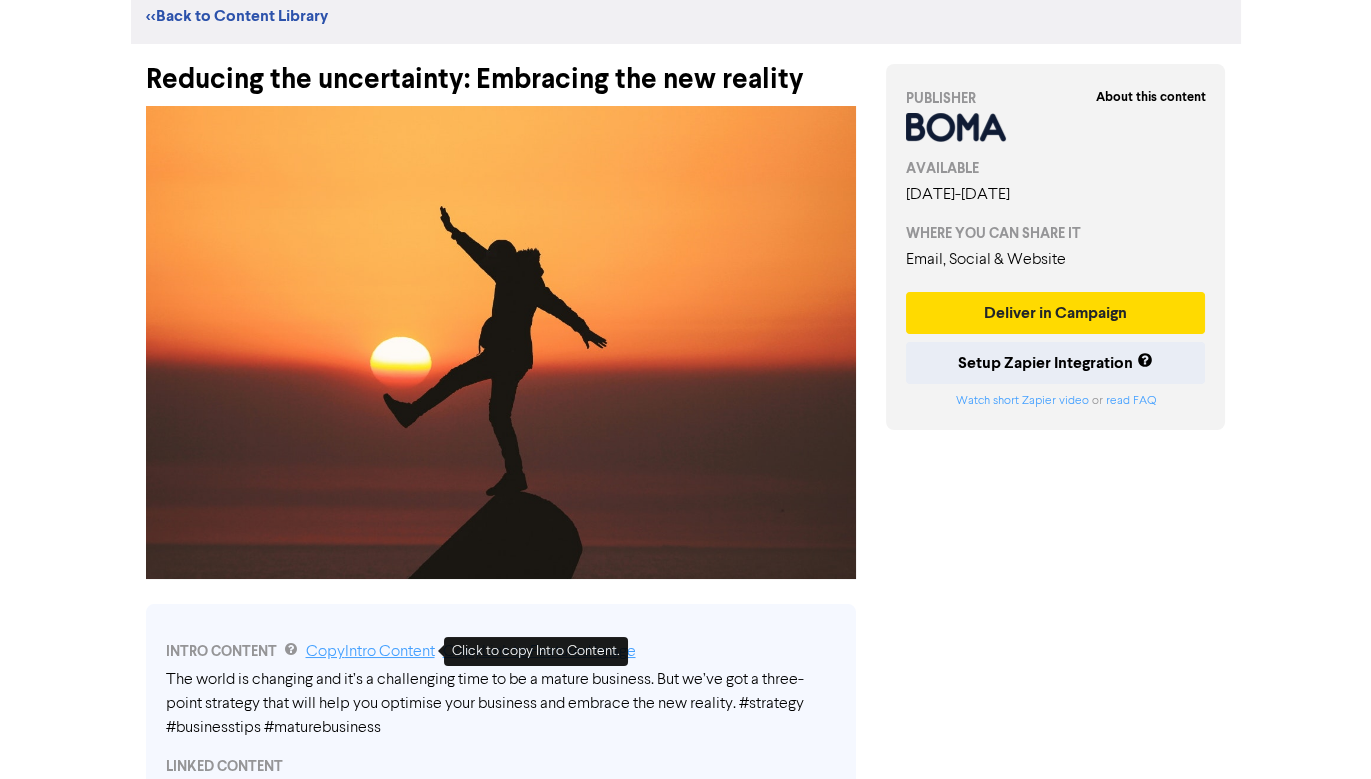 click on "Copy  Intro Content" at bounding box center (370, 652) 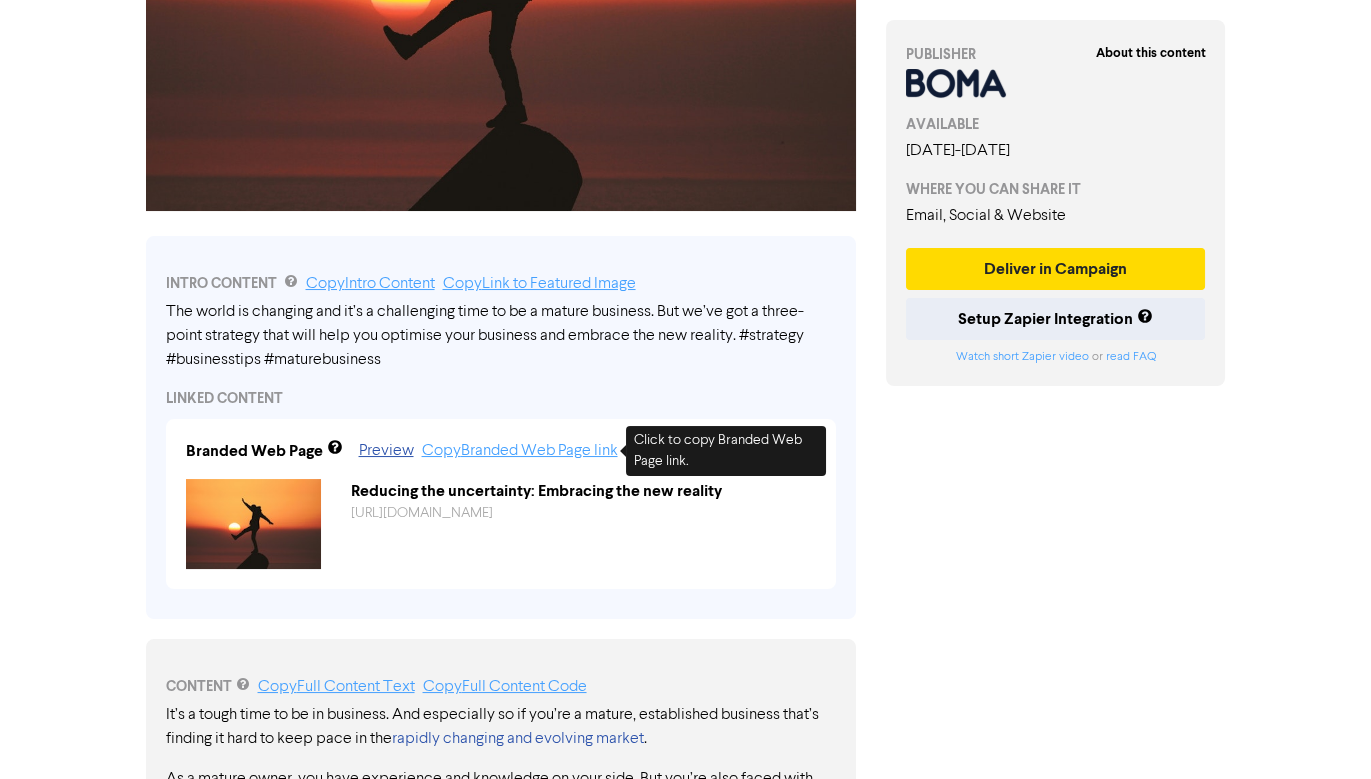 scroll, scrollTop: 432, scrollLeft: 0, axis: vertical 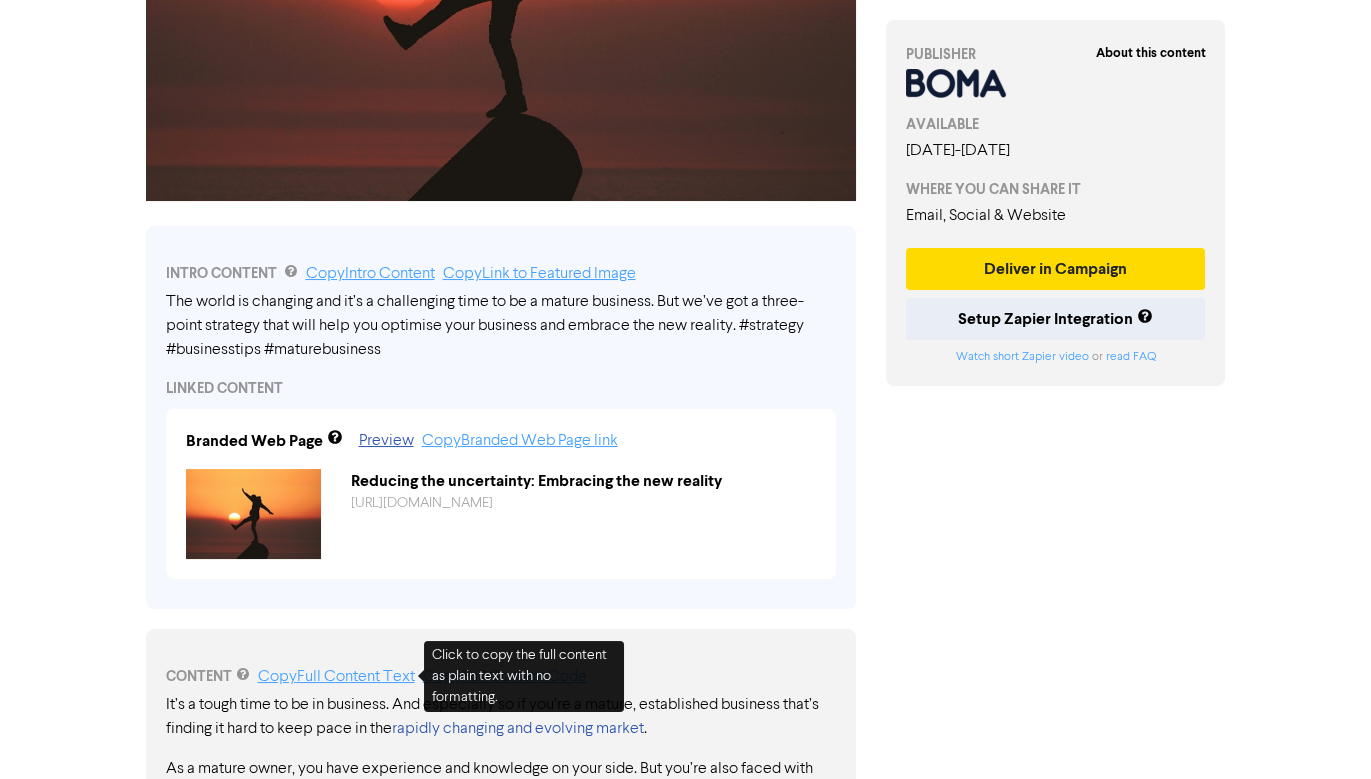 click on "Copy  Full Content Text" at bounding box center (336, 677) 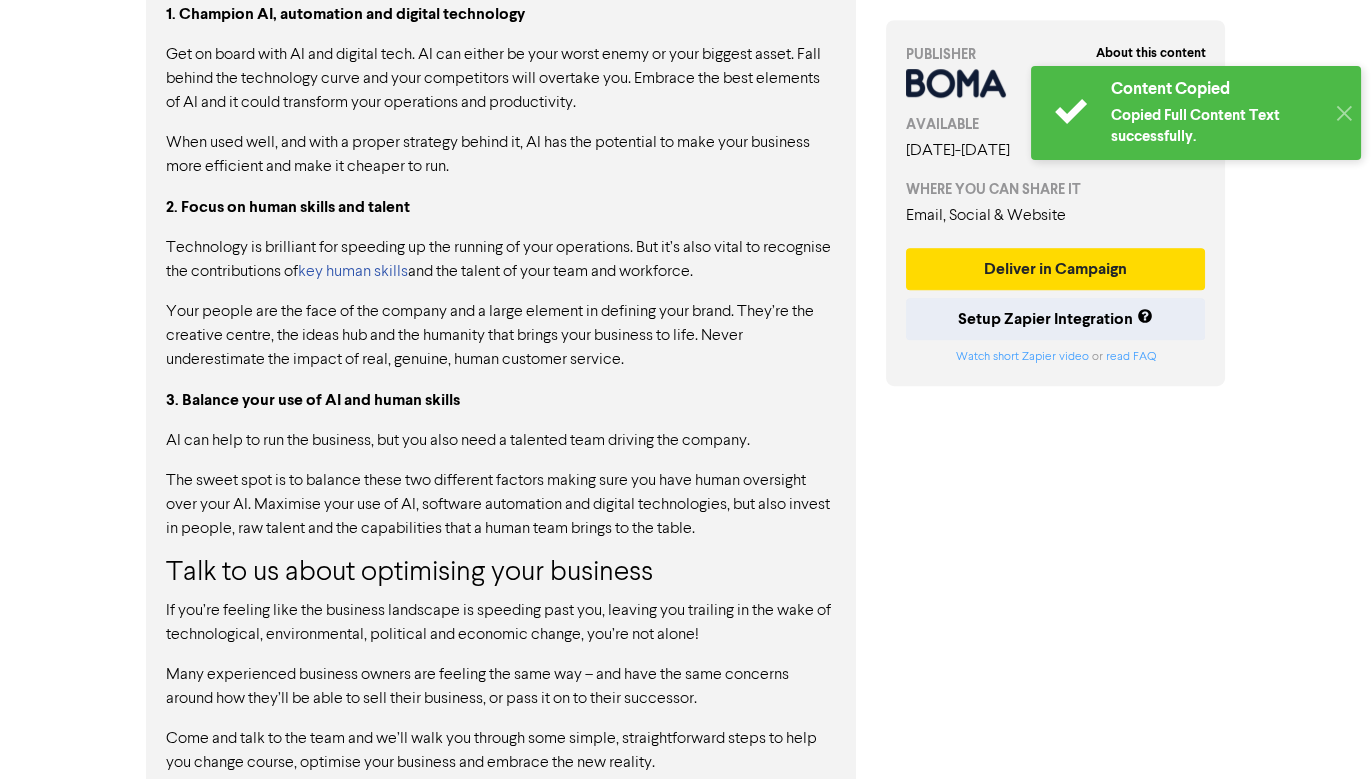scroll, scrollTop: 2200, scrollLeft: 0, axis: vertical 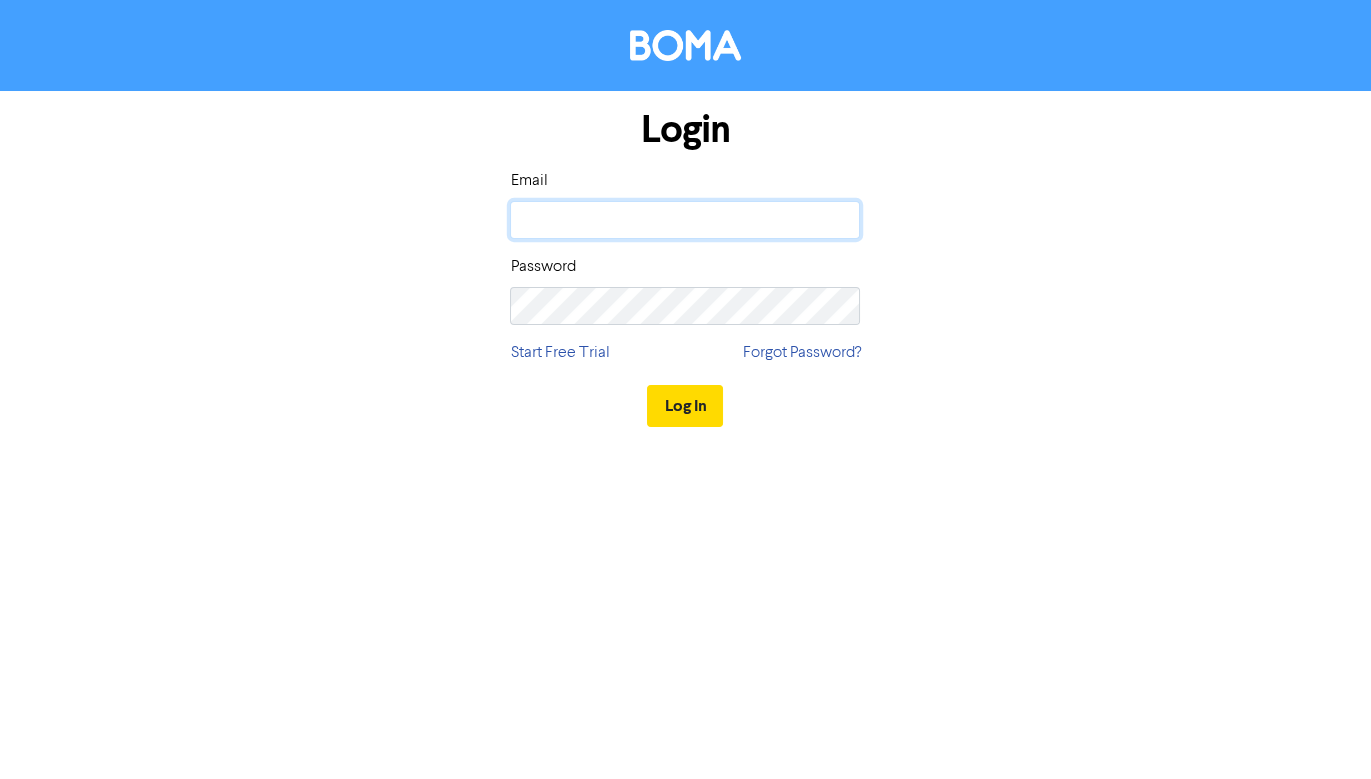 click 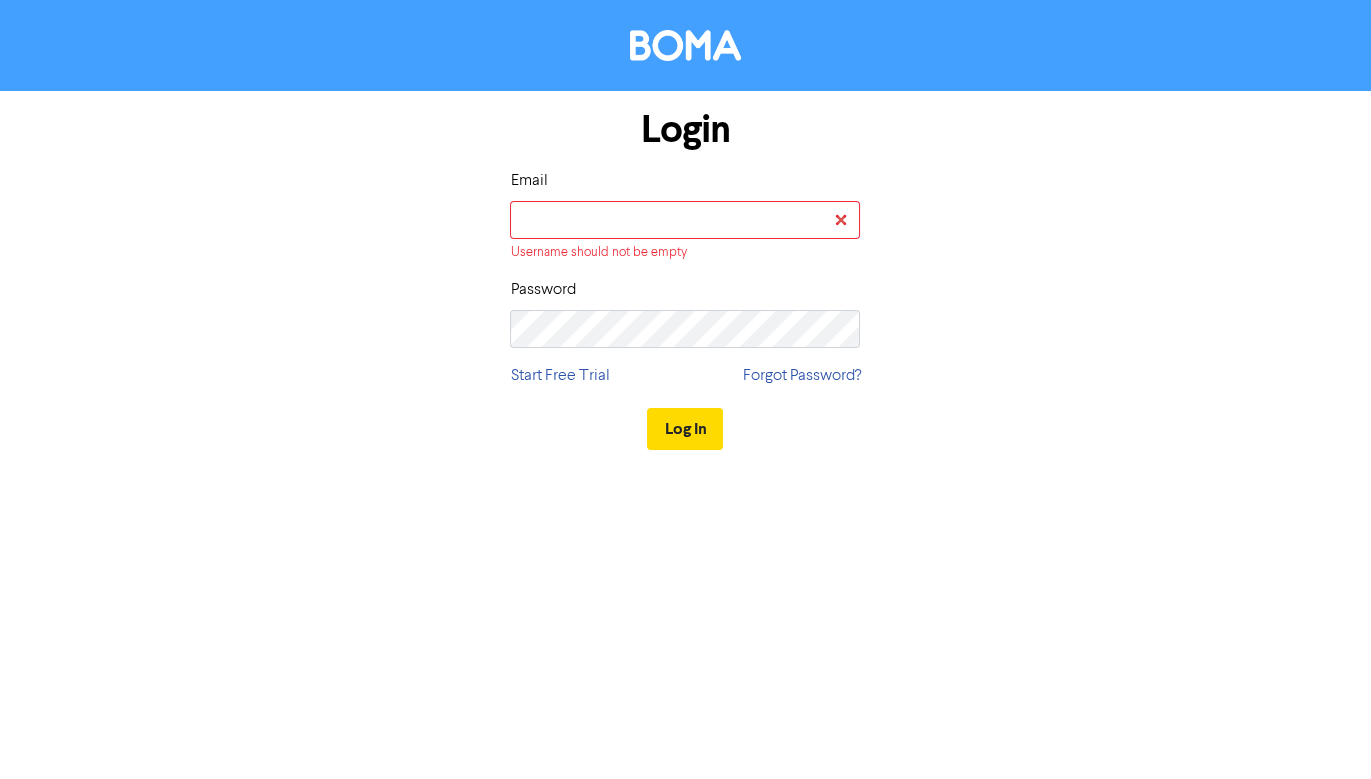 type 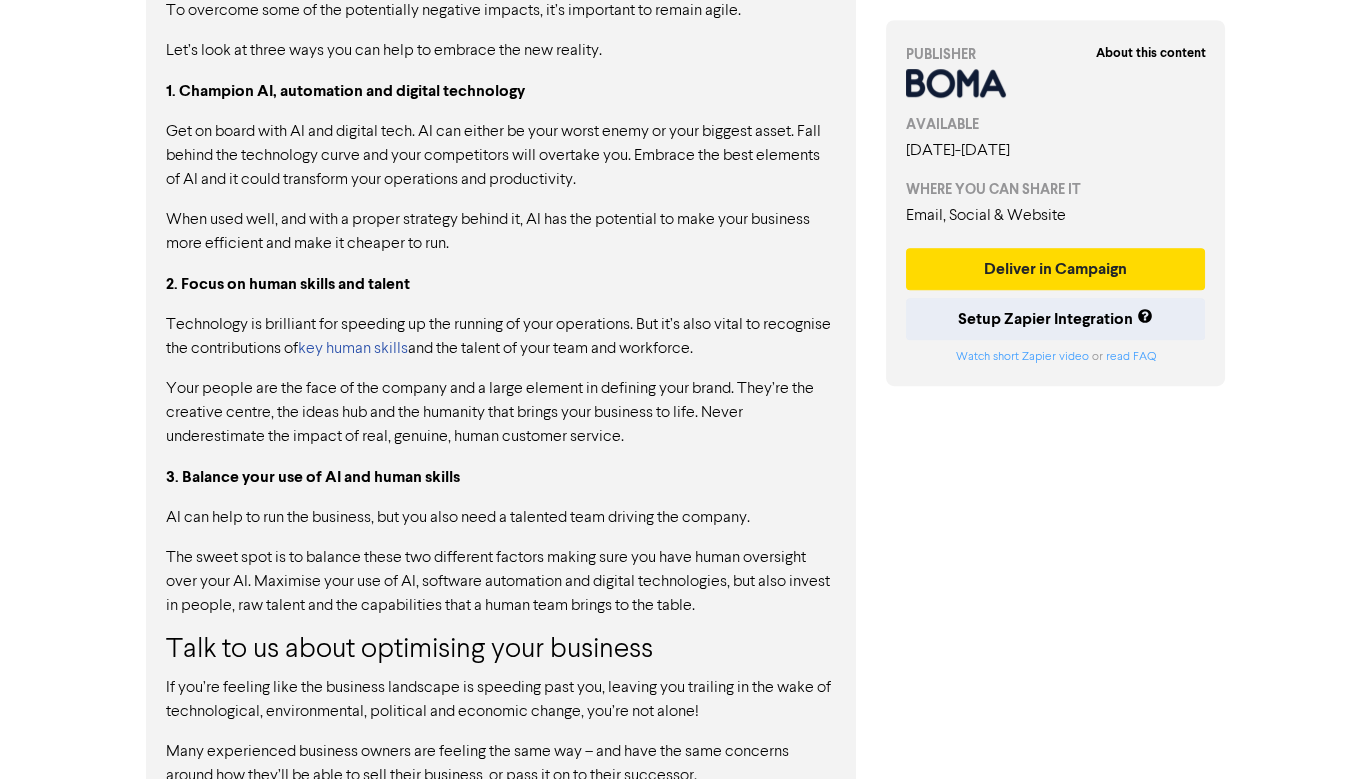 scroll, scrollTop: 2200, scrollLeft: 0, axis: vertical 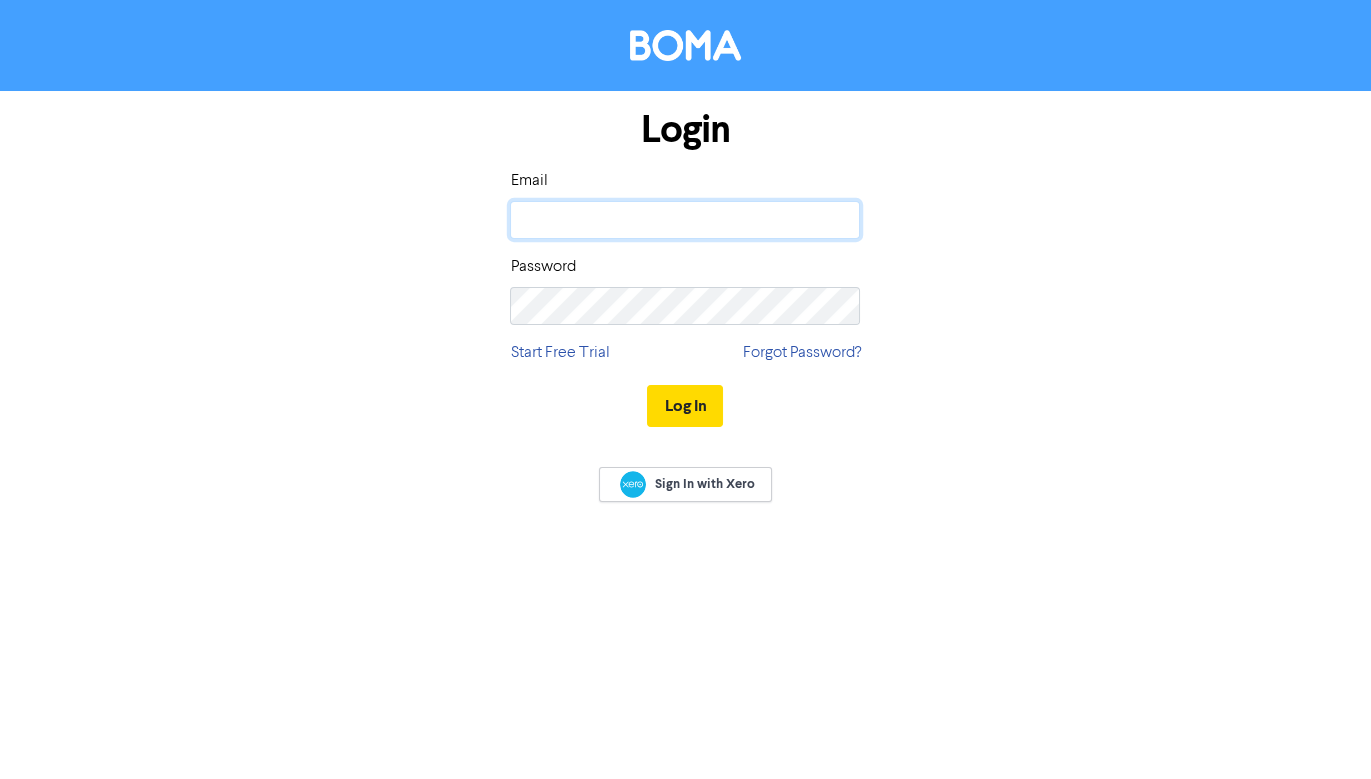 click 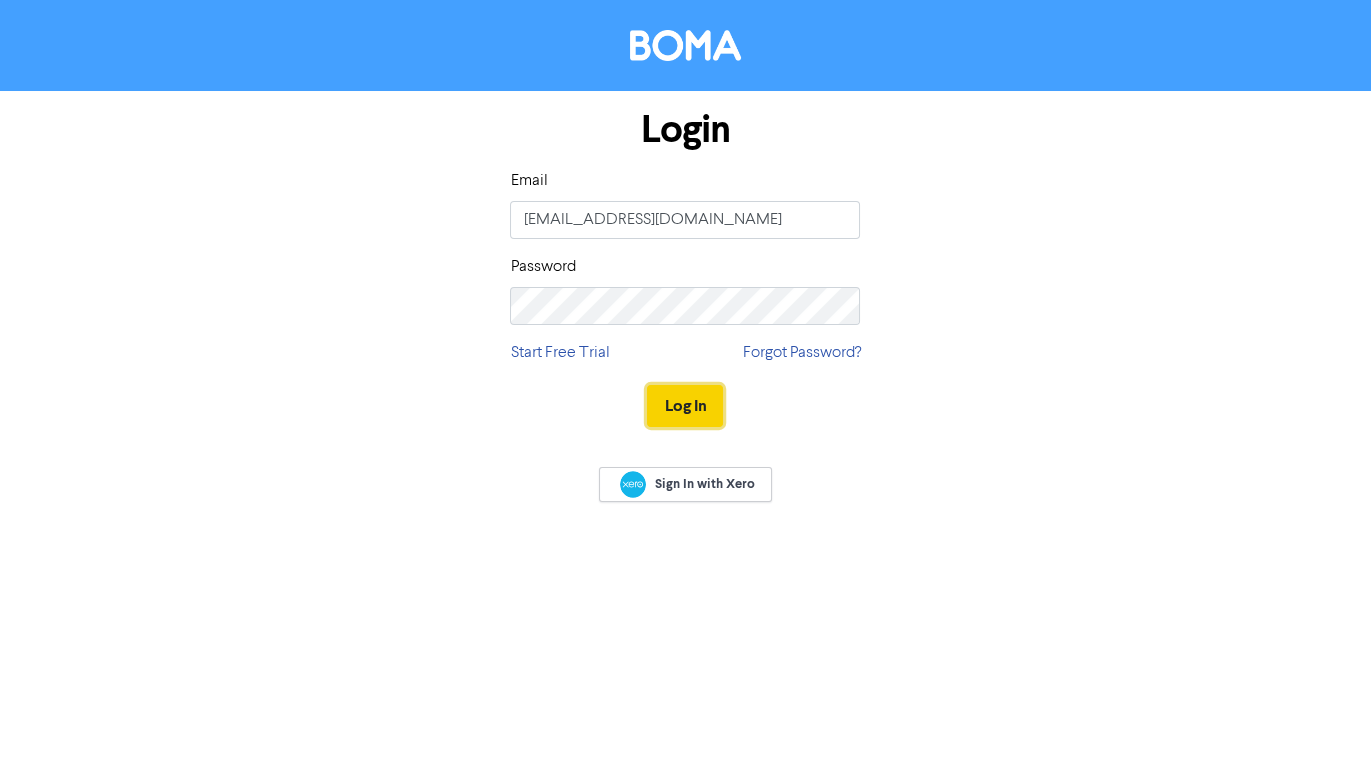 click on "Log In" at bounding box center (685, 406) 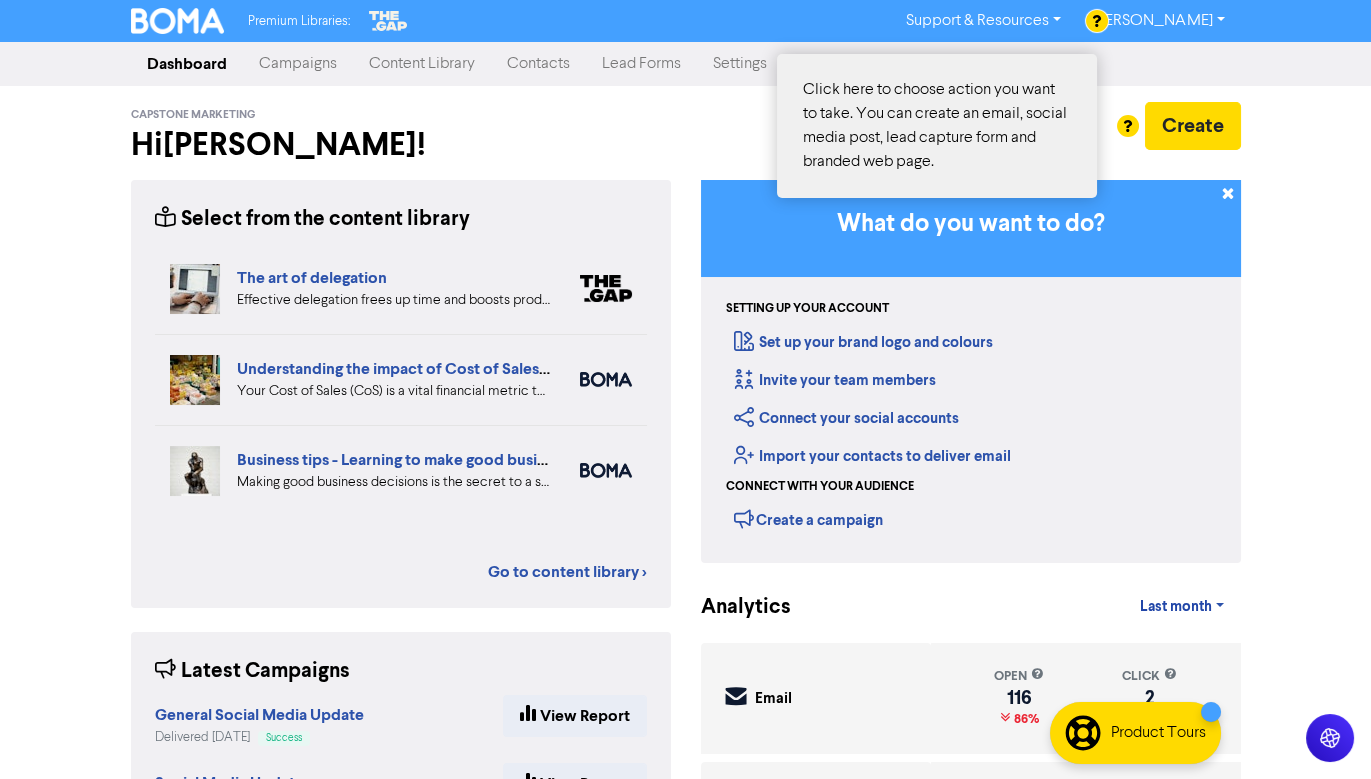 click at bounding box center [685, 389] 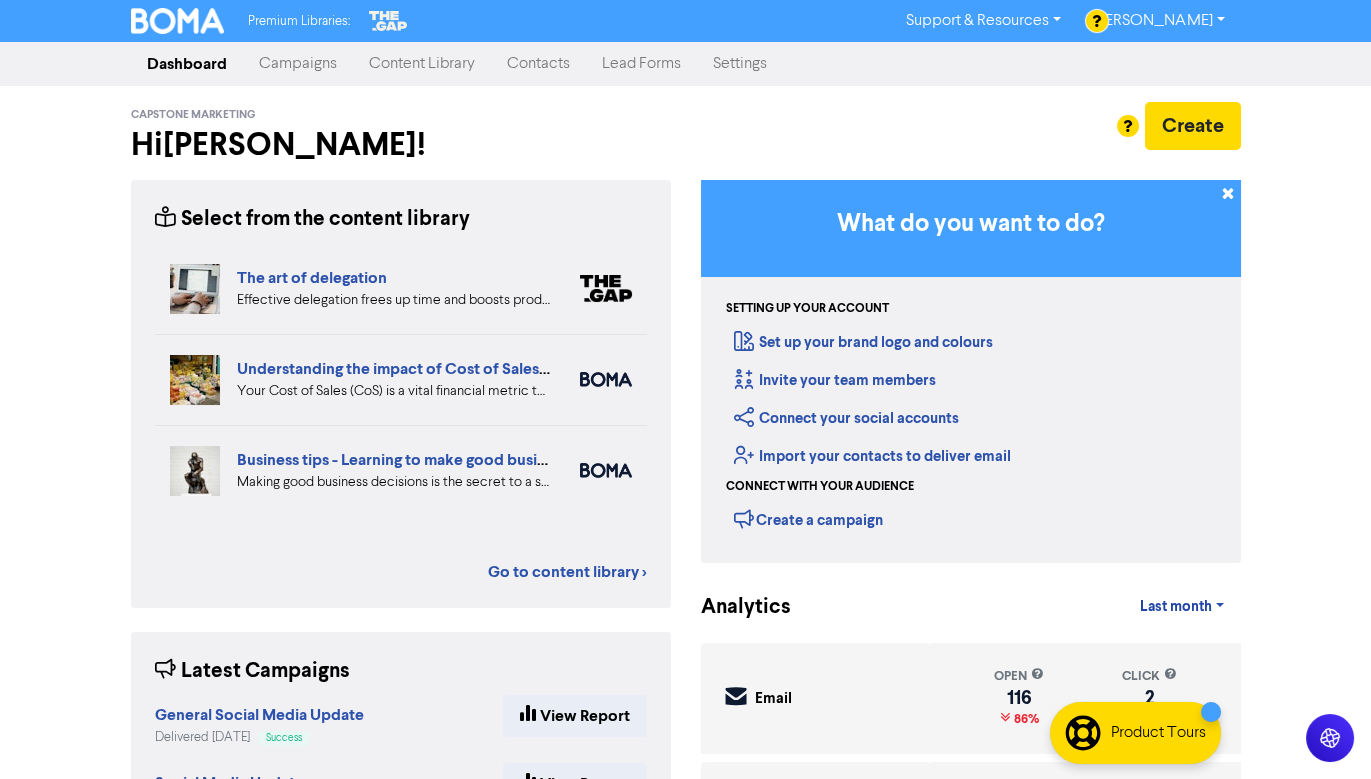 click at bounding box center [685, 389] 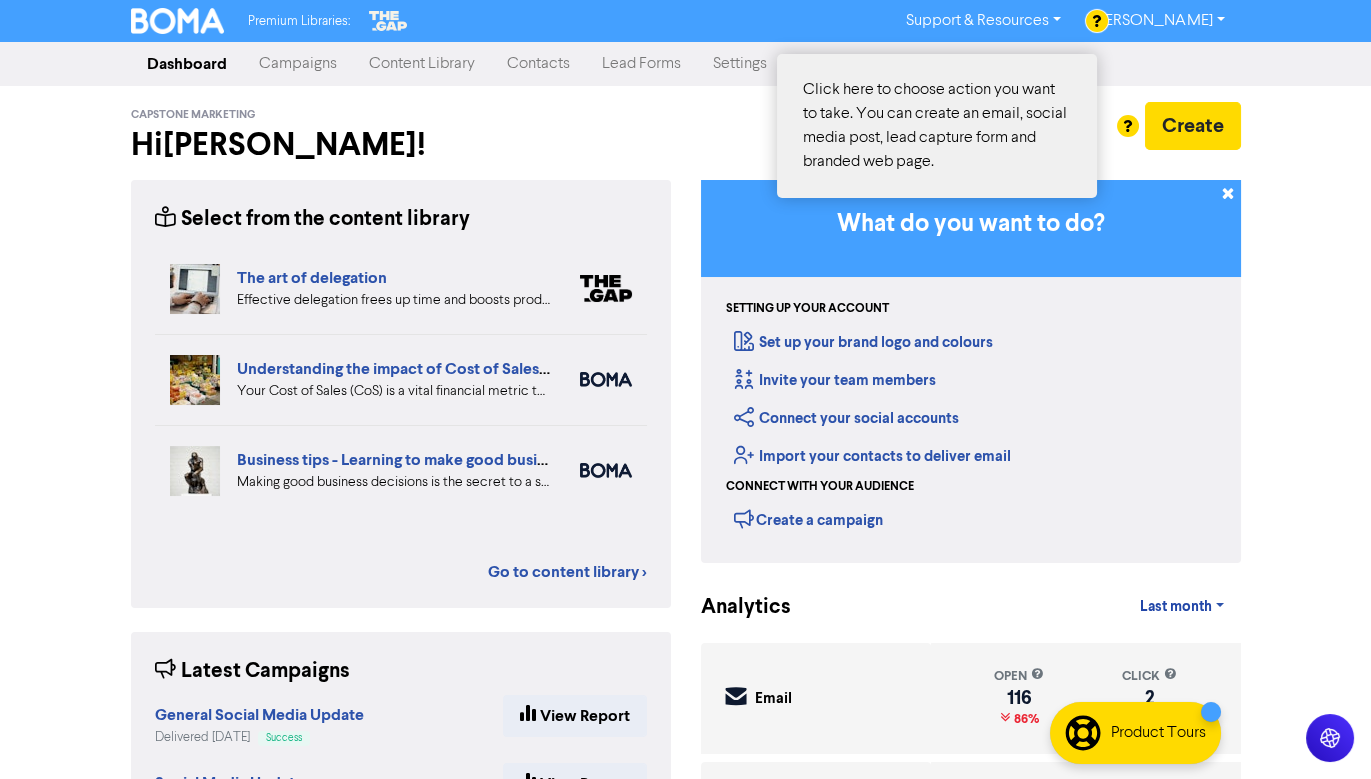 click at bounding box center (685, 389) 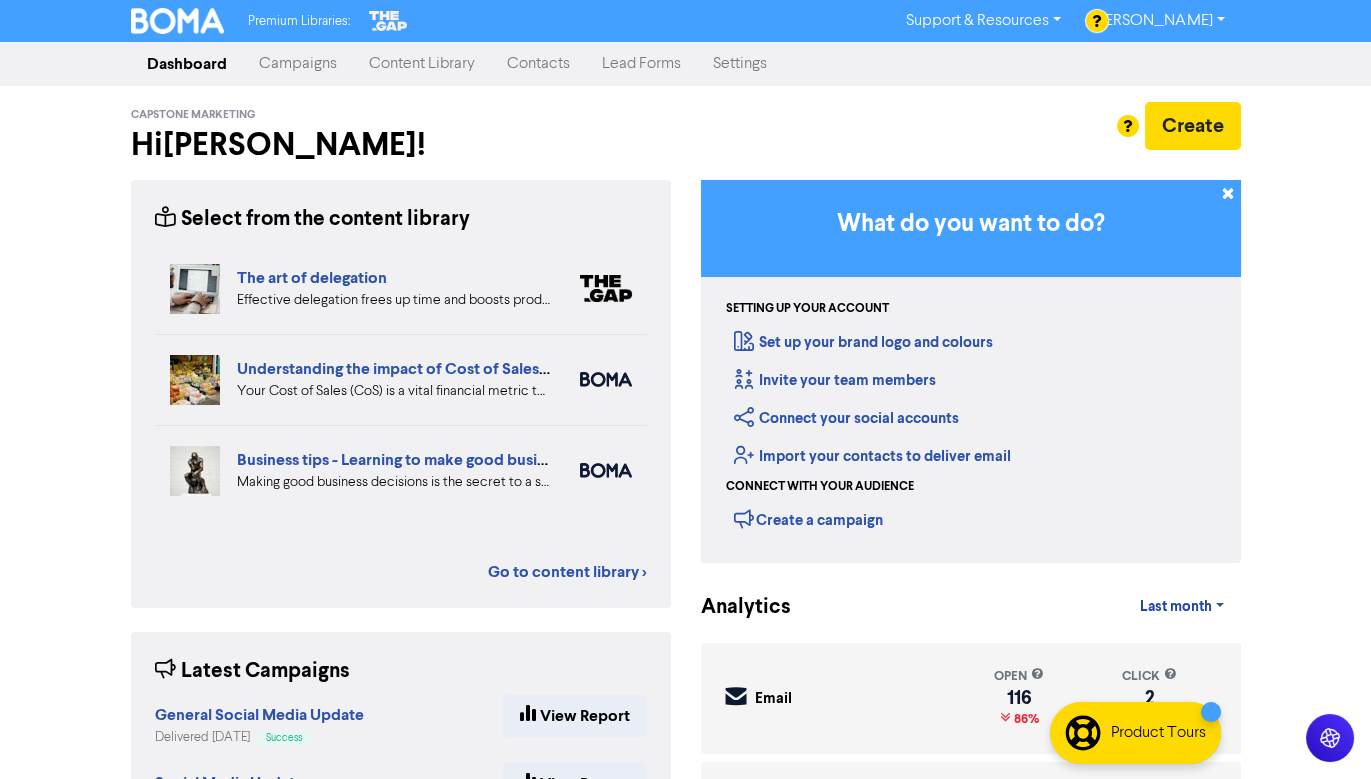 click at bounding box center (685, 389) 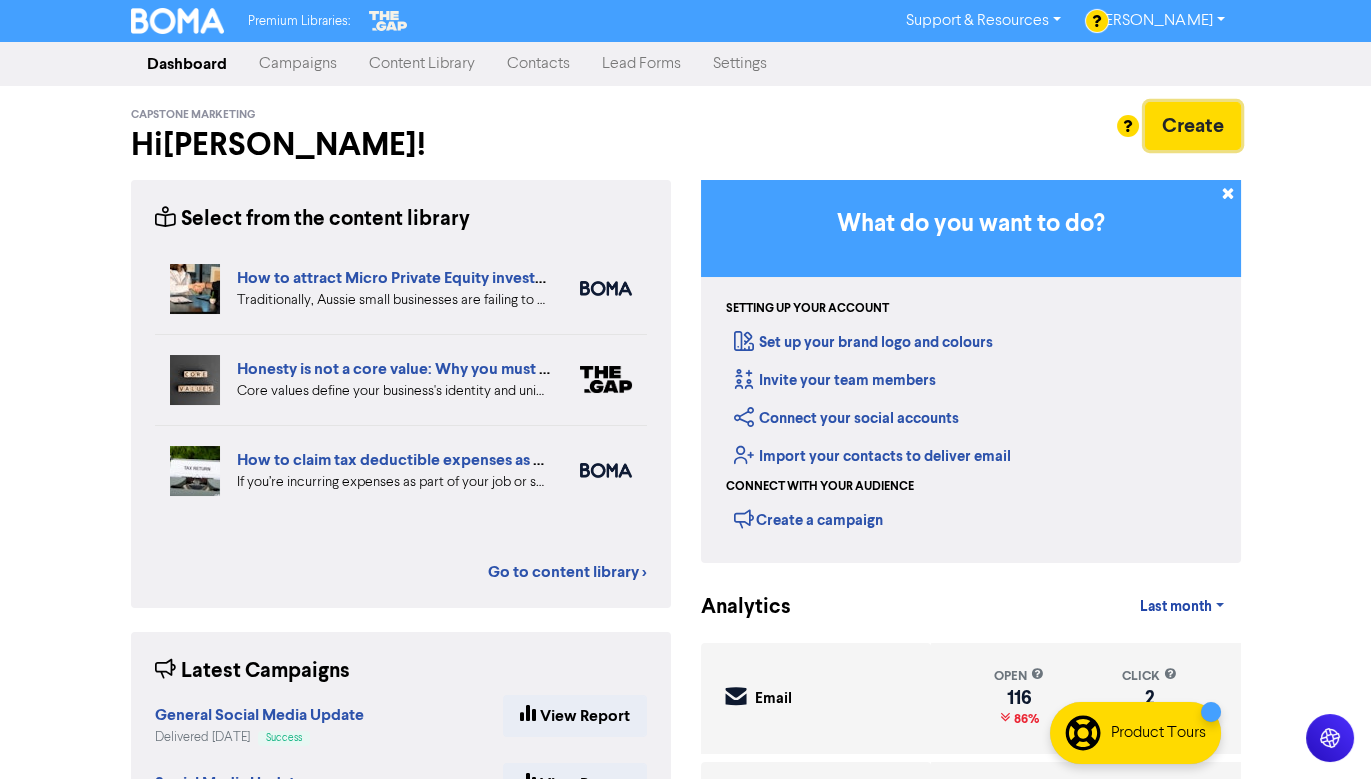 click on "Create" at bounding box center [1193, 126] 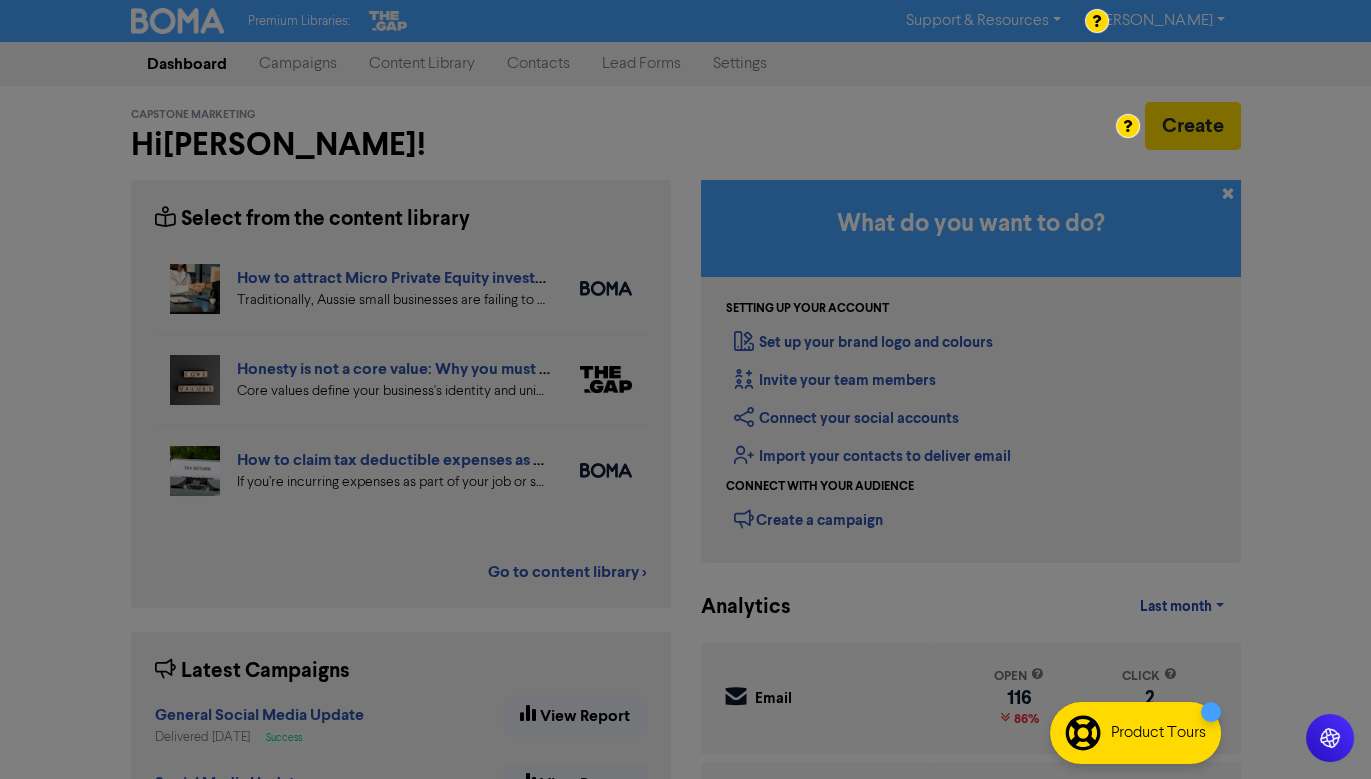 click on "What would you like to create? × Email Social Media Update Branded Web Page Lead Form Share to all free channels (Email + Social)" at bounding box center (685, 389) 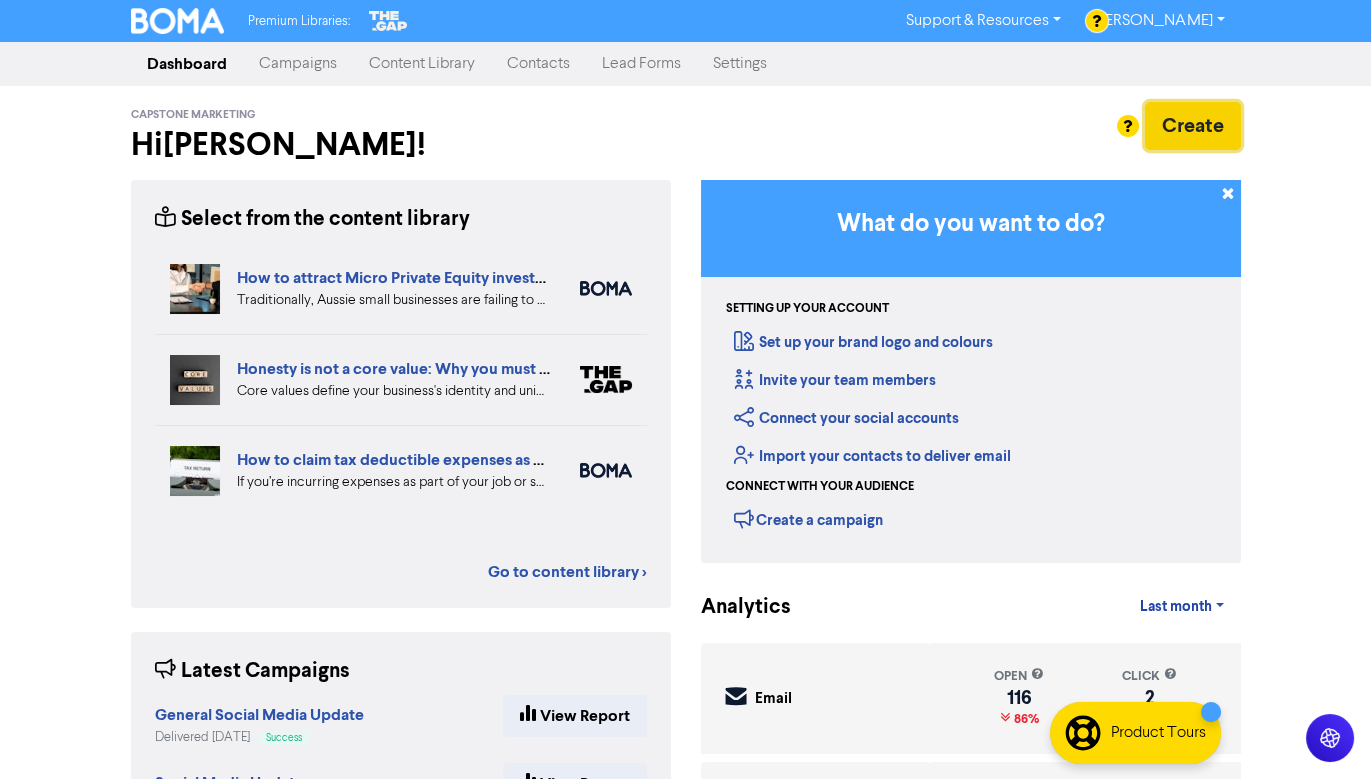 click on "Create" at bounding box center (1193, 126) 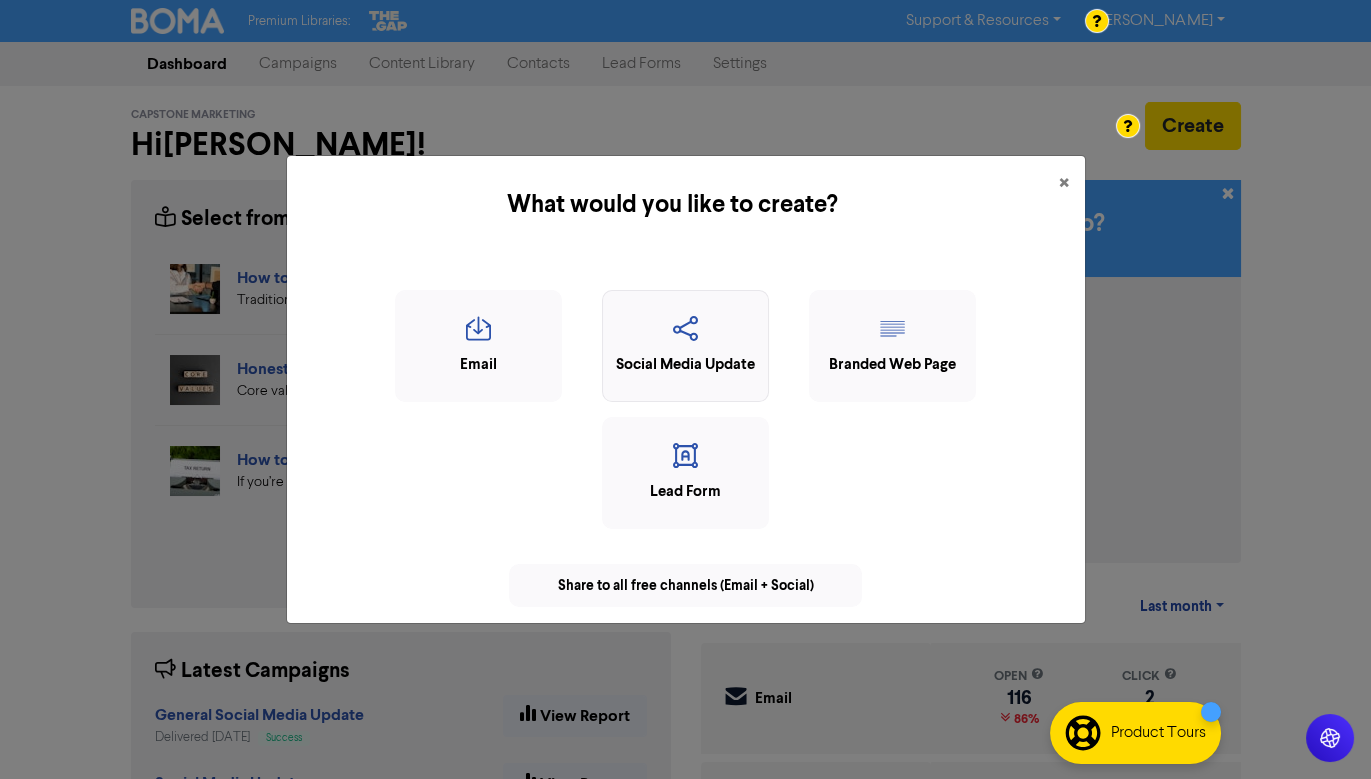click at bounding box center (685, 335) 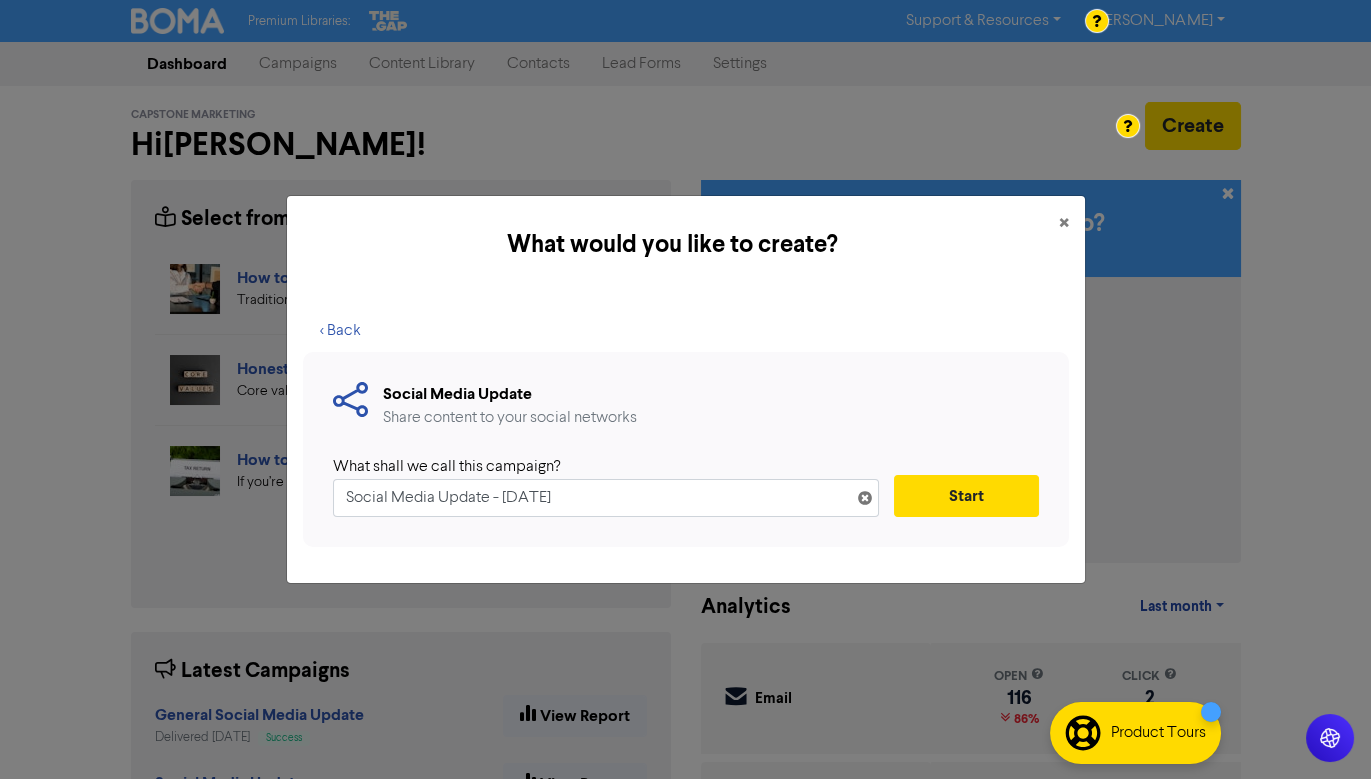 click on "Social Media Update - 22nd Jul. 2025" at bounding box center (606, 498) 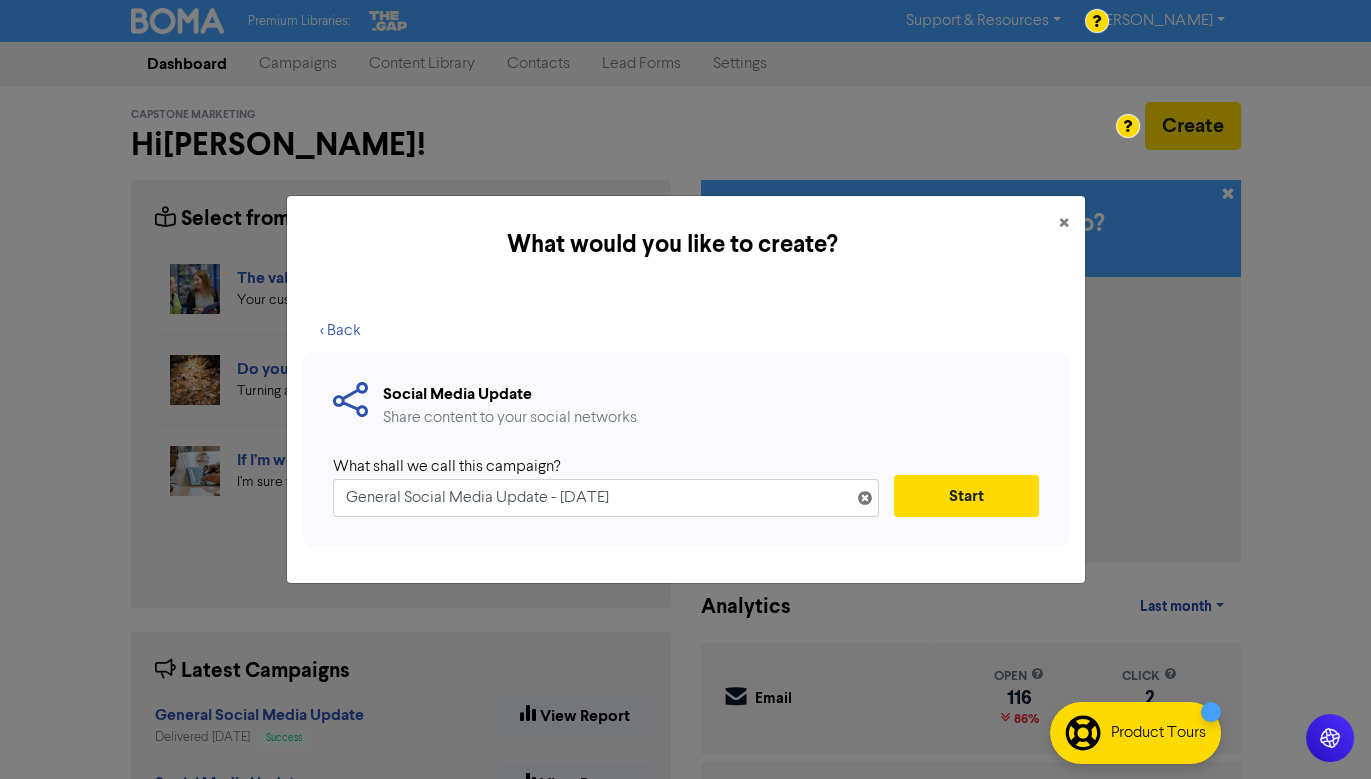 drag, startPoint x: 657, startPoint y: 489, endPoint x: 566, endPoint y: 487, distance: 91.02197 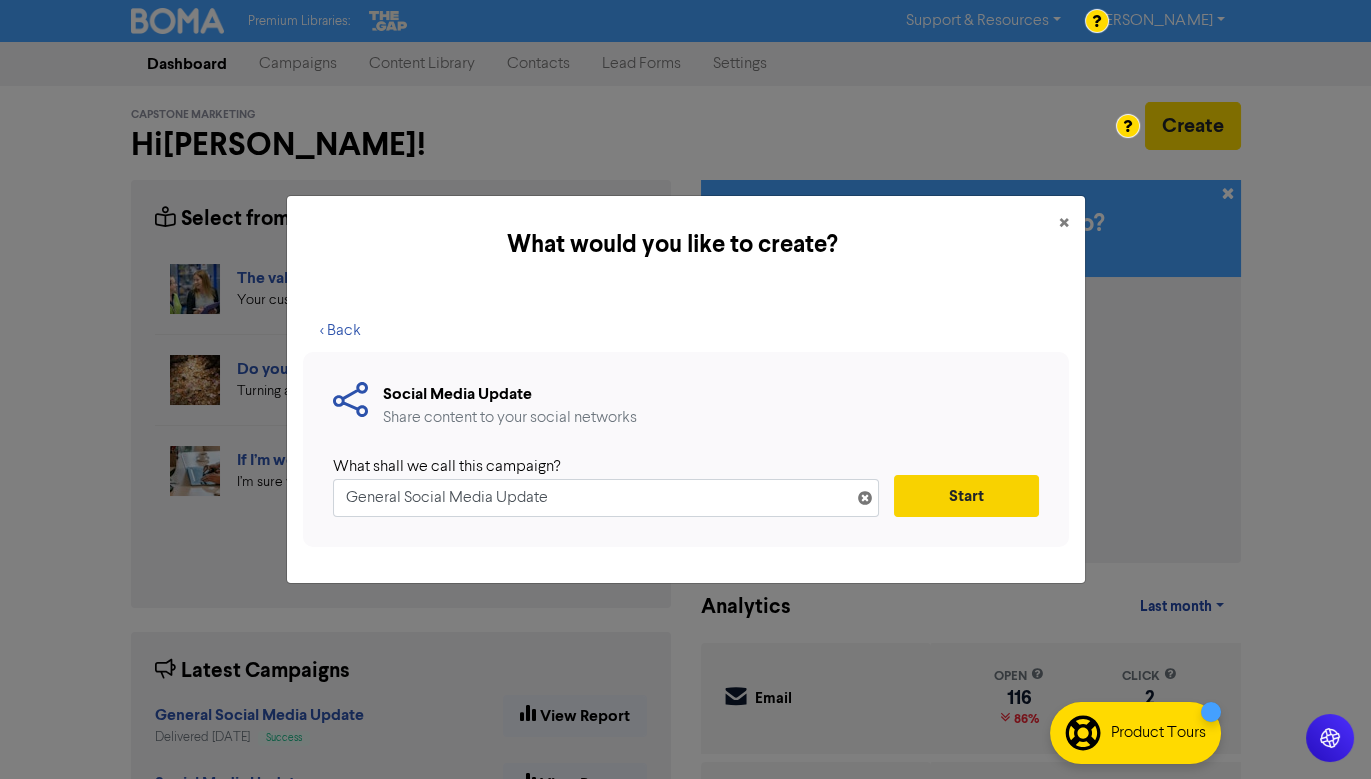 type on "General Social Media Update" 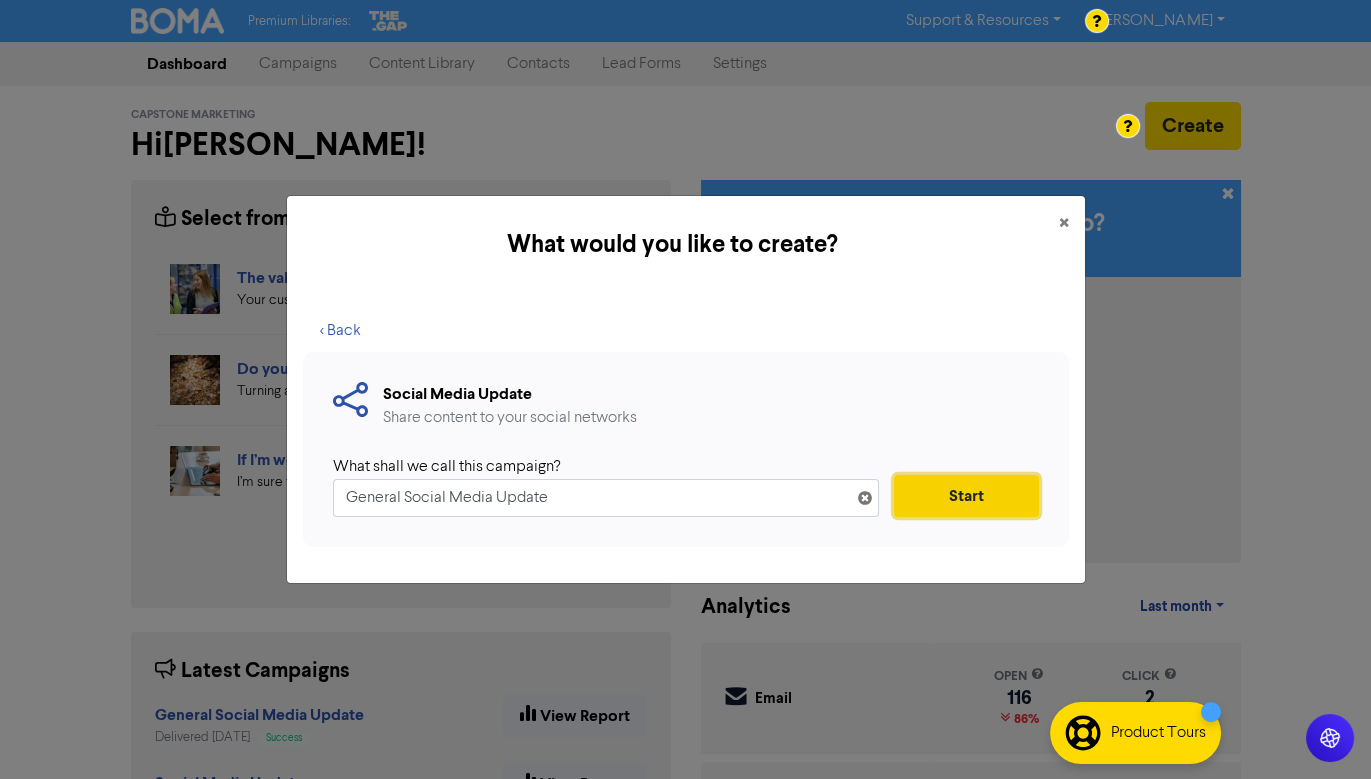 click on "Start" at bounding box center [966, 496] 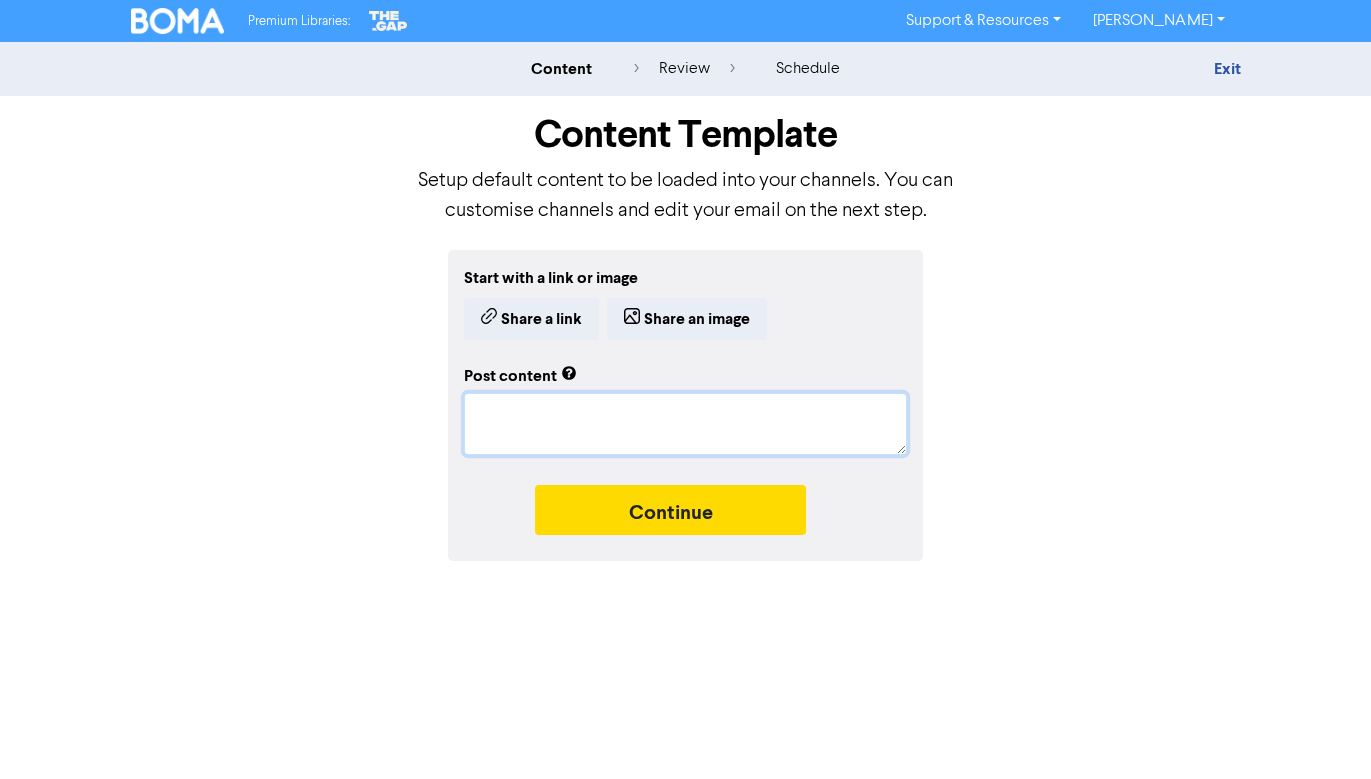 click at bounding box center (685, 424) 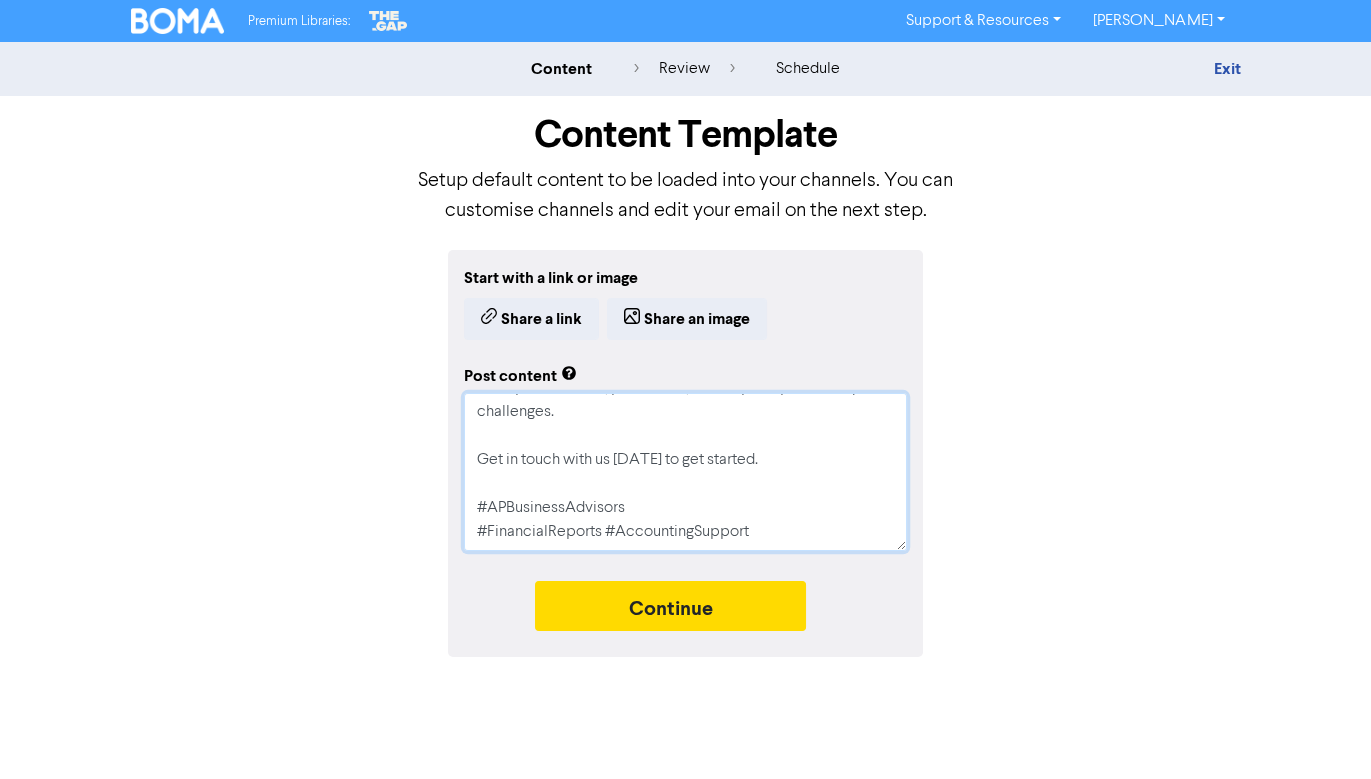 type on "x" 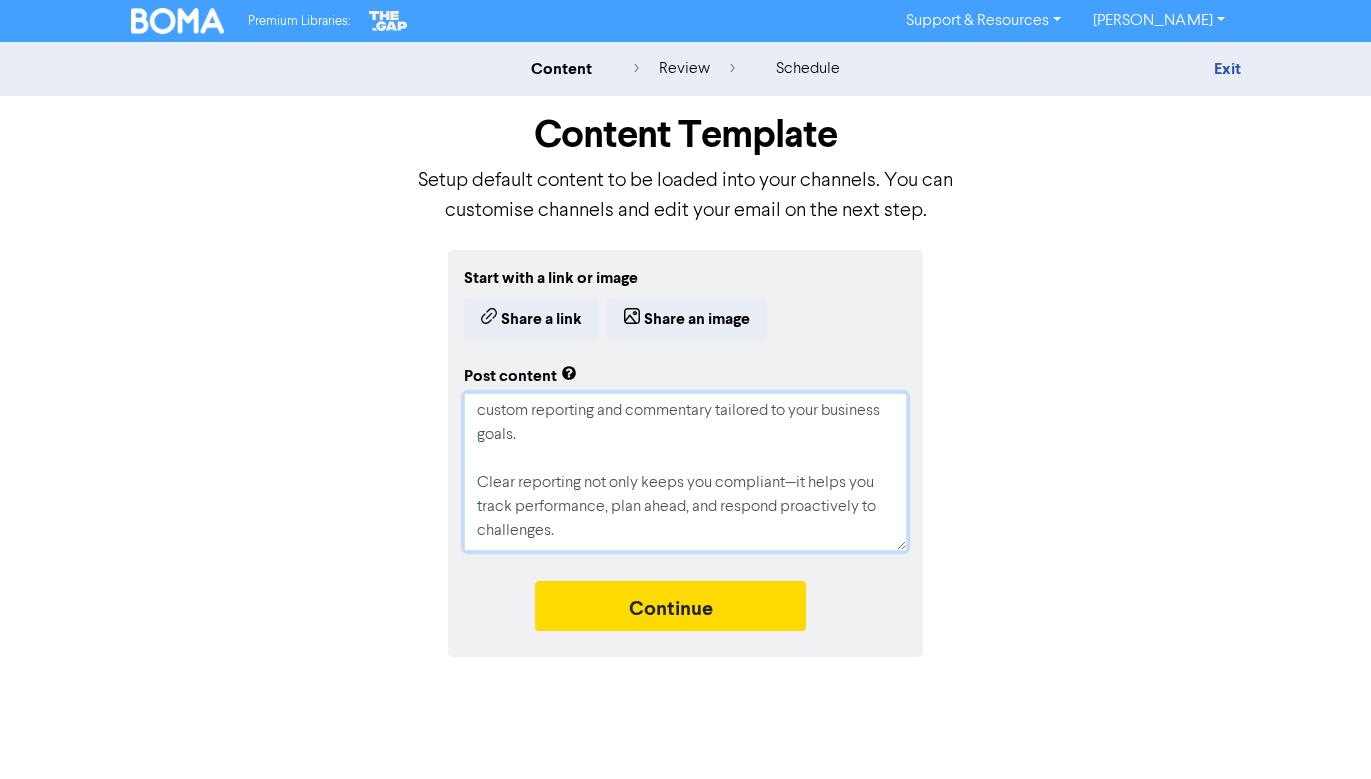 scroll, scrollTop: 0, scrollLeft: 0, axis: both 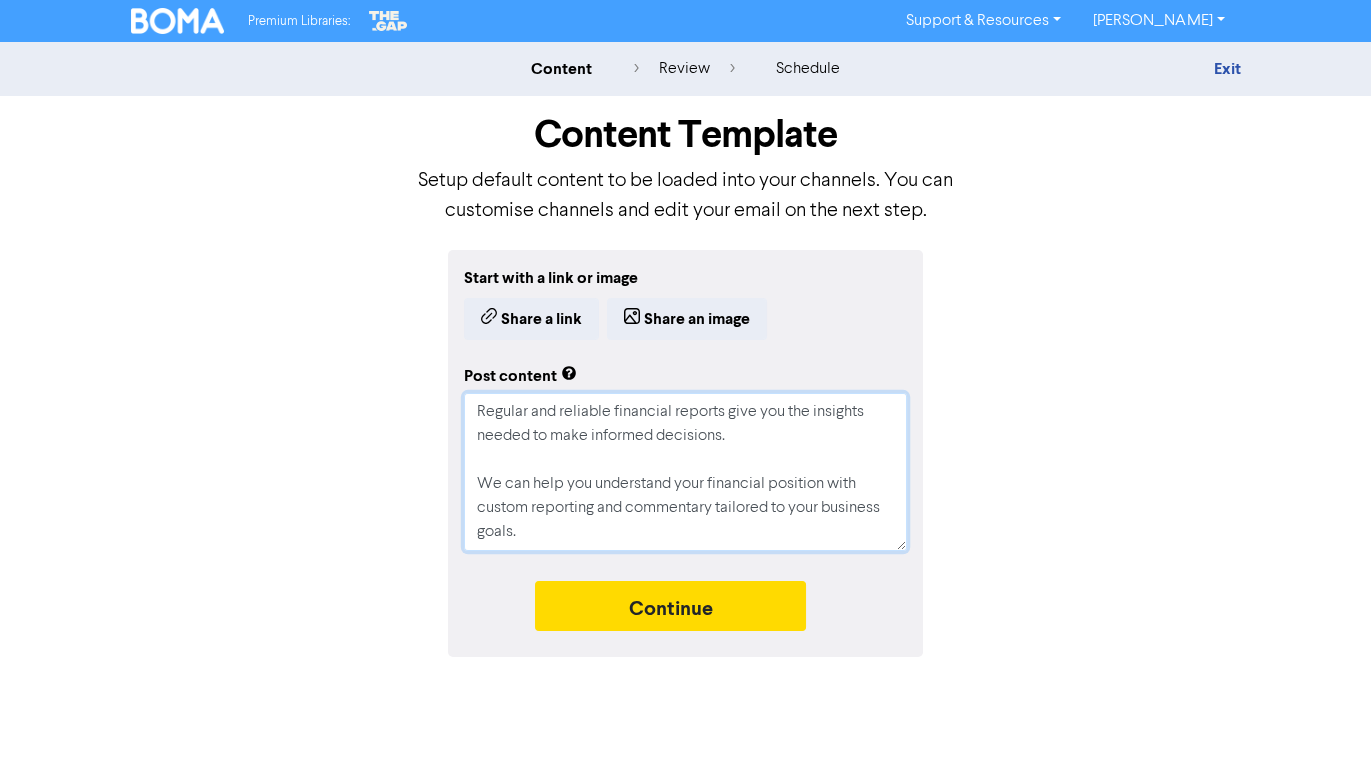 click on "Regular and reliable financial reports give you the insights needed to make informed decisions.
We can help you understand your financial position with custom reporting and commentary tailored to your business goals.
Clear reporting not only keeps you compliant—it helps you track performance, plan ahead, and respond proactively to challenges.
Get in touch with us today to get started.
#APBusinessAdvisors
#FinancialReports #AccountingSupport" at bounding box center (685, 472) 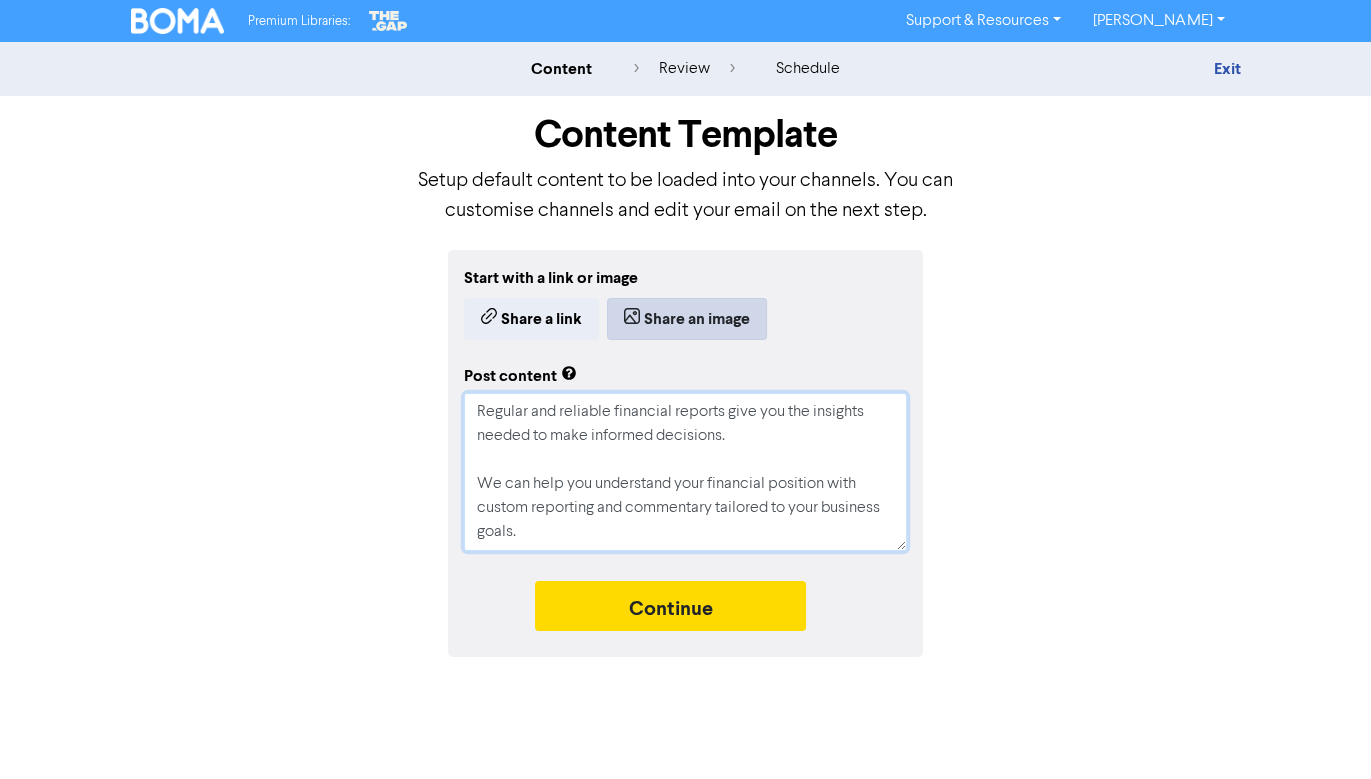 type on "Regular and reliable financial reports give you the insights needed to make informed decisions.
We can help you understand your financial position with custom reporting and commentary tailored to your business goals.
Clear reporting not only keeps you compliant—it helps you track performance, plan ahead, and respond proactively to challenges.
Get in touch with us today to get started.
#APBusinessAdvisors
#FinancialReports #AccountingSupport" 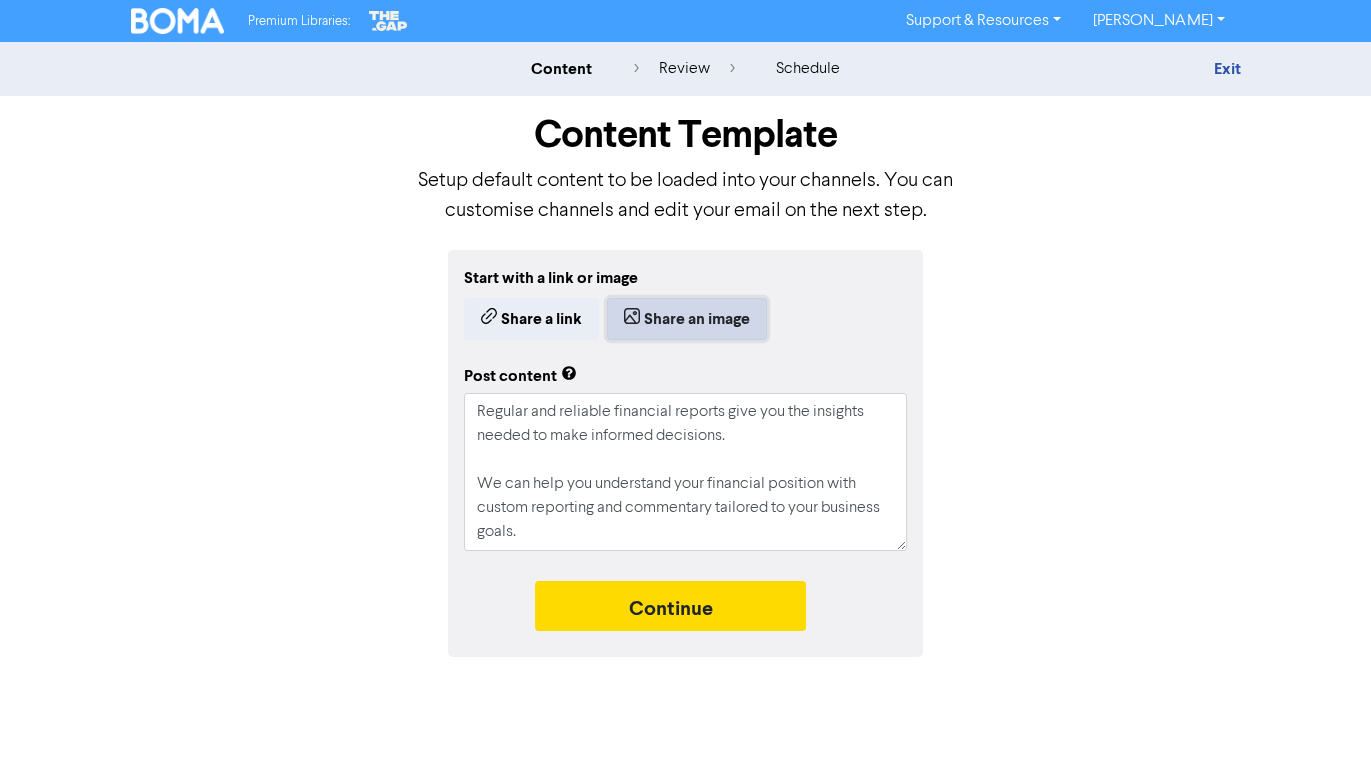 click on "Share an image" at bounding box center [687, 319] 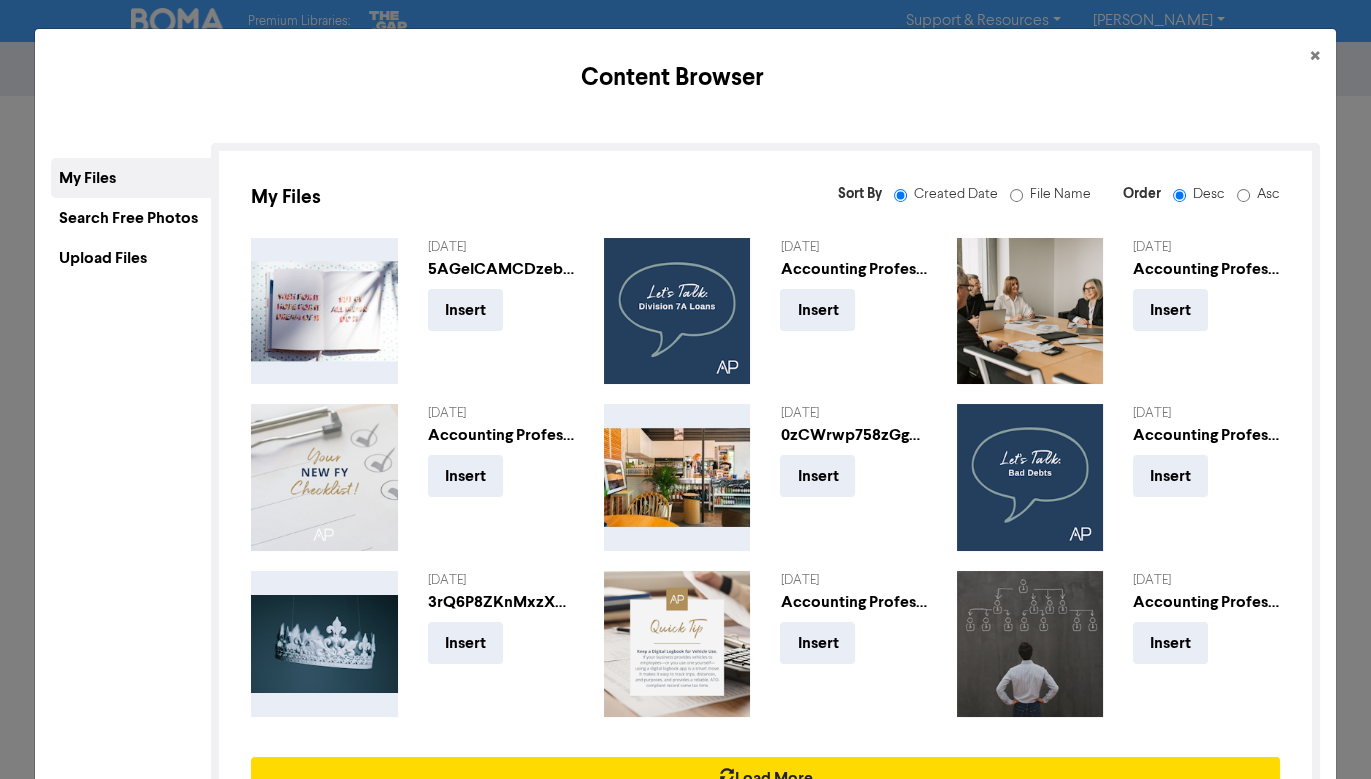 click on "Upload Files" at bounding box center [131, 258] 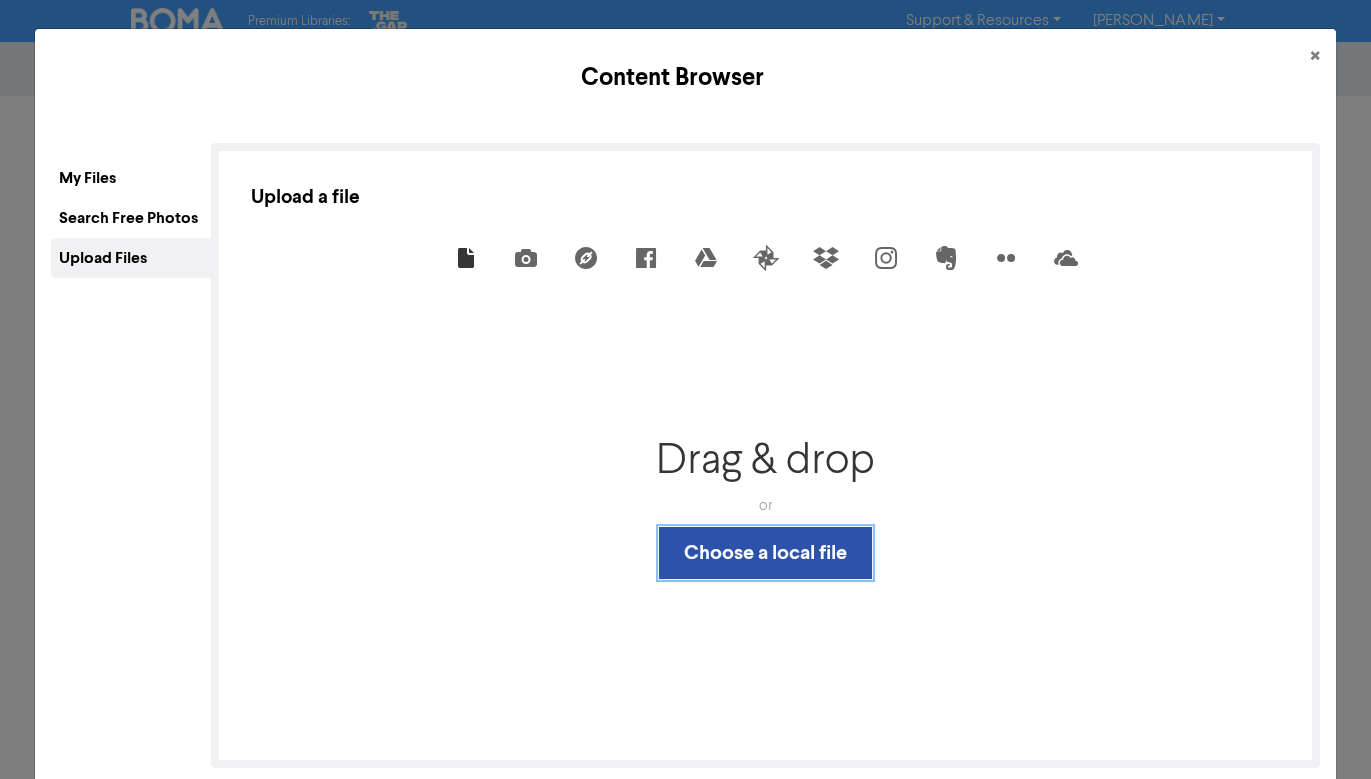 click on "Choose a local file" at bounding box center (765, 553) 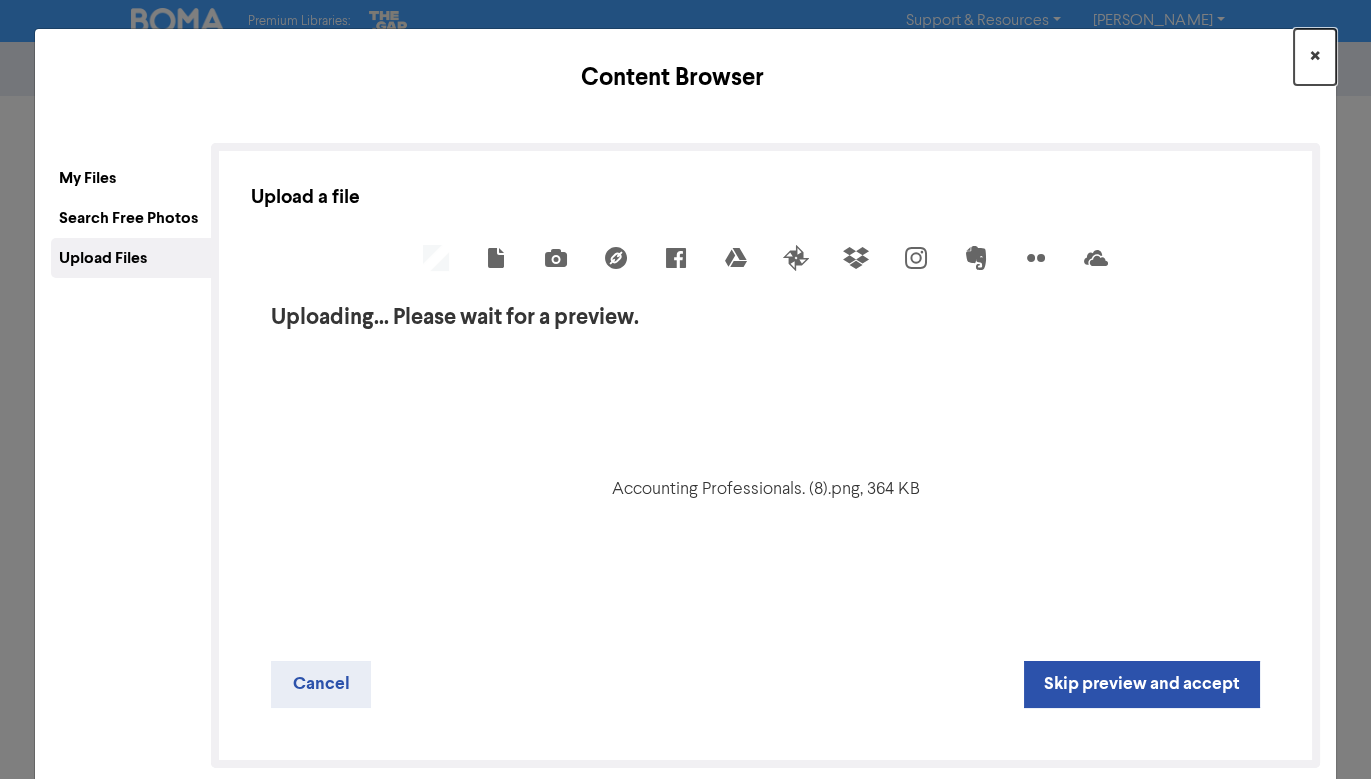click on "×" at bounding box center (1315, 57) 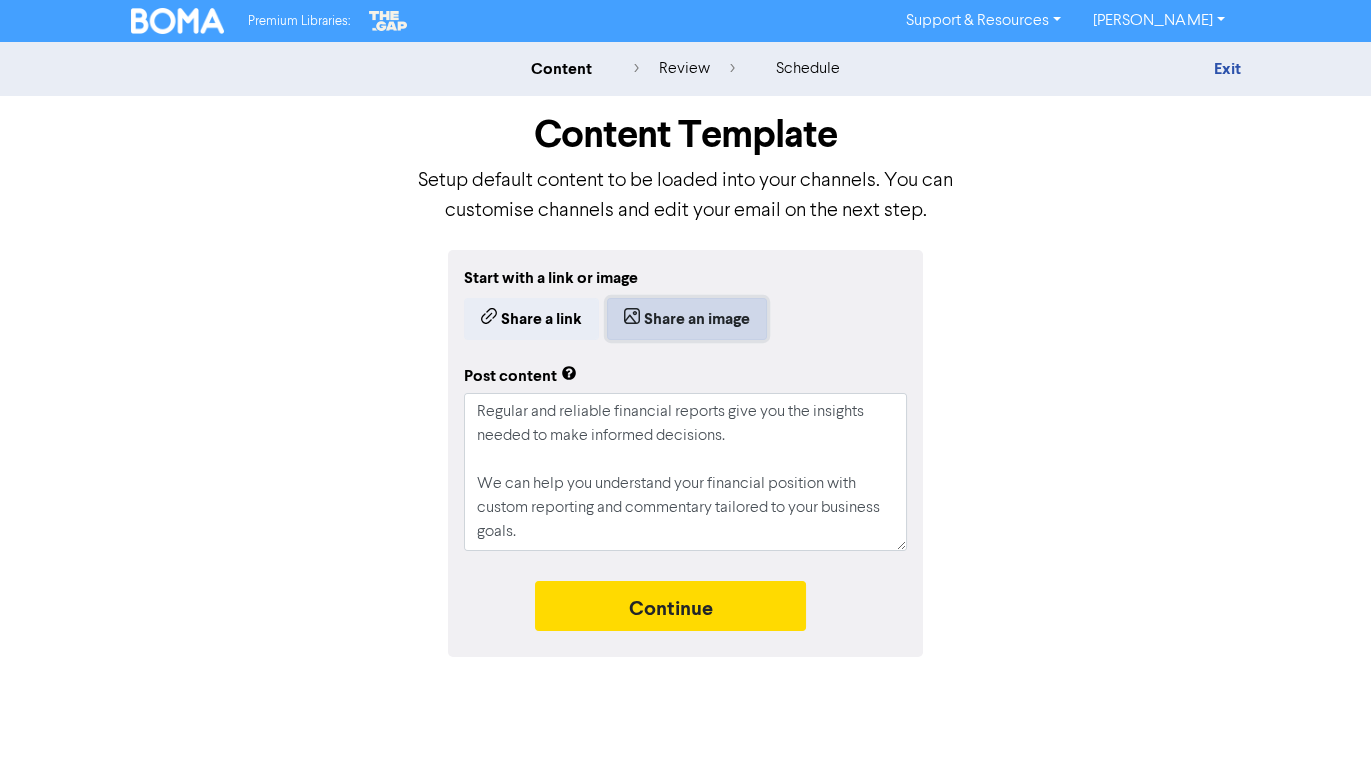 click on "Share an image" at bounding box center (687, 319) 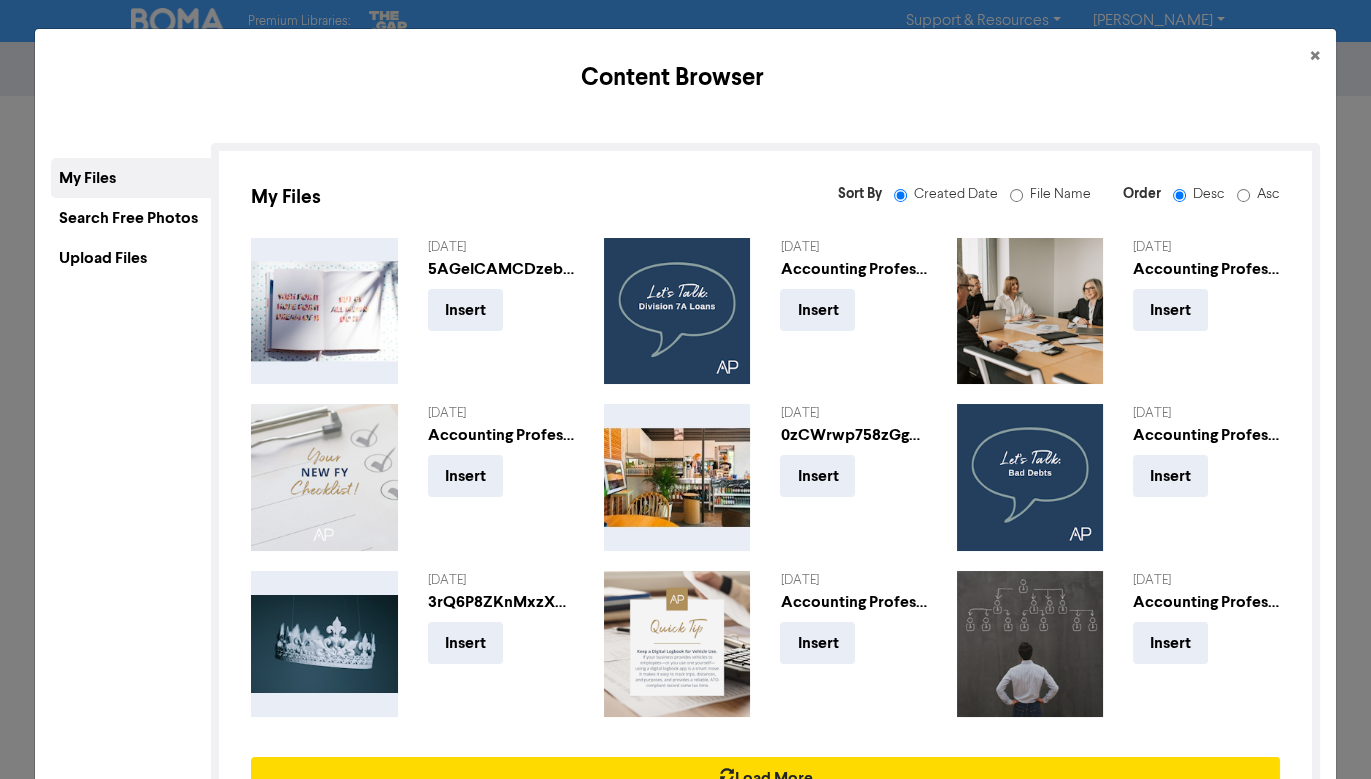 click on "Upload Files" at bounding box center [131, 258] 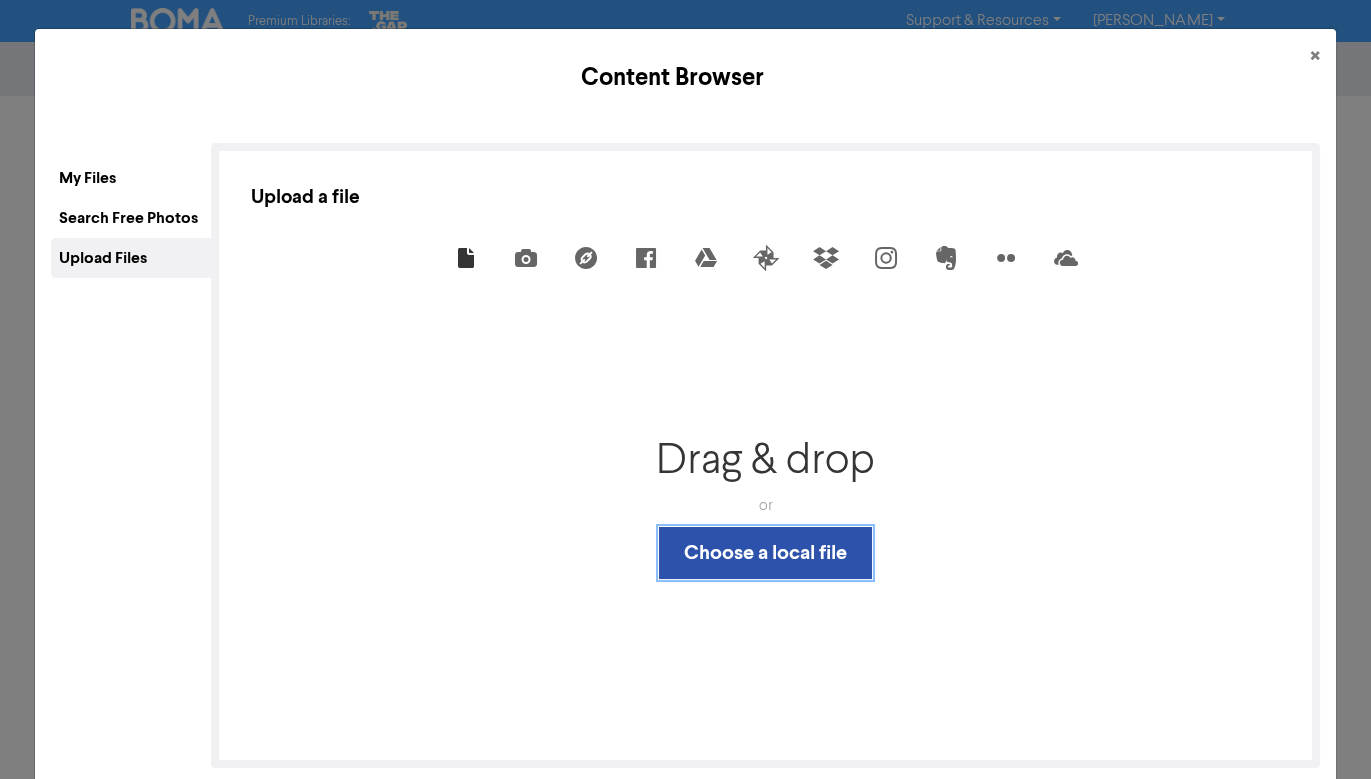 click on "Choose a local file" at bounding box center (765, 553) 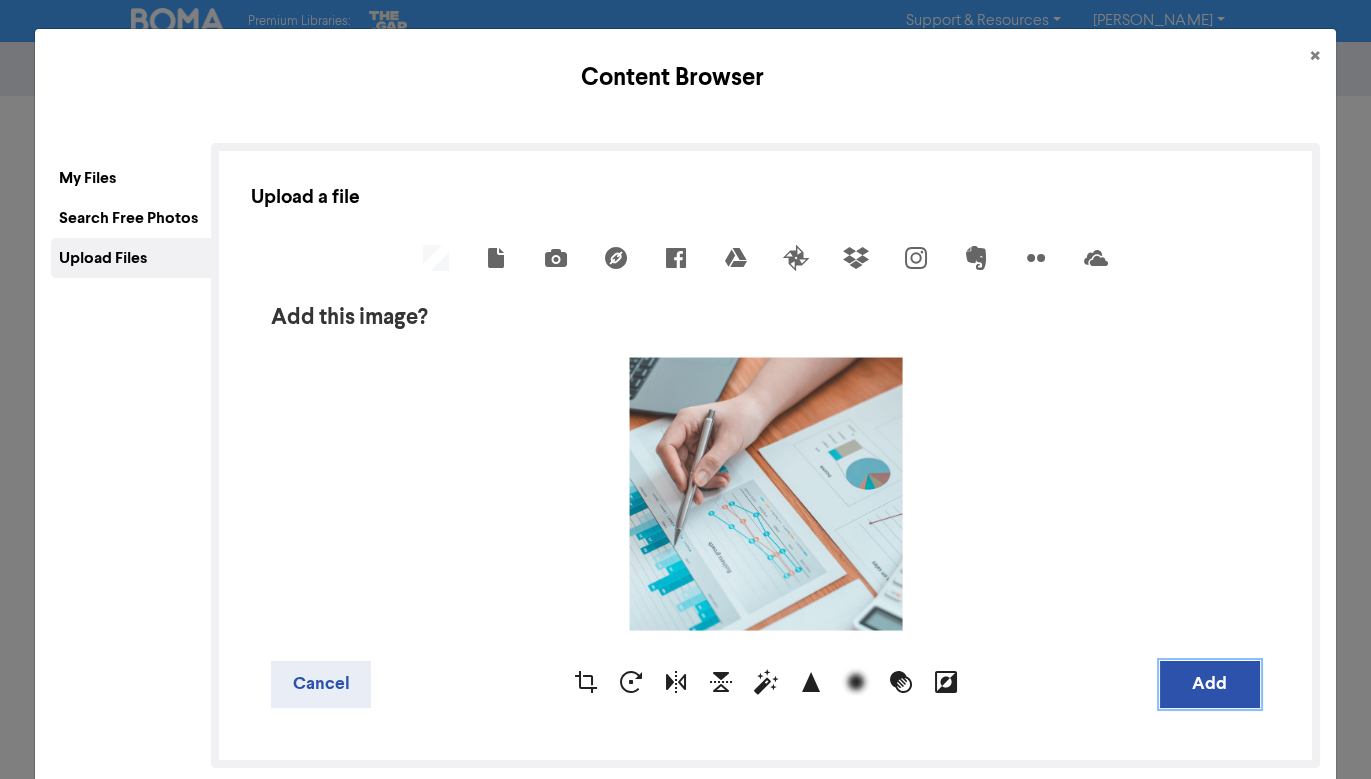 click on "Add" at bounding box center [1210, 684] 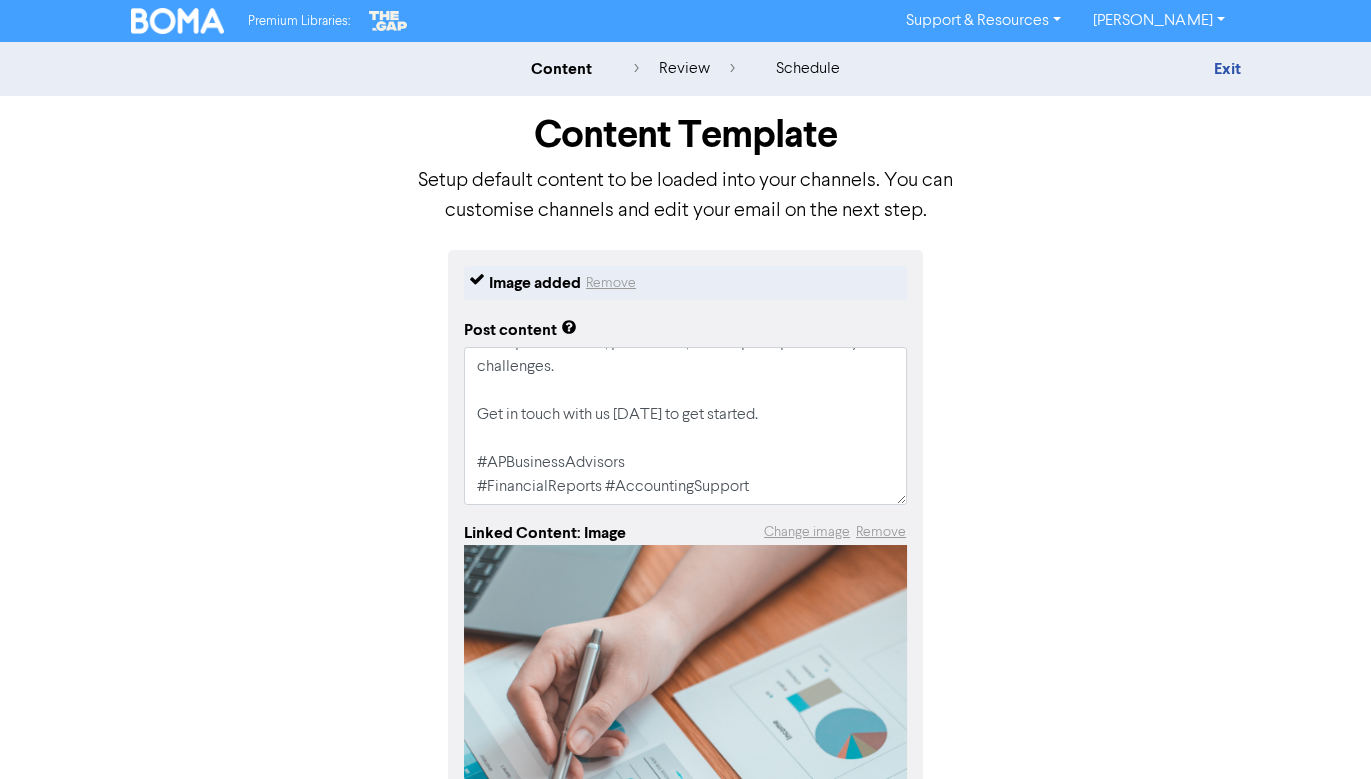 scroll, scrollTop: 215, scrollLeft: 0, axis: vertical 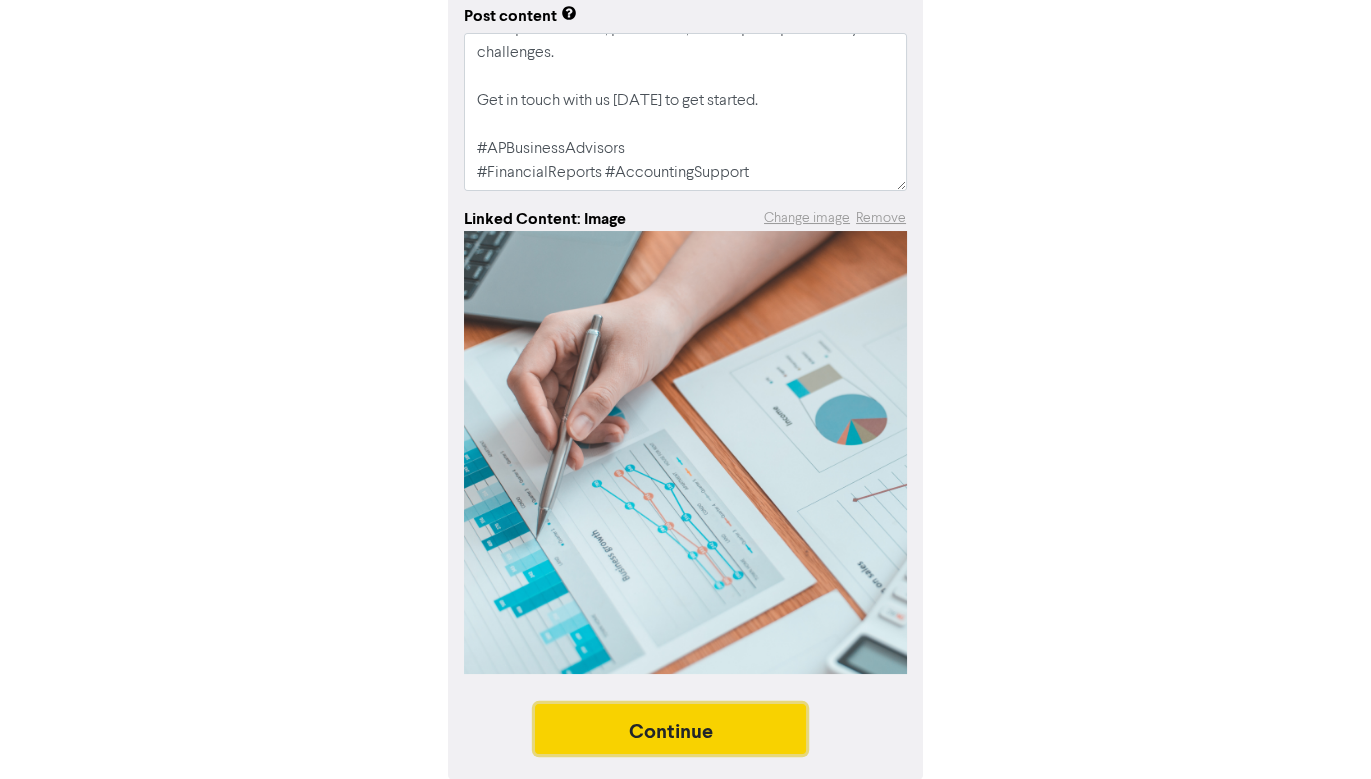 click on "Continue" at bounding box center (671, 729) 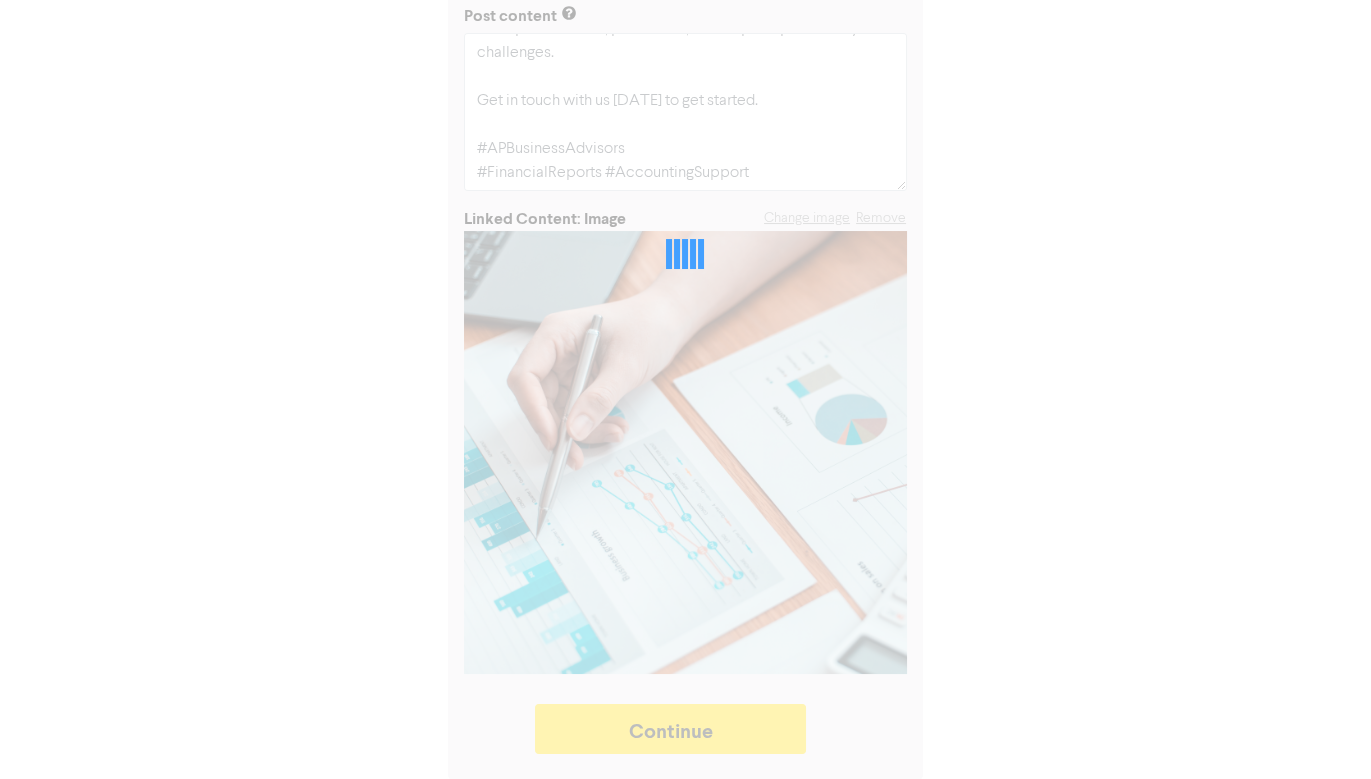 type on "x" 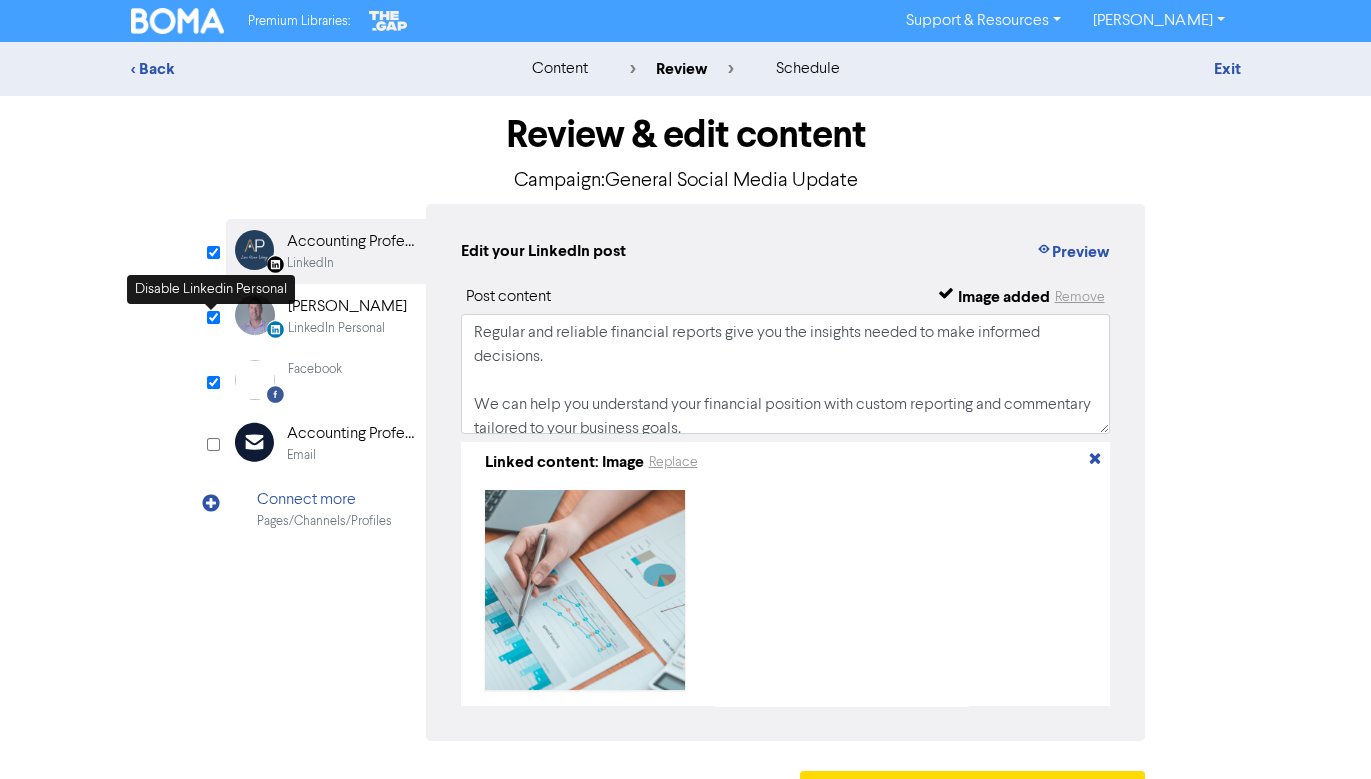 click at bounding box center [213, 317] 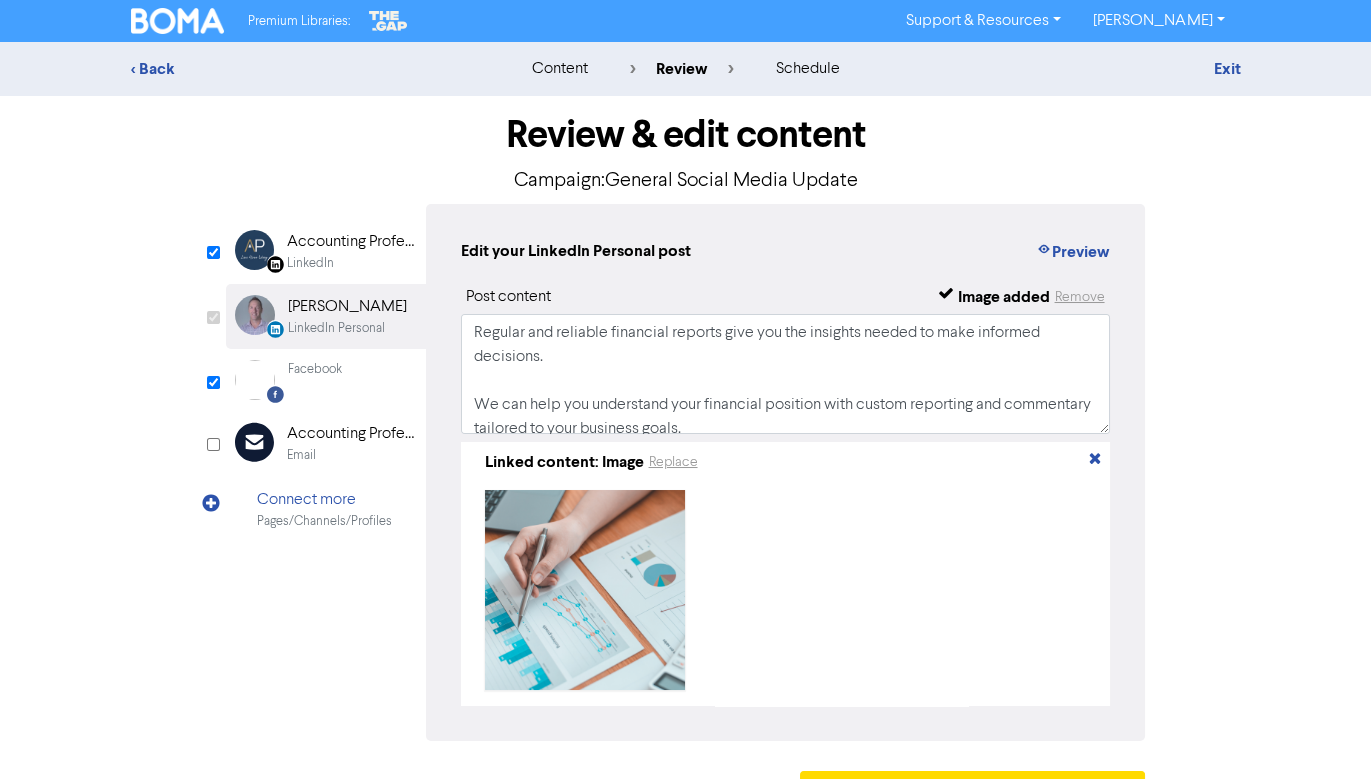 checkbox on "false" 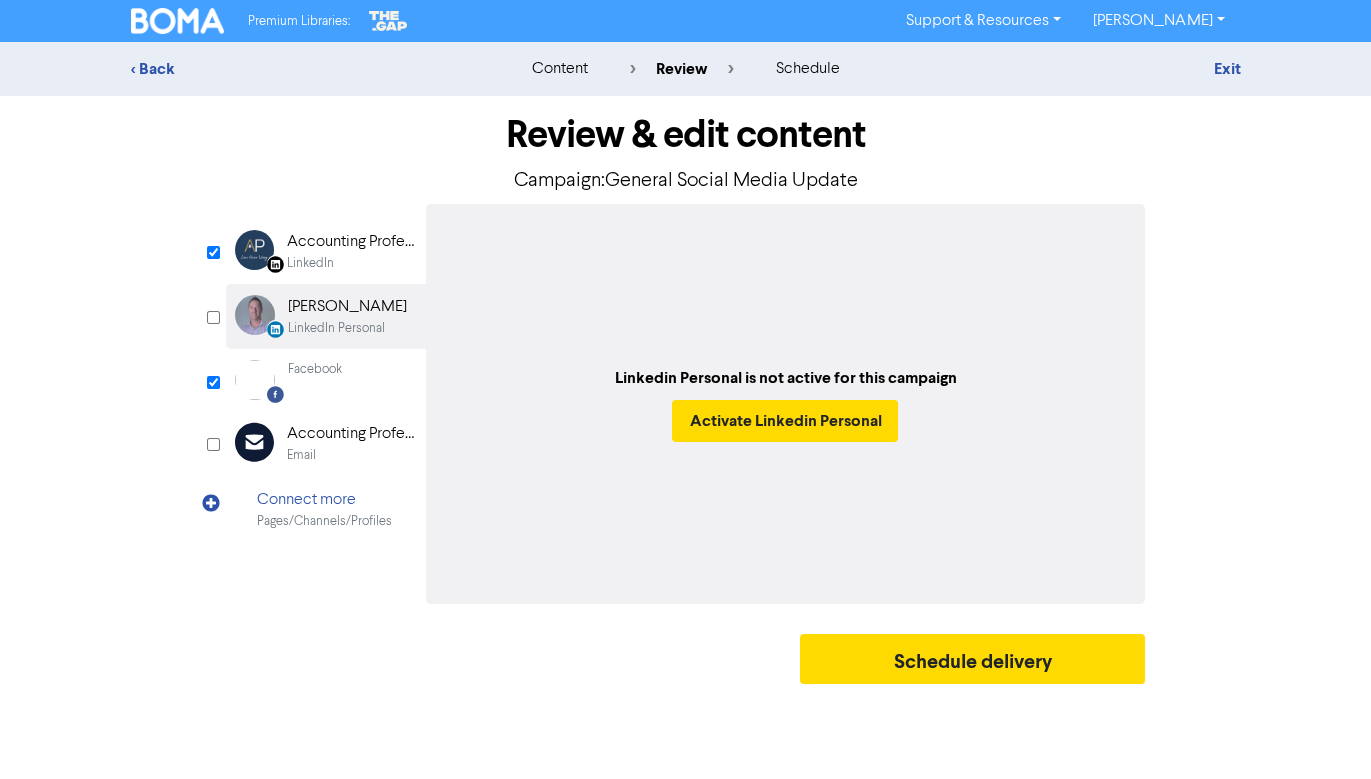click on "LinkedIn Page
Created with Sketch.
Accounting Professionals LinkedIn" at bounding box center [326, 251] 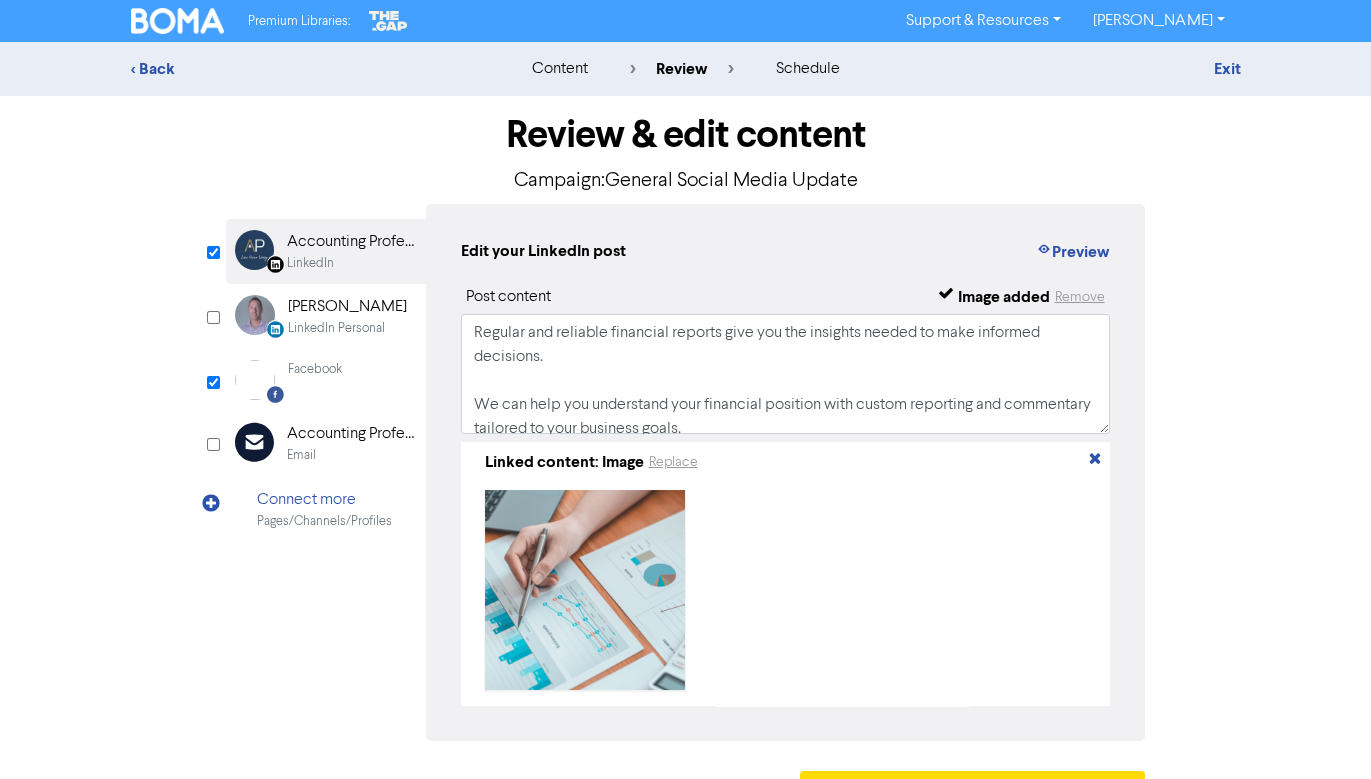 click on "Facebook
Created with Sketch.
Facebook" at bounding box center [326, 380] 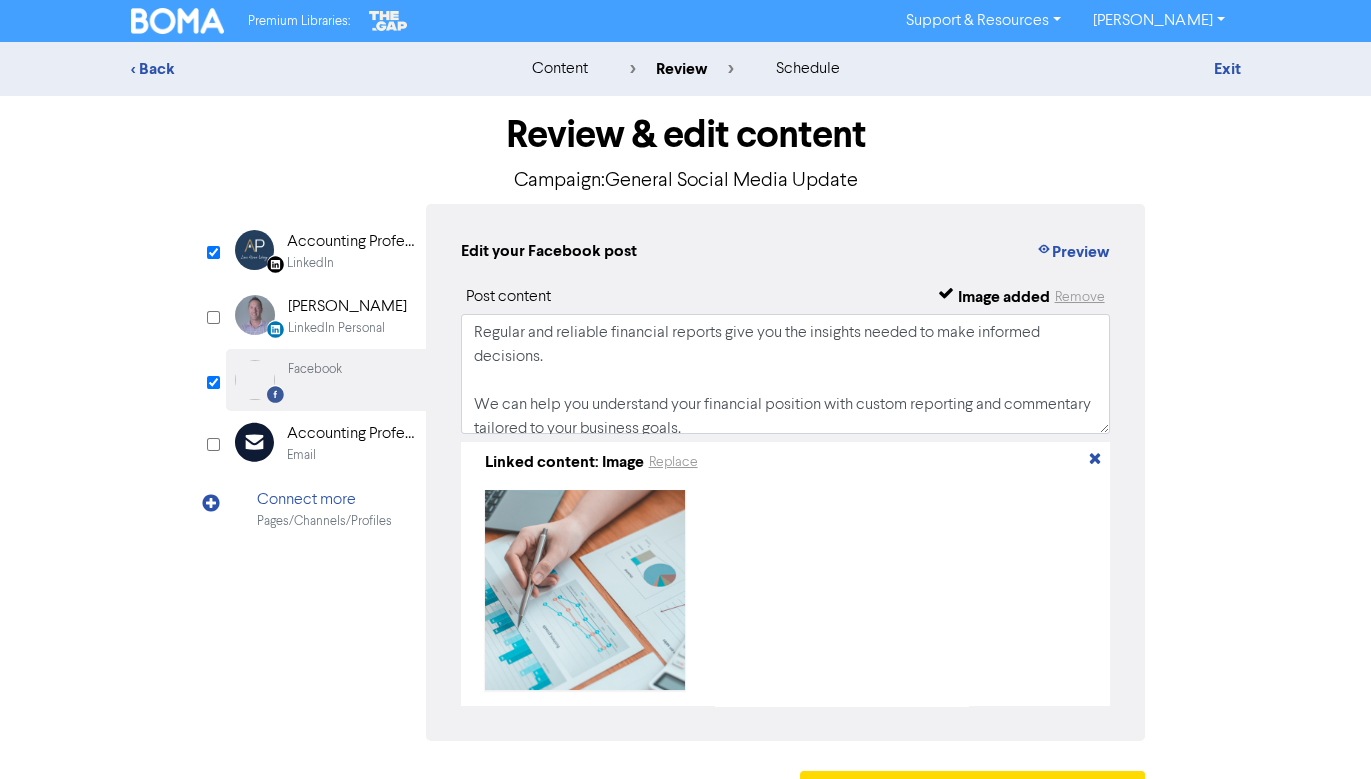 click on "Accounting Professionals" at bounding box center (351, 242) 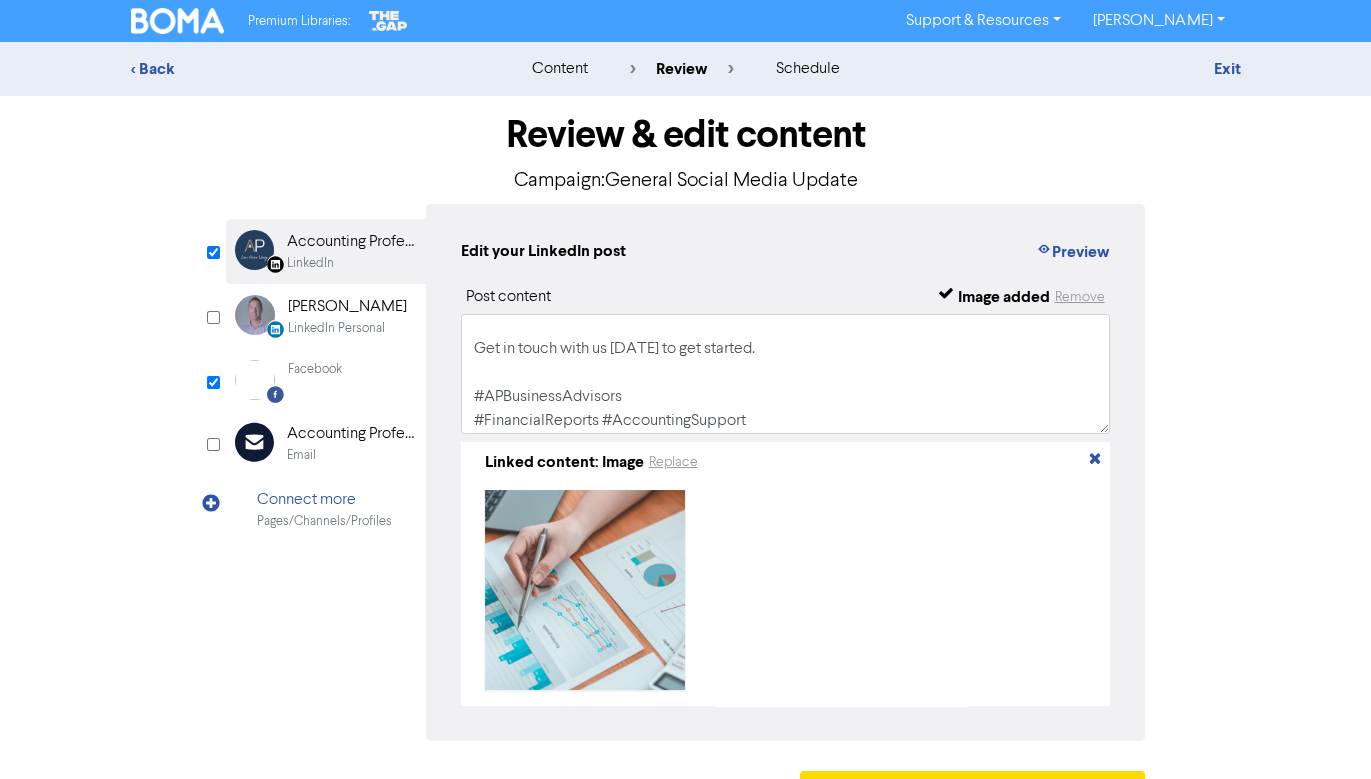 scroll, scrollTop: 205, scrollLeft: 0, axis: vertical 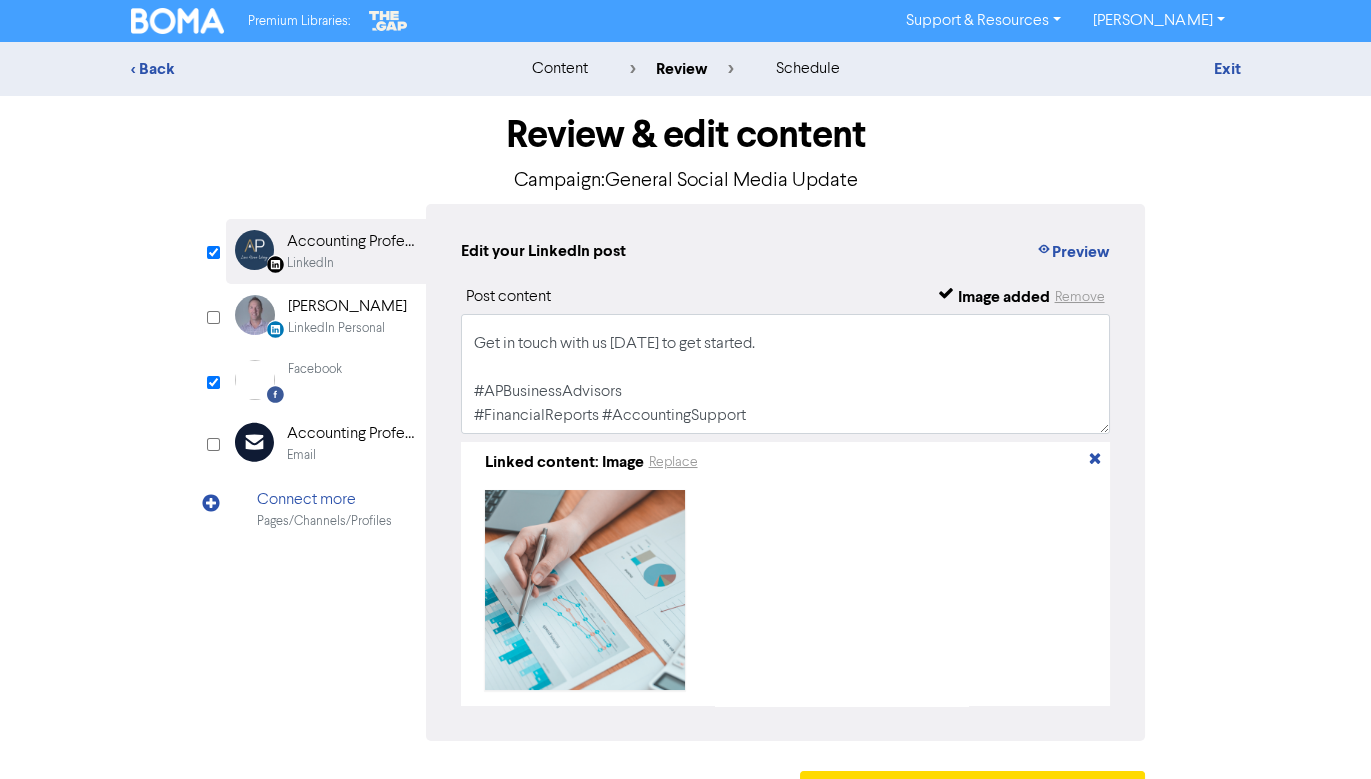 click on "Facebook
Created with Sketch.
Facebook" at bounding box center [326, 380] 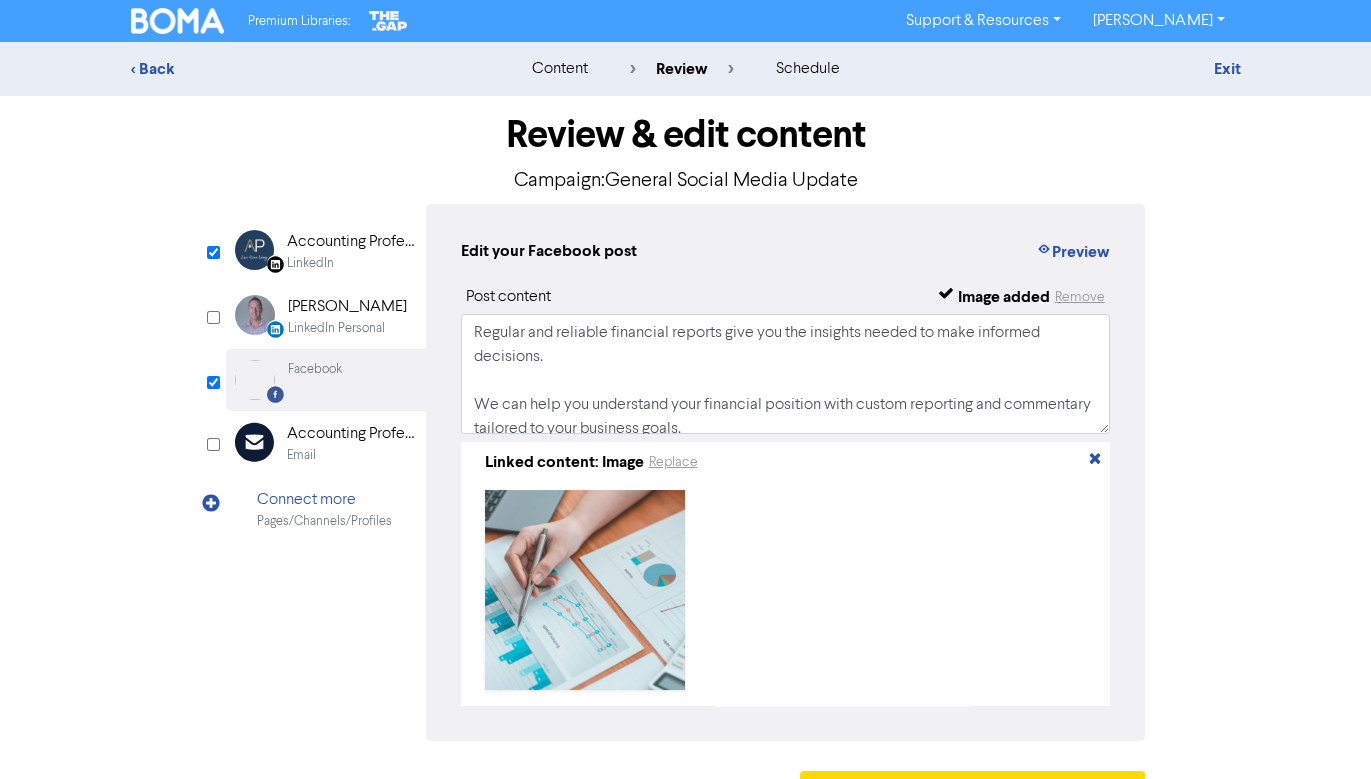 scroll, scrollTop: 60, scrollLeft: 0, axis: vertical 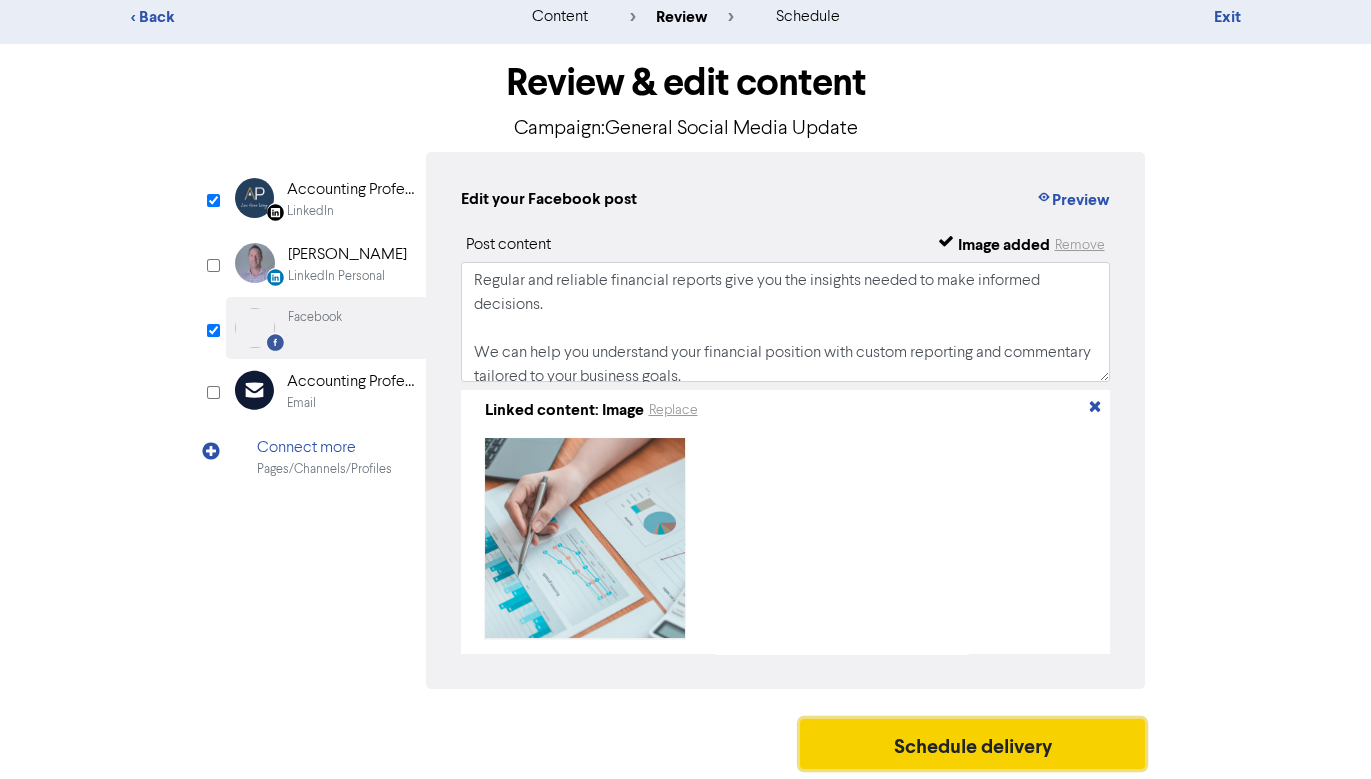 click on "Schedule delivery" at bounding box center [973, 744] 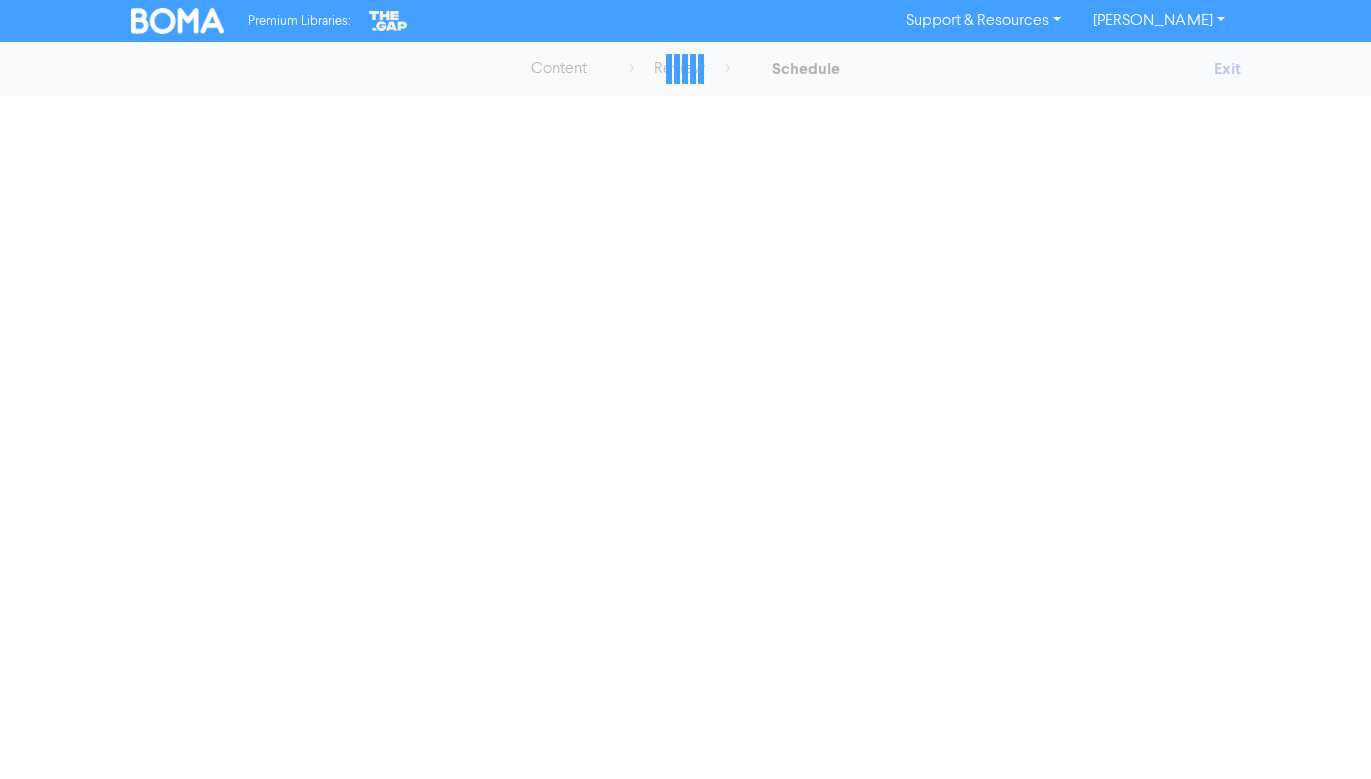 scroll, scrollTop: 0, scrollLeft: 0, axis: both 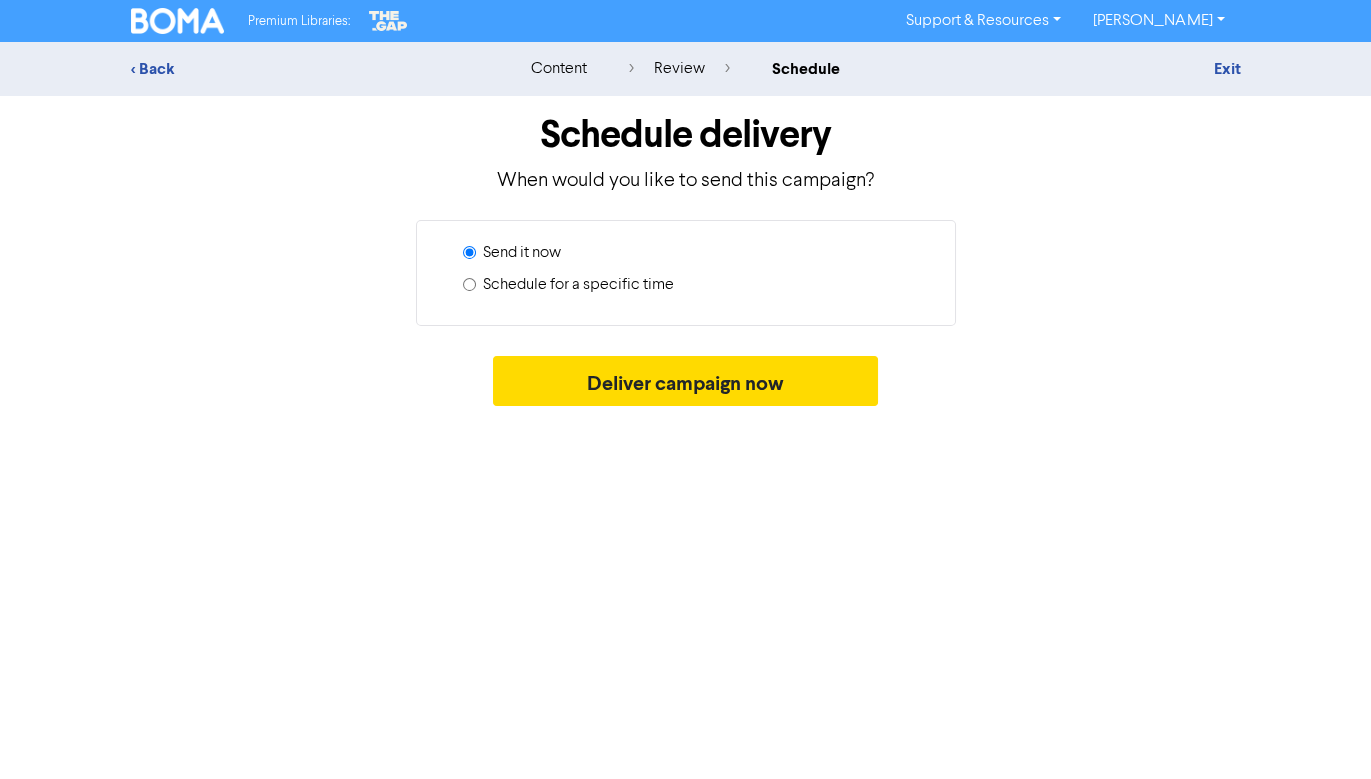 click on "Send it now   Schedule for a specific time" at bounding box center [686, 273] 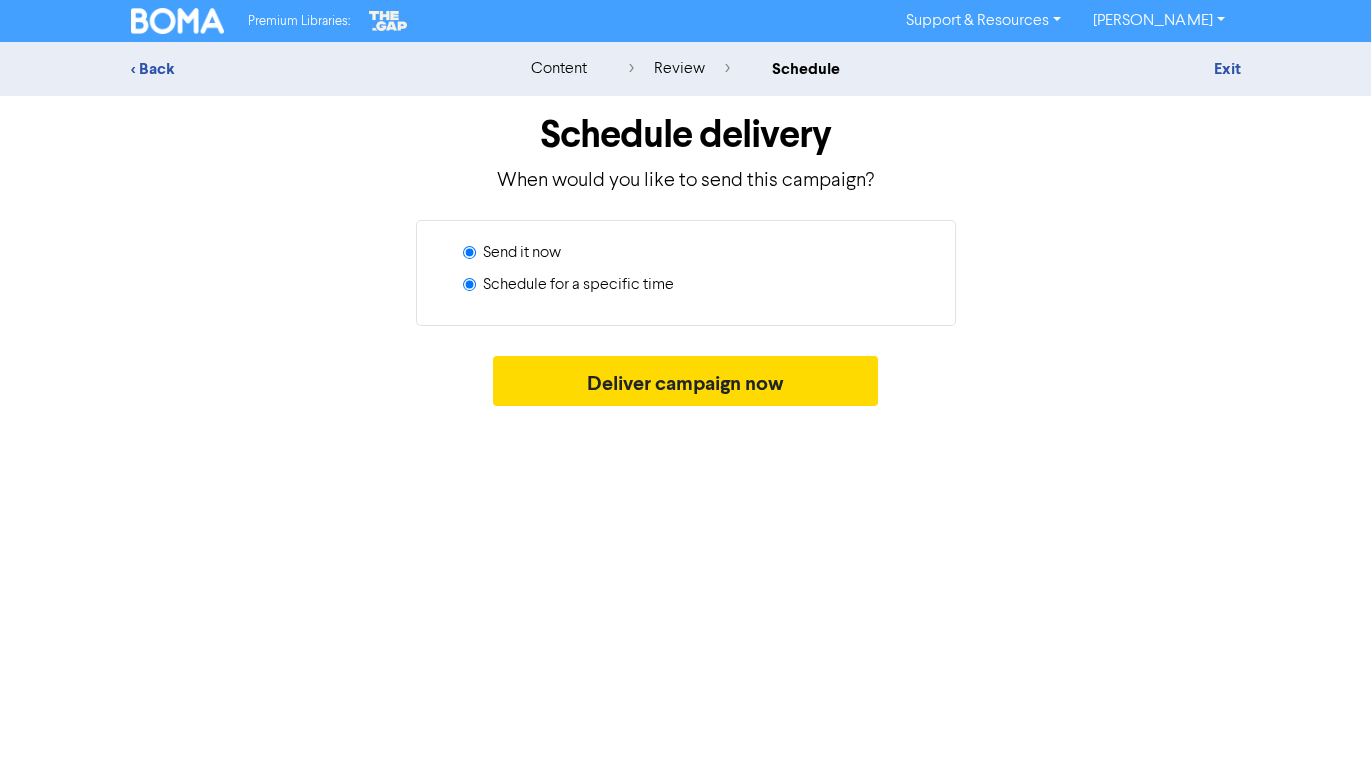radio on "true" 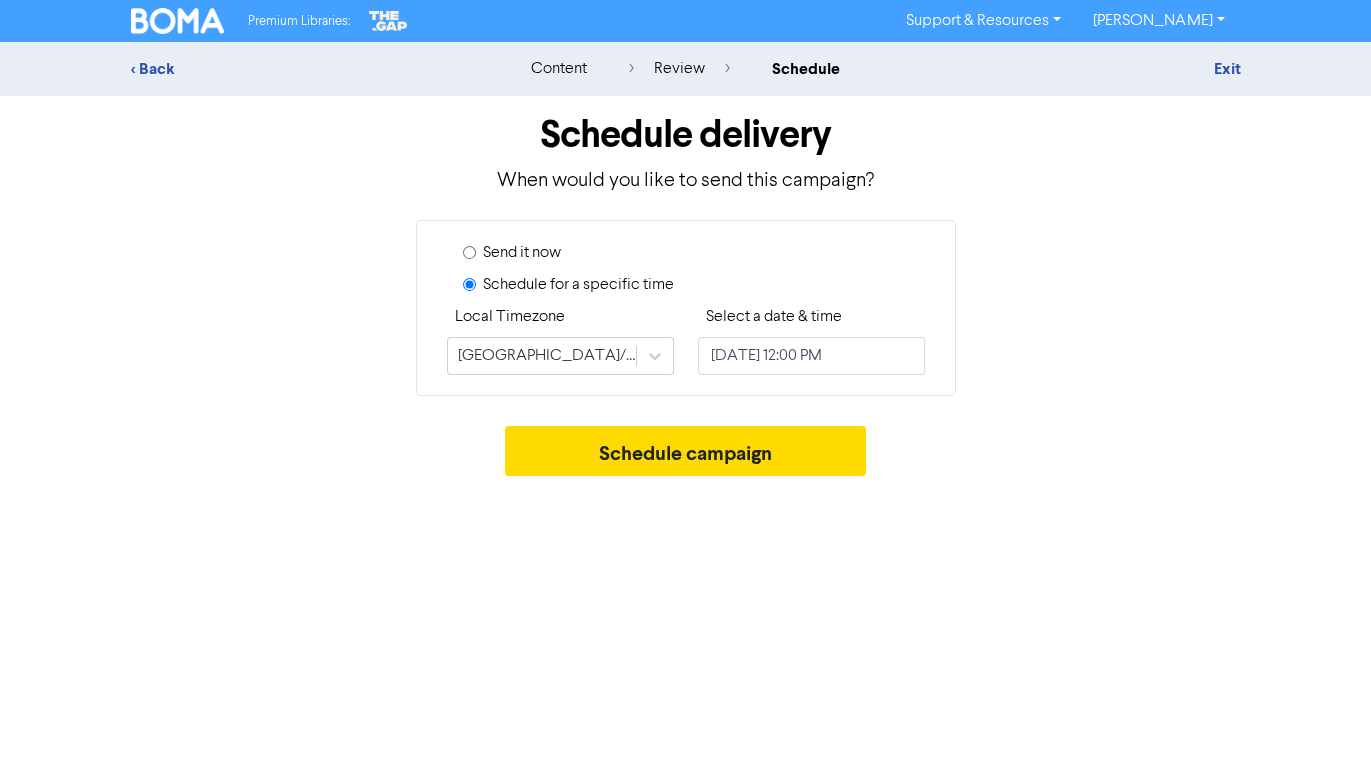 click on "Schedule for a specific time" at bounding box center (469, 284) 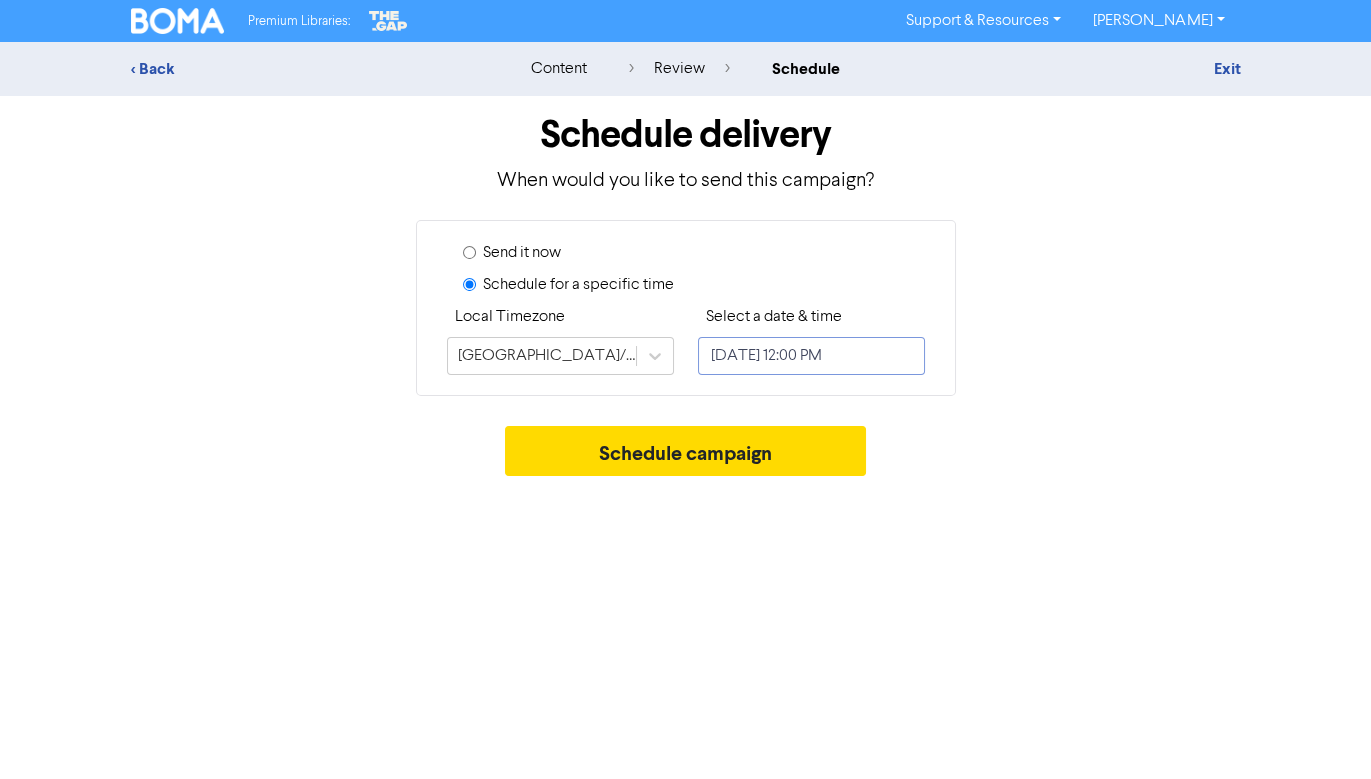 select on "6" 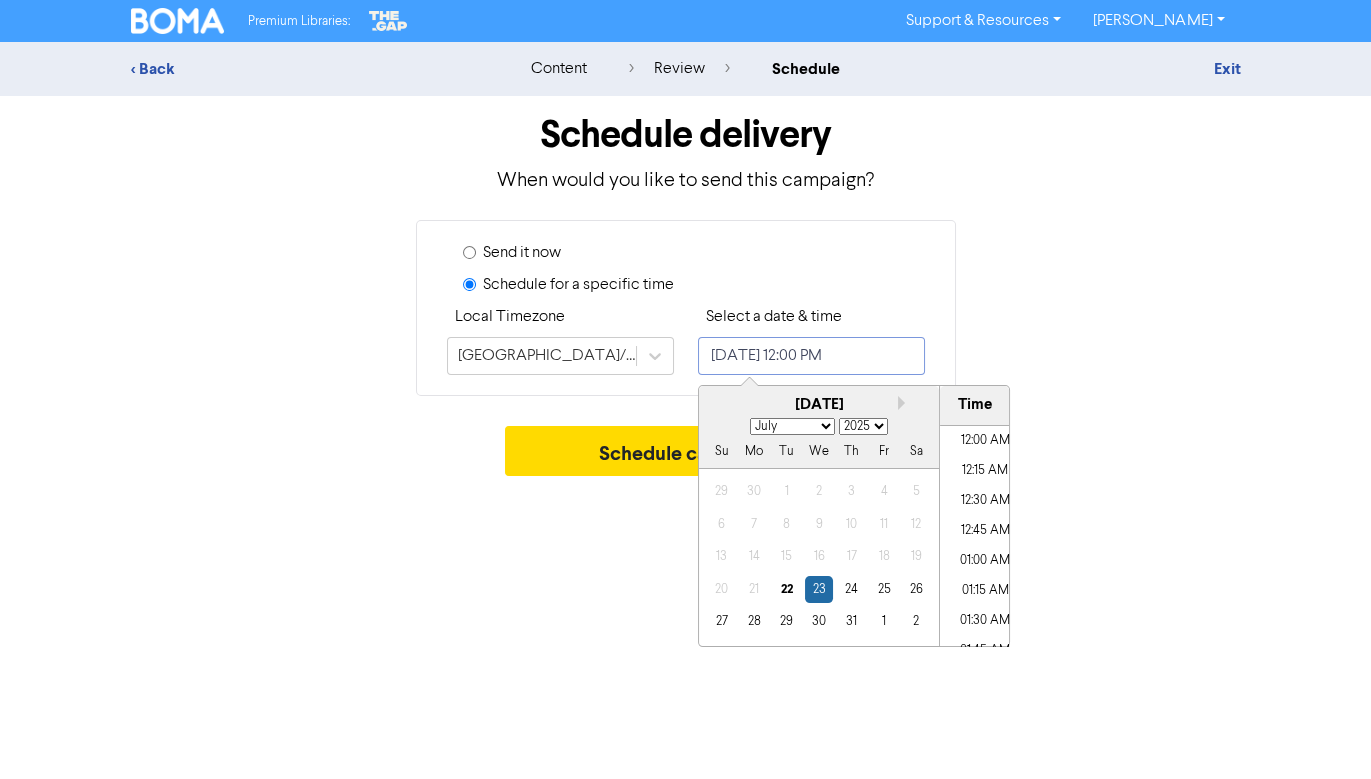 click on "July 23, 2025 12:00 PM" at bounding box center (811, 356) 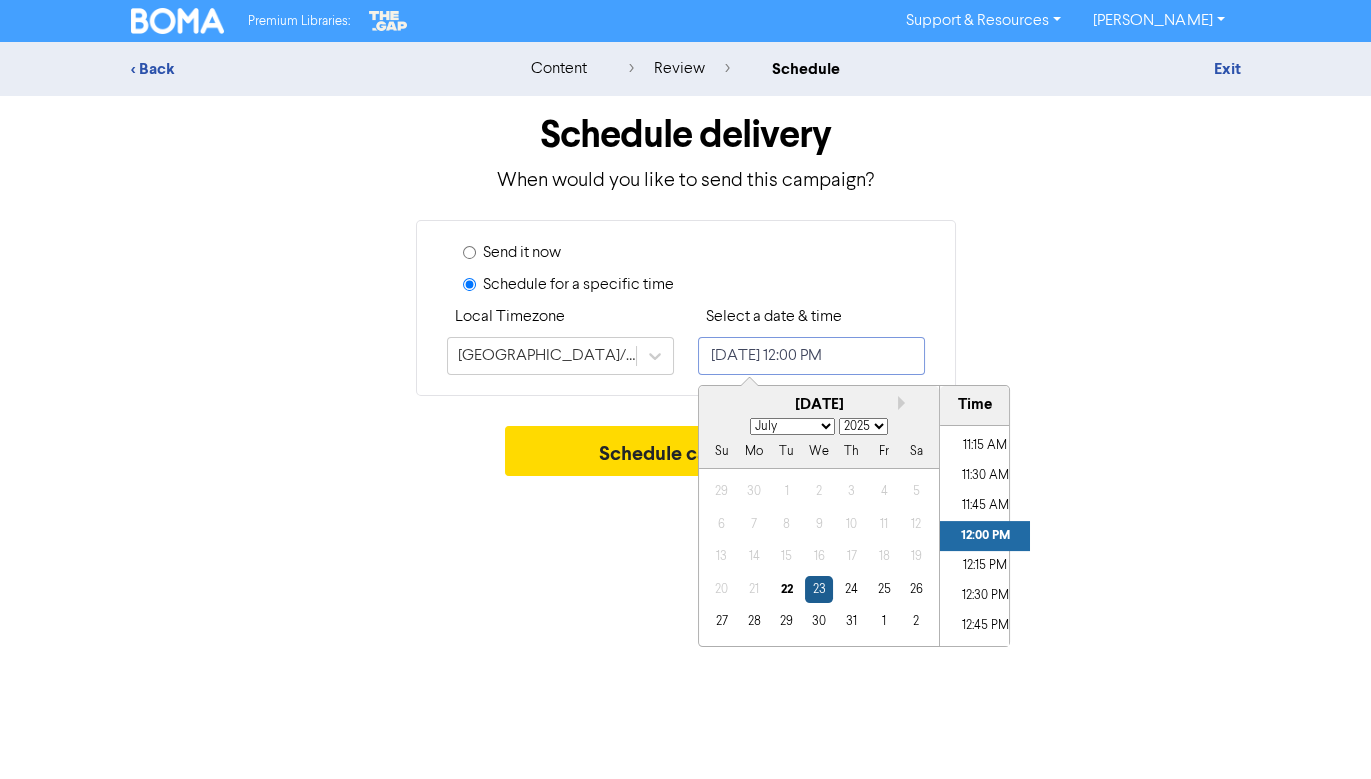 click on "23" at bounding box center (818, 589) 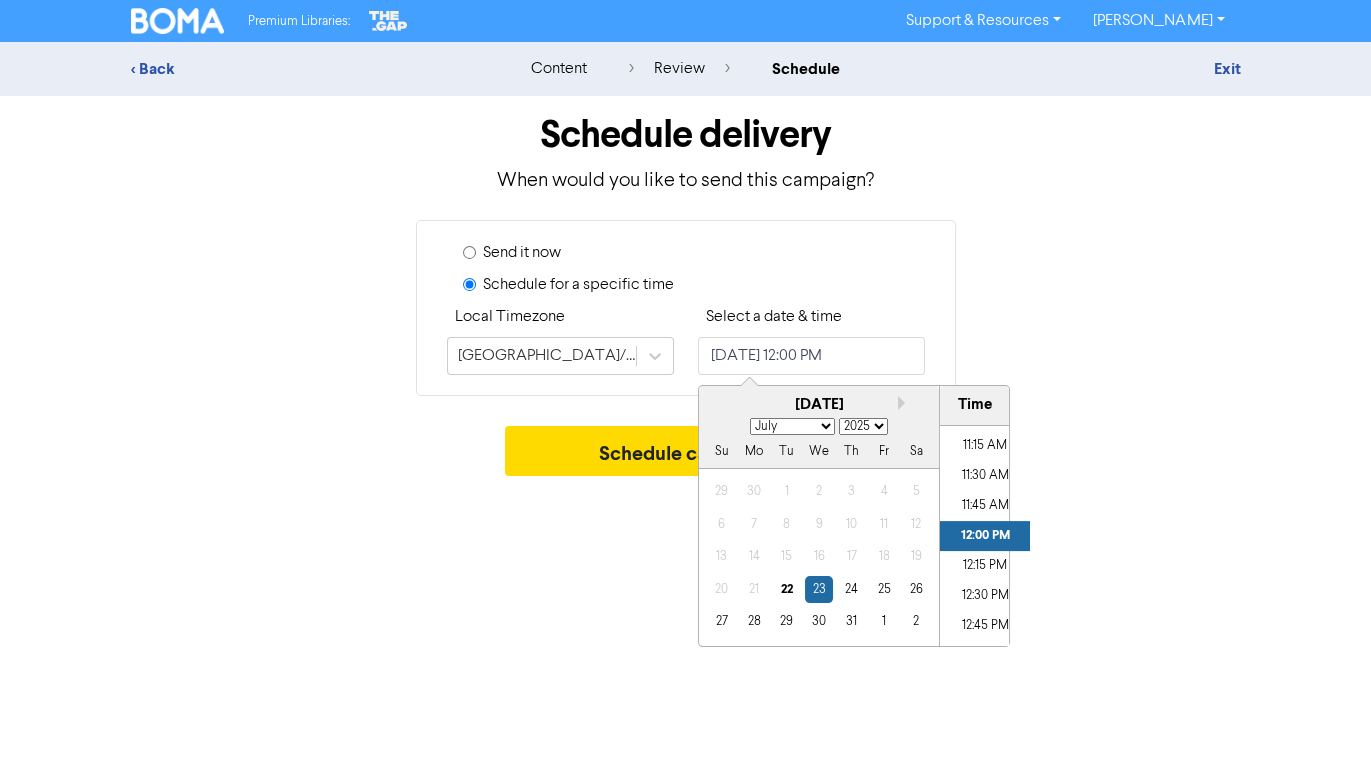 click on "Premium Libraries: Support & Resources Video Tutorials FAQ & Guides Marketing Education Alex Litchfield Log Out < Back content review schedule Exit Schedule delivery When would you like to send this campaign?   Send it now   Schedule for a specific time Local Timezone Australia/Sydney Select a date & time July 23, 2025 12:00 PM Next month July 2025 January February March April May June July August September October November December 2025 2026 2027 2028 2029 2030 2031 2032 2033 2034 2035 2036 2037 2038 2039 2040 2041 2042 2043 2044 2045 2046 2047 2048 2049 2050 2051 2052 2053 2054 2055 2056 2057 2058 2059 2060 2061 2062 2063 2064 2065 2066 2067 2068 2069 2070 2071 2072 2073 2074 2075 2076 2077 2078 2079 2080 2081 2082 2083 2084 2085 2086 2087 2088 2089 2090 2091 2092 2093 2094 2095 2096 2097 2098 2099 2100 Su Mo Tu We Th Fr Sa 29 30 1 2 3 4 5 6 7 8 9 10 11 12 13 14 15 16 17 18 19 20 21 22 23 24 25 26 27 28 29 30 31 1 2 Time 12:00 AM 12:15 AM 12:30 AM 12:45 AM 01:00 AM 01:15 AM 01:30 AM 01:45 AM 02:00 AM" at bounding box center [685, 389] 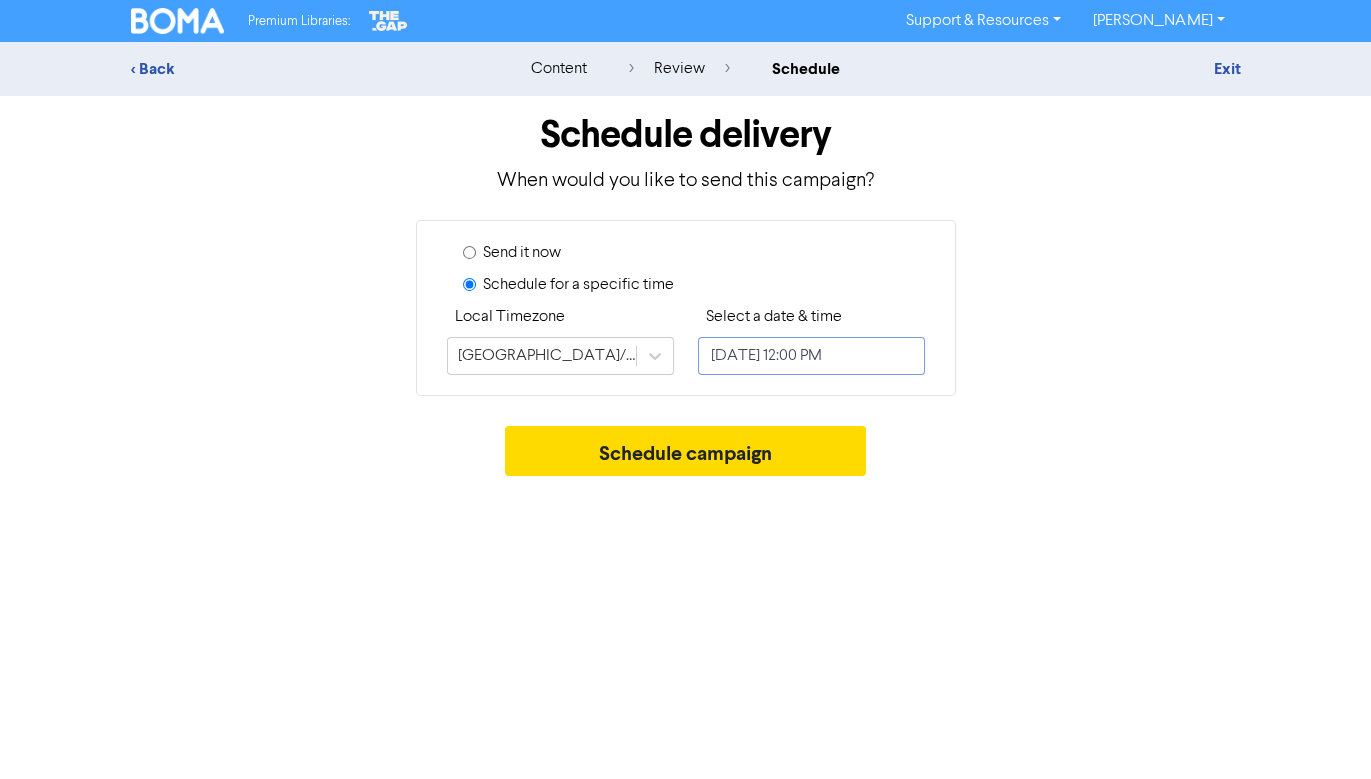 click on "July 23, 2025 12:00 PM" at bounding box center [811, 356] 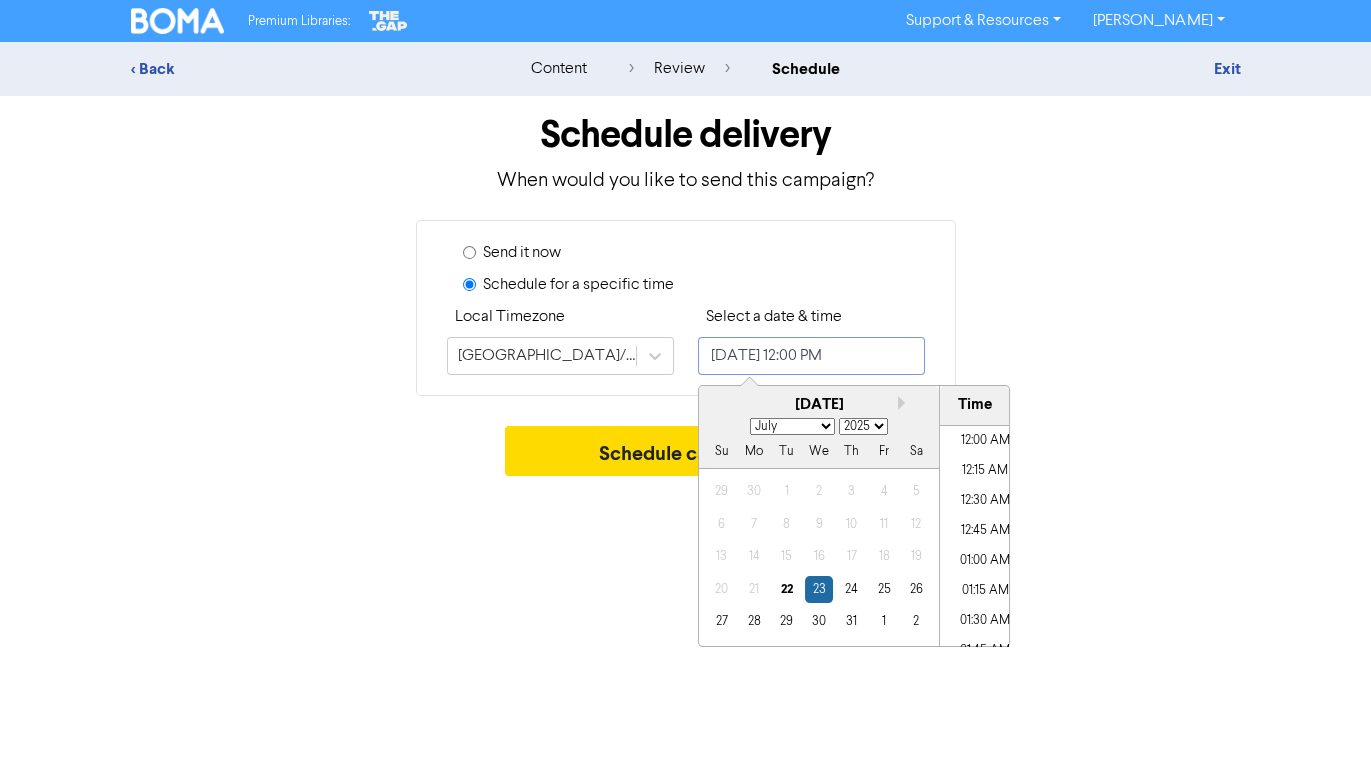 scroll, scrollTop: 1345, scrollLeft: 0, axis: vertical 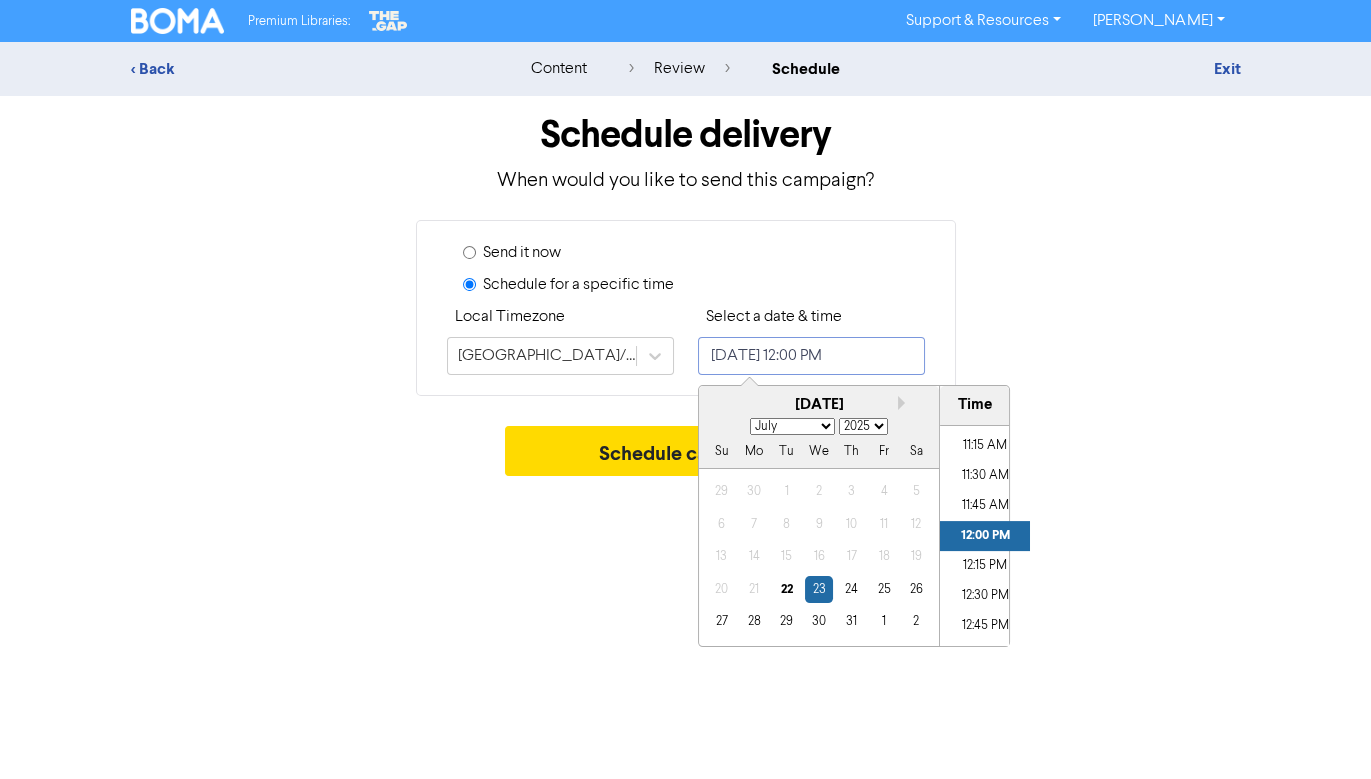 click on "July 23, 2025 12:00 PM" at bounding box center (811, 356) 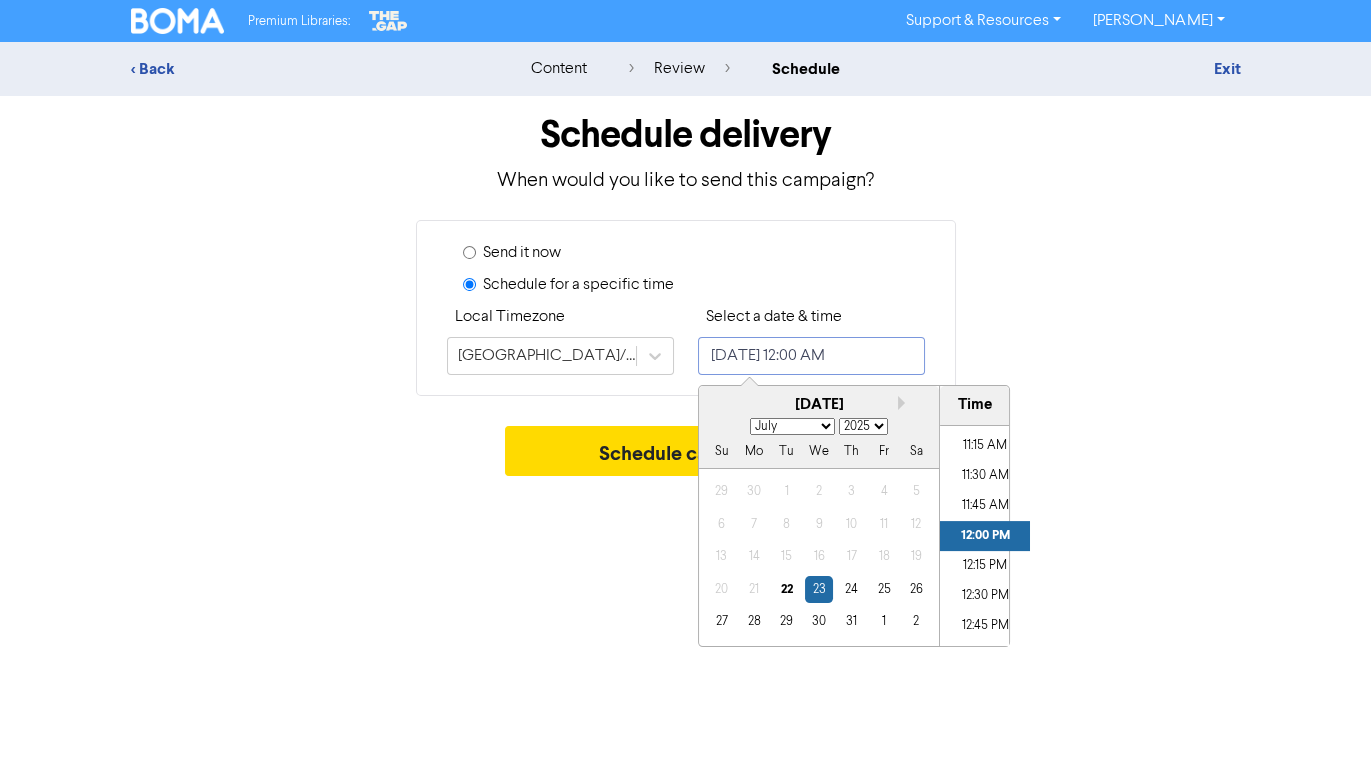 click on "July 23, 2025 12:00 AM" at bounding box center (811, 356) 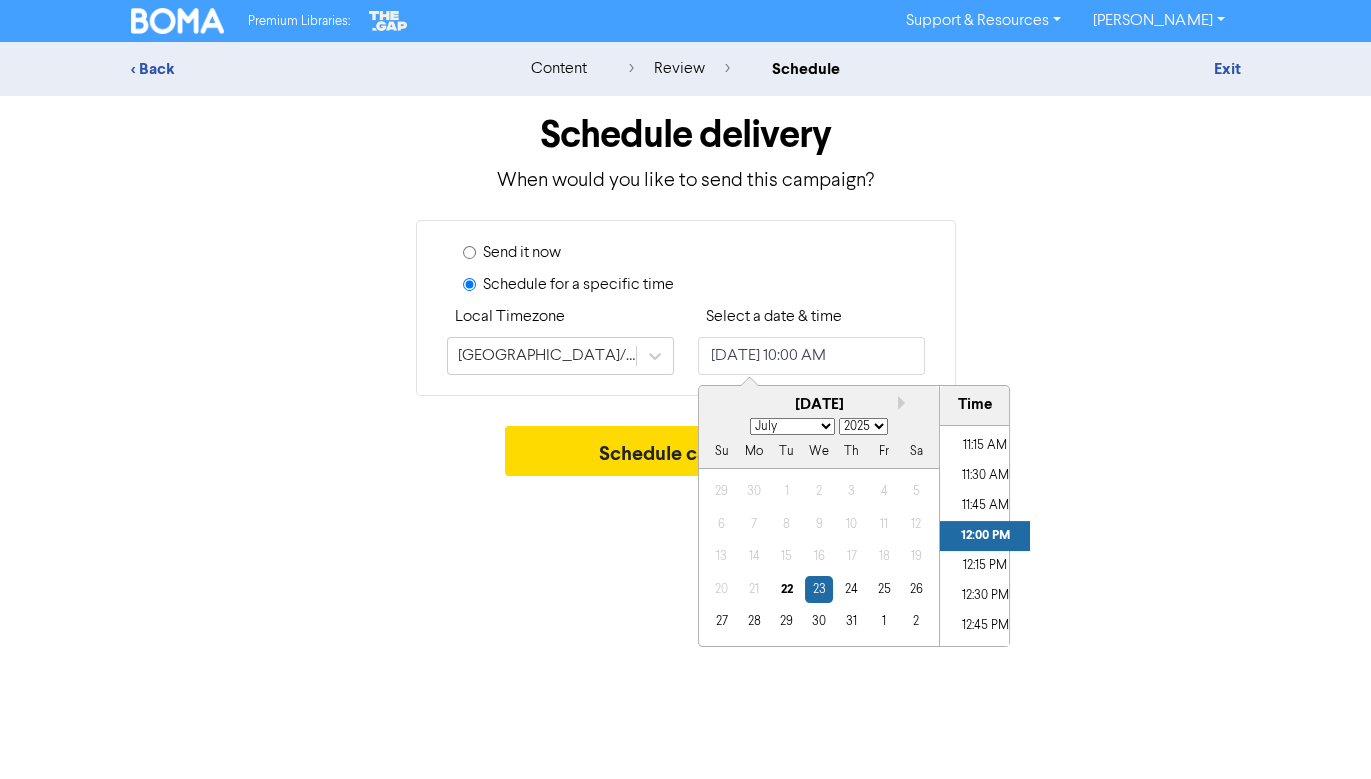type on "July 23, 2025 12:00 PM" 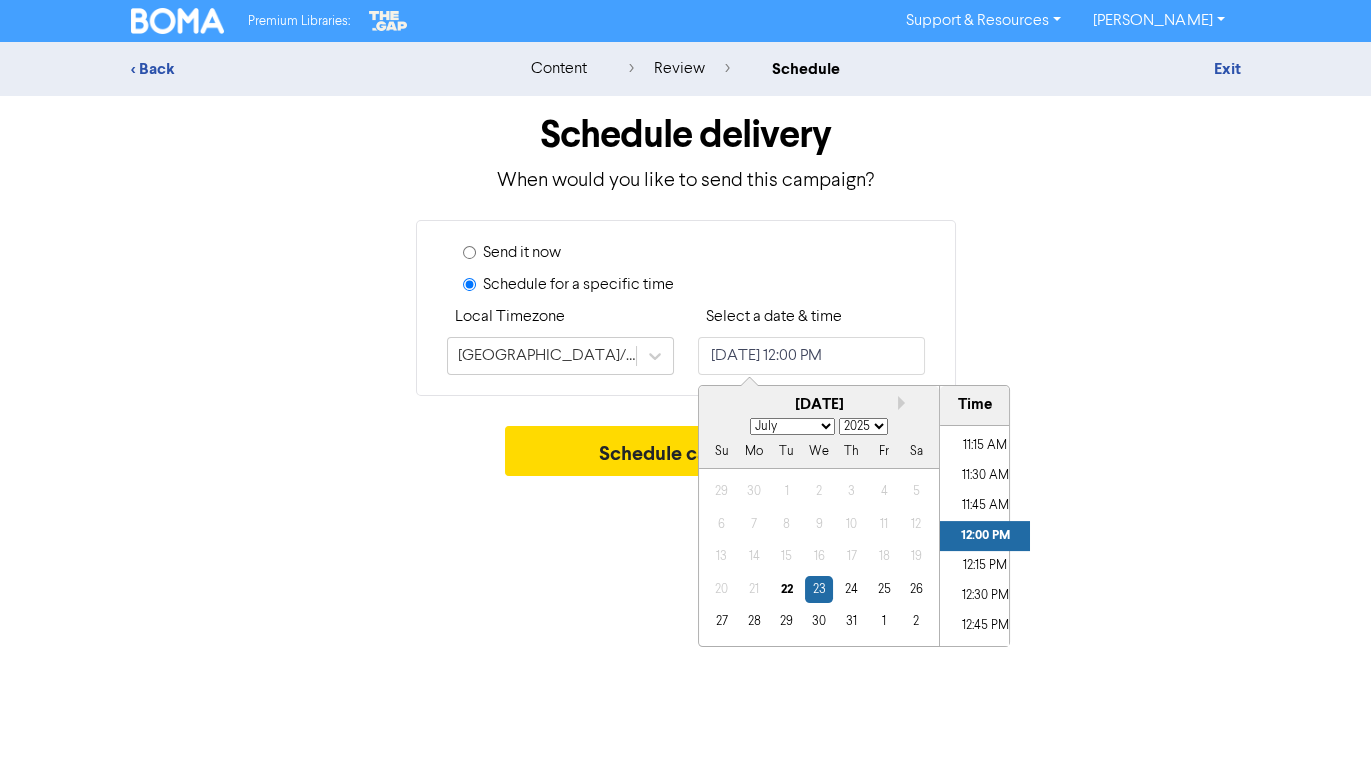 click on "Send it now   Schedule for a specific time Local Timezone Australia/Sydney Select a date & time July 23, 2025 12:00 PM Next month July 2025 January February March April May June July August September October November December 2025 2026 2027 2028 2029 2030 2031 2032 2033 2034 2035 2036 2037 2038 2039 2040 2041 2042 2043 2044 2045 2046 2047 2048 2049 2050 2051 2052 2053 2054 2055 2056 2057 2058 2059 2060 2061 2062 2063 2064 2065 2066 2067 2068 2069 2070 2071 2072 2073 2074 2075 2076 2077 2078 2079 2080 2081 2082 2083 2084 2085 2086 2087 2088 2089 2090 2091 2092 2093 2094 2095 2096 2097 2098 2099 2100 Su Mo Tu We Th Fr Sa 29 30 1 2 3 4 5 6 7 8 9 10 11 12 13 14 15 16 17 18 19 20 21 22 23 24 25 26 27 28 29 30 31 1 2 Time 12:00 AM 12:15 AM 12:30 AM 12:45 AM 01:00 AM 01:15 AM 01:30 AM 01:45 AM 02:00 AM 02:15 AM 02:30 AM 02:45 AM 03:00 AM 03:15 AM 03:30 AM 03:45 AM 04:00 AM 04:15 AM 04:30 AM 04:45 AM 05:00 AM 05:15 AM 05:30 AM 05:45 AM 06:00 AM 06:15 AM 06:30 AM 06:45 AM 07:00 AM 07:15 AM 07:30 AM 07:45 AM 08:00 AM" at bounding box center (686, 308) 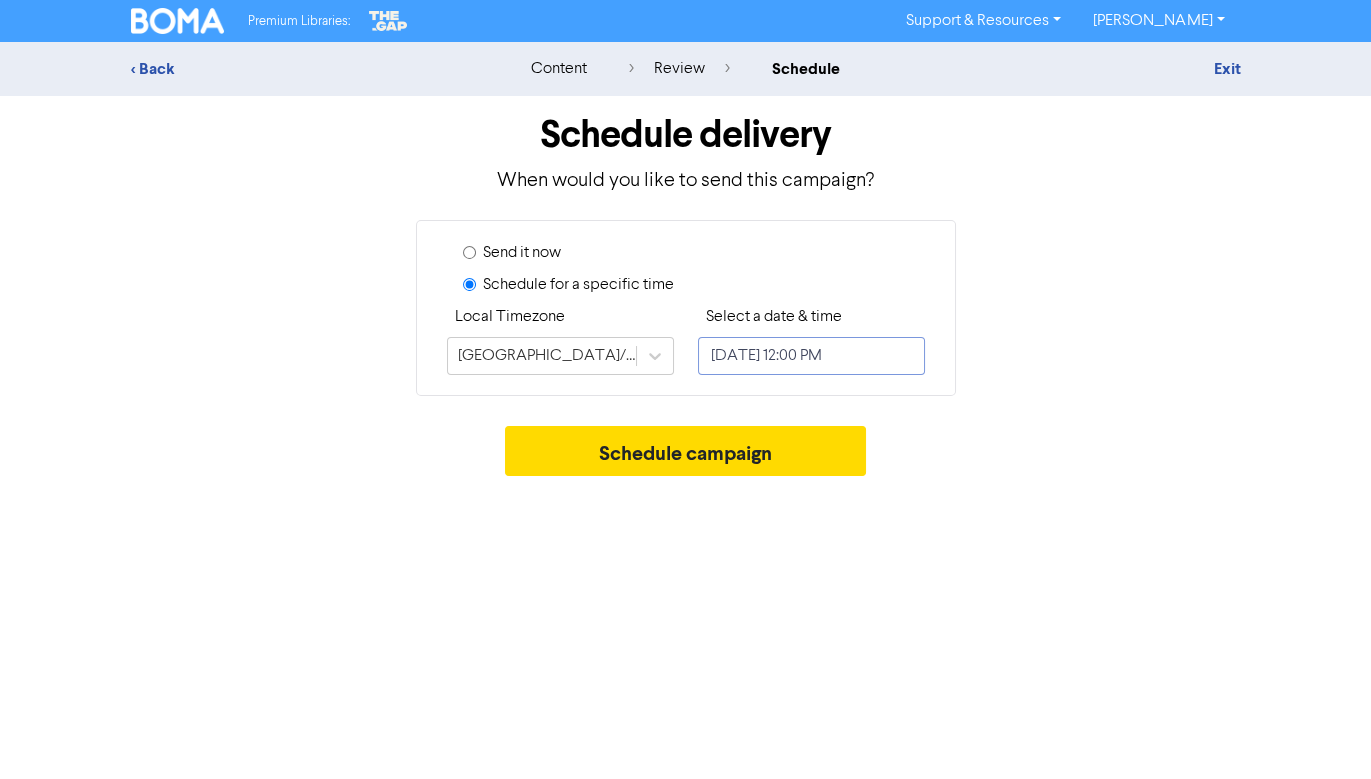 click on "July 23, 2025 12:00 PM" at bounding box center (811, 356) 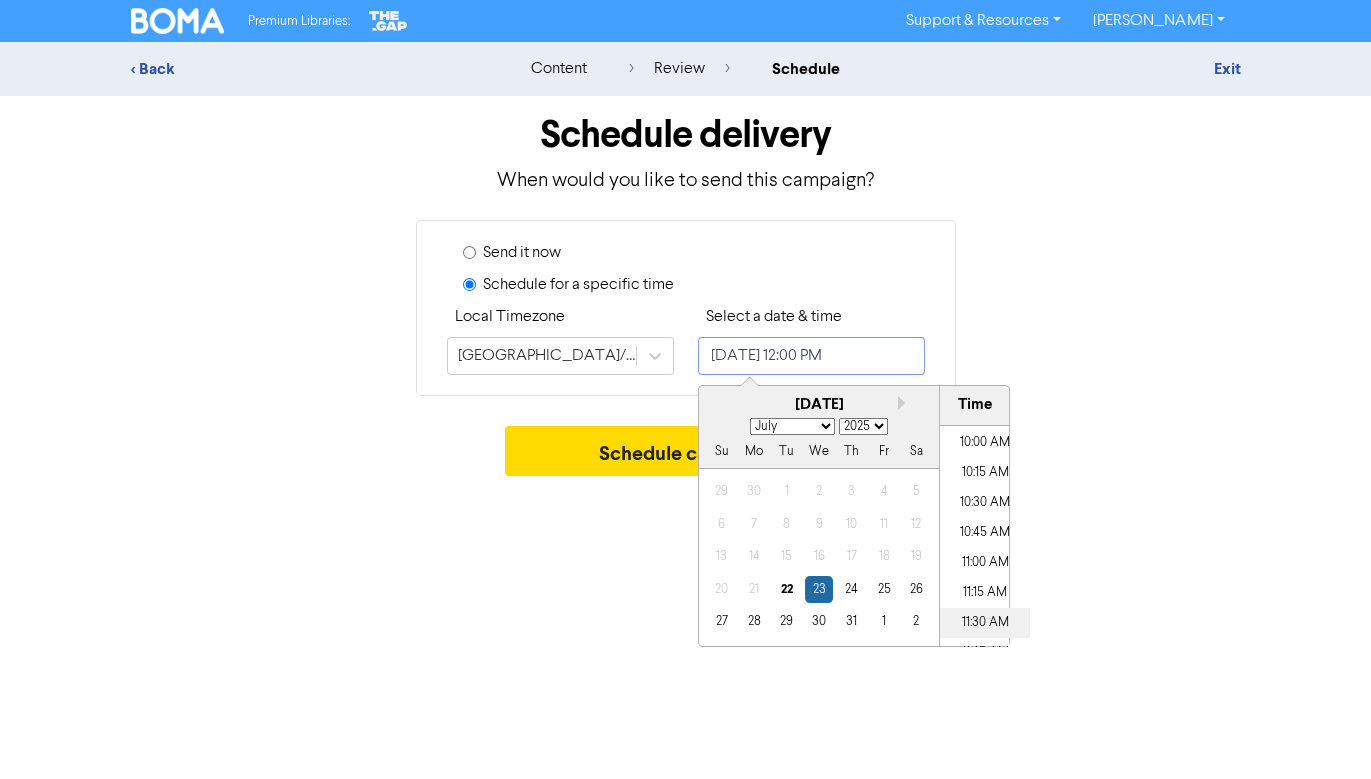 scroll, scrollTop: 1173, scrollLeft: 0, axis: vertical 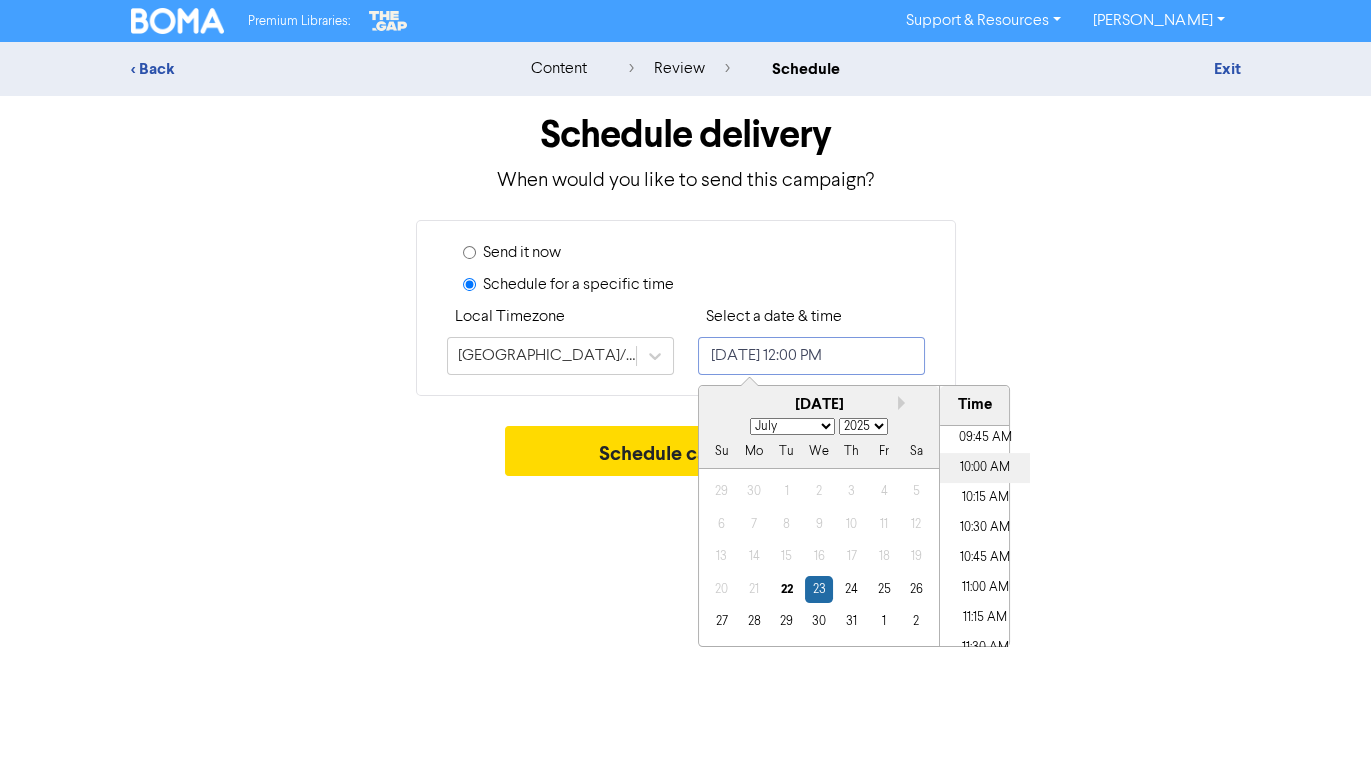 click on "10:00 AM" at bounding box center (985, 468) 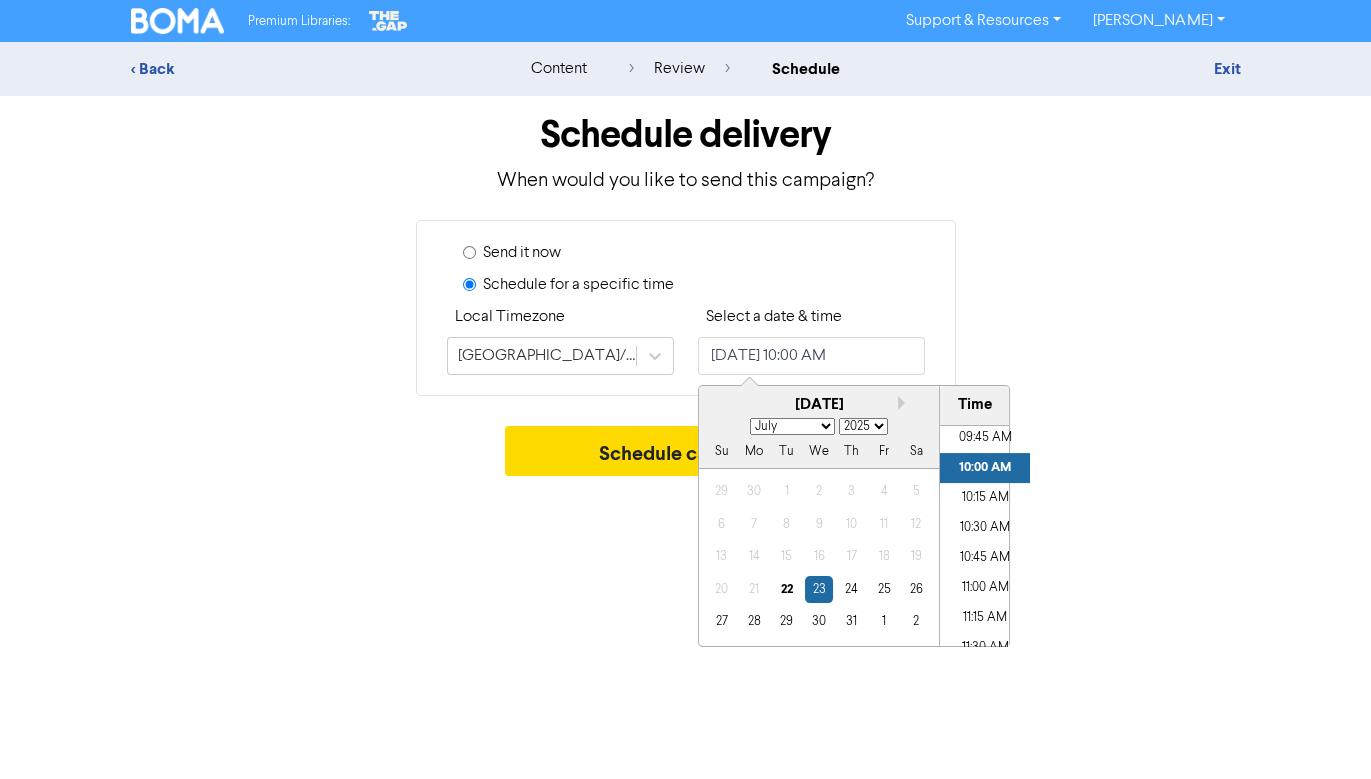 click on "Schedule campaign" at bounding box center (686, 456) 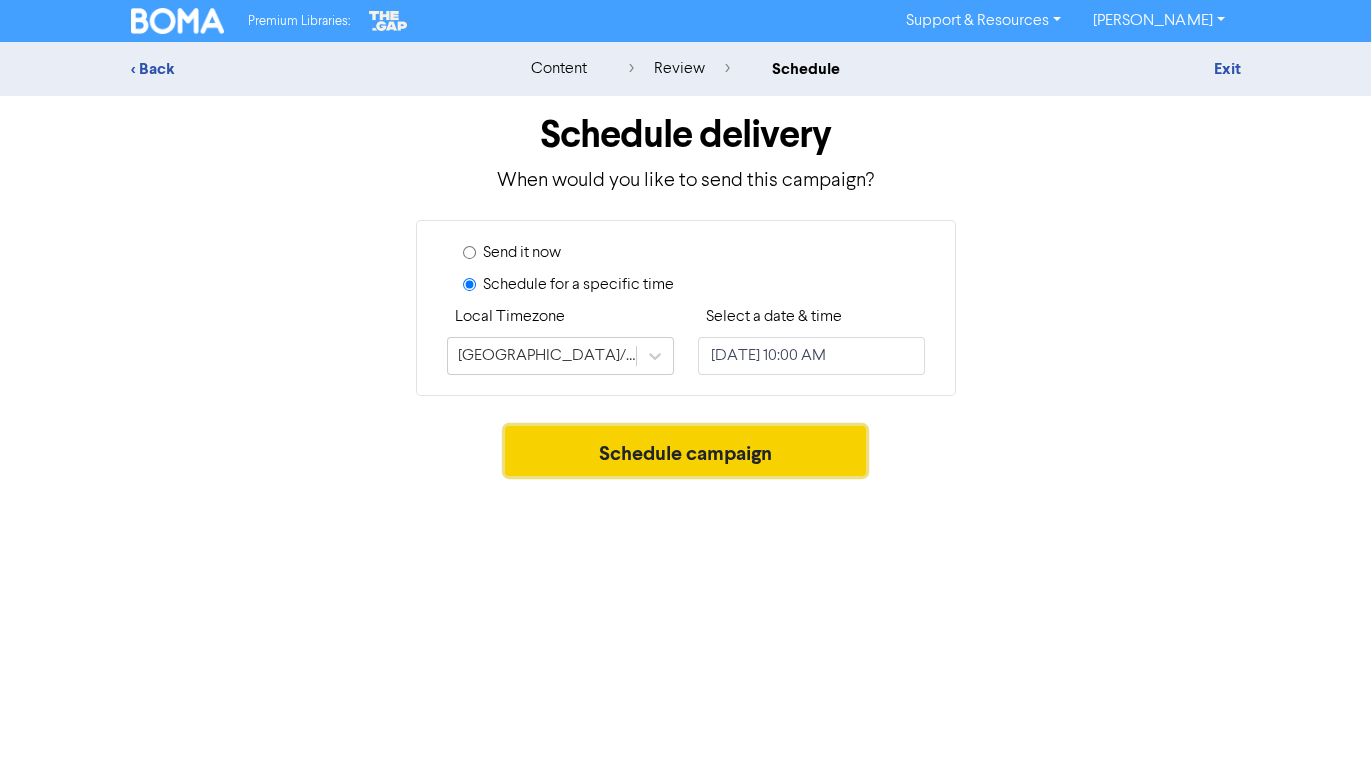 click on "Schedule campaign" at bounding box center (685, 451) 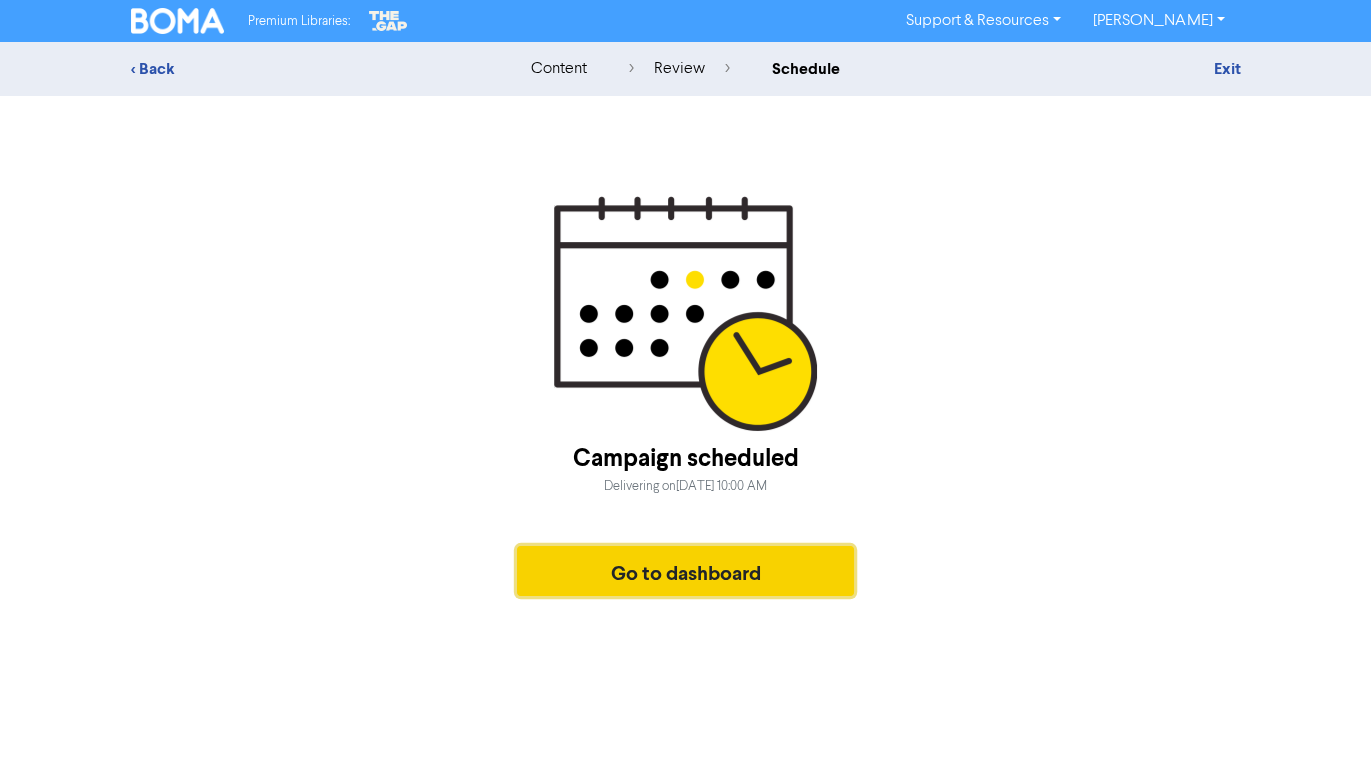 click on "Go to dashboard" at bounding box center [686, 571] 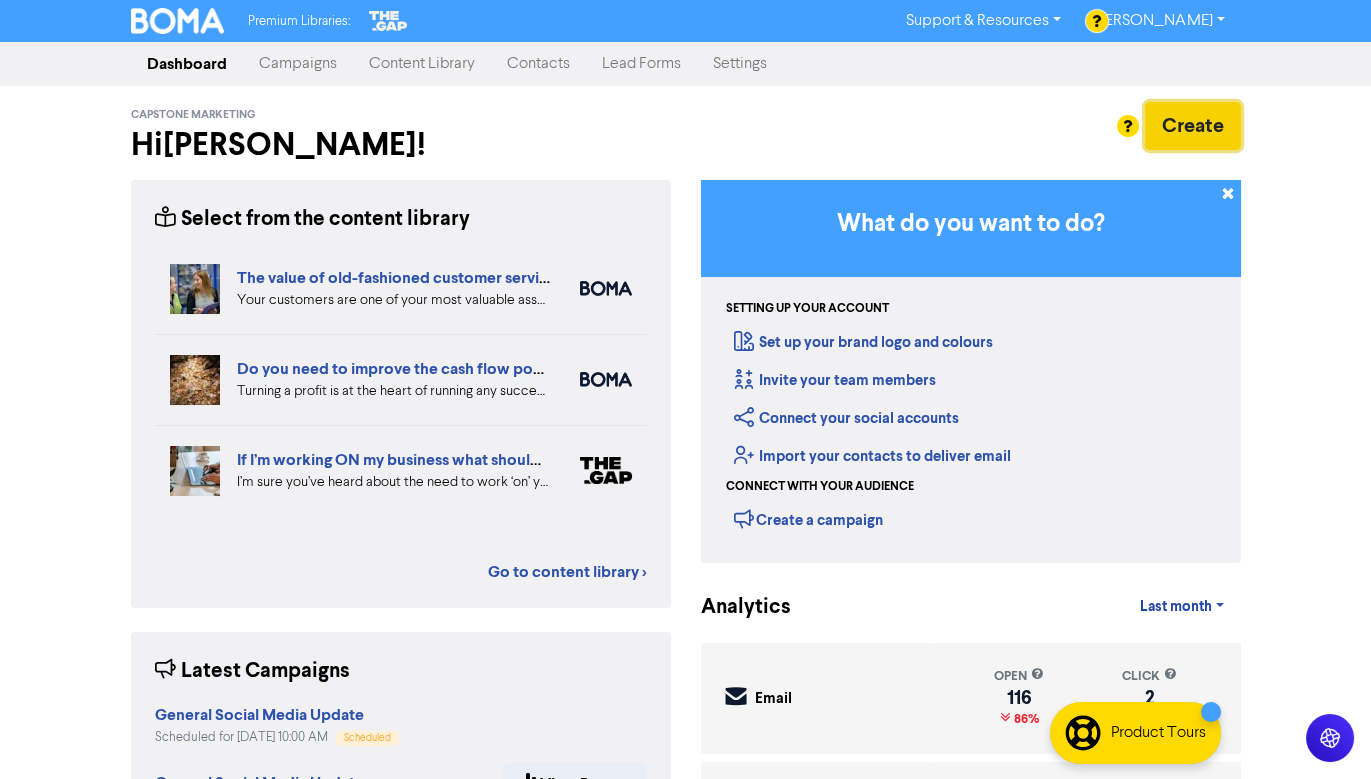 click on "Create" at bounding box center [1193, 126] 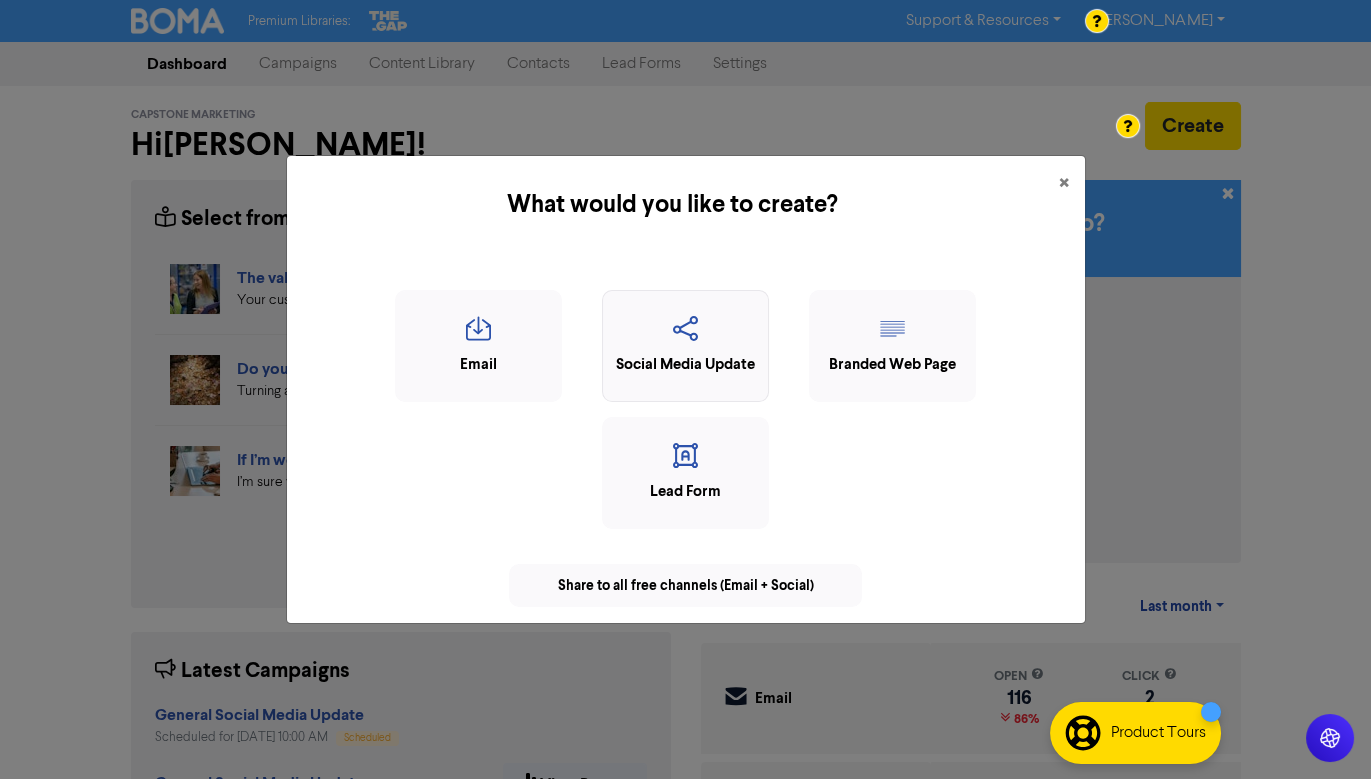 click on "Social Media Update" at bounding box center (685, 365) 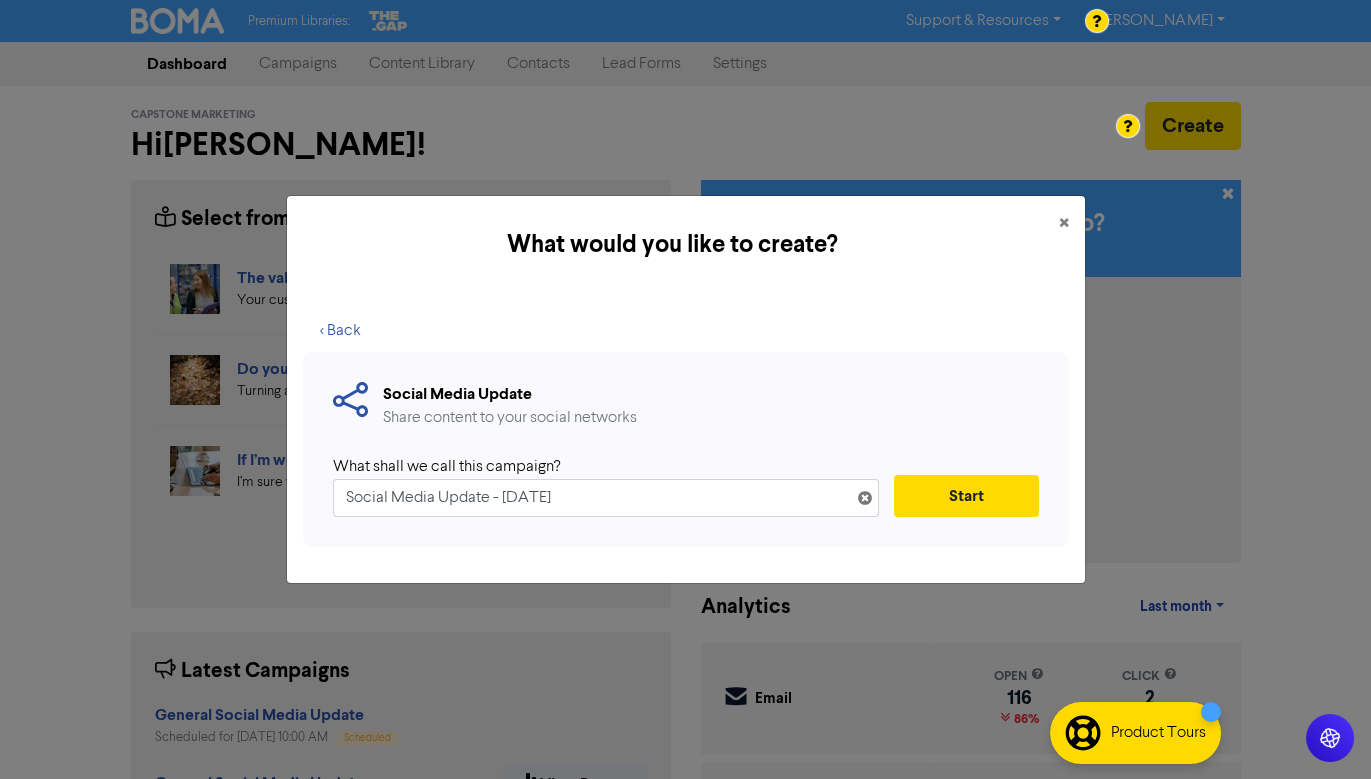 click on "Social Media Update - 22nd Jul. 2025" at bounding box center [606, 498] 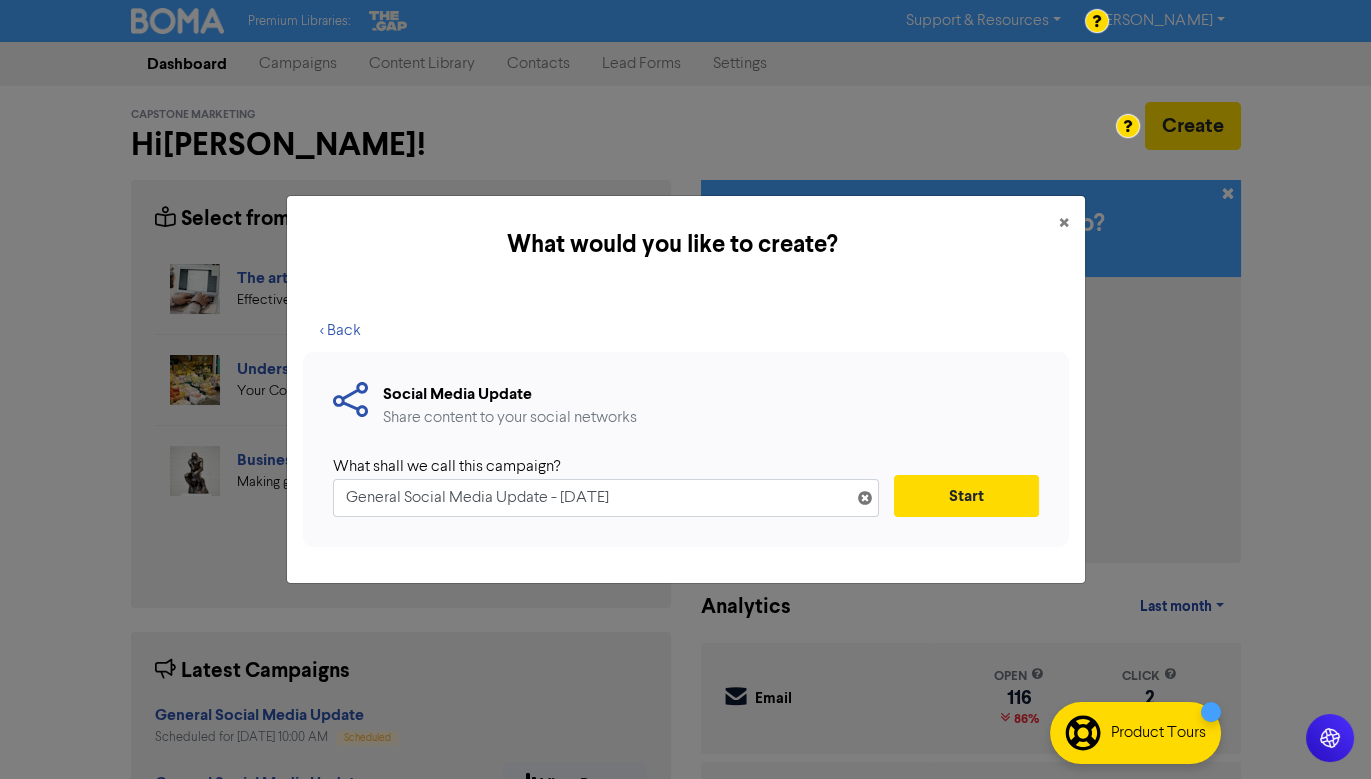drag, startPoint x: 680, startPoint y: 489, endPoint x: 546, endPoint y: 492, distance: 134.03358 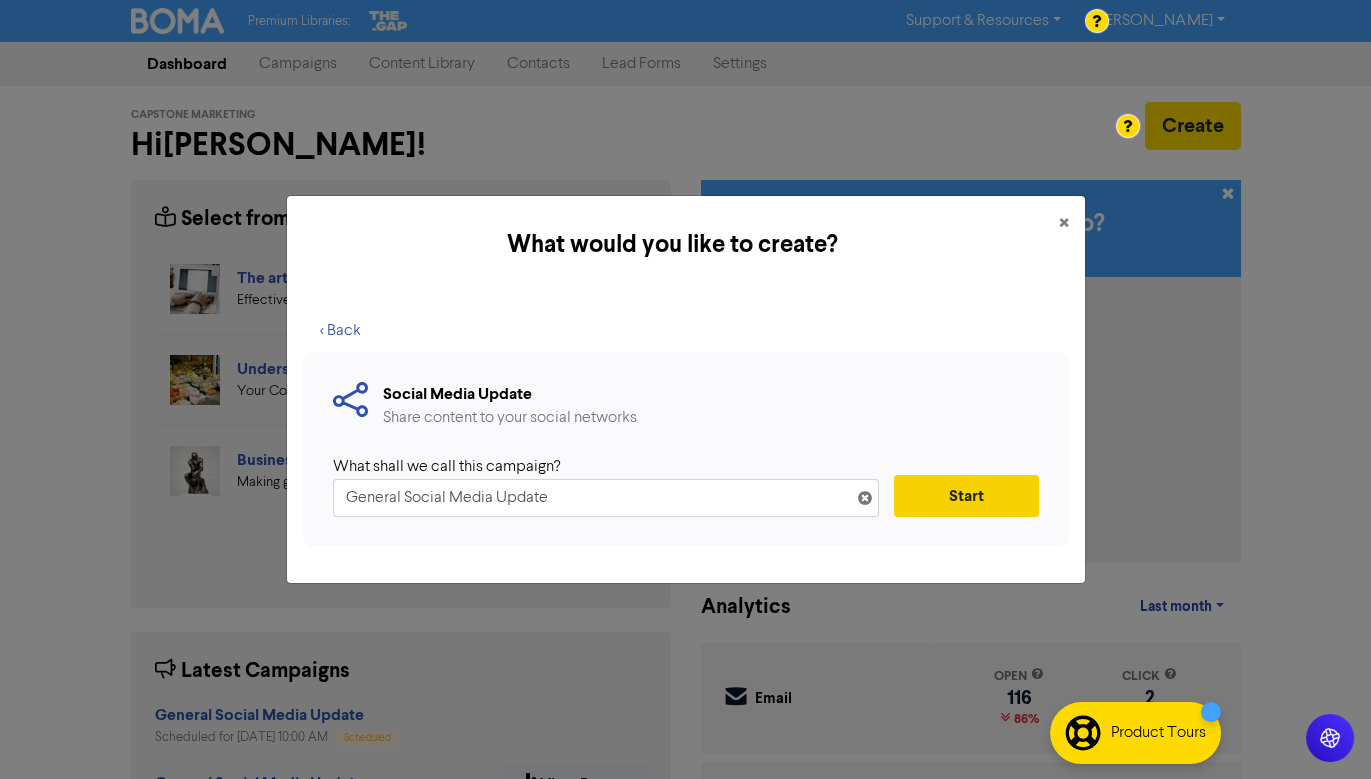 type on "General Social Media Update" 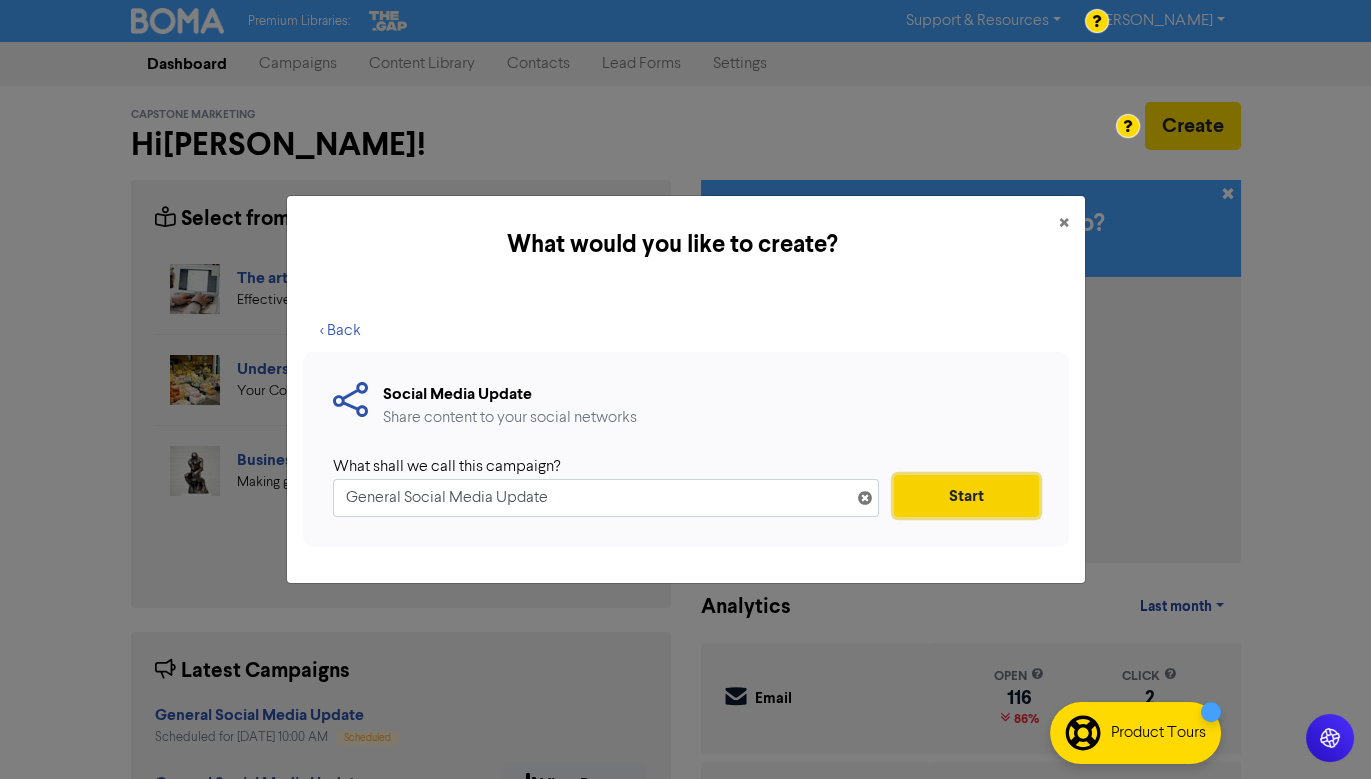 click on "Start" at bounding box center [966, 496] 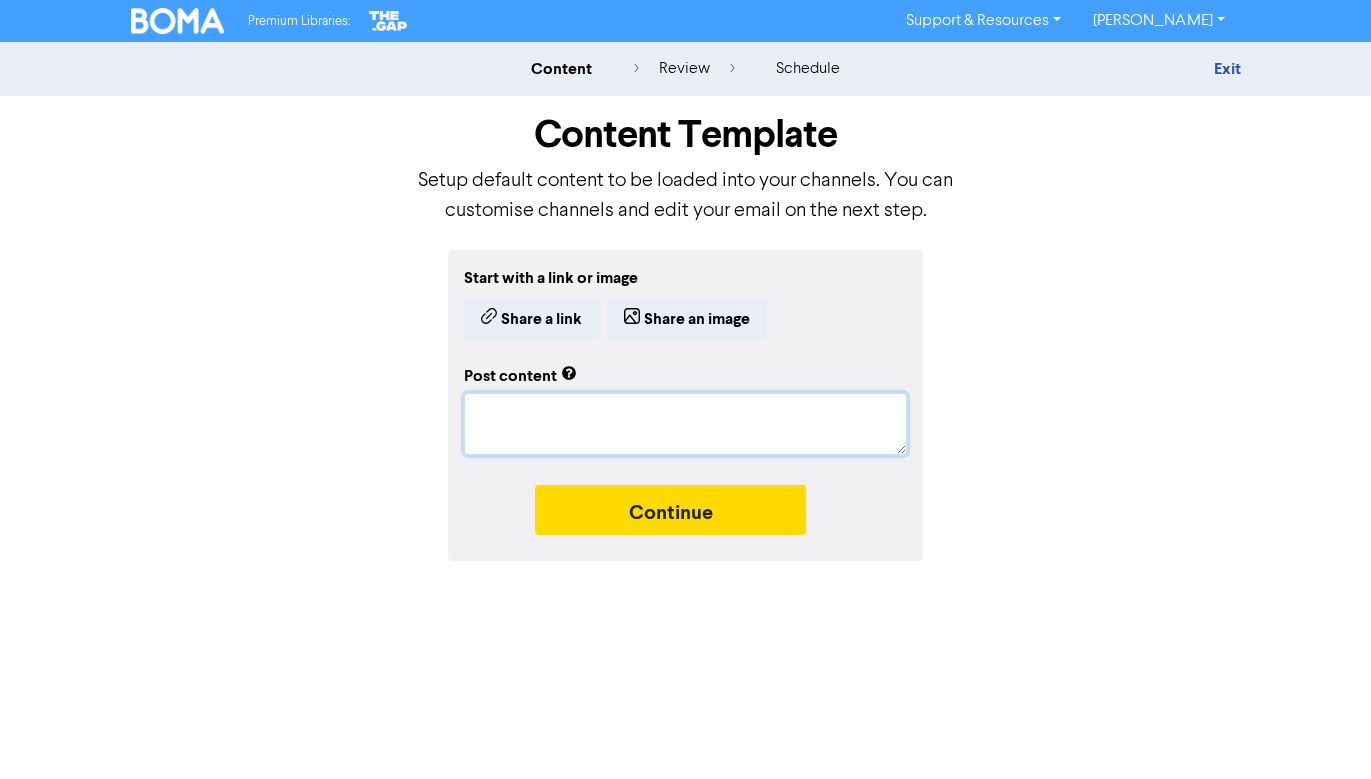 click at bounding box center [685, 424] 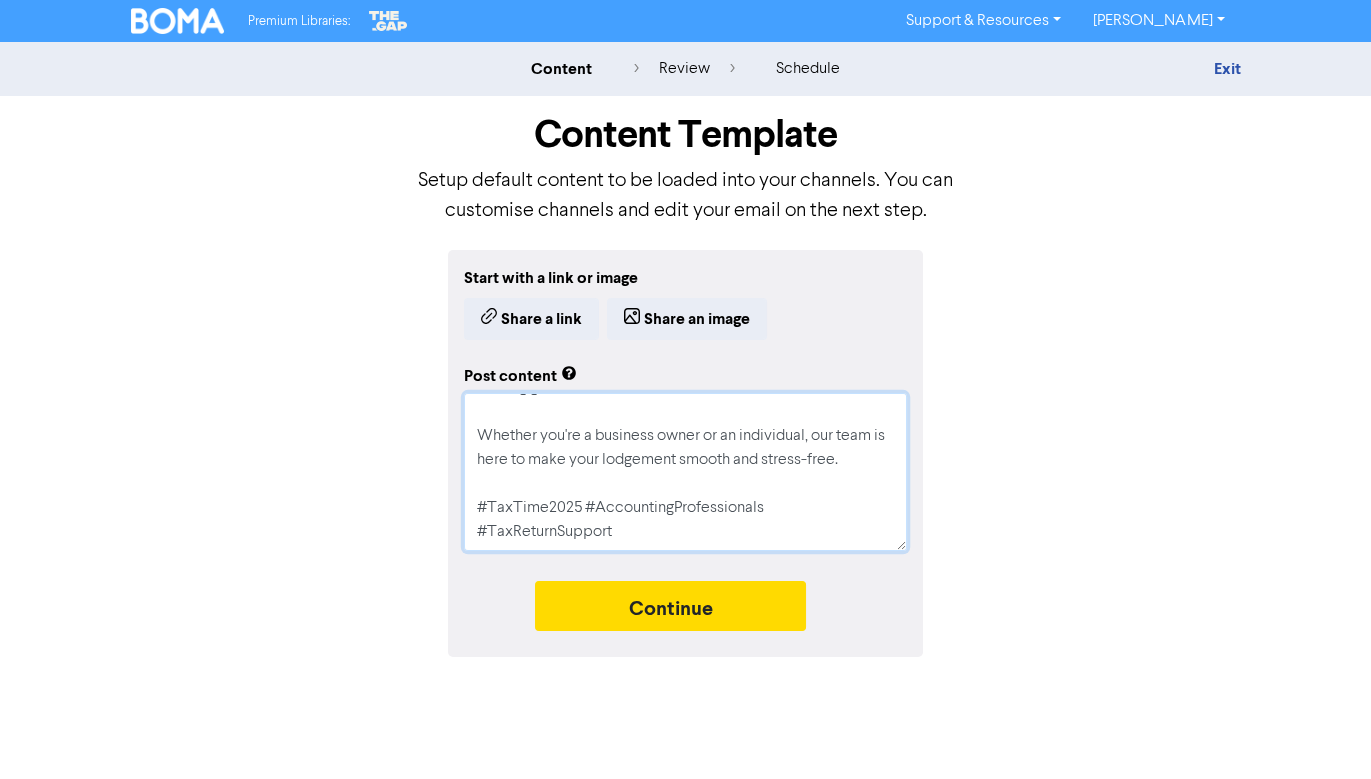 type on "x" 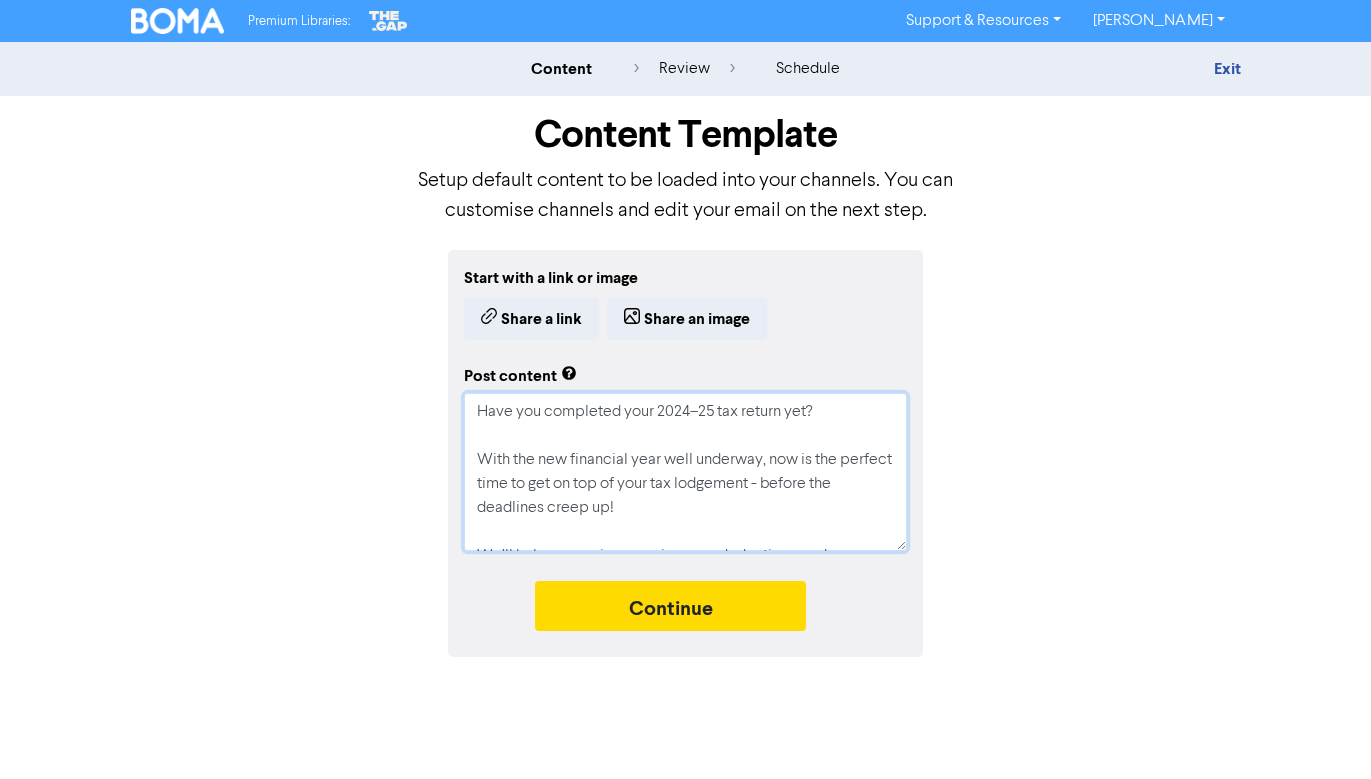 click on "Have you completed your 2024–25 tax return yet?
With the new financial year well underway, now is the perfect time to get on top of your tax lodgement - before the deadlines creep up!
We’ll help you review your income, deductions, and compliance obligations to ensure everything is accurate and nothing gets missed.
Whether you're a business owner or an individual, our team is here to make your lodgement smooth and stress-free.
#TaxTime2025 #AccountingProfessionals #TaxReturnSupport" at bounding box center [685, 472] 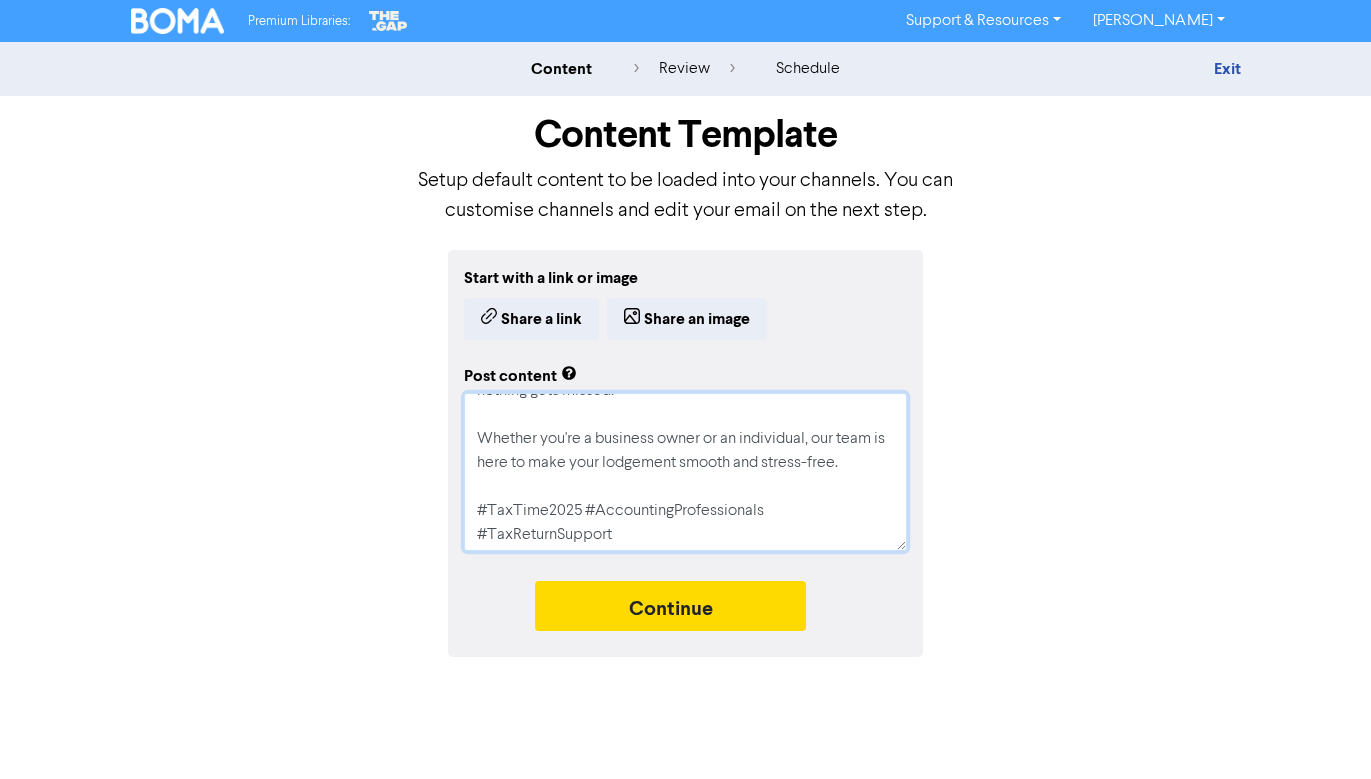 scroll, scrollTop: 215, scrollLeft: 0, axis: vertical 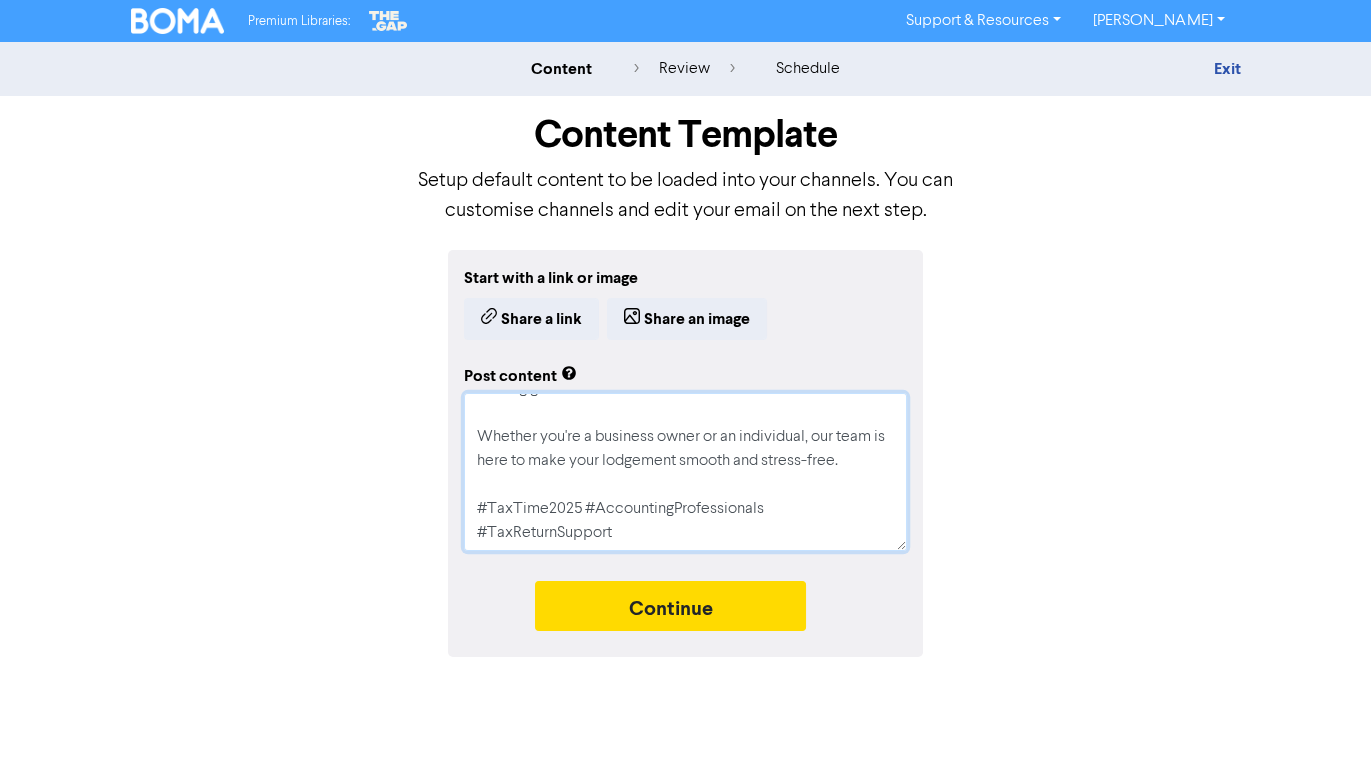 click on "Have you completed your 2024–25 tax return yet?
With the new financial year well underway, now is the perfect time to get on top of your tax lodgement - before the deadlines creep up!
We’ll help you review your income, deductions, and compliance obligations to ensure everything is accurate and nothing gets missed.
Whether you're a business owner or an individual, our team is here to make your lodgement smooth and stress-free.
#TaxTime2025 #AccountingProfessionals #TaxReturnSupport" at bounding box center (685, 472) 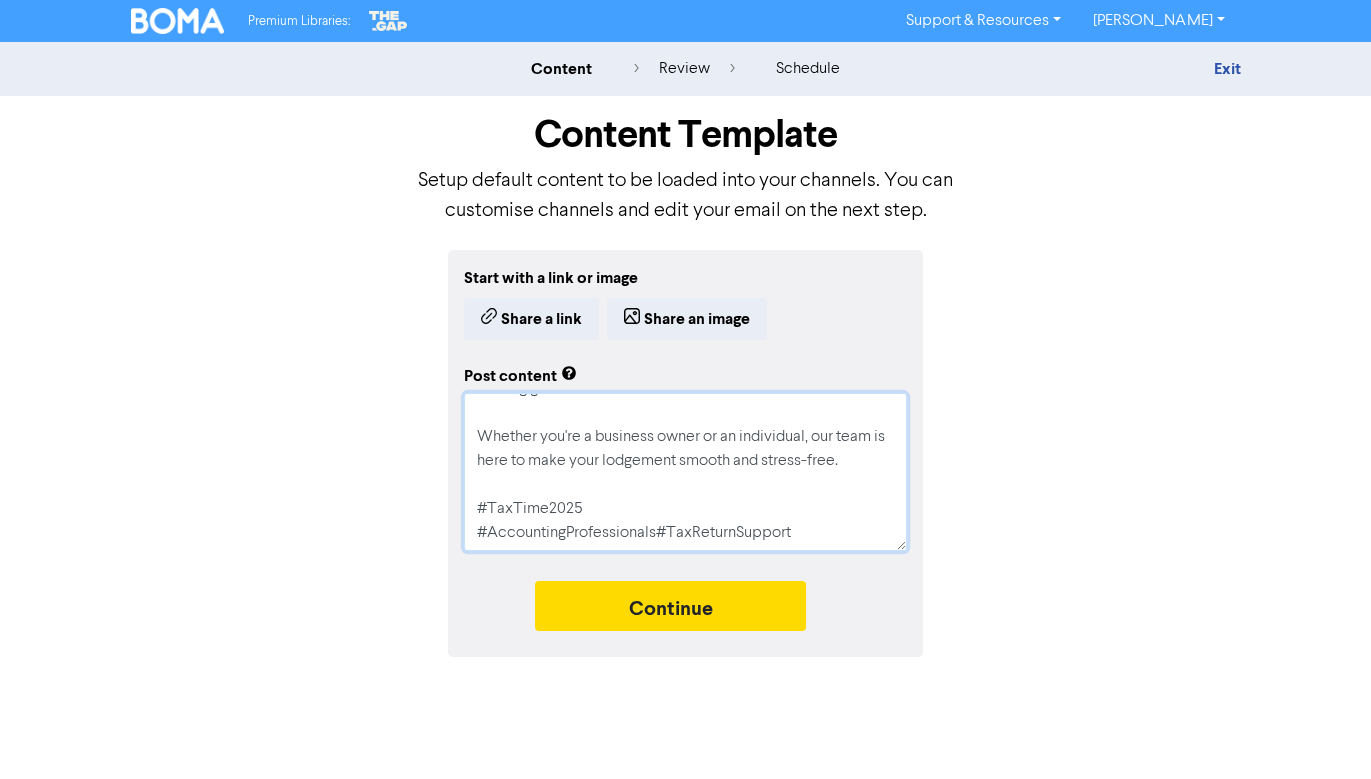 type on "x" 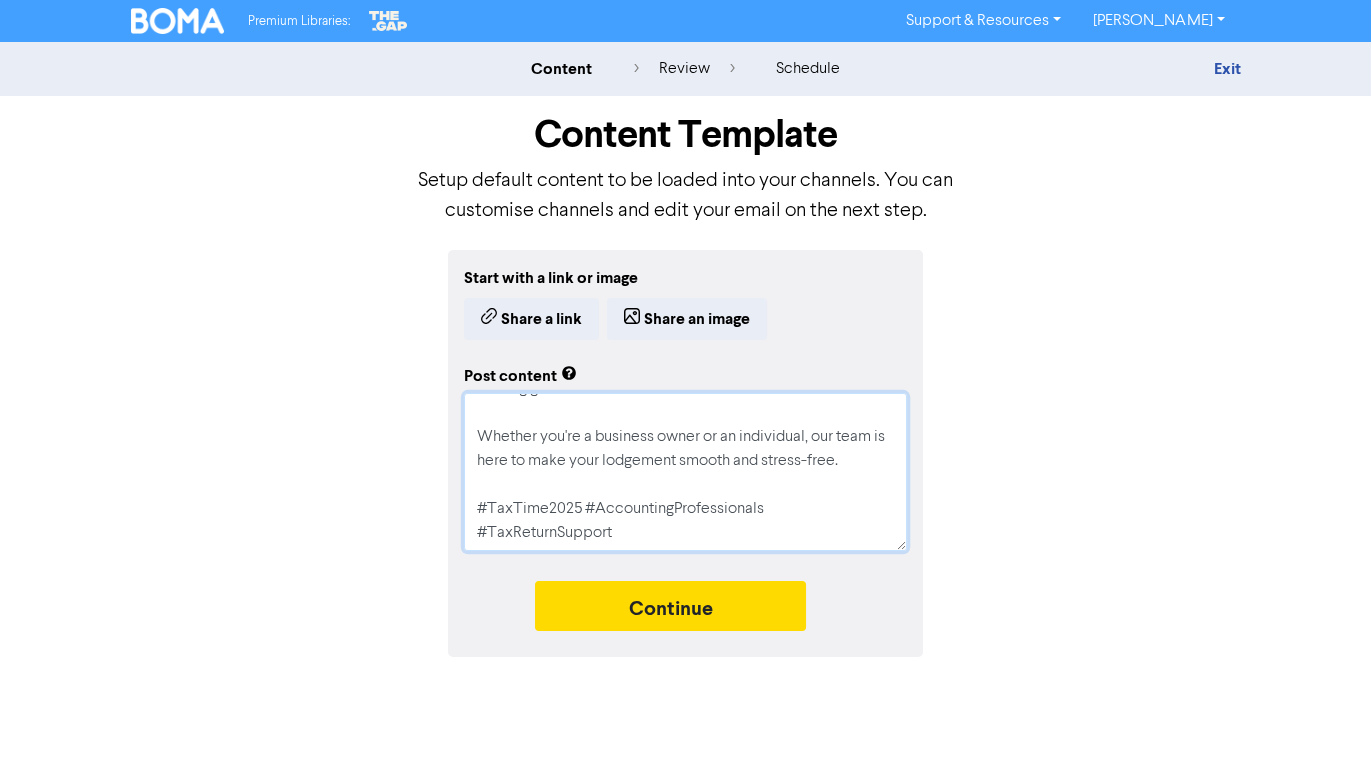 click on "Have you completed your 2024–25 tax return yet?
With the new financial year well underway, now is the perfect time to get on top of your tax lodgement - before the deadlines creep up!
We’ll help you review your income, deductions, and compliance obligations to ensure everything is accurate and nothing gets missed.
Whether you're a business owner or an individual, our team is here to make your lodgement smooth and stress-free.
#TaxTime2025 #AccountingProfessionals #TaxReturnSupport" at bounding box center [685, 472] 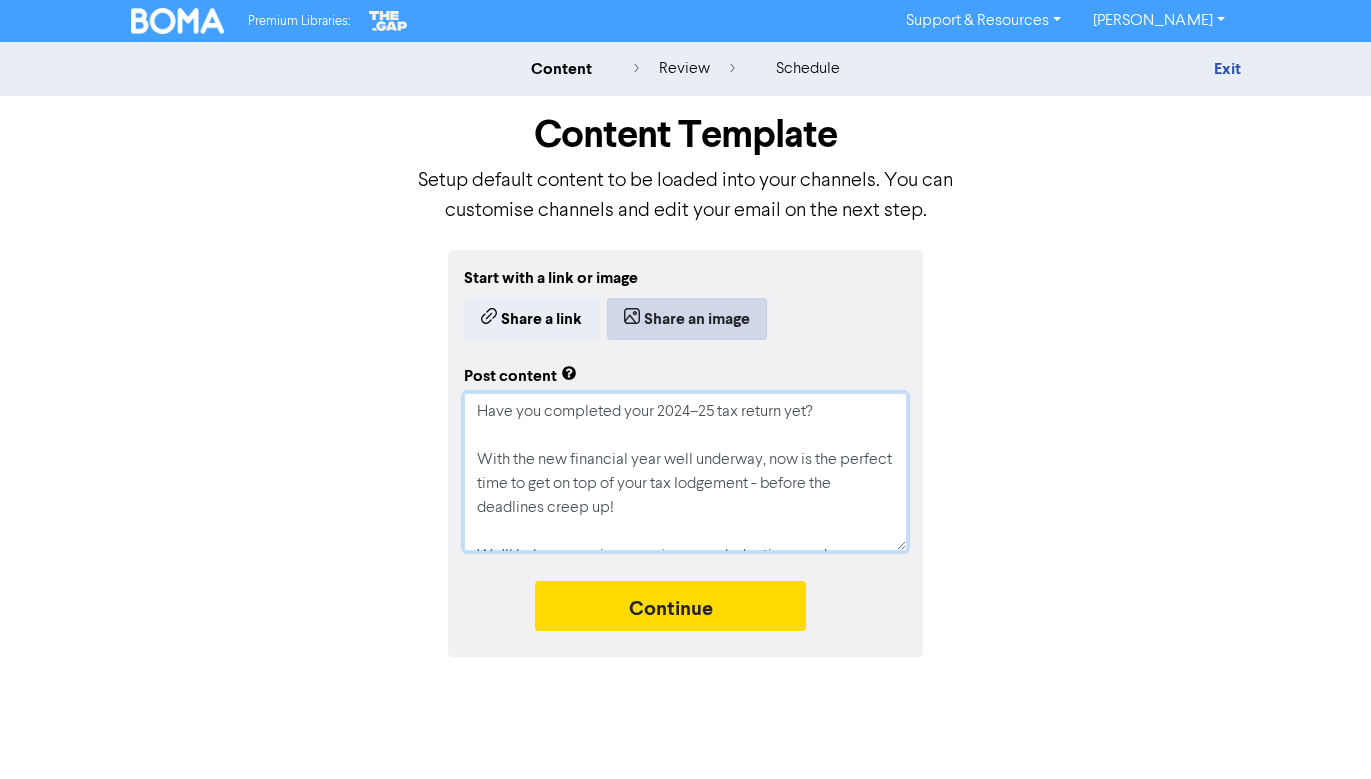 type on "Have you completed your 2024–25 tax return yet?
With the new financial year well underway, now is the perfect time to get on top of your tax lodgement - before the deadlines creep up!
We’ll help you review your income, deductions, and compliance obligations to ensure everything is accurate and nothing gets missed.
Whether you're a business owner or an individual, our team is here to make your lodgement smooth and stress-free.
#TaxTime2025 #AccountingProfessionals #TaxReturnSupport" 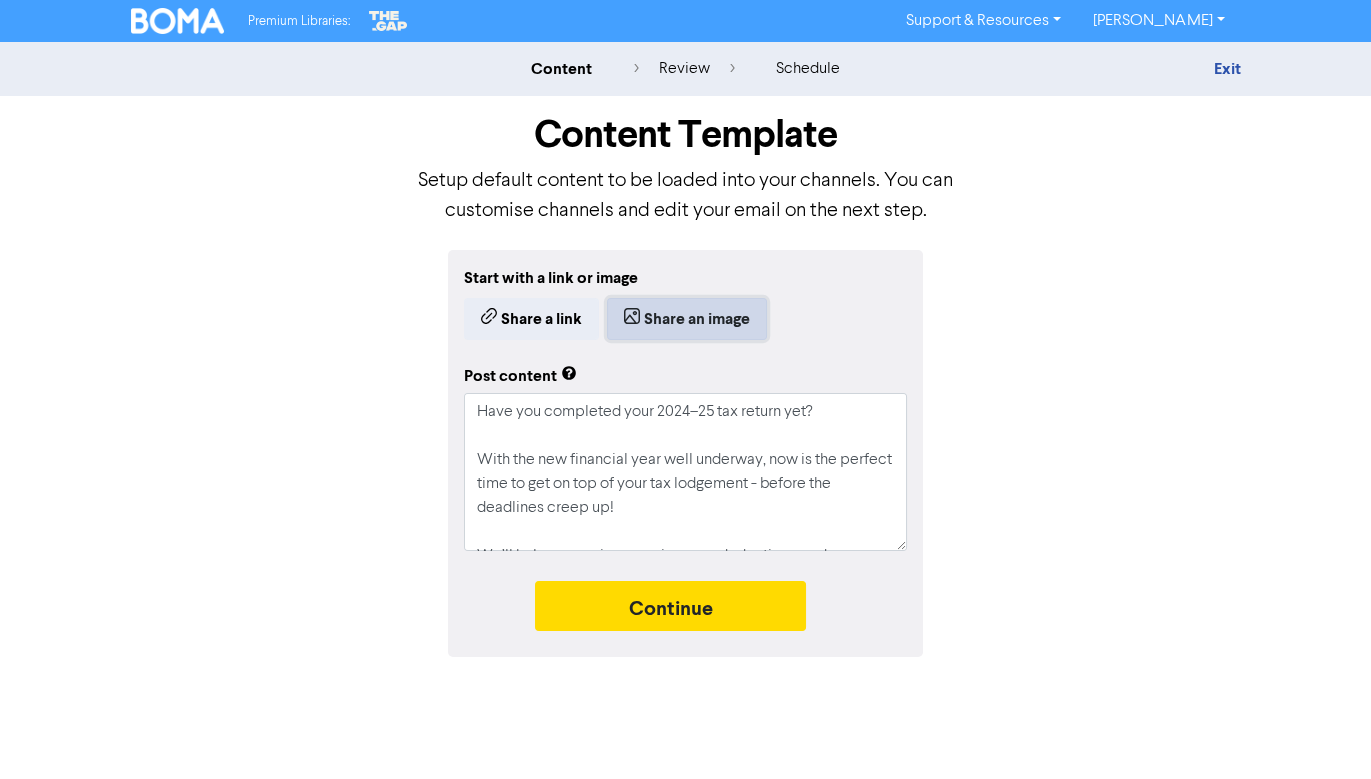 click on "Share an image" at bounding box center (687, 319) 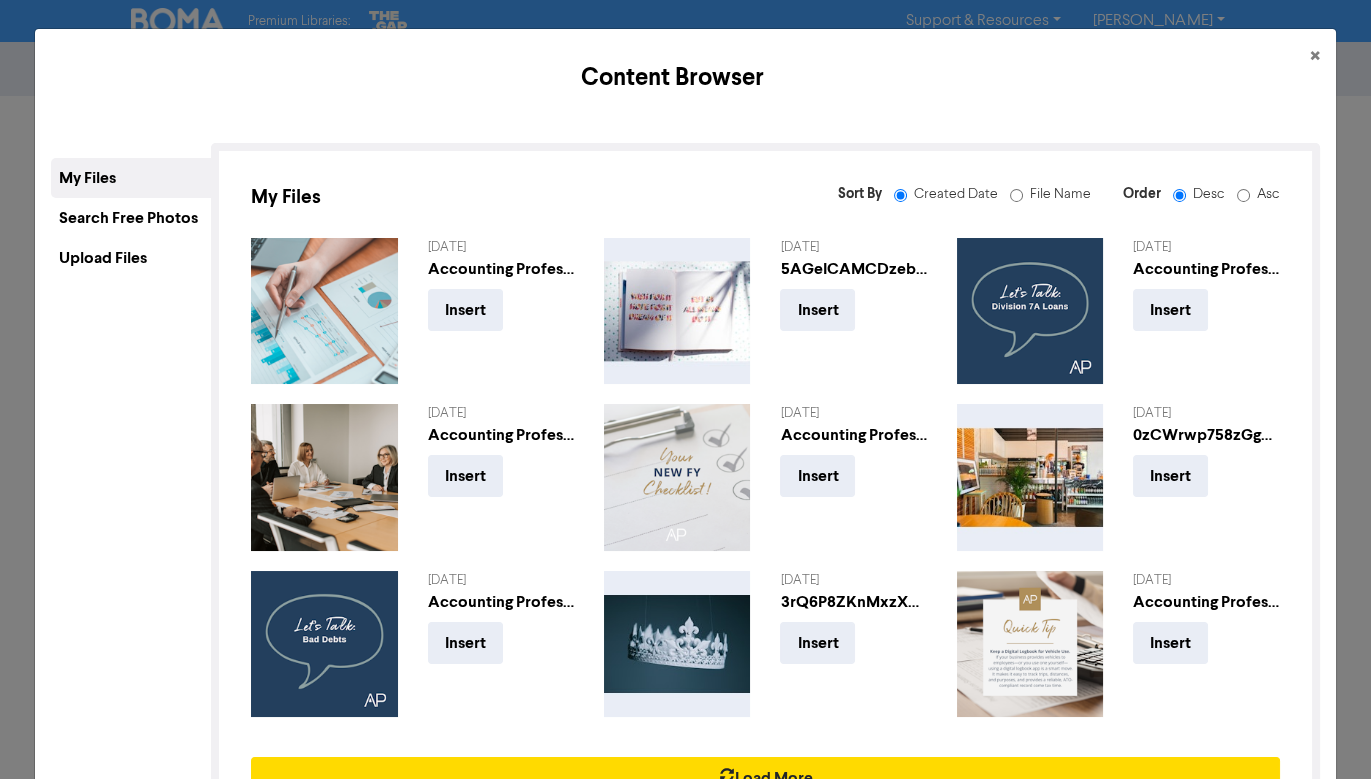 click on "Upload Files" at bounding box center [131, 258] 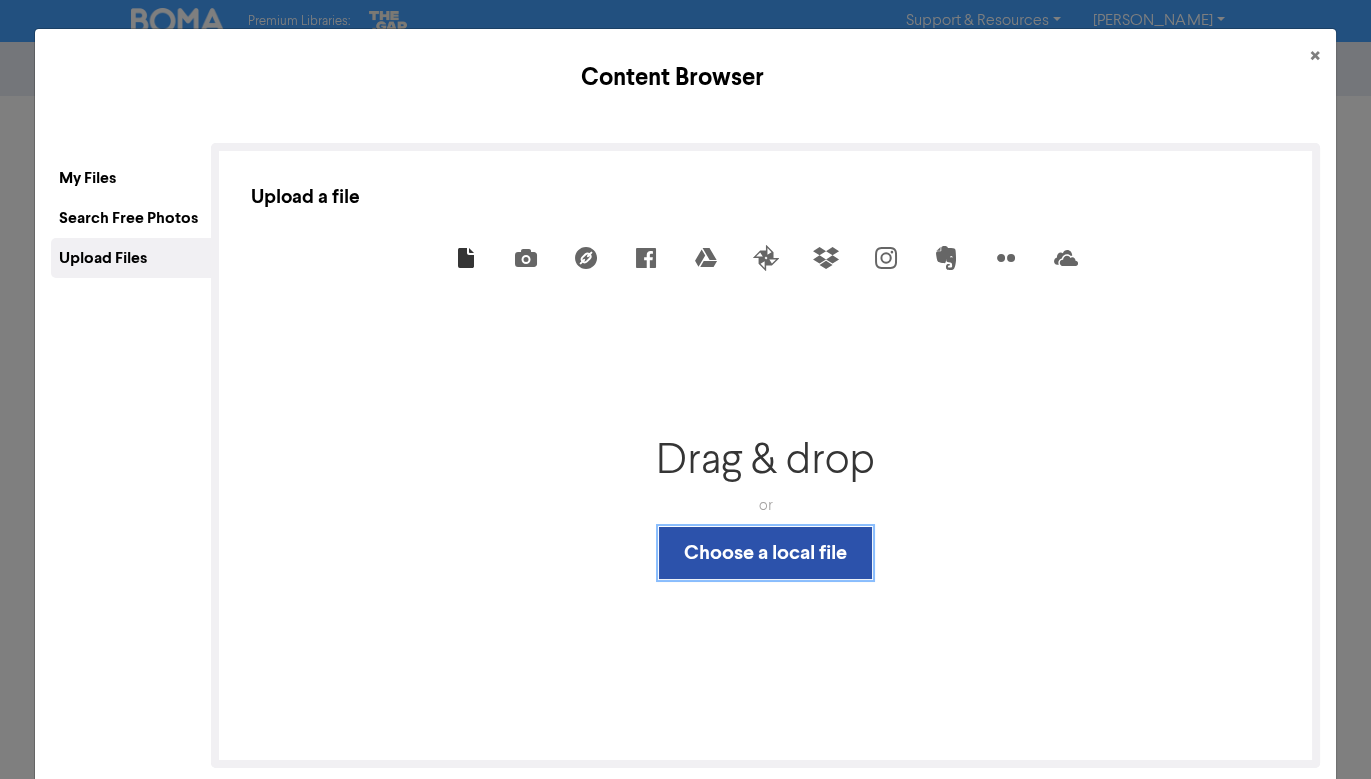 click on "Choose a local file" at bounding box center (765, 553) 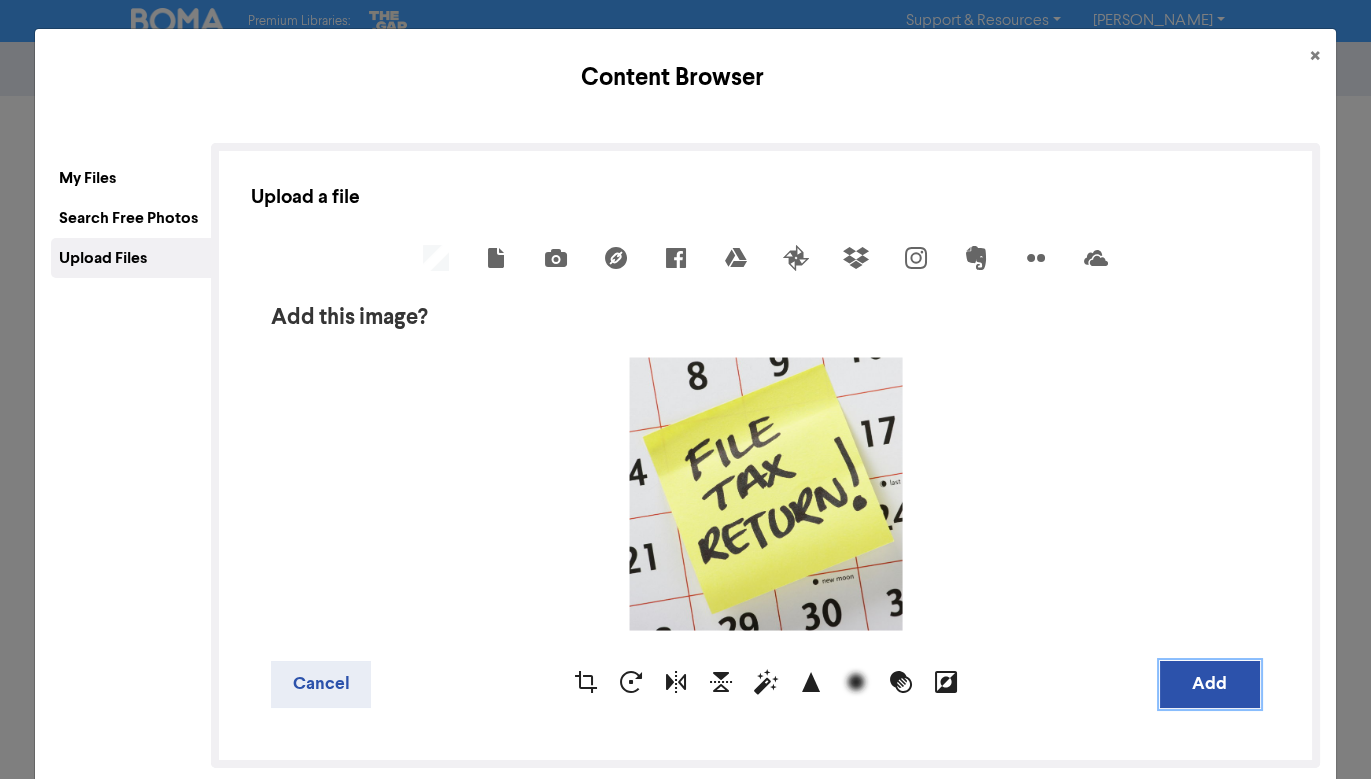 click on "Add" at bounding box center [1210, 684] 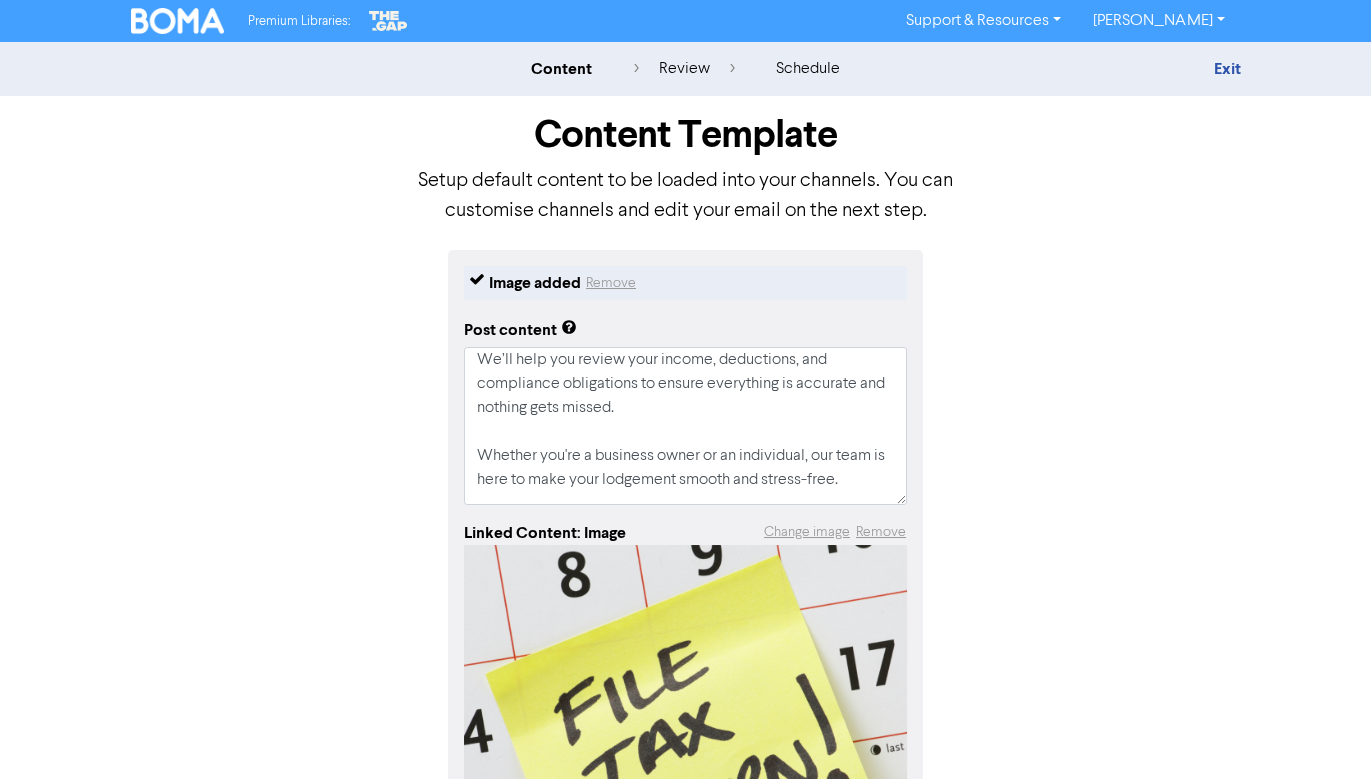 scroll, scrollTop: 215, scrollLeft: 0, axis: vertical 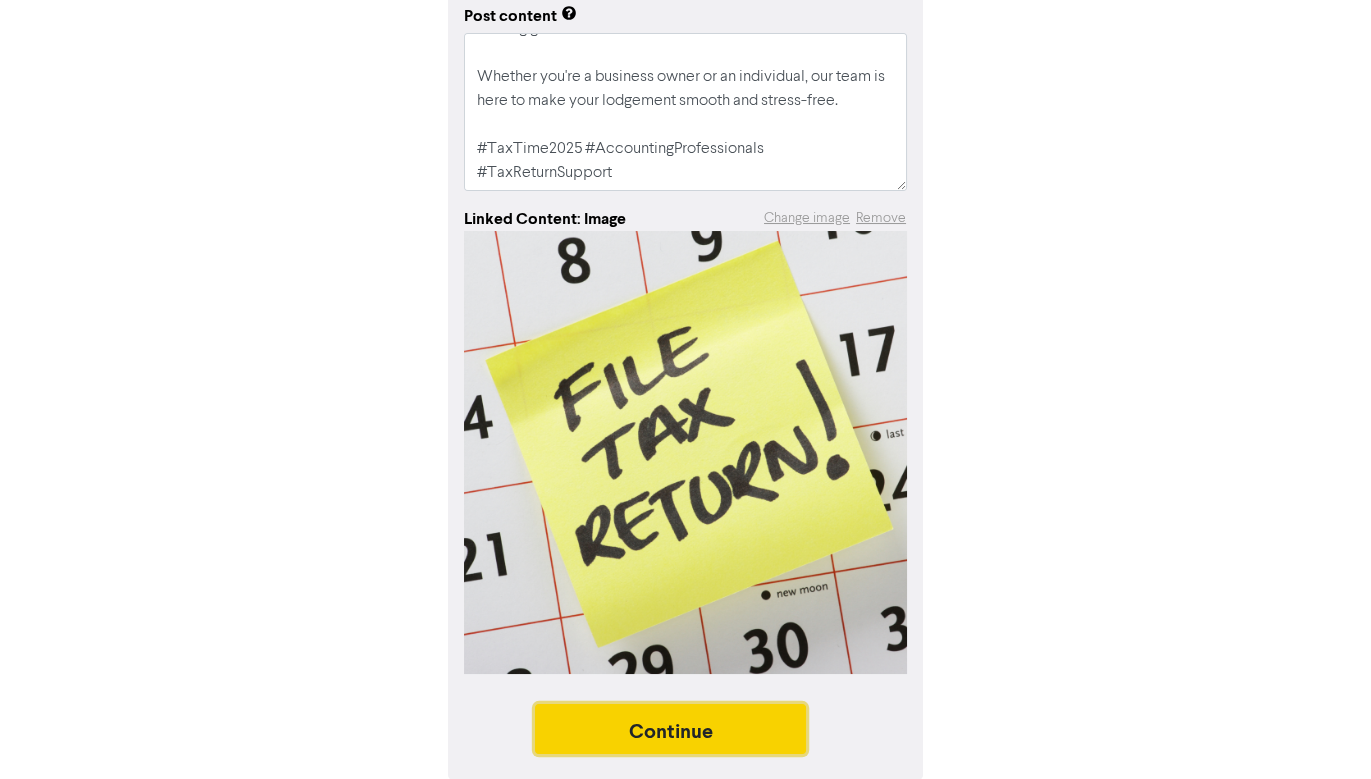 click on "Continue" at bounding box center [671, 729] 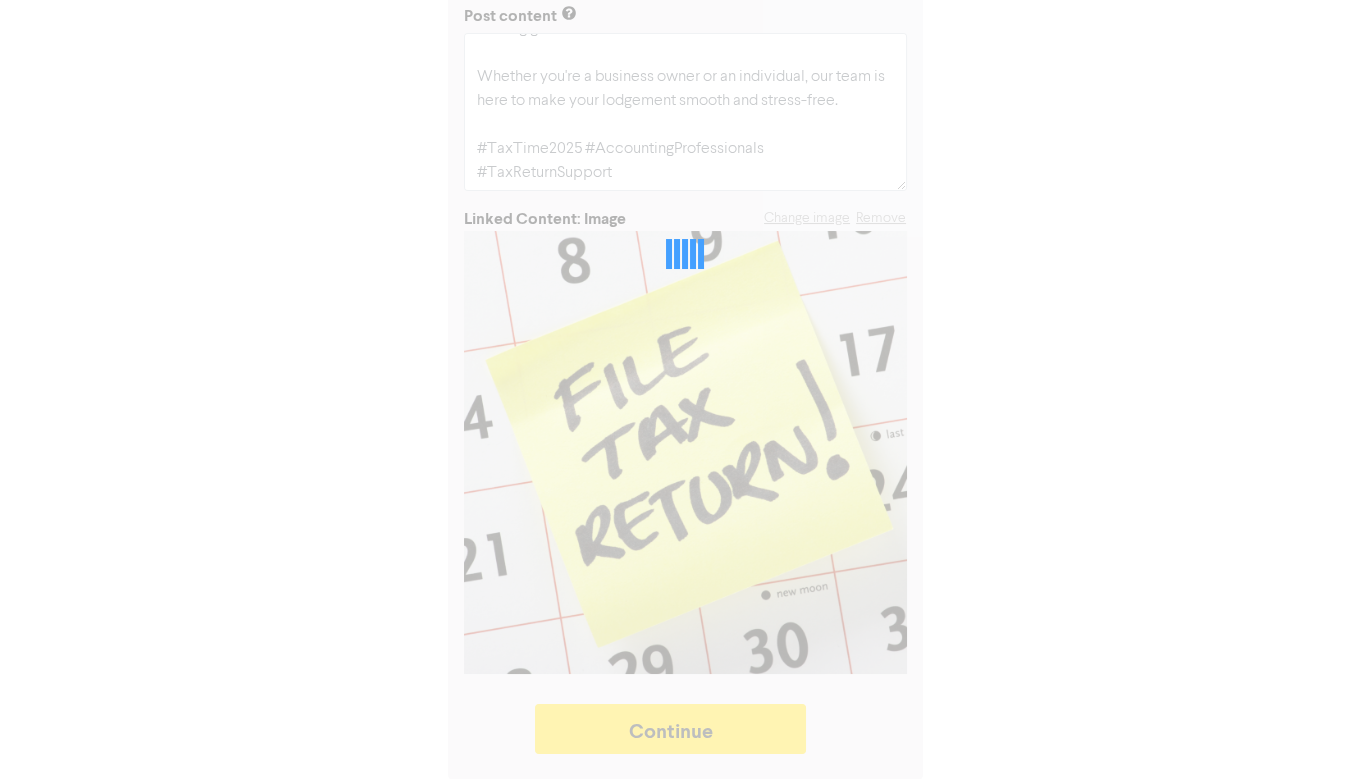 type on "x" 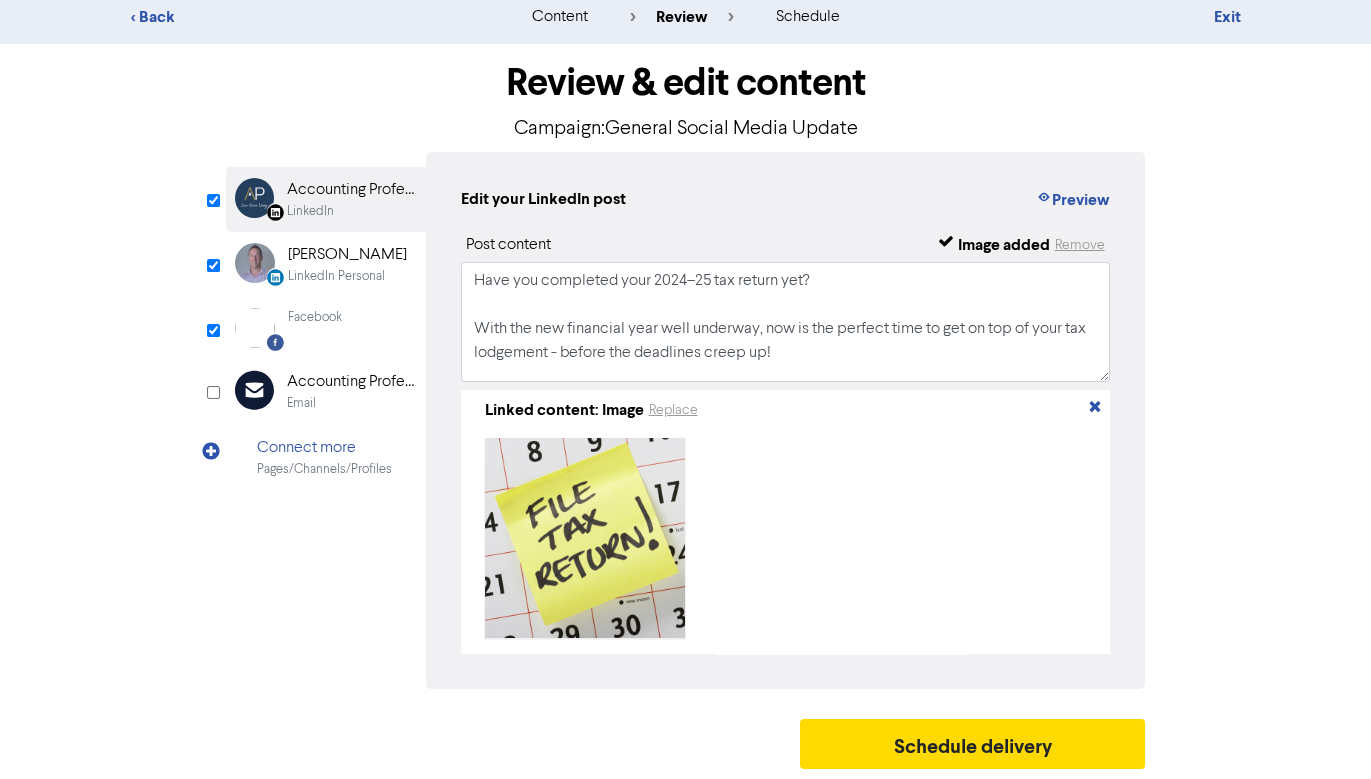 scroll, scrollTop: 0, scrollLeft: 0, axis: both 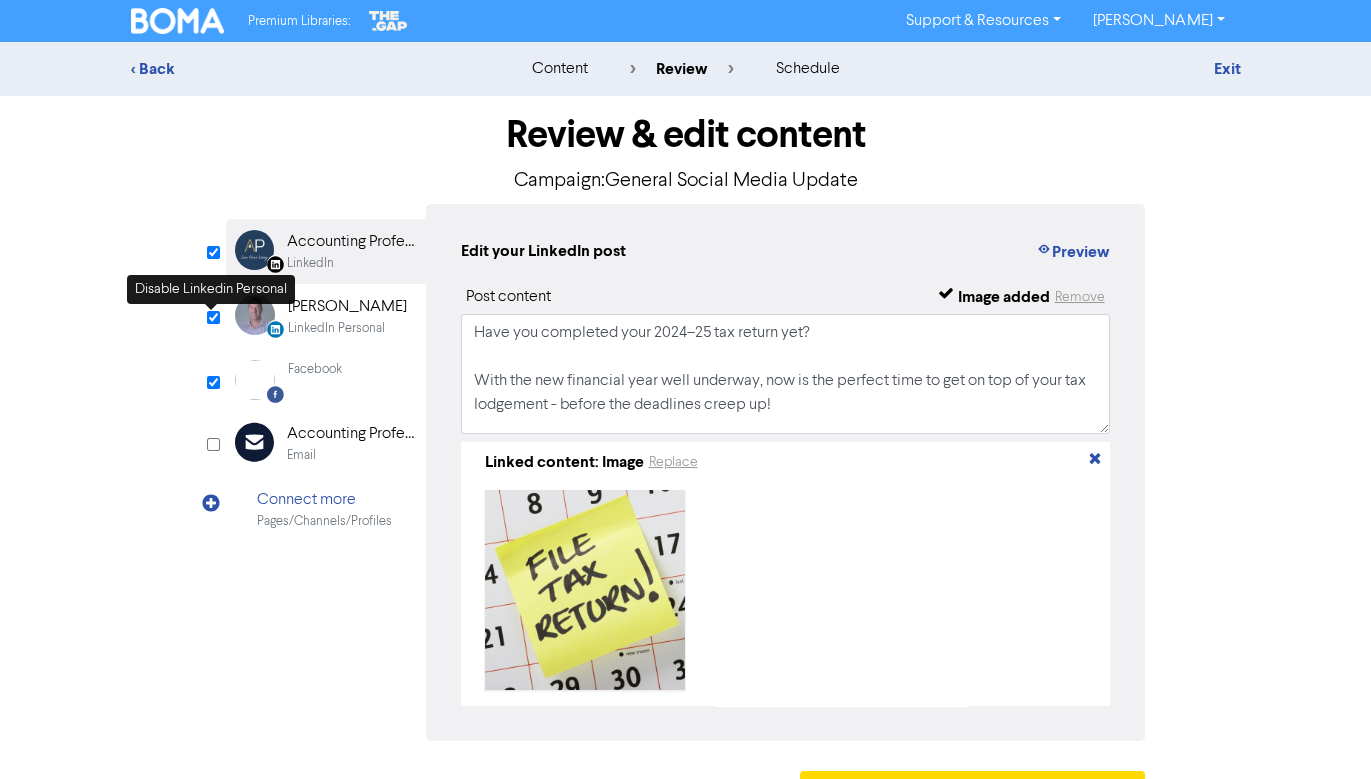 click at bounding box center [213, 317] 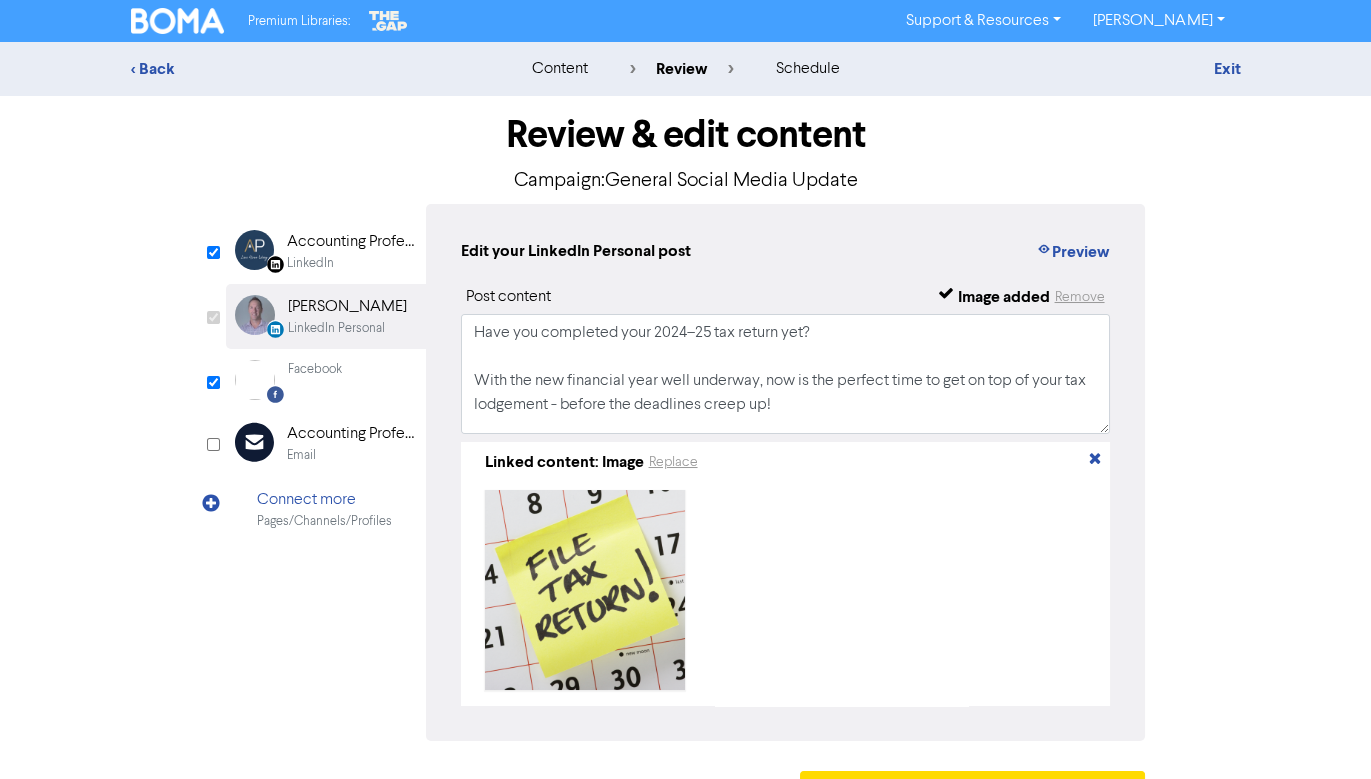 checkbox on "false" 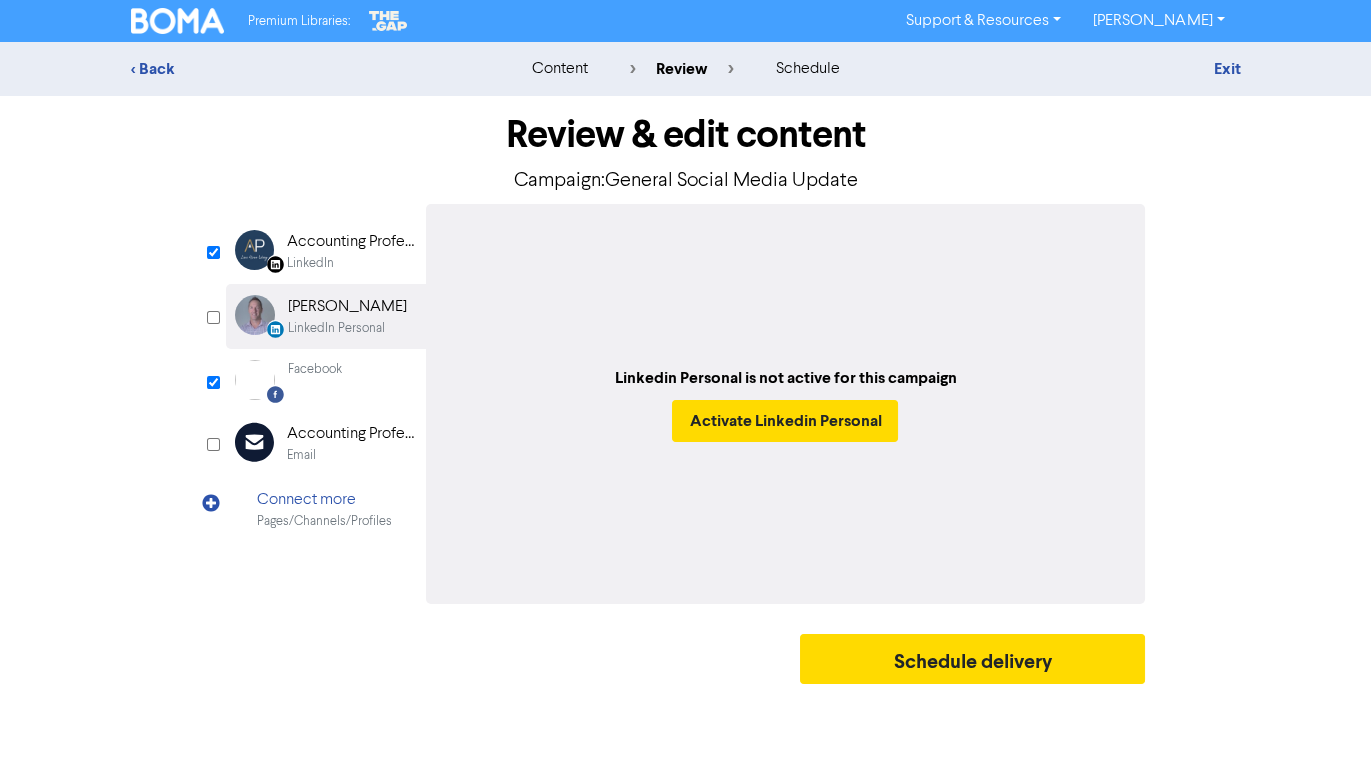 click on "LinkedIn" at bounding box center [310, 263] 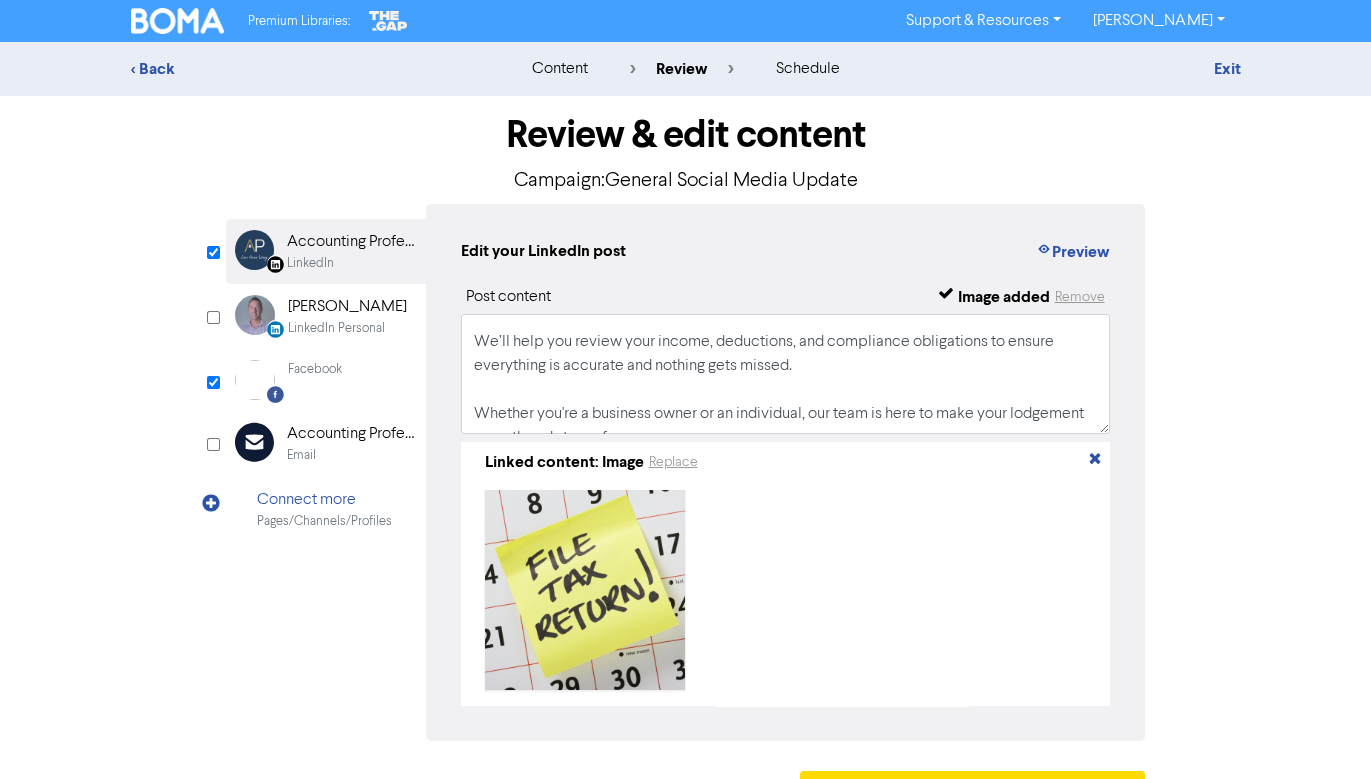 scroll, scrollTop: 181, scrollLeft: 0, axis: vertical 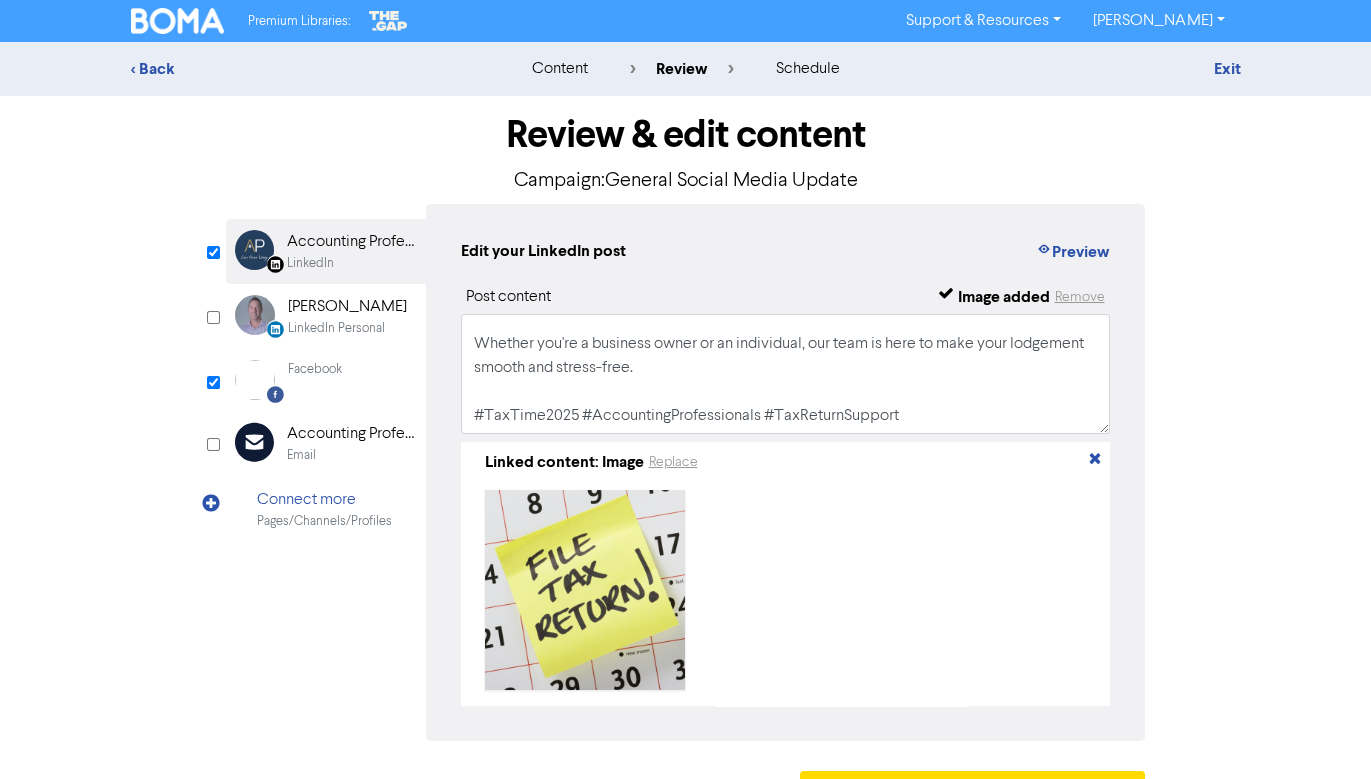 click on "Facebook" at bounding box center (315, 380) 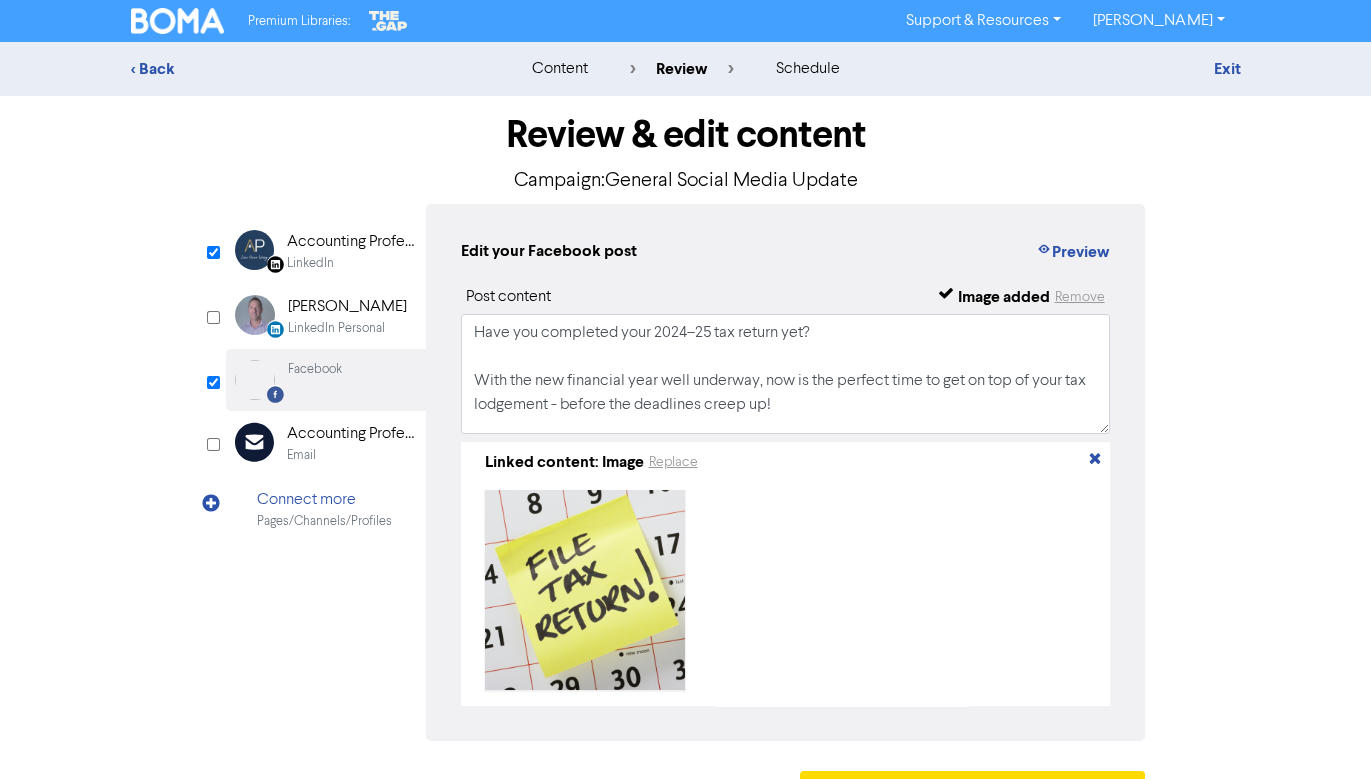 scroll, scrollTop: 60, scrollLeft: 0, axis: vertical 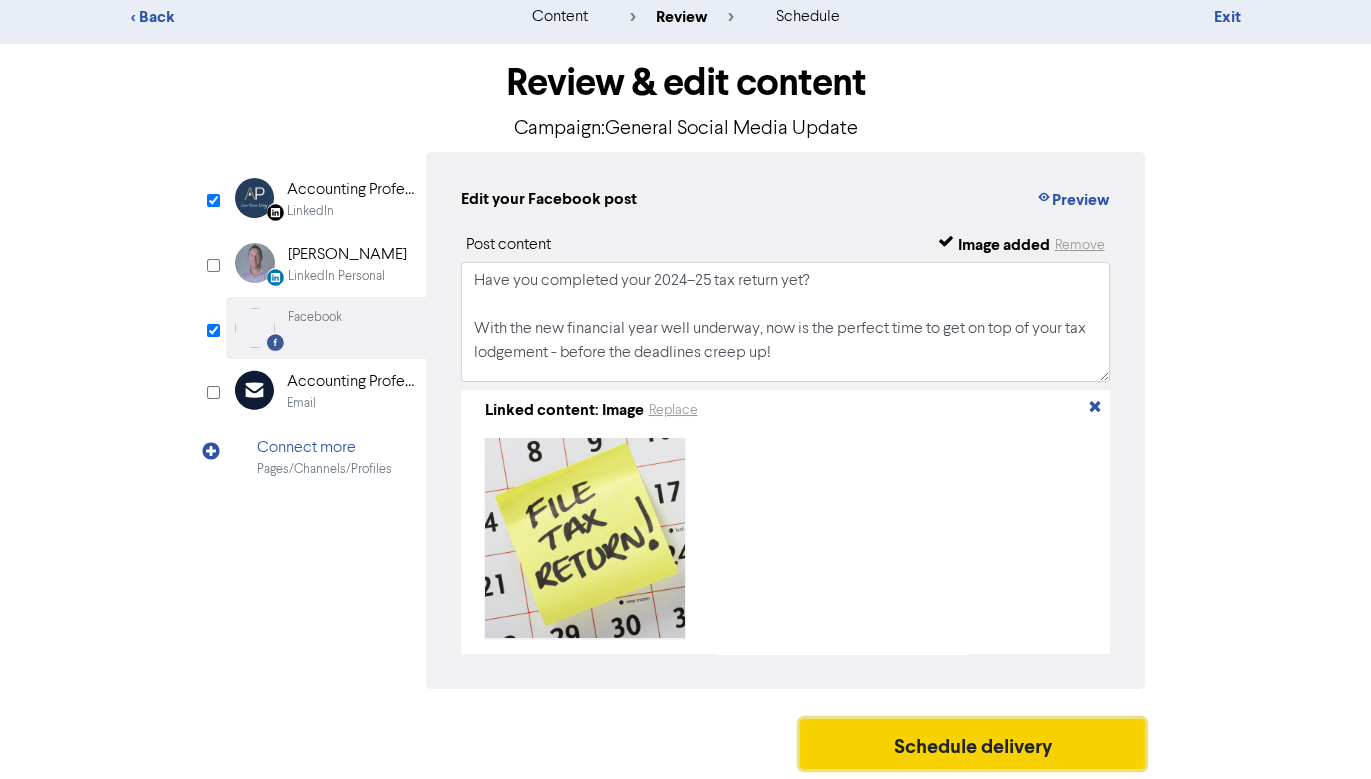 click on "Schedule delivery" at bounding box center [973, 744] 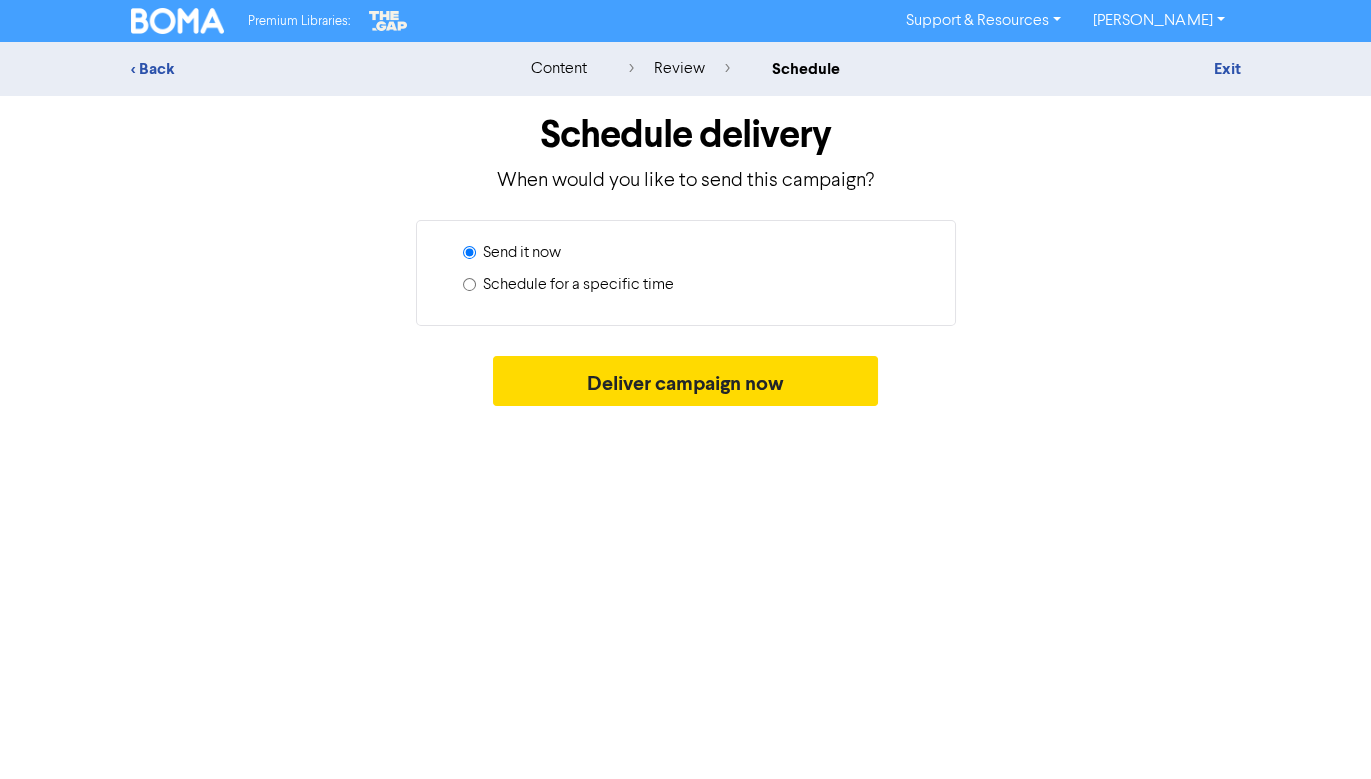 scroll, scrollTop: 0, scrollLeft: 0, axis: both 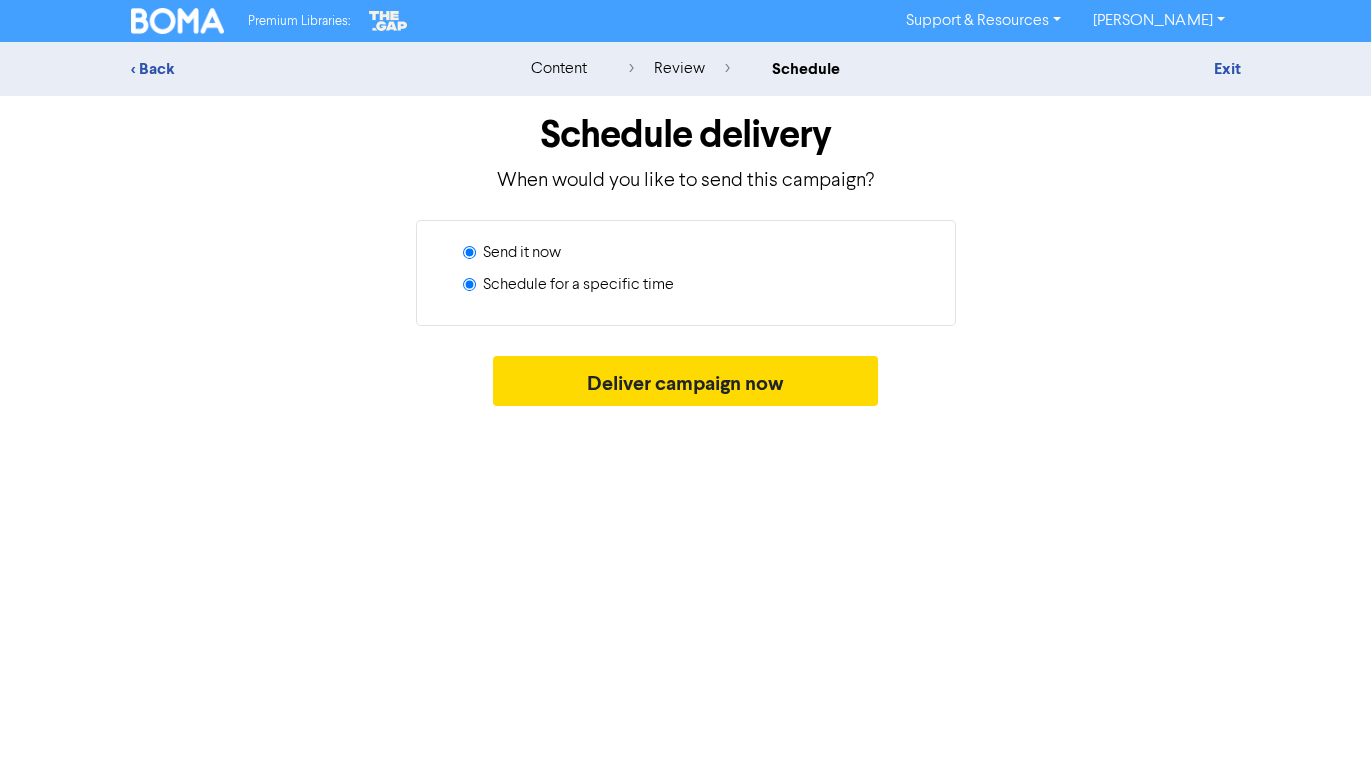 radio on "true" 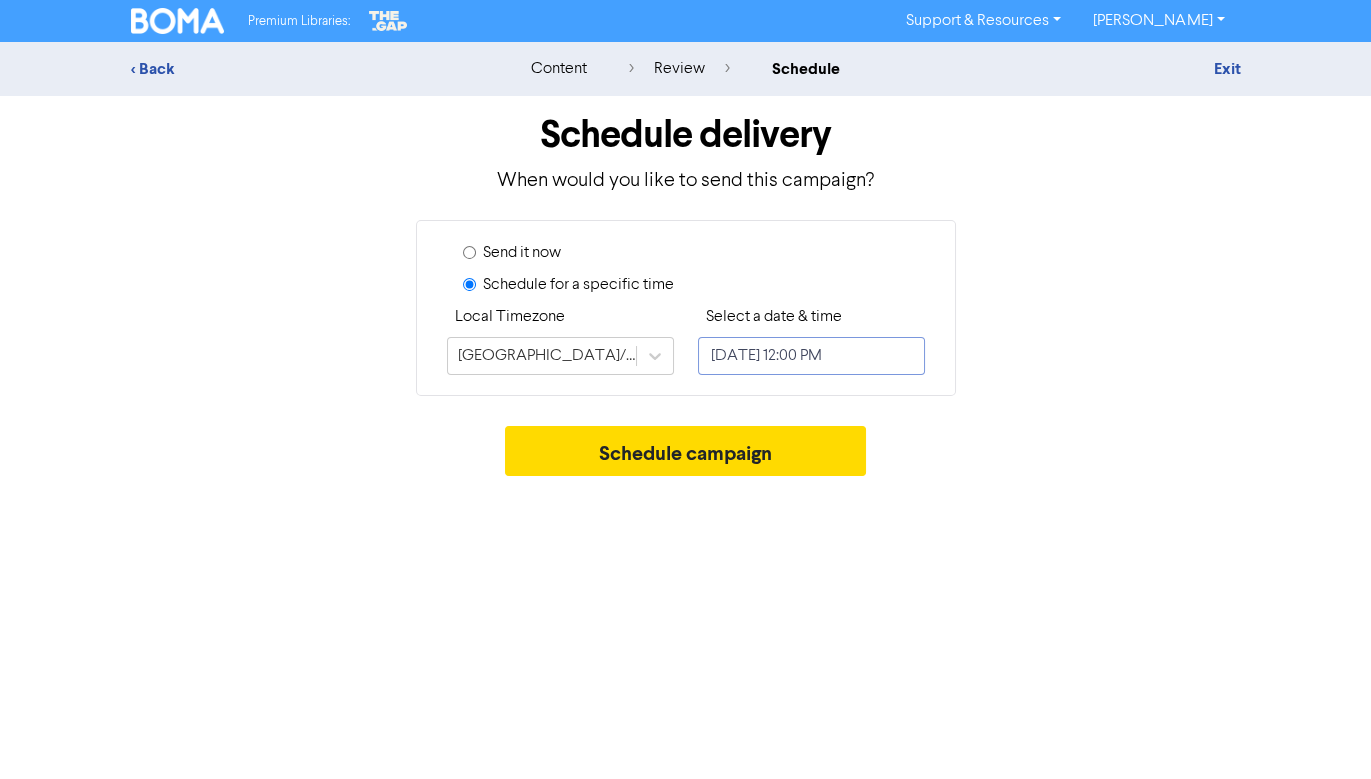 select on "6" 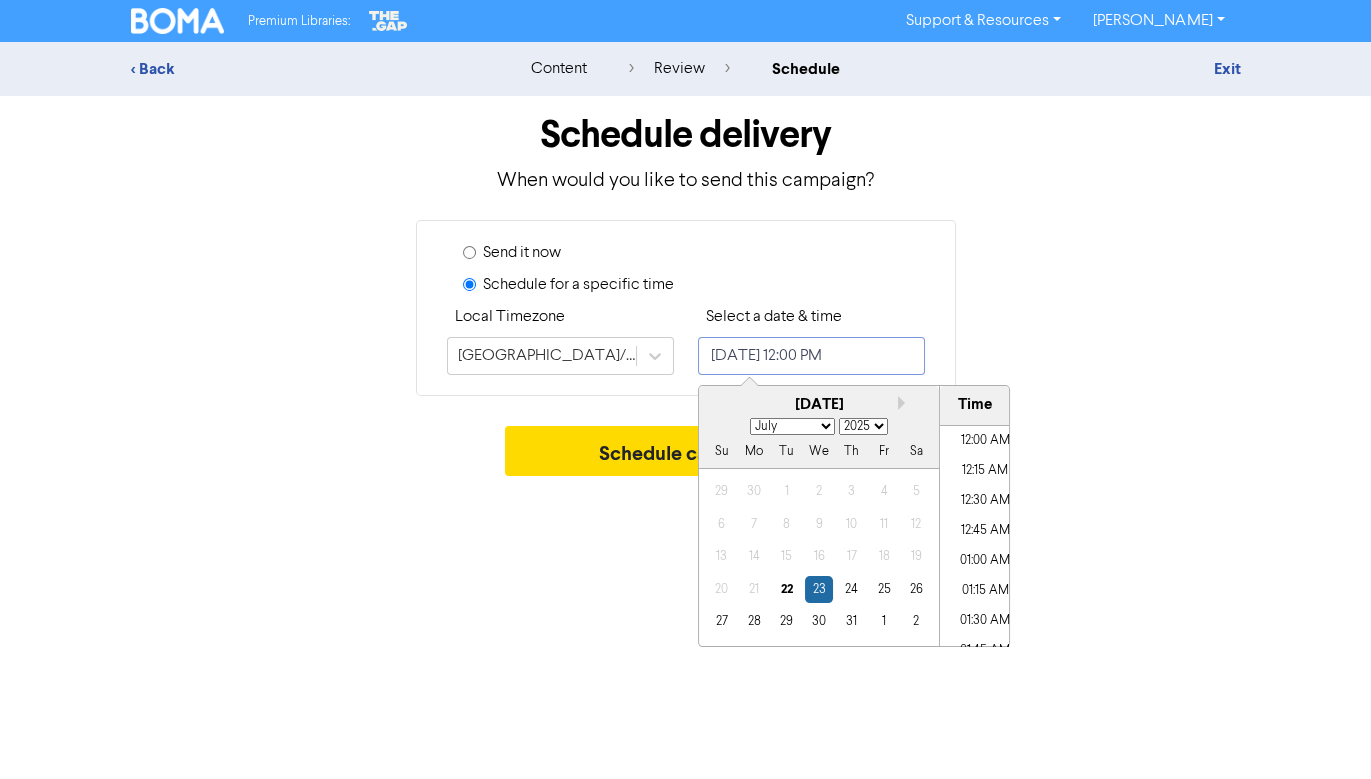 click on "July 23, 2025 12:00 PM" at bounding box center [811, 356] 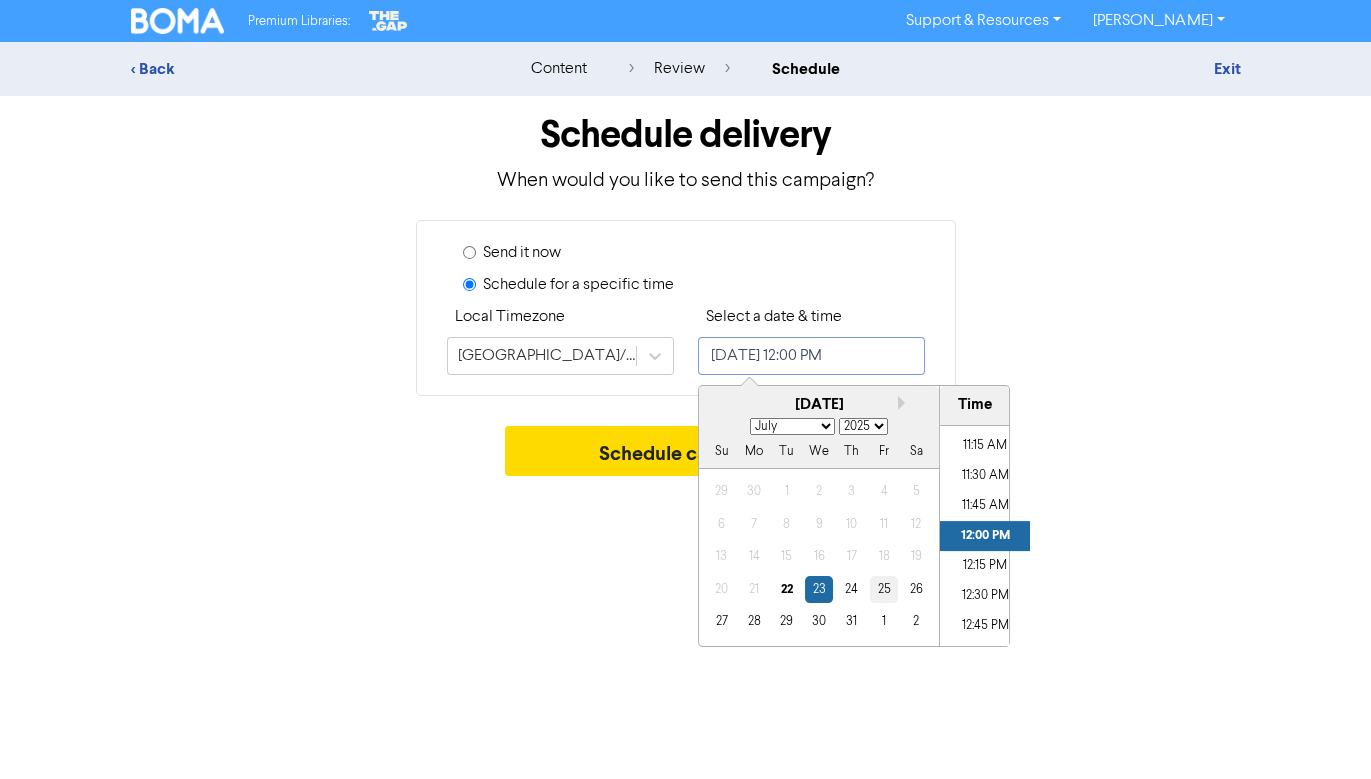 click on "25" at bounding box center [883, 589] 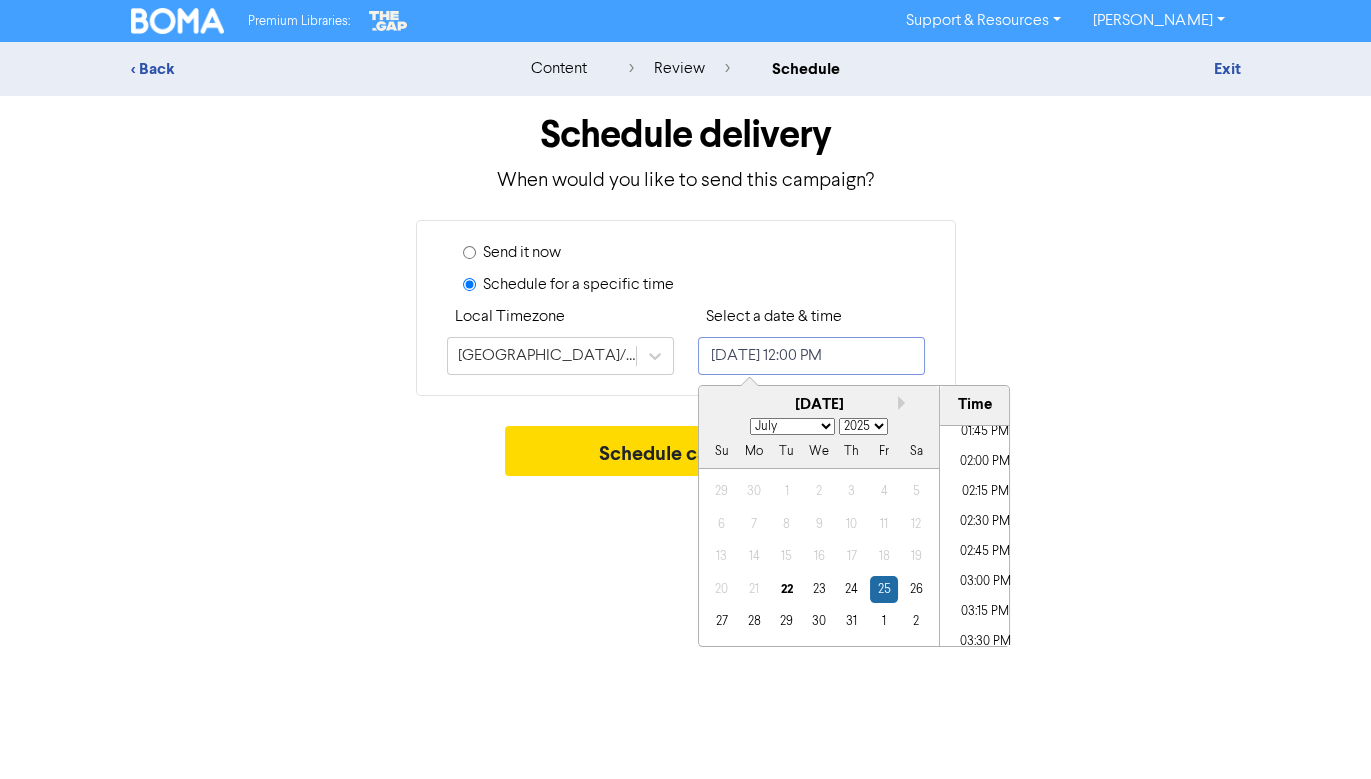 scroll, scrollTop: 1690, scrollLeft: 0, axis: vertical 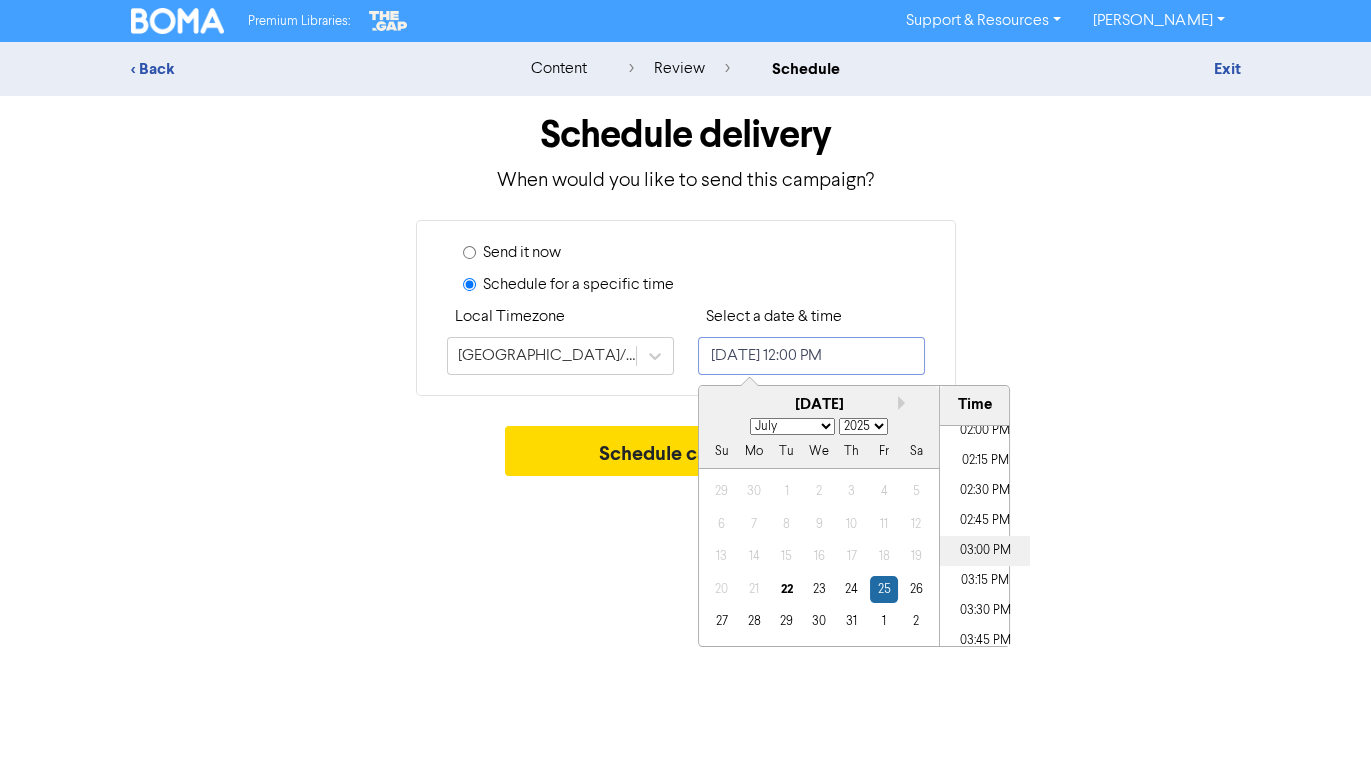 click on "03:00 PM" at bounding box center [985, 551] 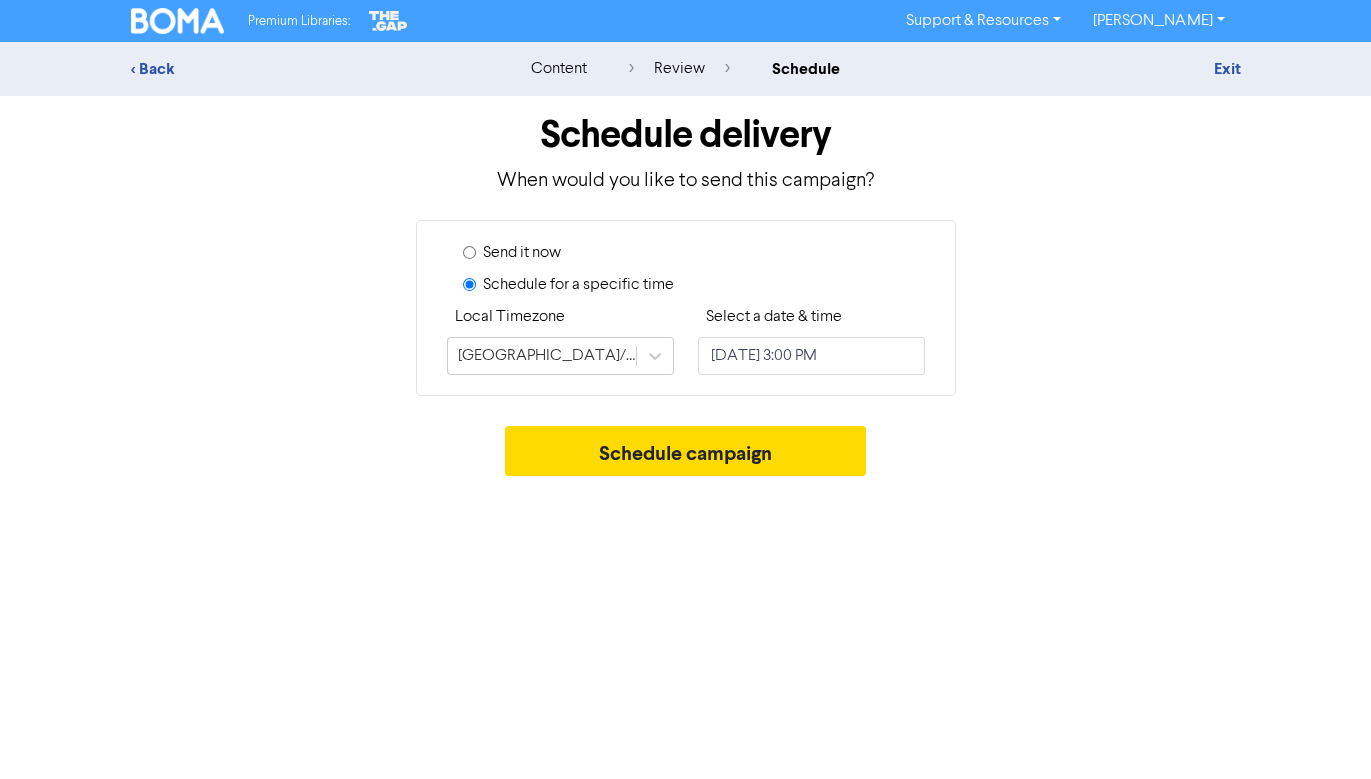 click on "Premium Libraries: Support & Resources Video Tutorials FAQ & Guides Marketing Education Alex Litchfield Log Out < Back content review schedule Exit Schedule delivery When would you like to send this campaign?   Send it now   Schedule for a specific time Local Timezone Australia/Sydney Select a date & time July 25, 2025 3:00 PM Schedule campaign" at bounding box center [685, 389] 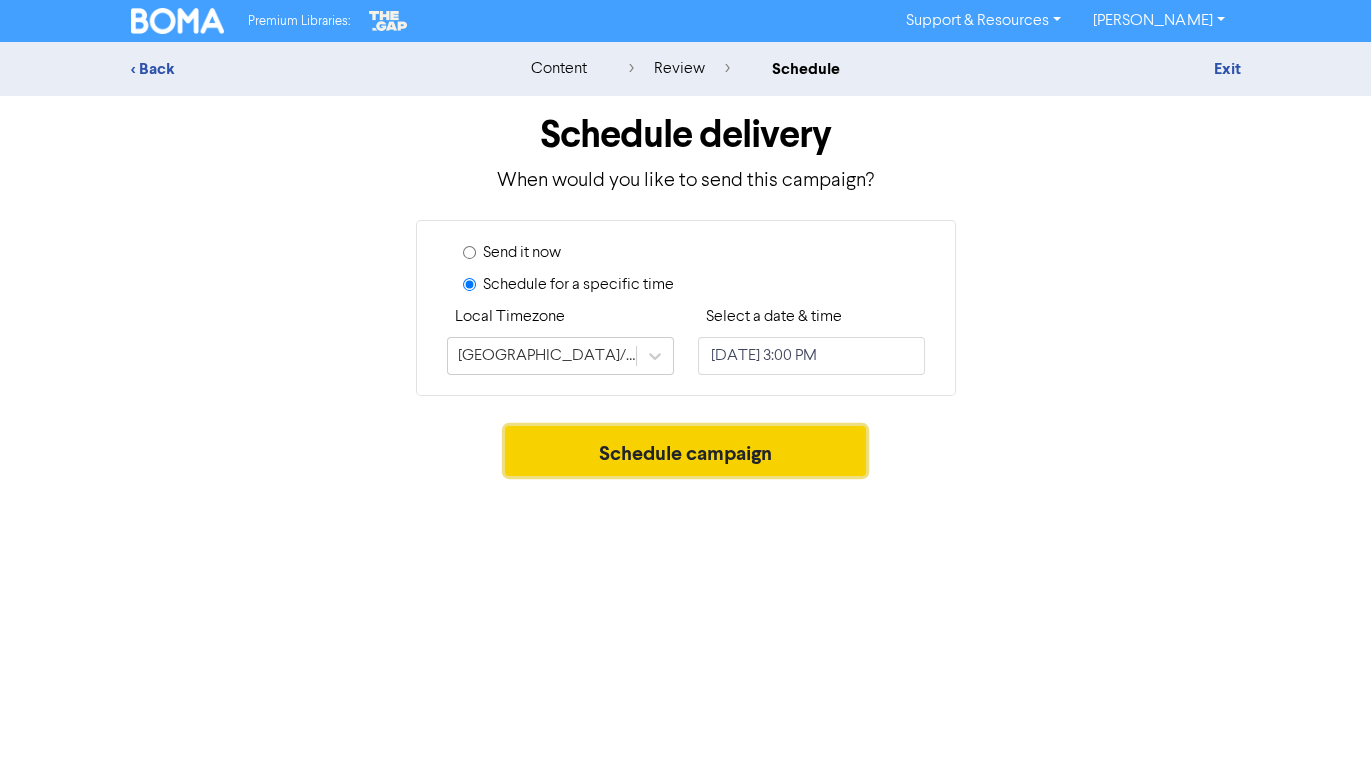 click on "Schedule campaign" at bounding box center (685, 451) 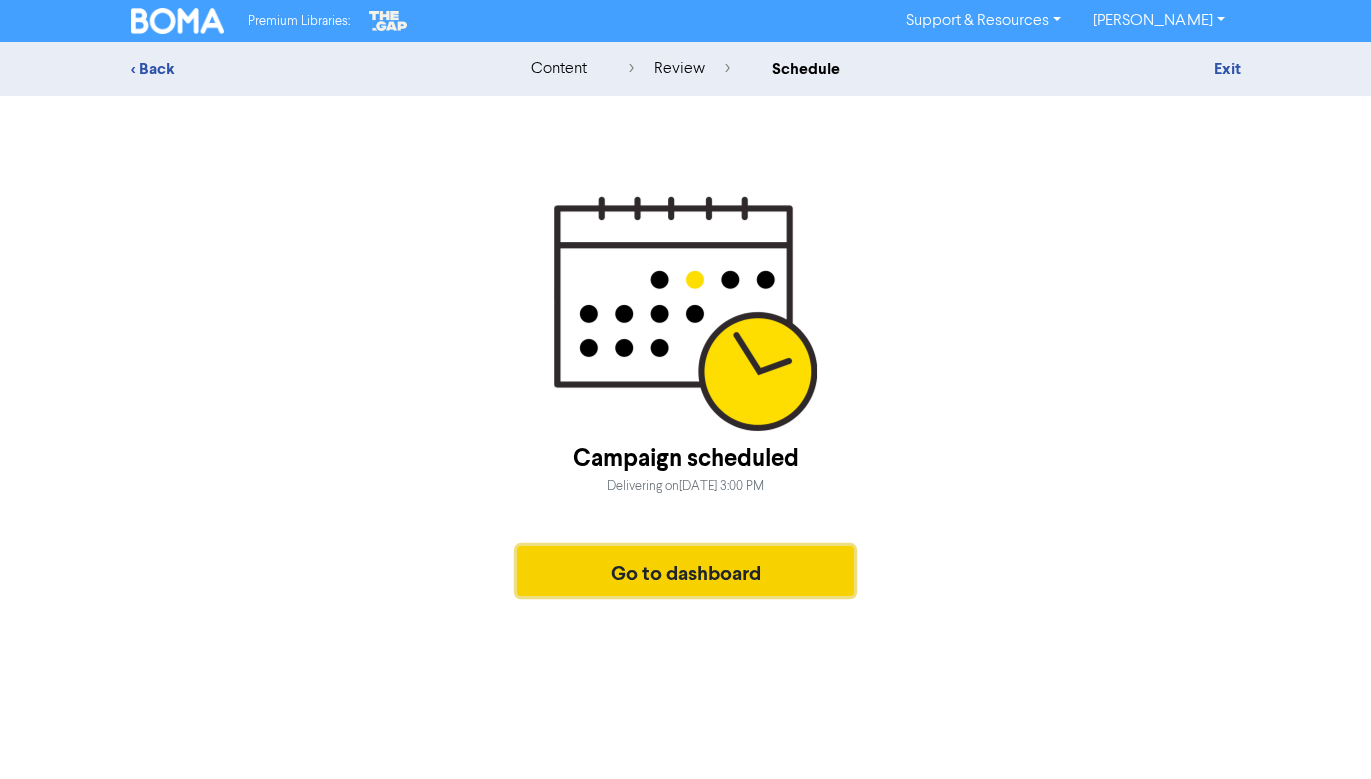 click on "Go to dashboard" at bounding box center (686, 571) 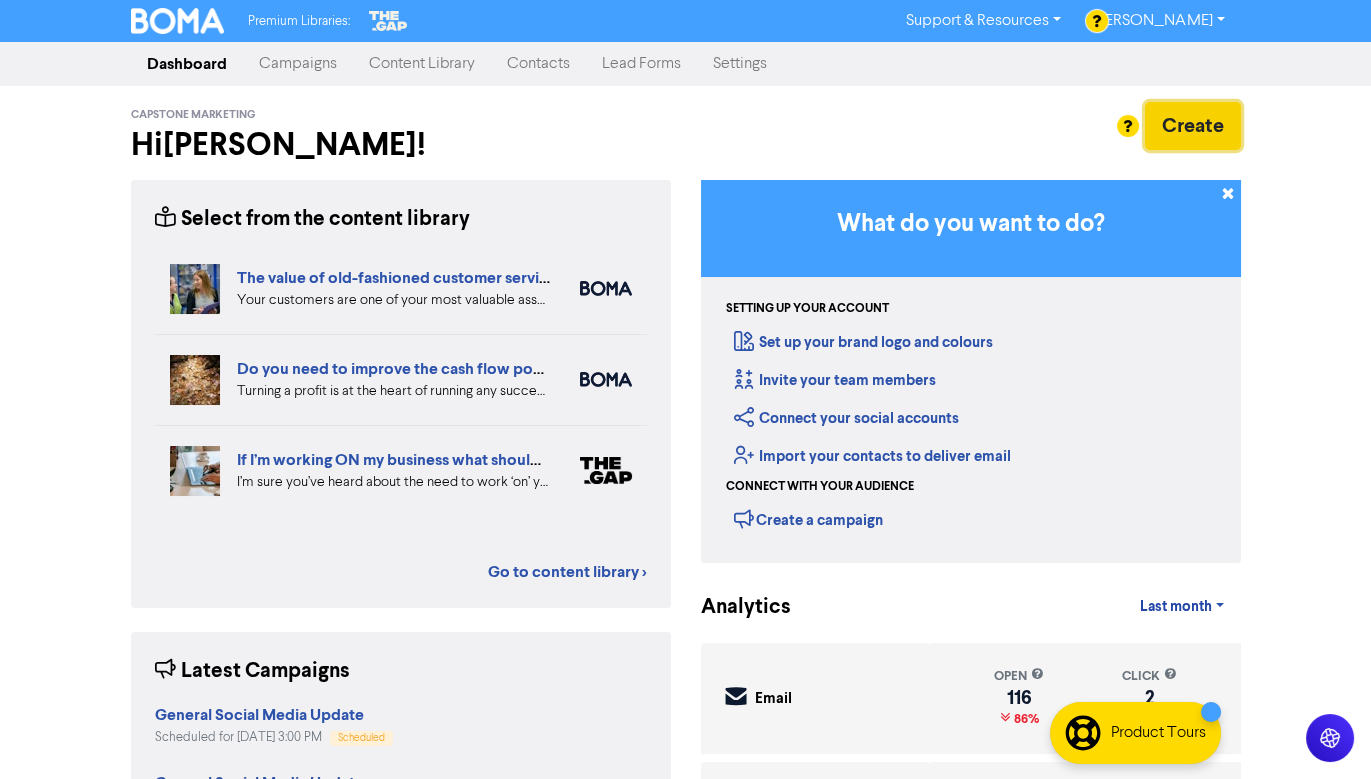 click on "Create" at bounding box center (1193, 126) 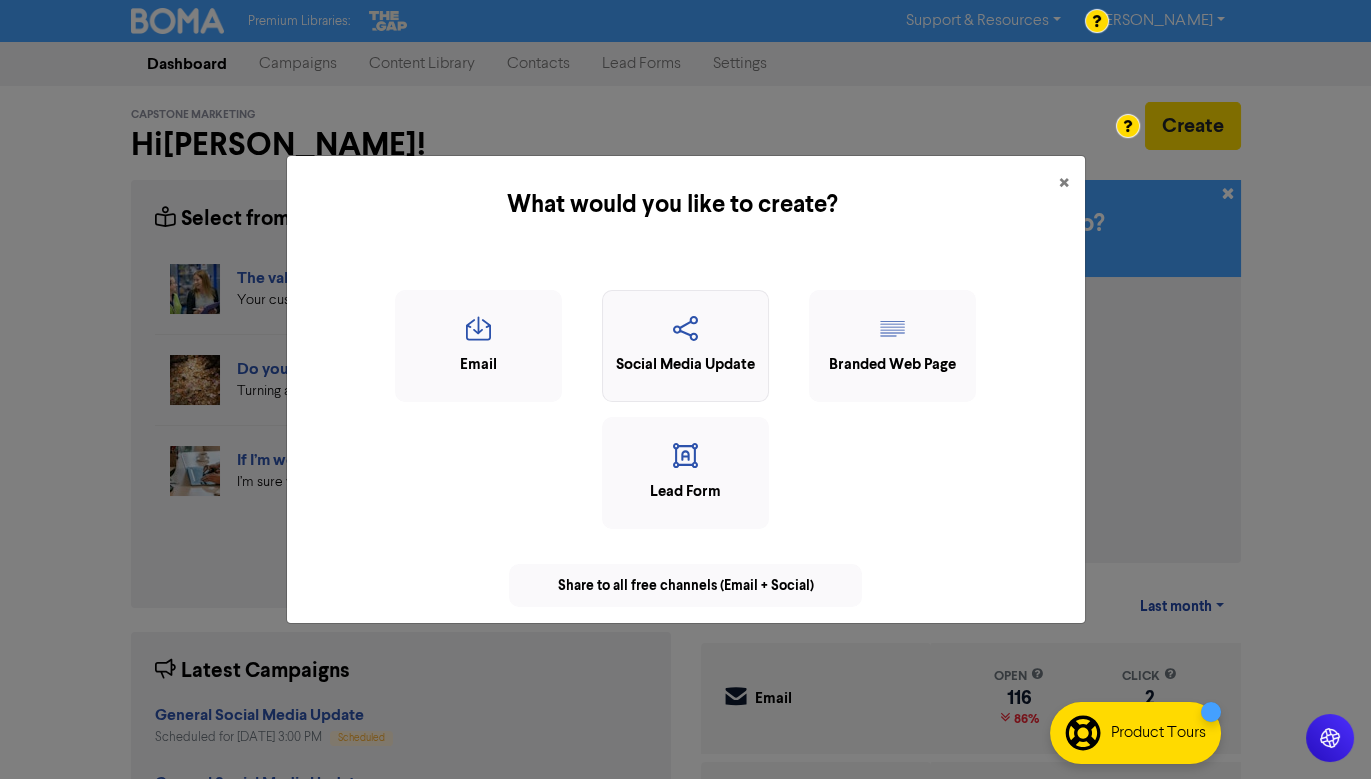 click at bounding box center (685, 335) 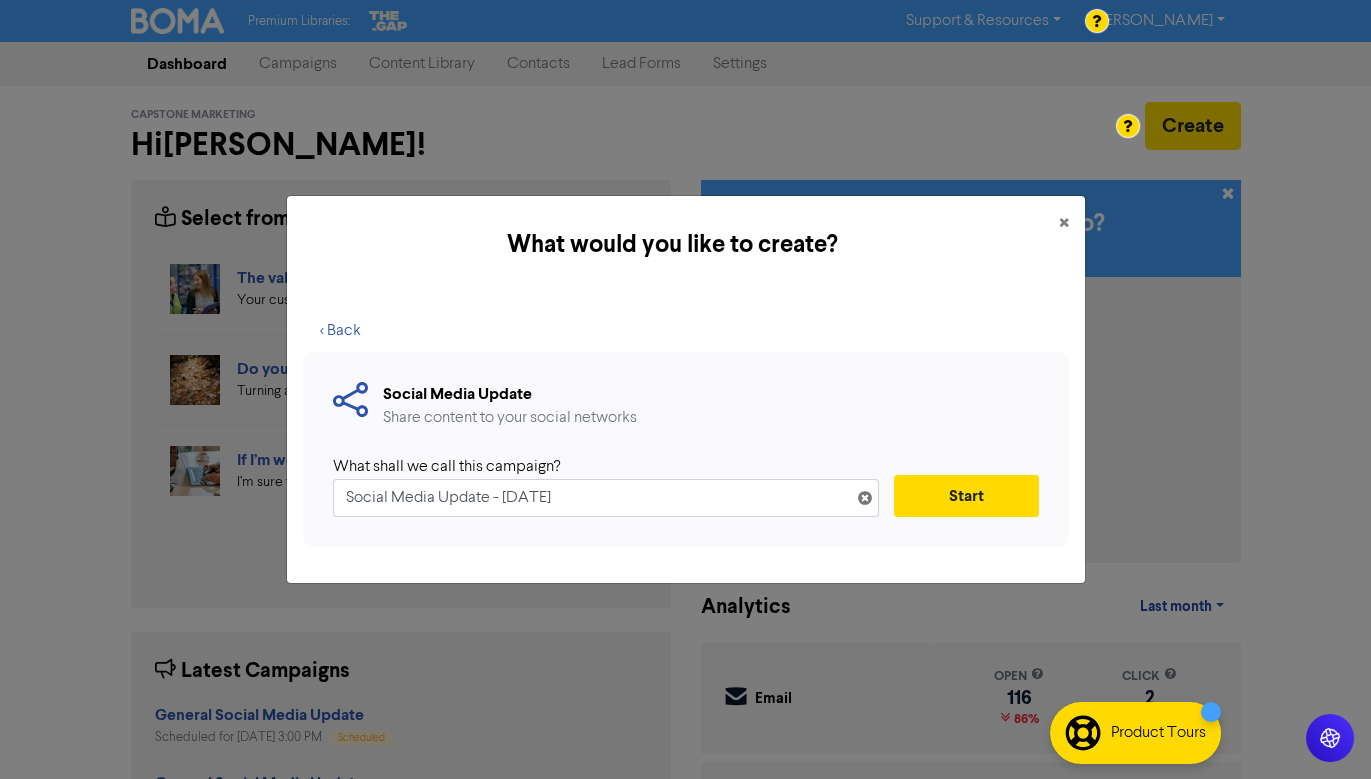 click on "Social Media Update - 22nd Jul. 2025" at bounding box center [606, 498] 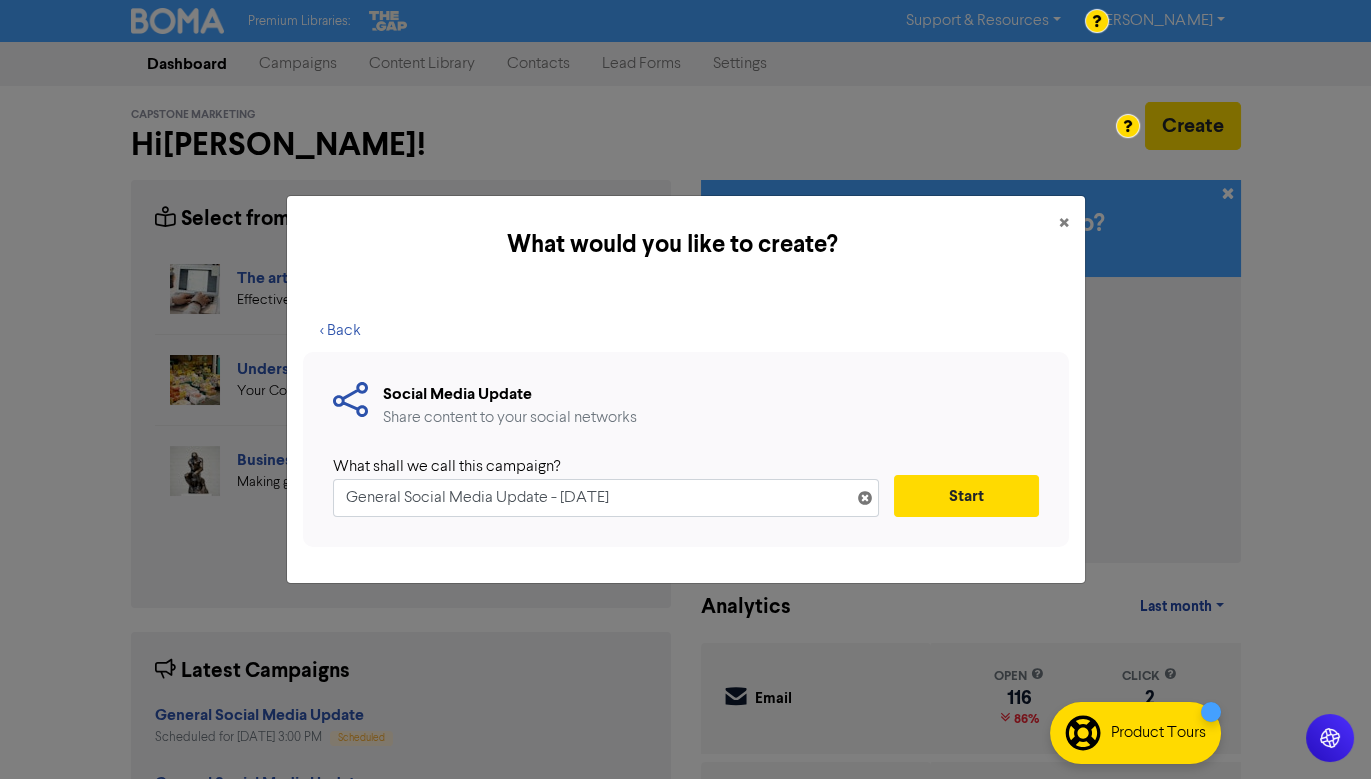 drag, startPoint x: 695, startPoint y: 494, endPoint x: 544, endPoint y: 489, distance: 151.08276 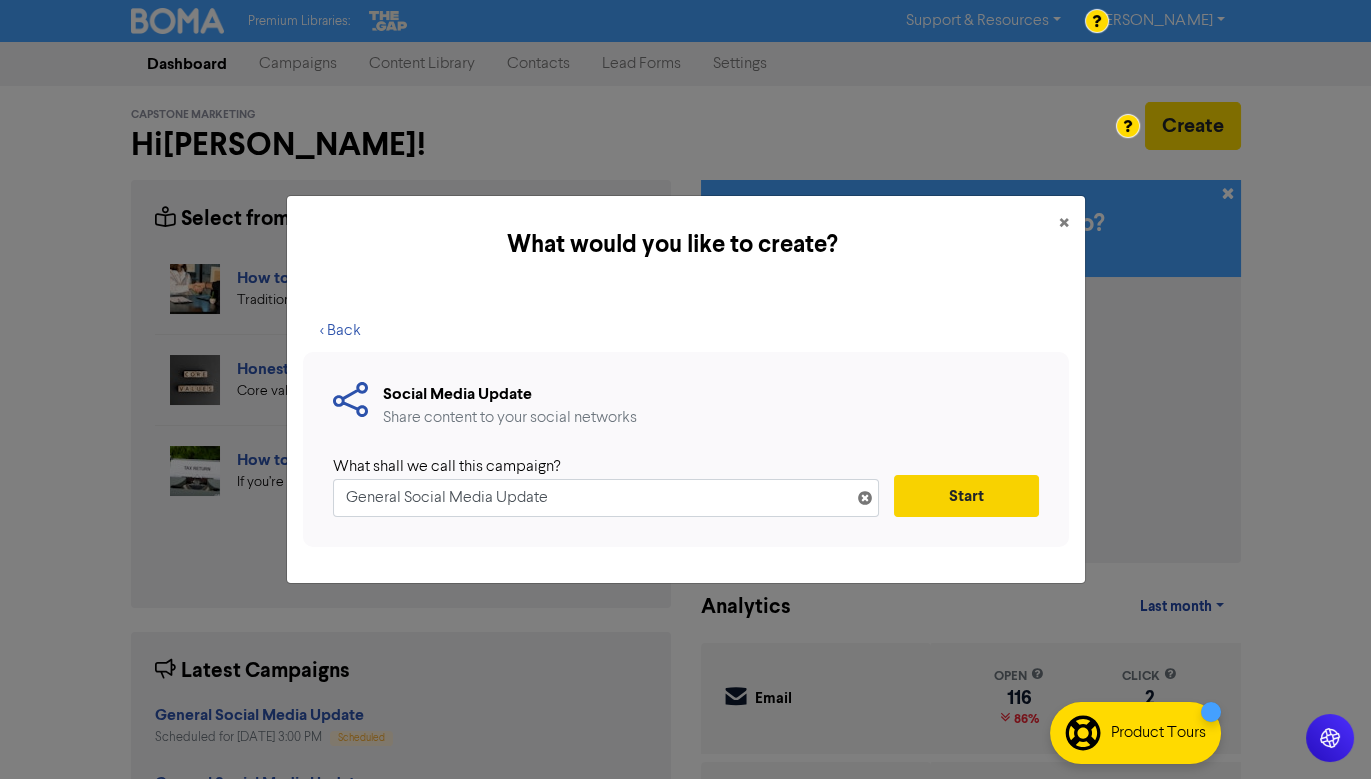 type on "General Social Media Update" 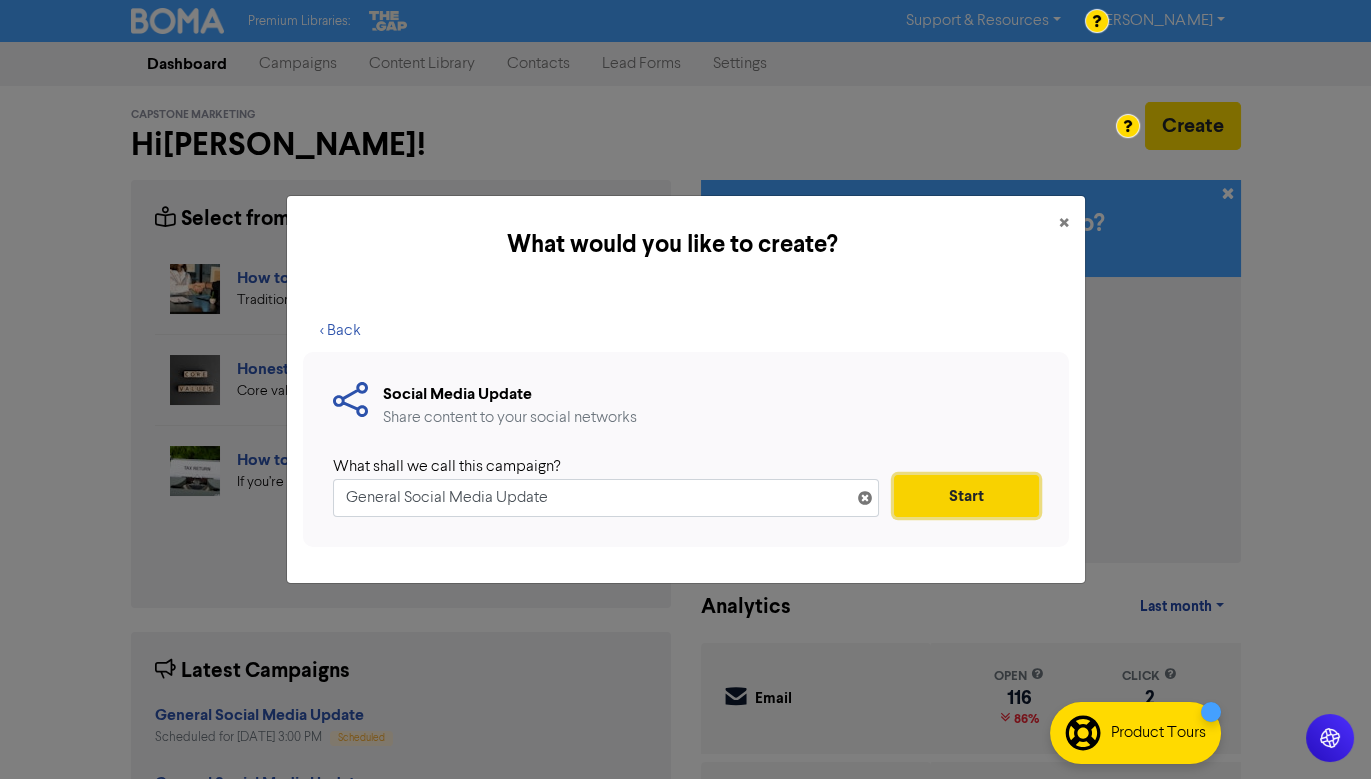 click on "Start" at bounding box center [966, 496] 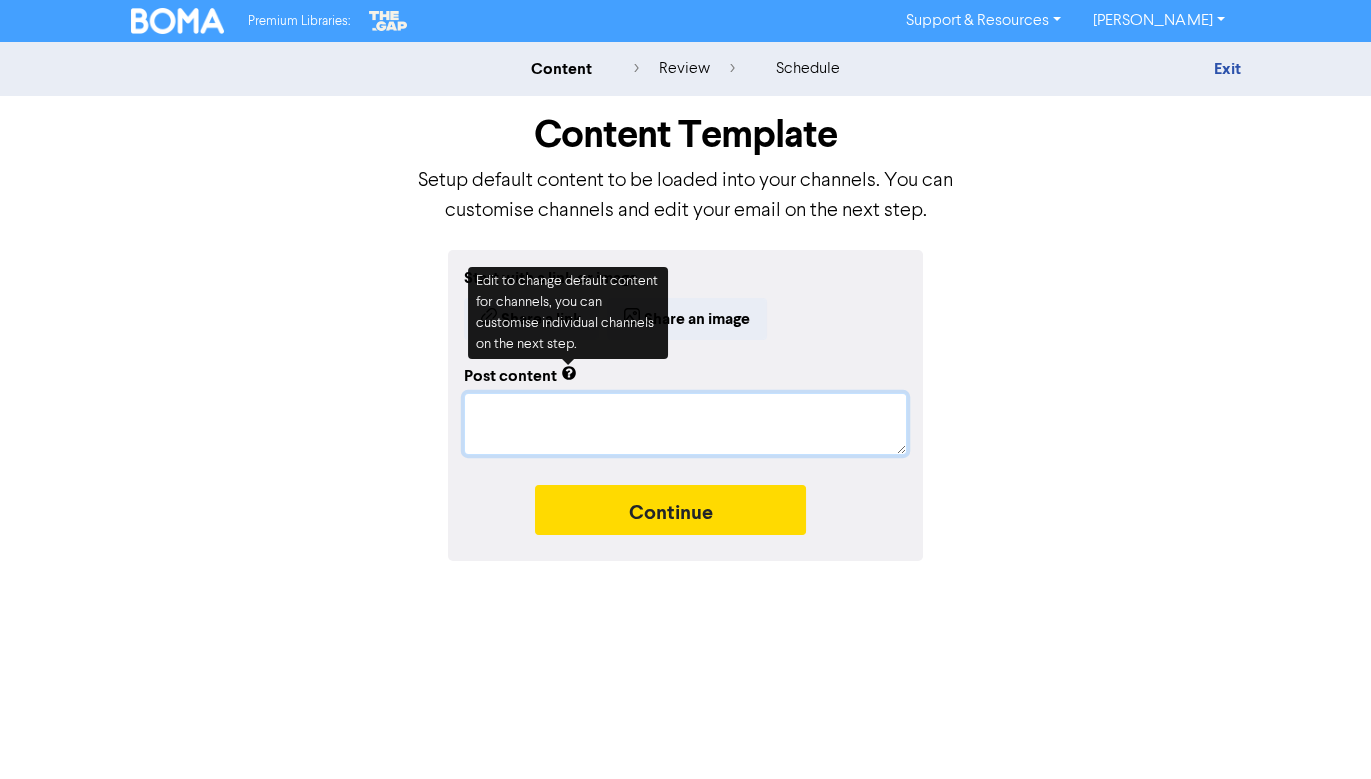 click at bounding box center [685, 424] 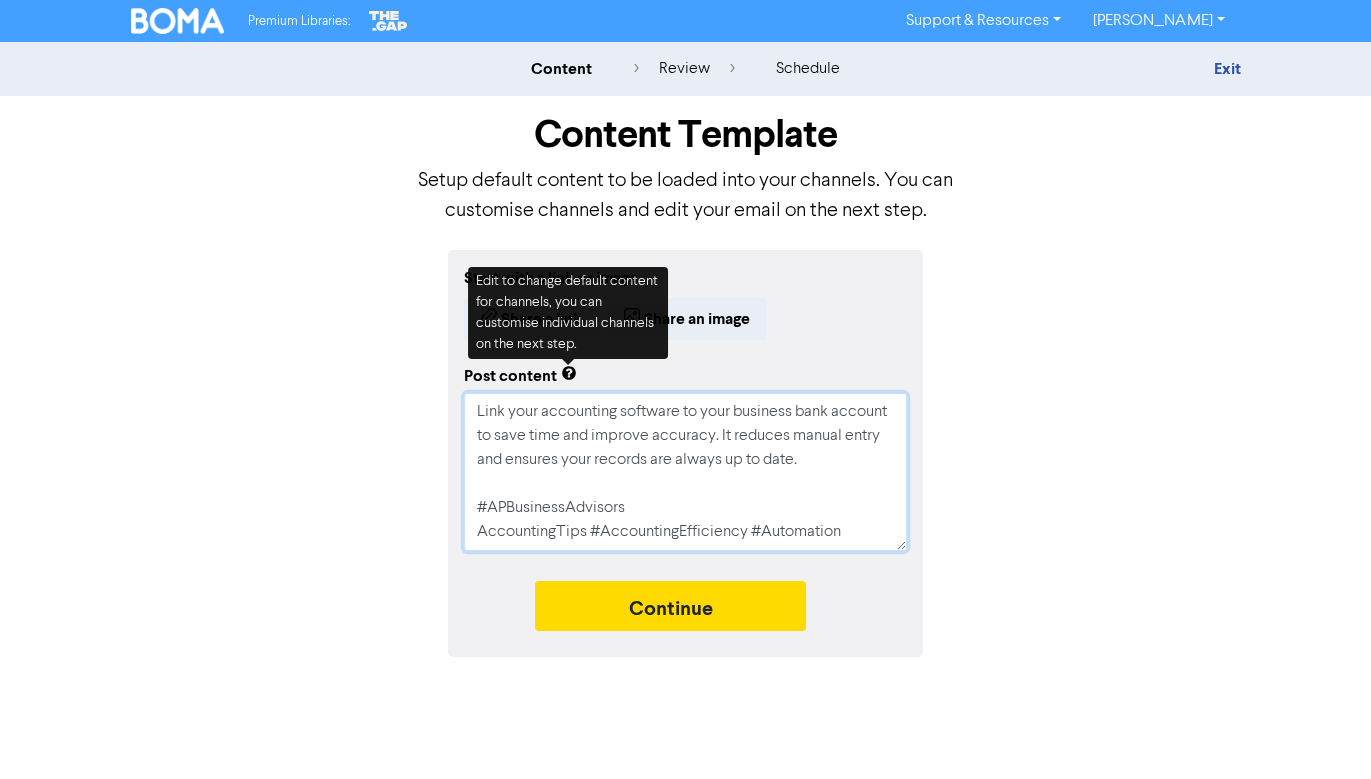 type on "x" 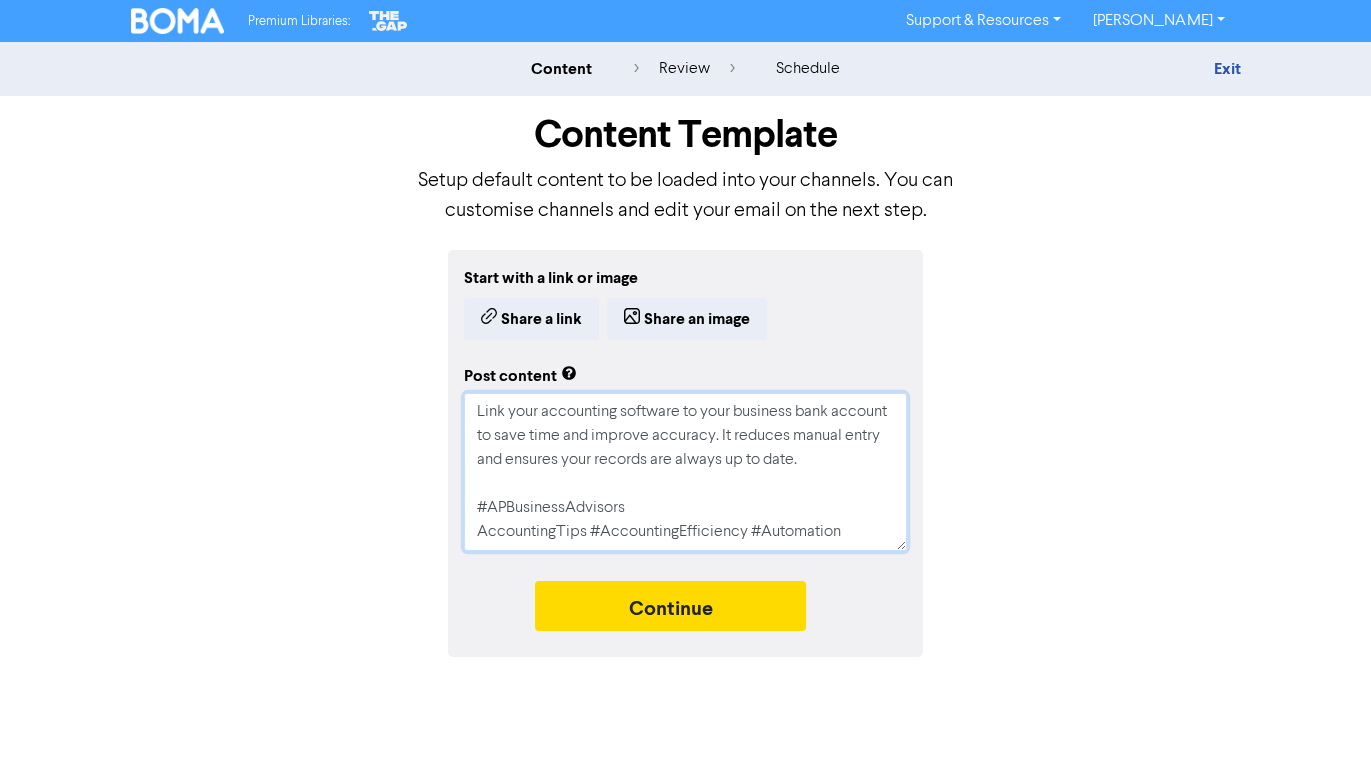 scroll, scrollTop: 0, scrollLeft: 0, axis: both 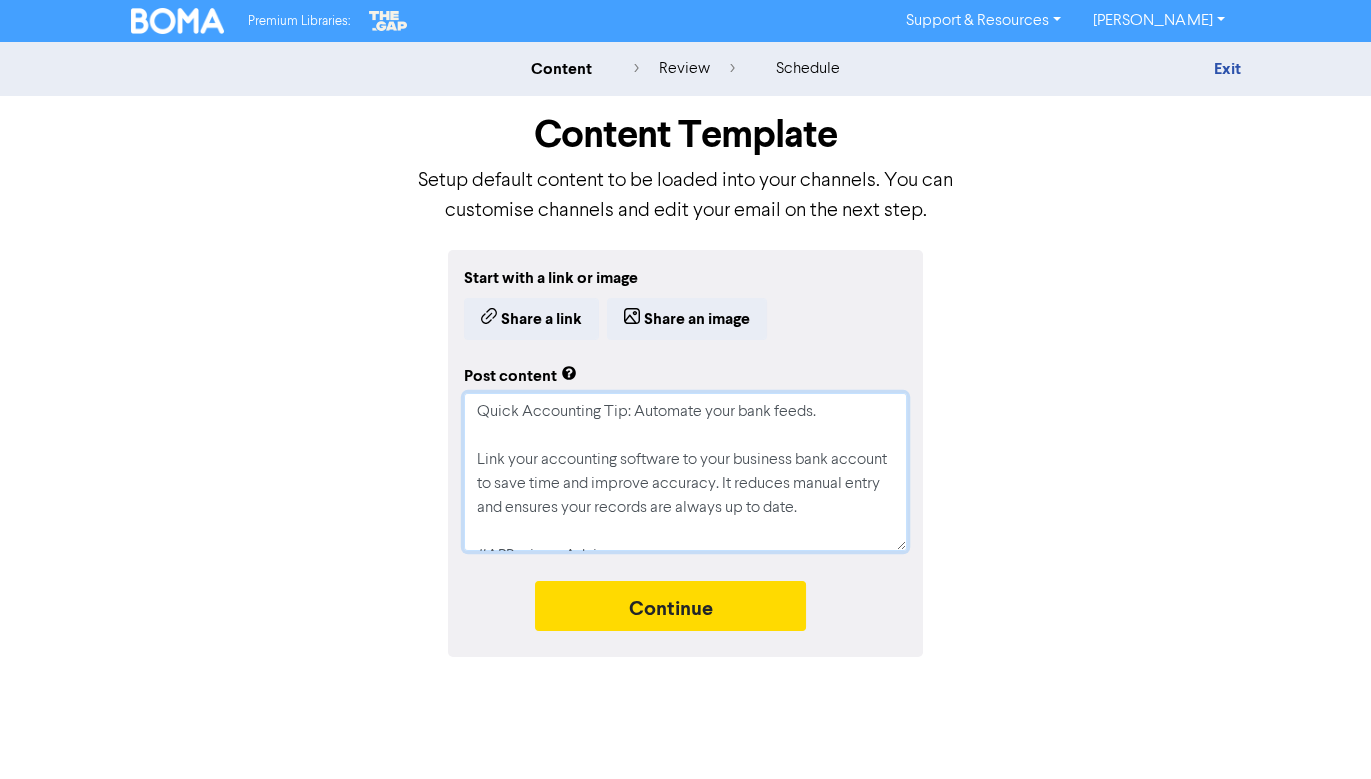 click on "Quick Accounting Tip: Automate your bank feeds.
Link your accounting software to your business bank account to save time and improve accuracy. It reduces manual entry and ensures your records are always up to date.
#APBusinessAdvisors
AccountingTips #AccountingEfficiency #Automation" at bounding box center [685, 472] 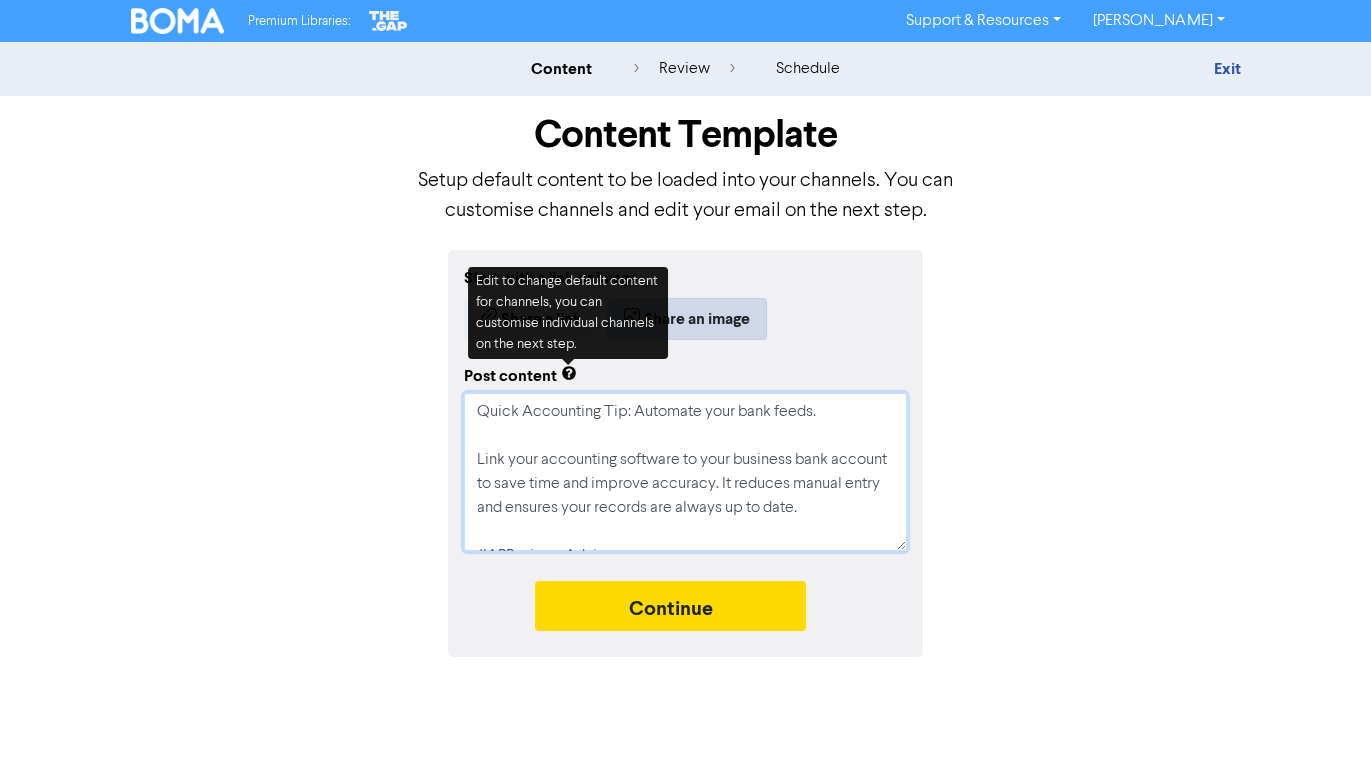 type on "Quick Accounting Tip: Automate your bank feeds.
Link your accounting software to your business bank account to save time and improve accuracy. It reduces manual entry and ensures your records are always up to date.
#APBusinessAdvisors
AccountingTips #AccountingEfficiency #Automation" 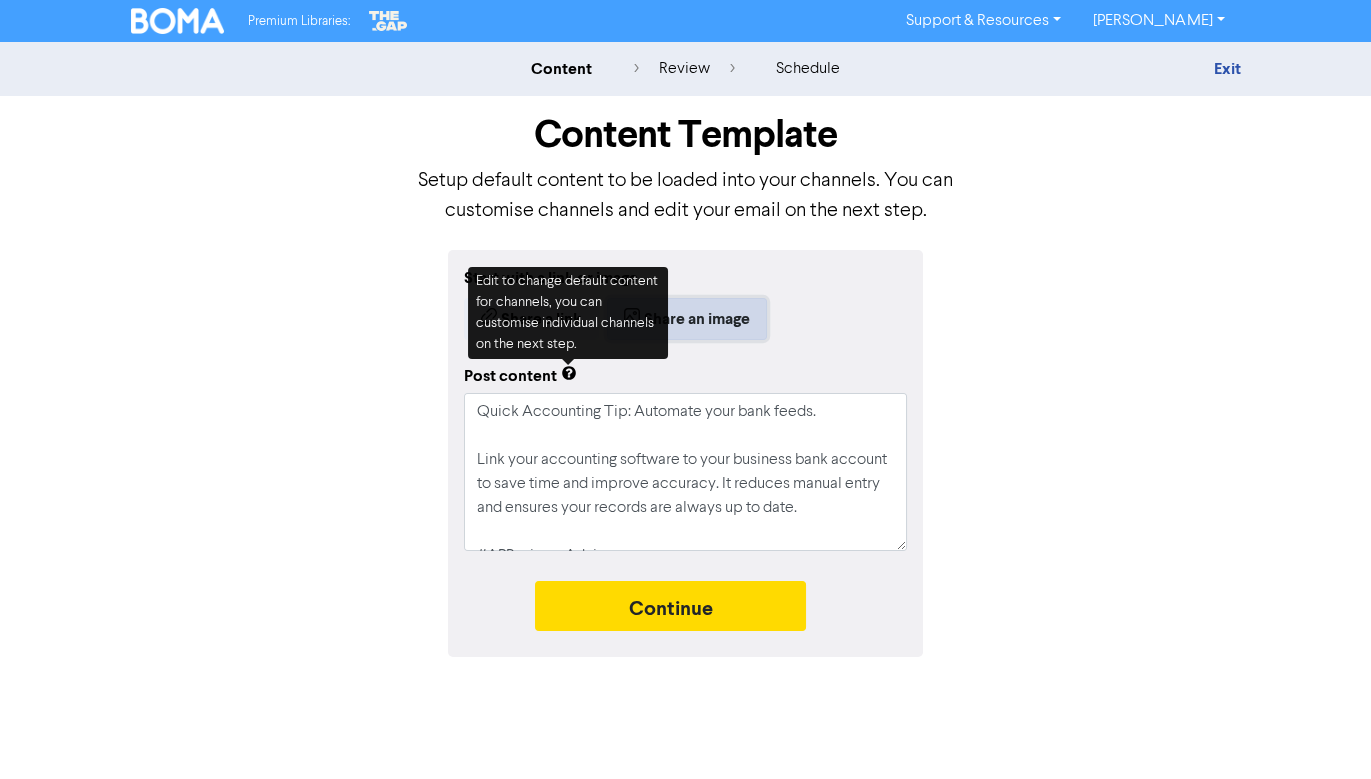 click on "Share an image" at bounding box center [687, 319] 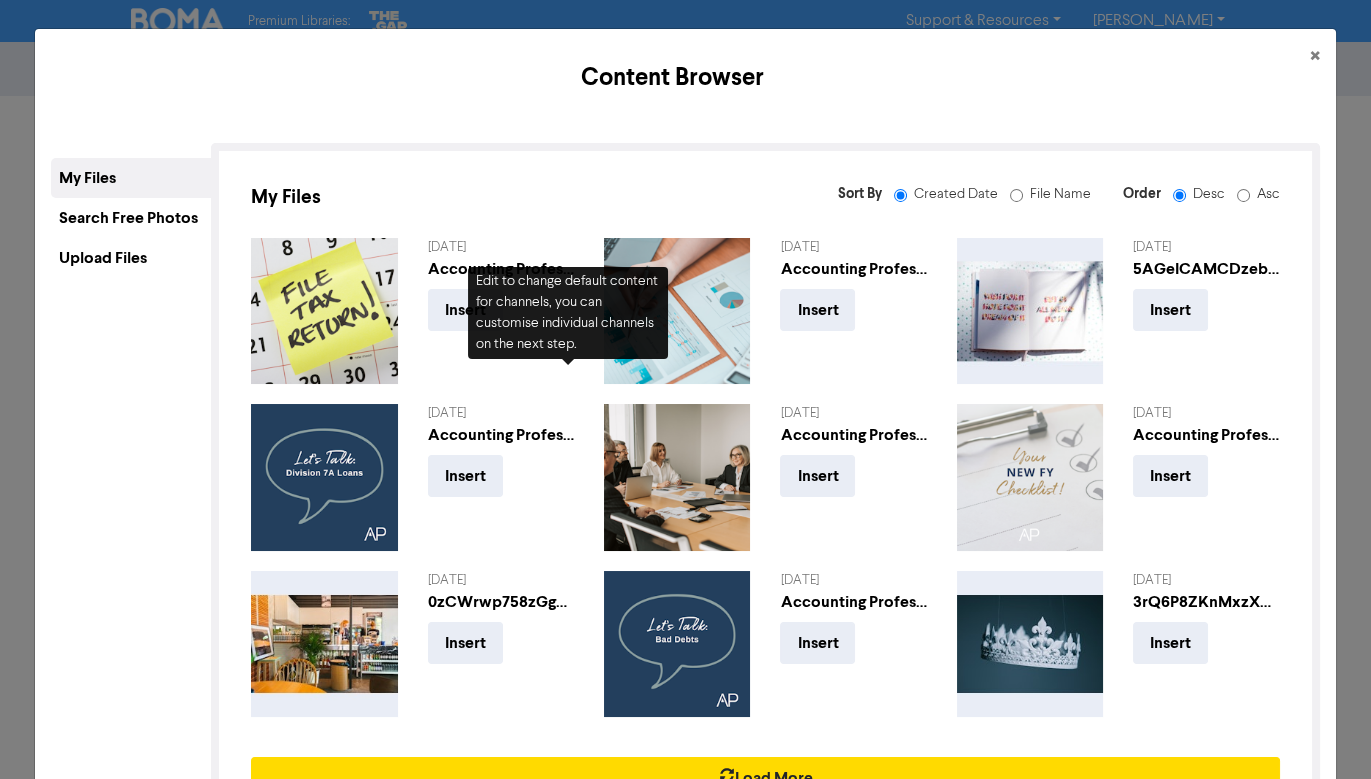 click on "Upload Files" at bounding box center (131, 258) 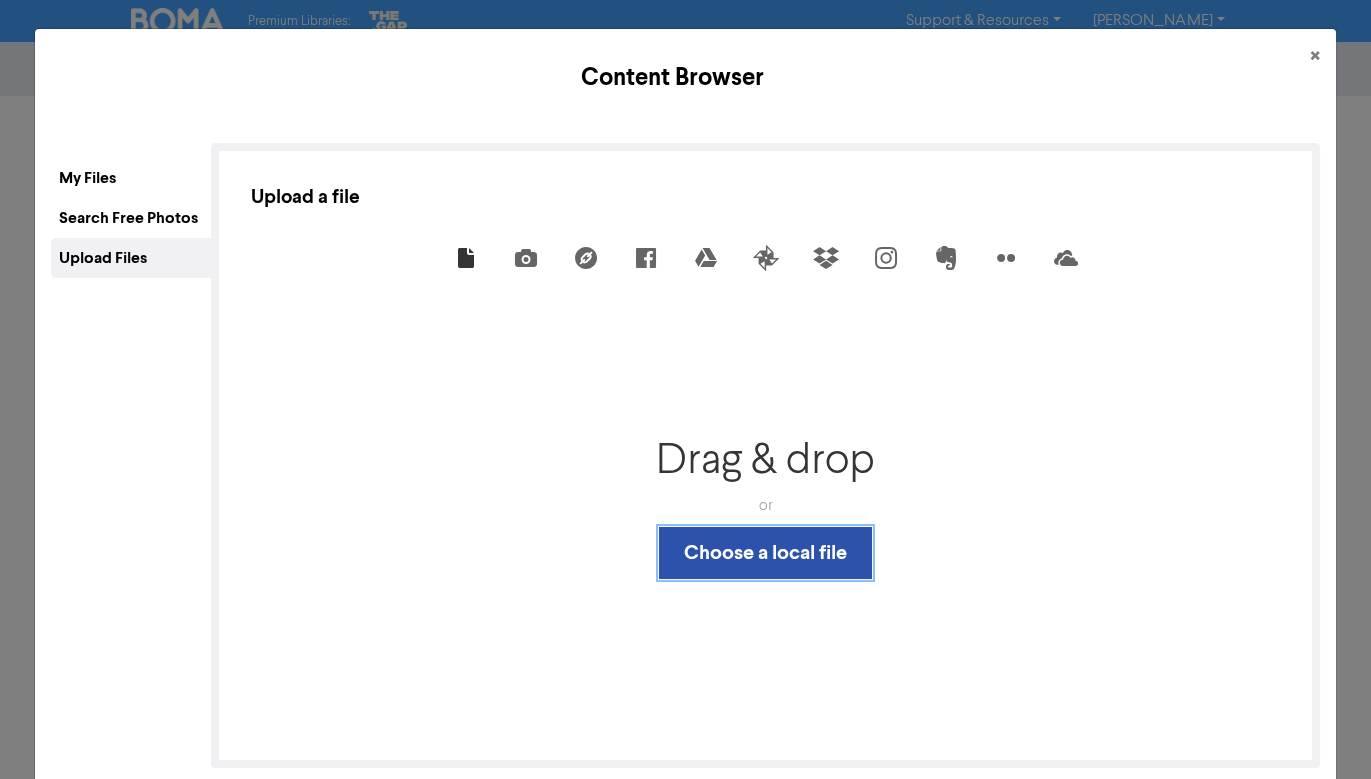 click on "Choose a local file" at bounding box center [765, 553] 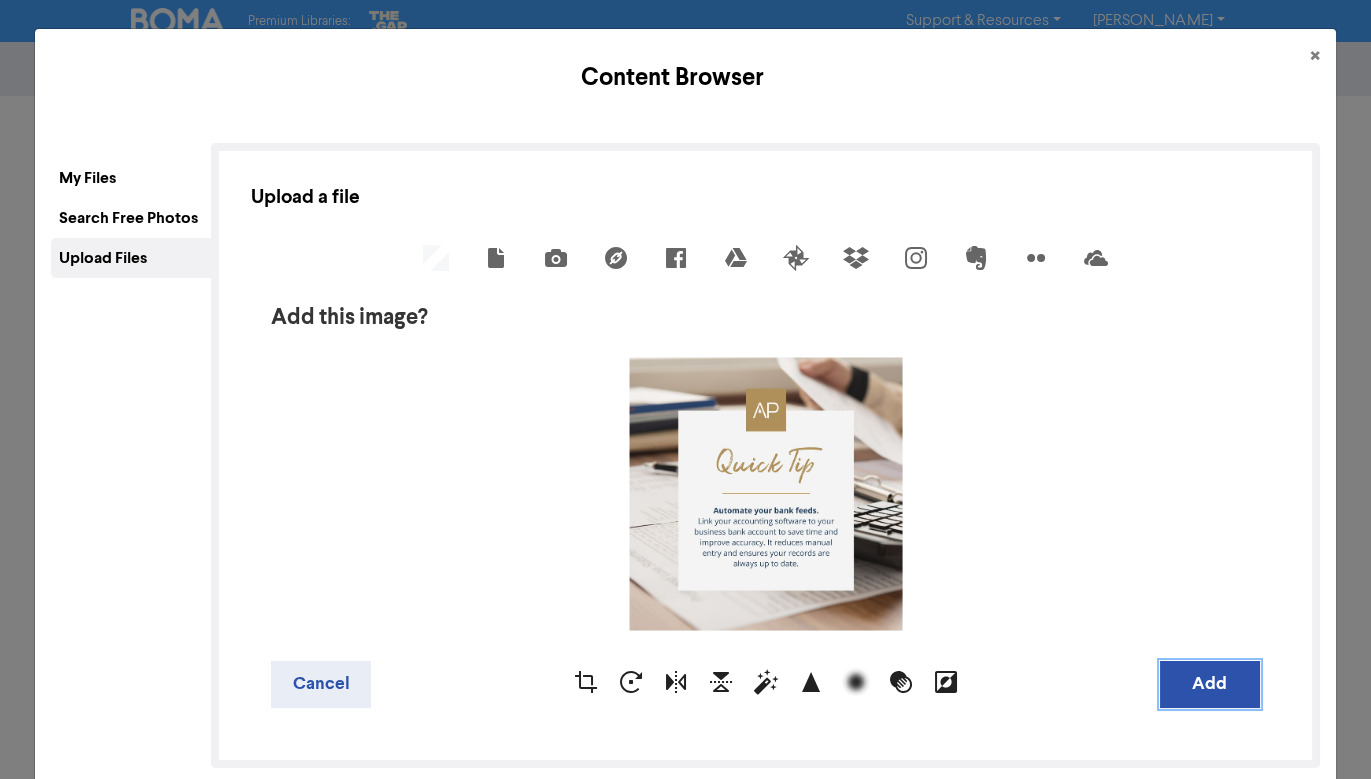 click on "Add" at bounding box center [1210, 684] 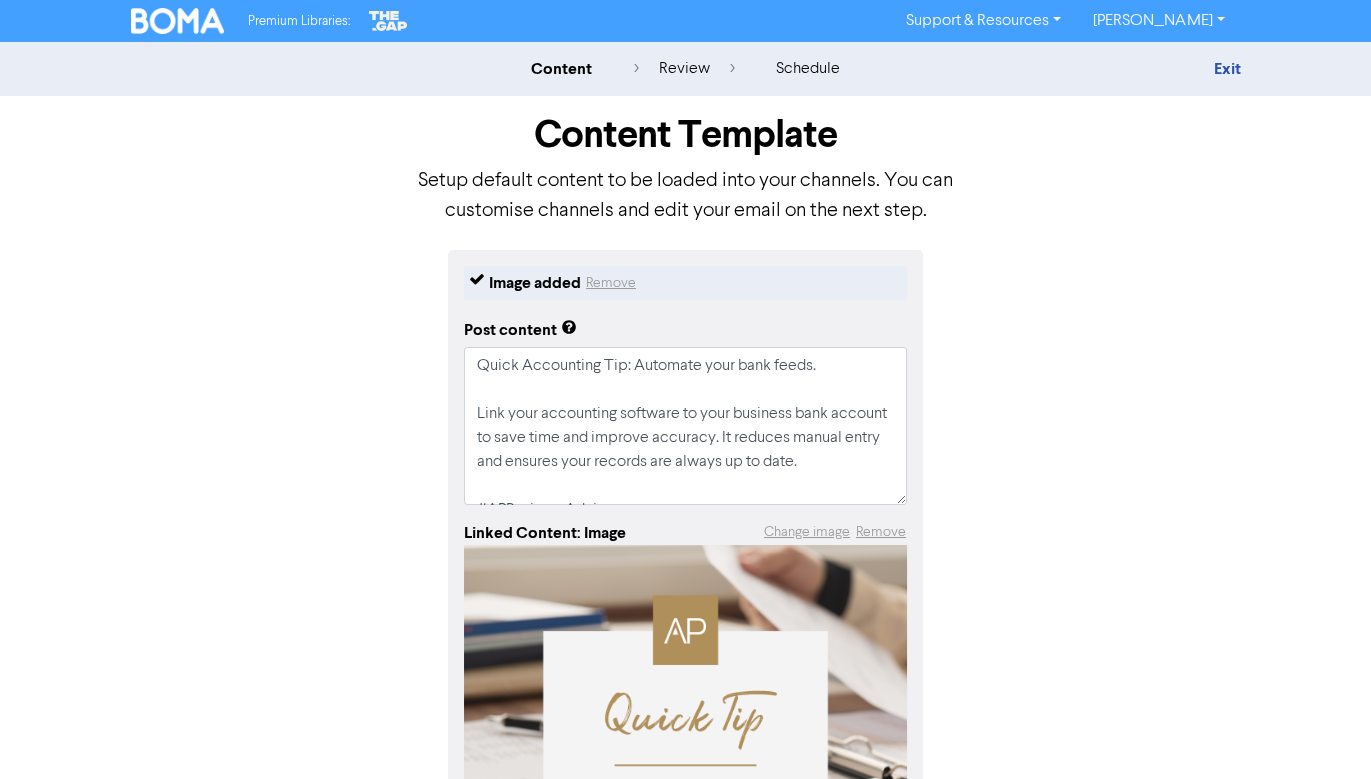 scroll, scrollTop: 47, scrollLeft: 0, axis: vertical 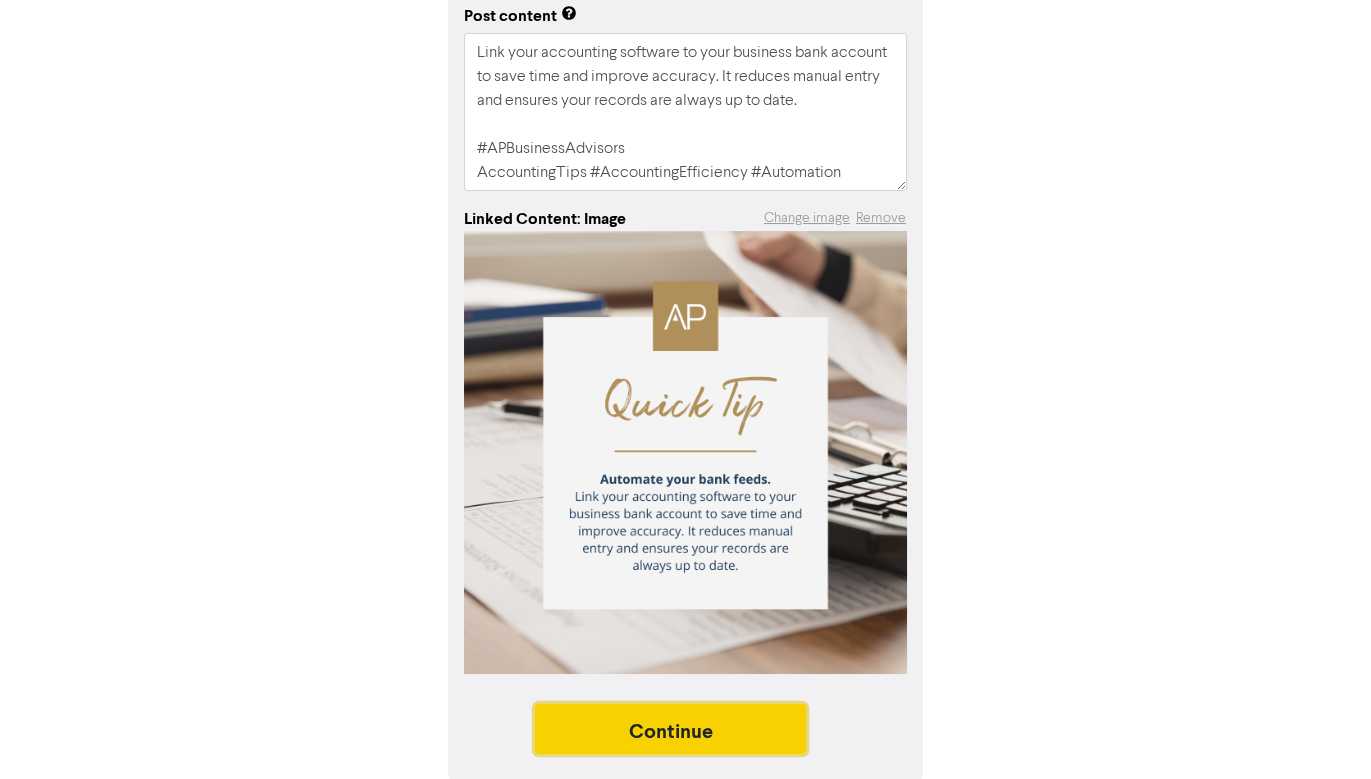 click on "Continue" at bounding box center [671, 729] 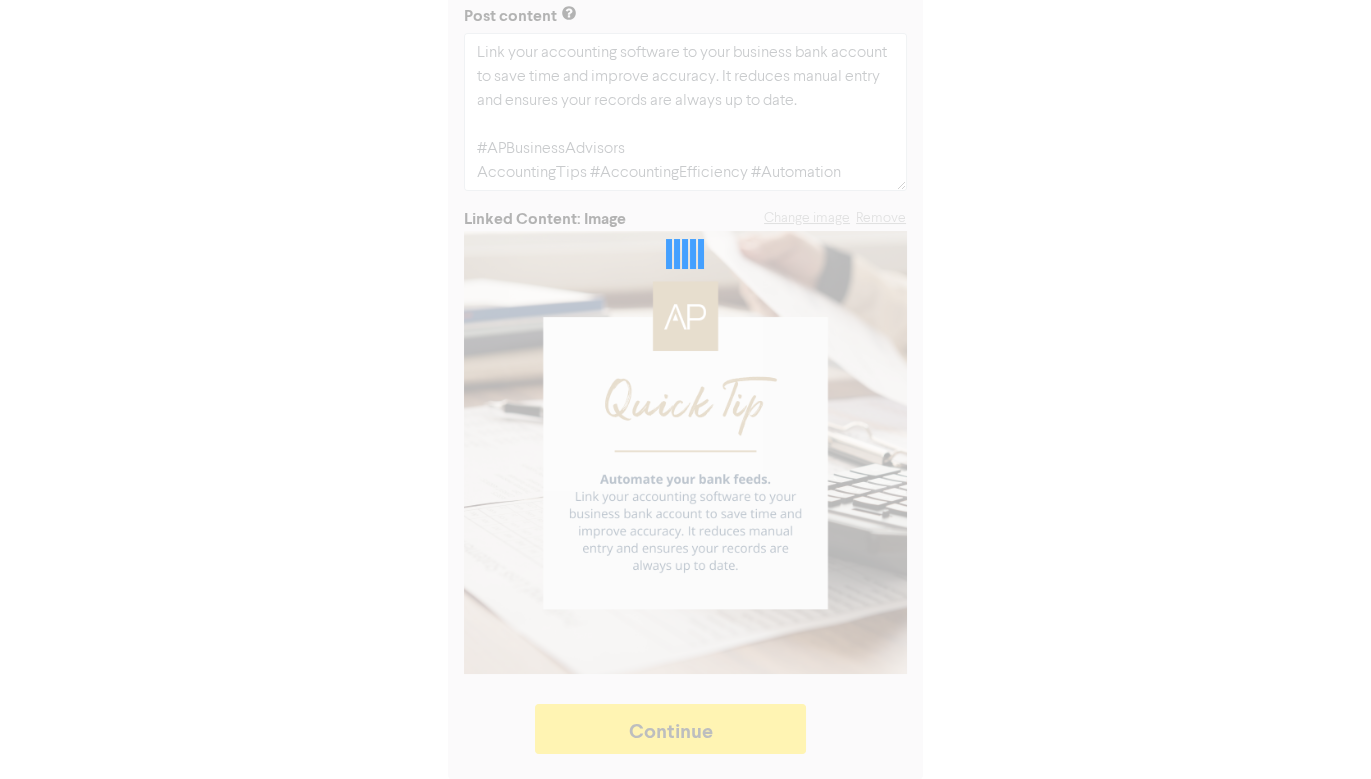 type on "x" 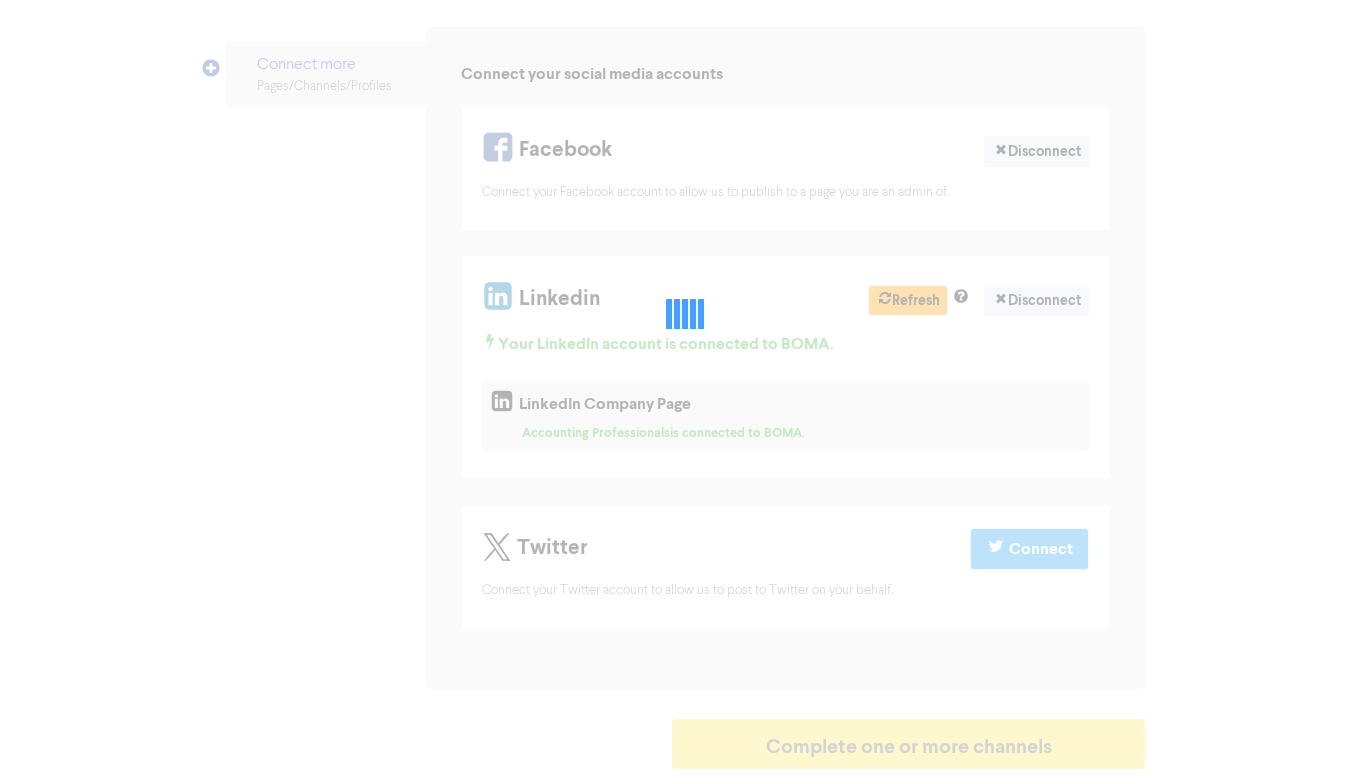 scroll, scrollTop: 0, scrollLeft: 0, axis: both 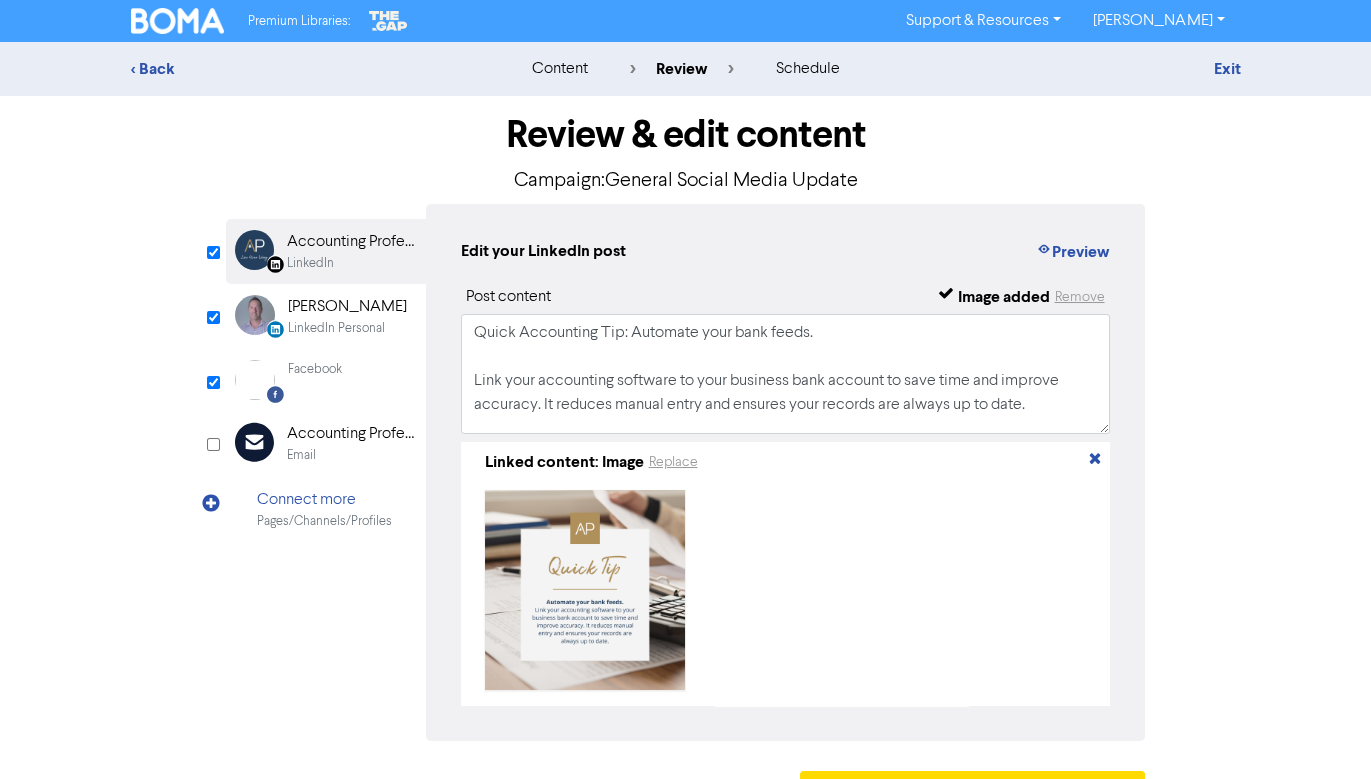 click on "Review & edit content Campaign:  General Social Media Update
LinkedIn Page
Created with Sketch.
Accounting Professionals LinkedIn
LinkedIn Personal
Created with Sketch.
Mick Donohoe LinkedIn Personal
Facebook
Created with Sketch.
Facebook
Email
Created with Sketch.
Accounting Professionals Email Connect more Pages/Channels/Profiles Edit your LinkedIn post Preview Post content Image added Remove Linked content: Image Replace Edit your LinkedIn Personal post Preview Post content Image added Remove Linked content: Image Replace Preview ." at bounding box center (686, 463) 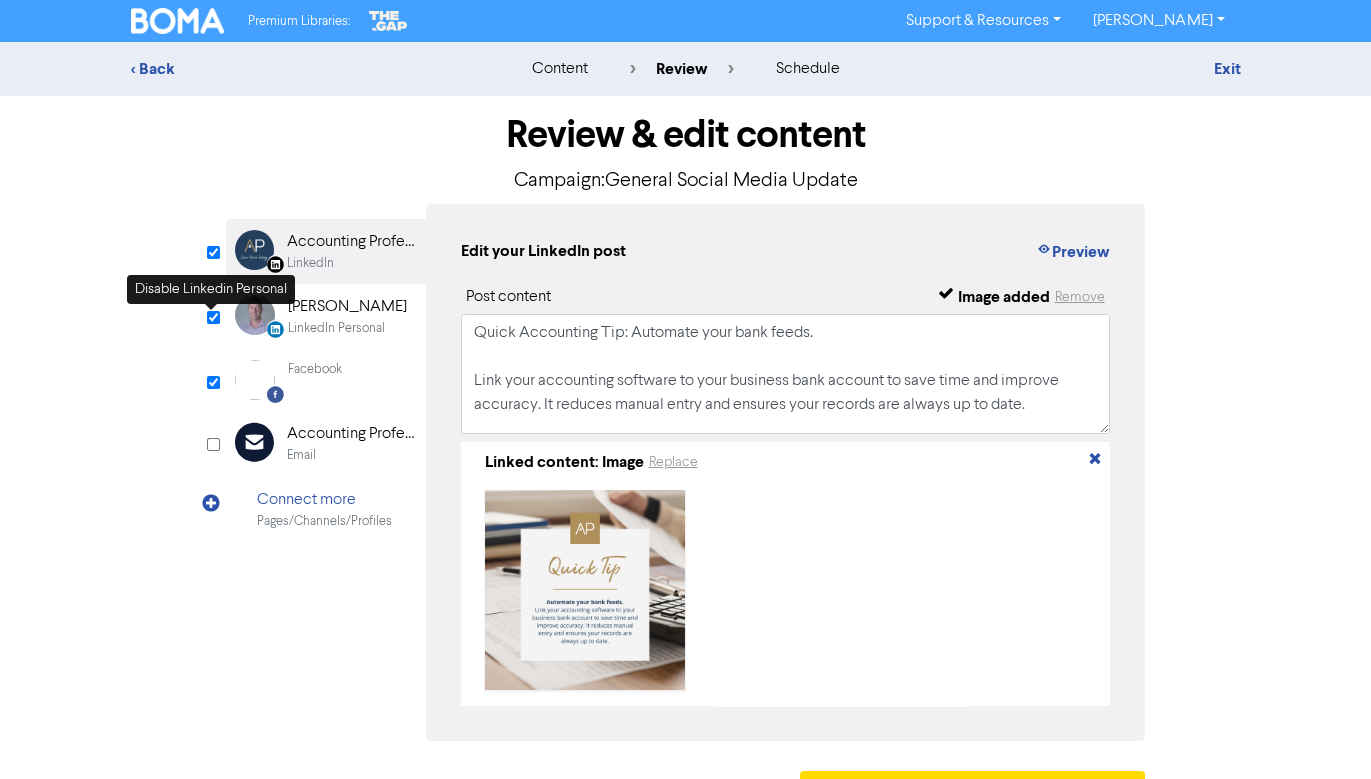 click on "LinkedIn Page
Created with Sketch.
Accounting Professionals LinkedIn" at bounding box center [326, 251] 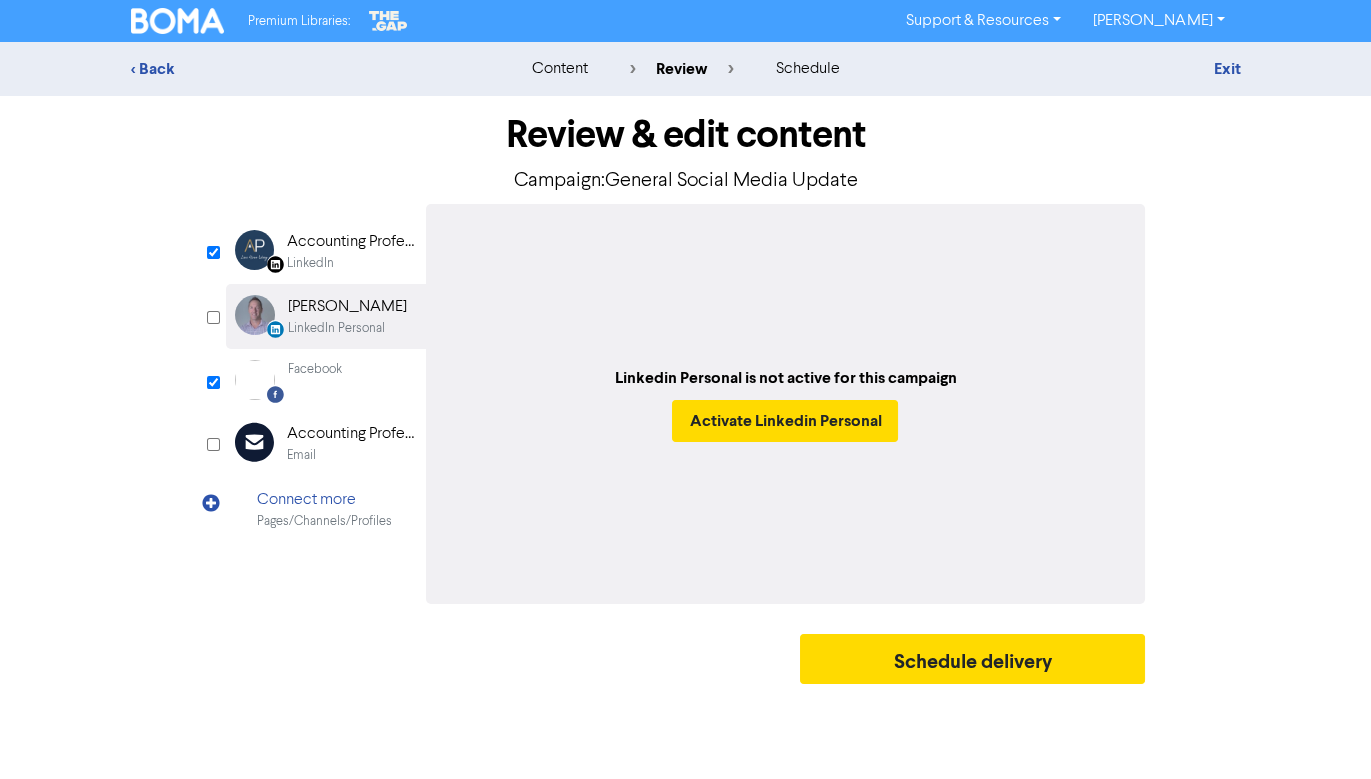 click on "LinkedIn Page
Created with Sketch.
Accounting Professionals LinkedIn" at bounding box center (326, 251) 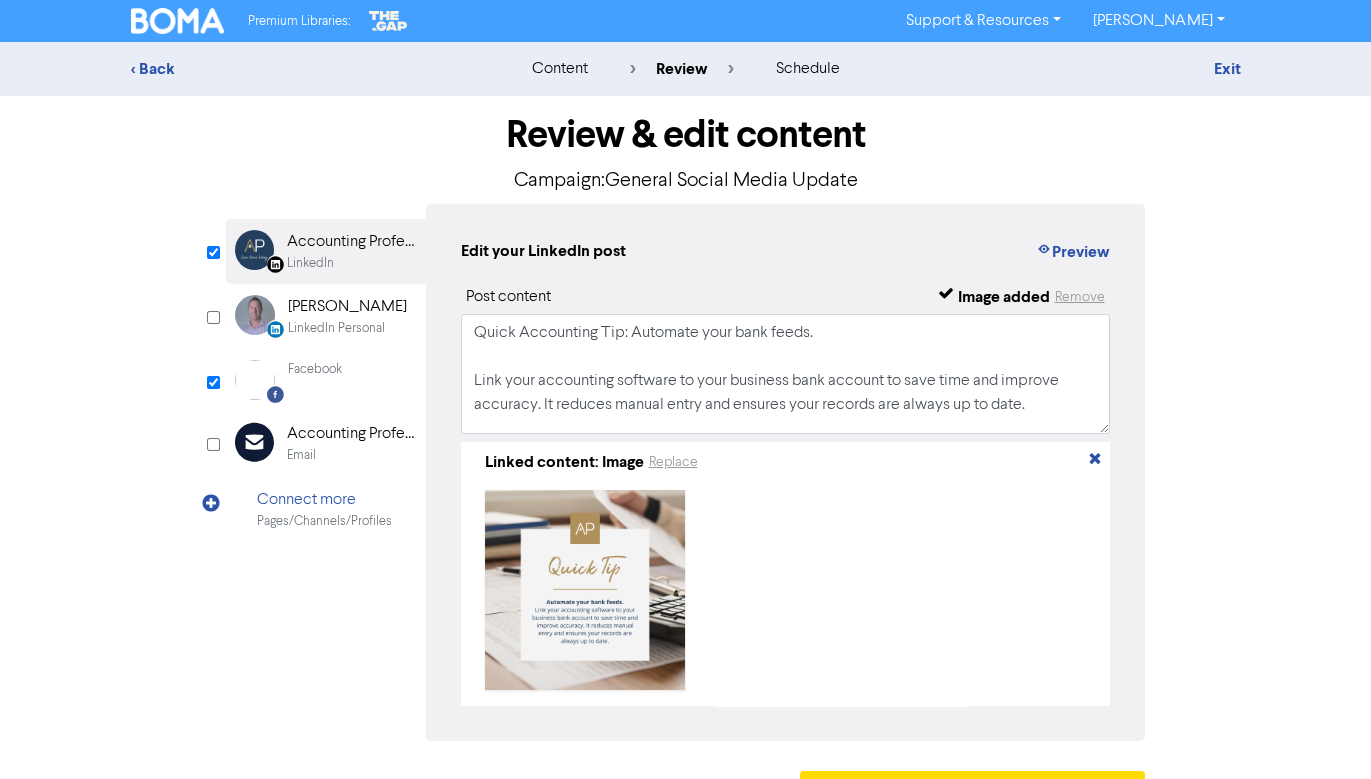 click on "Facebook" at bounding box center (315, 380) 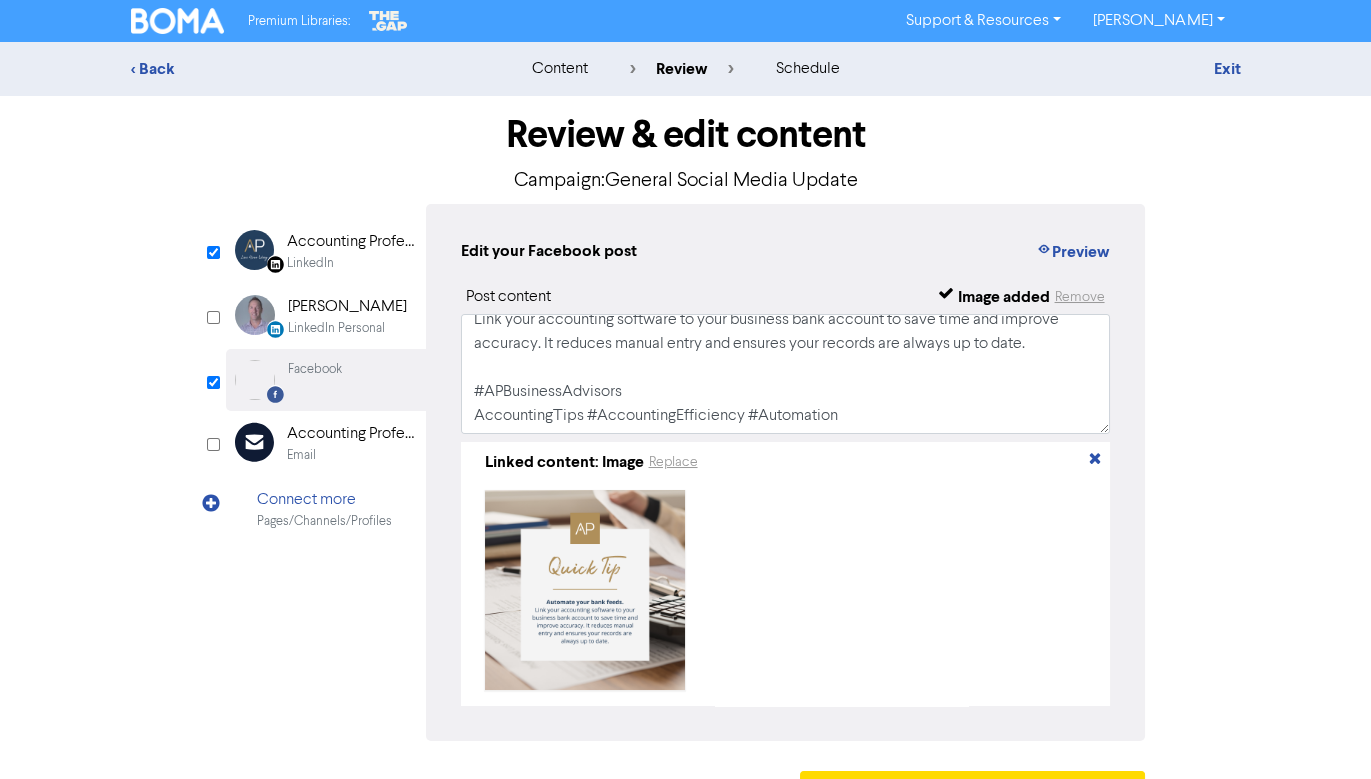 scroll, scrollTop: 59, scrollLeft: 0, axis: vertical 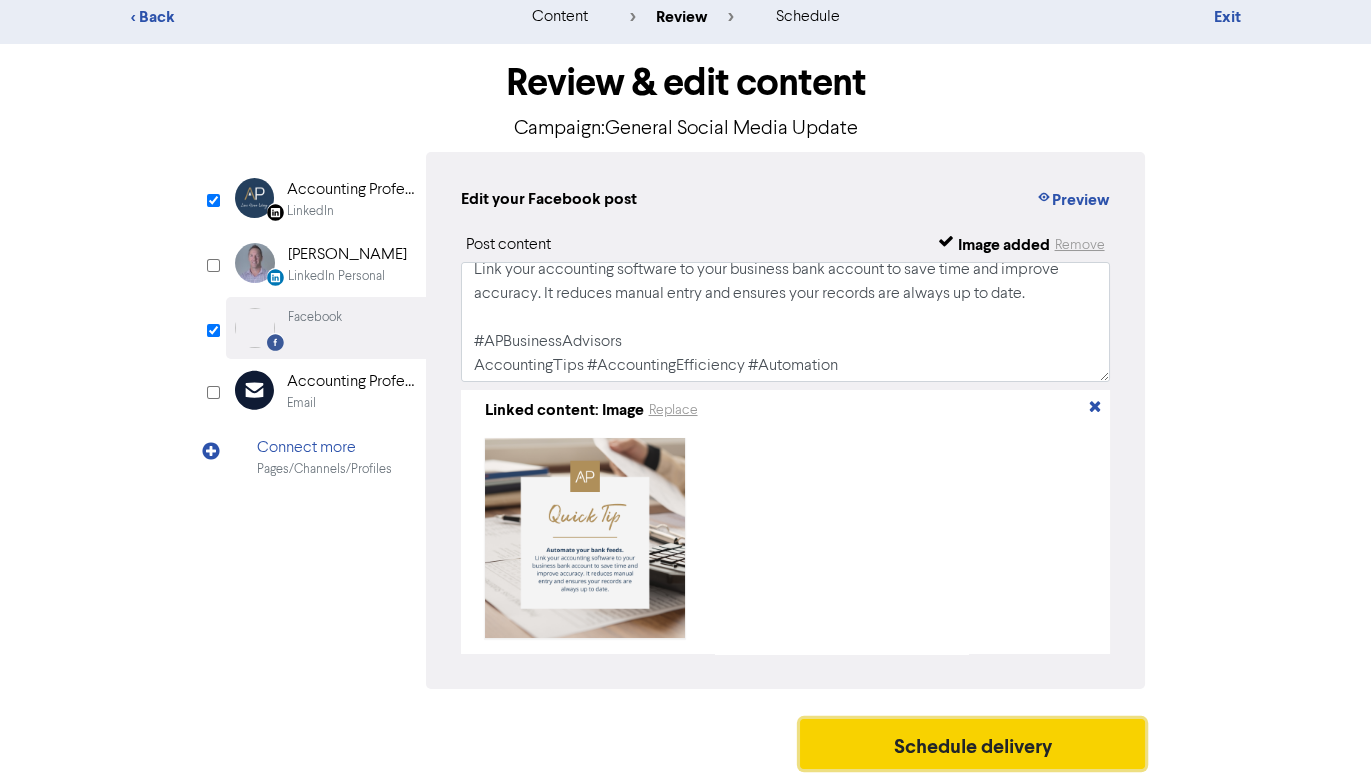 click on "Schedule delivery" at bounding box center [973, 744] 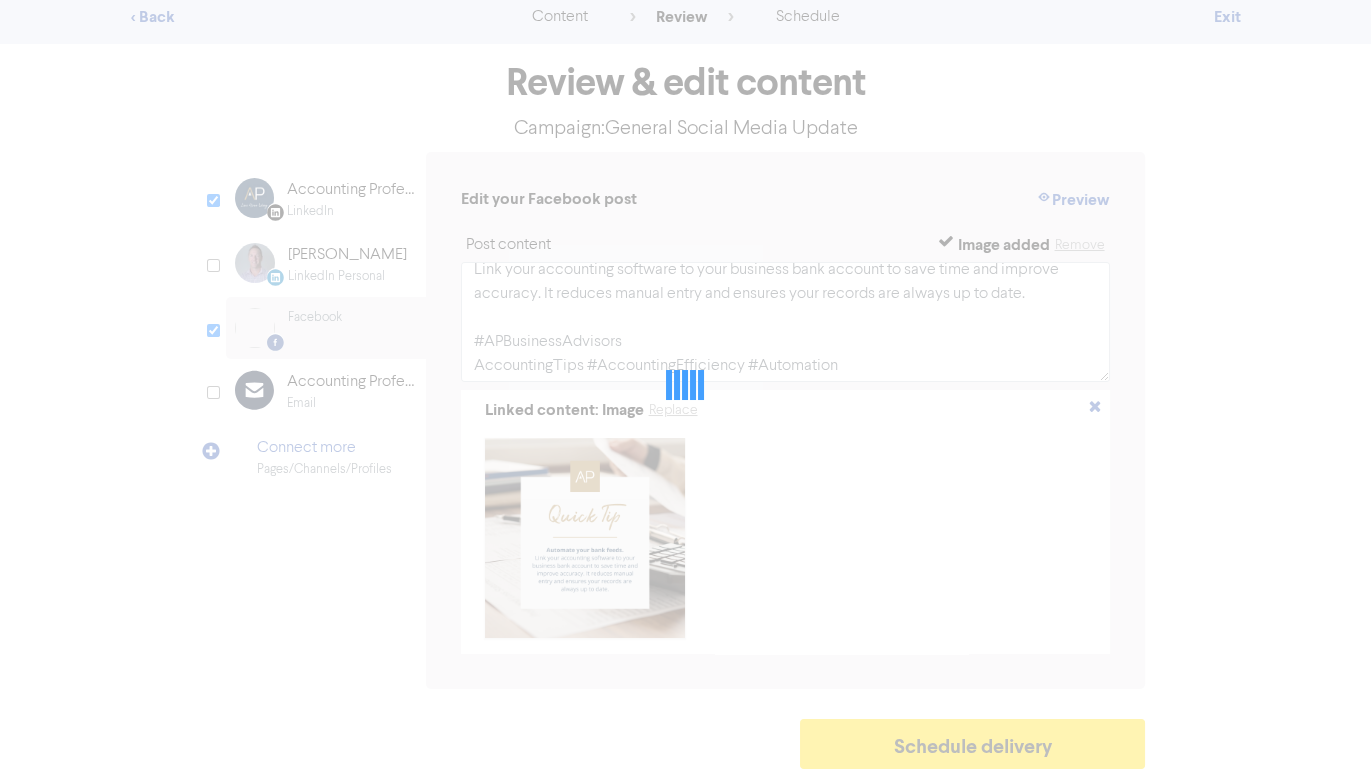 scroll, scrollTop: 0, scrollLeft: 0, axis: both 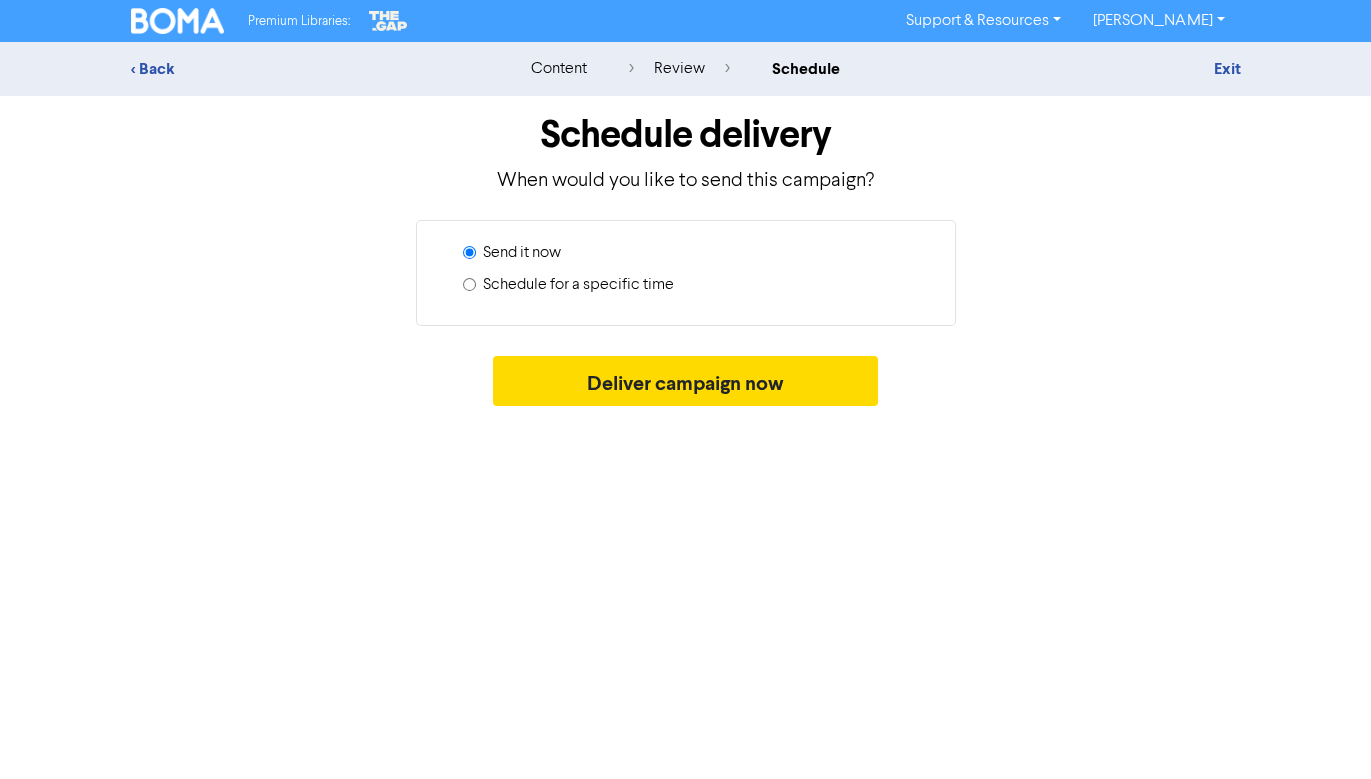 click on "Schedule for a specific time" at bounding box center [694, 289] 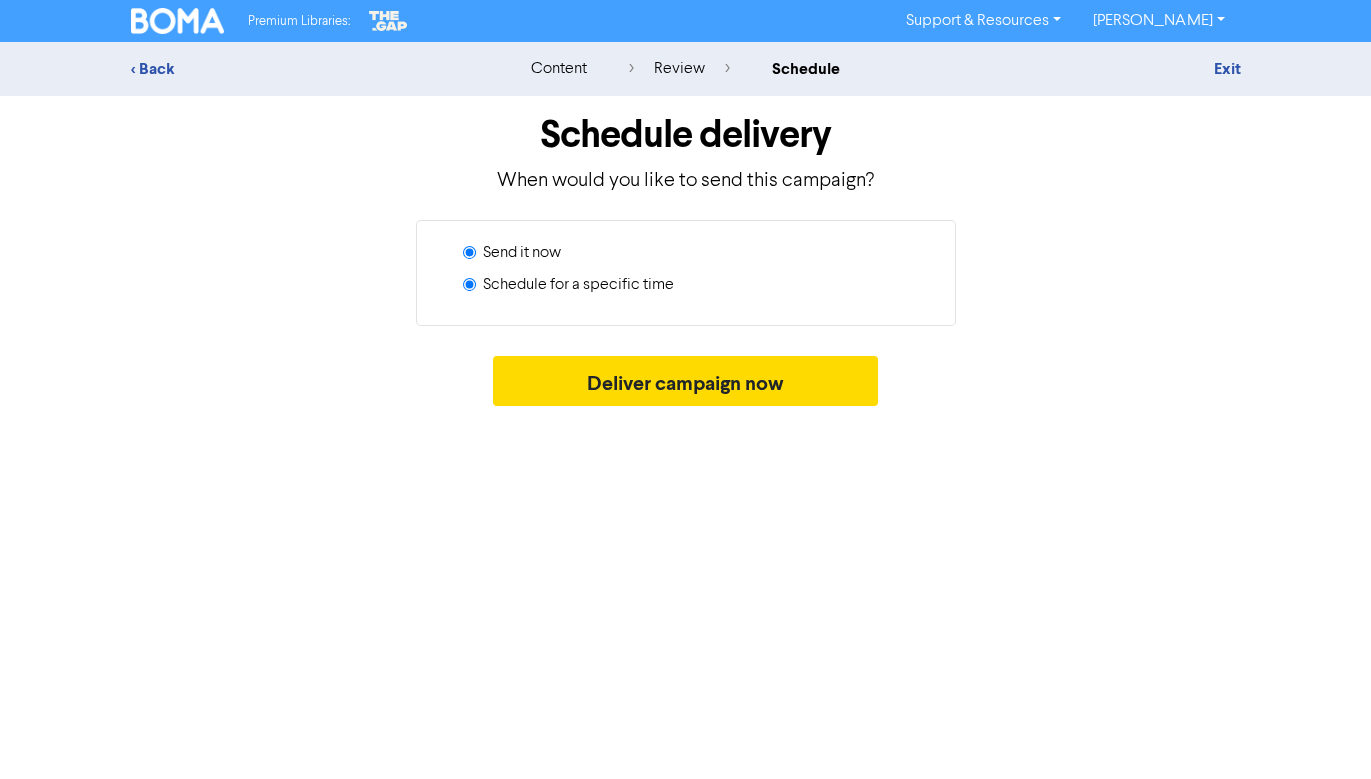 radio on "true" 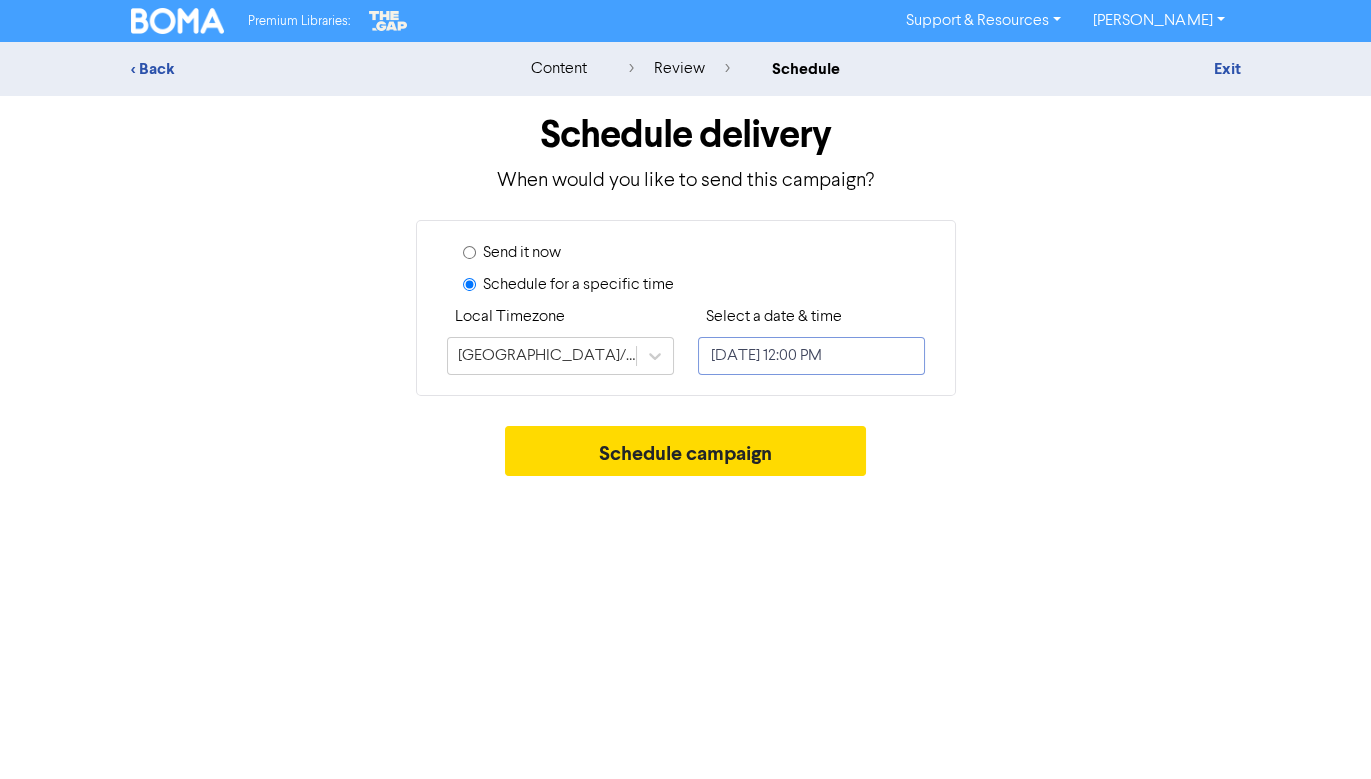 click on "July 23, 2025 12:00 PM" at bounding box center (811, 356) 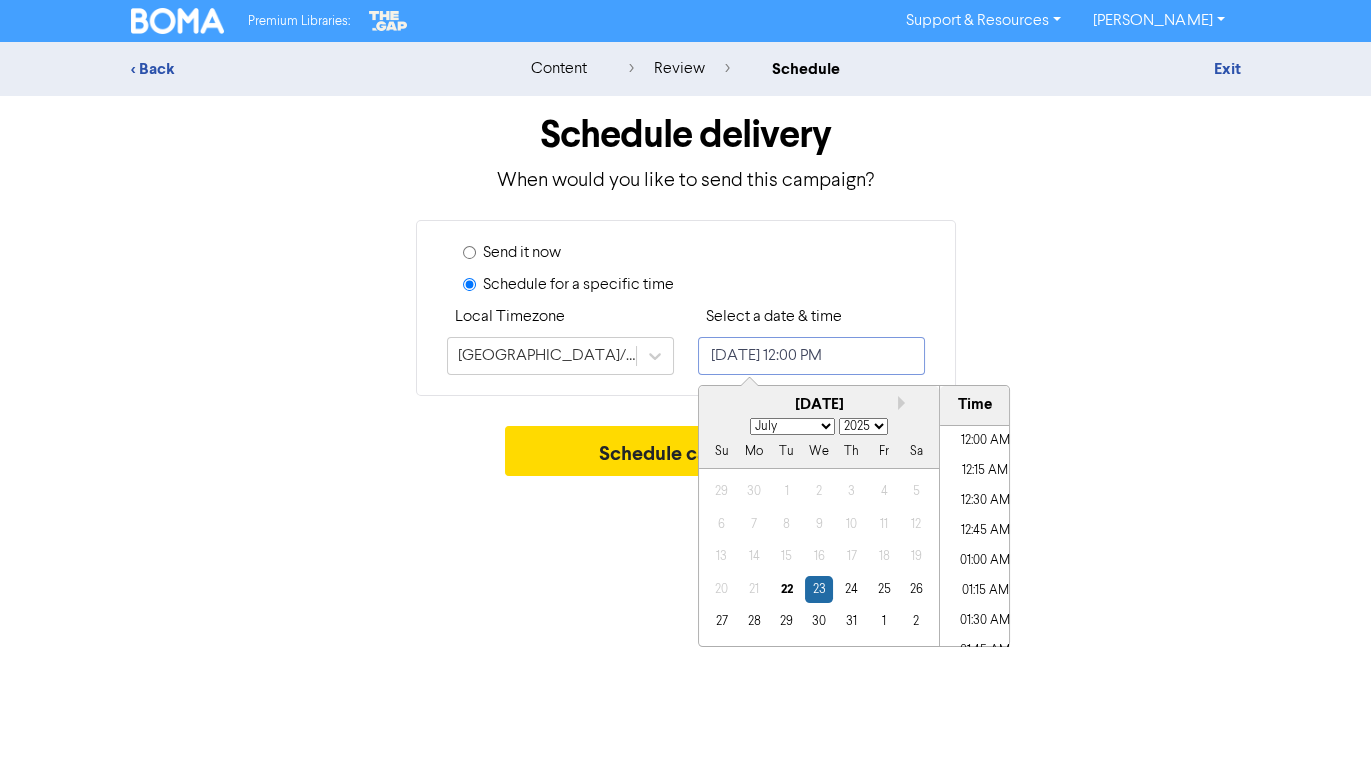 scroll, scrollTop: 1345, scrollLeft: 0, axis: vertical 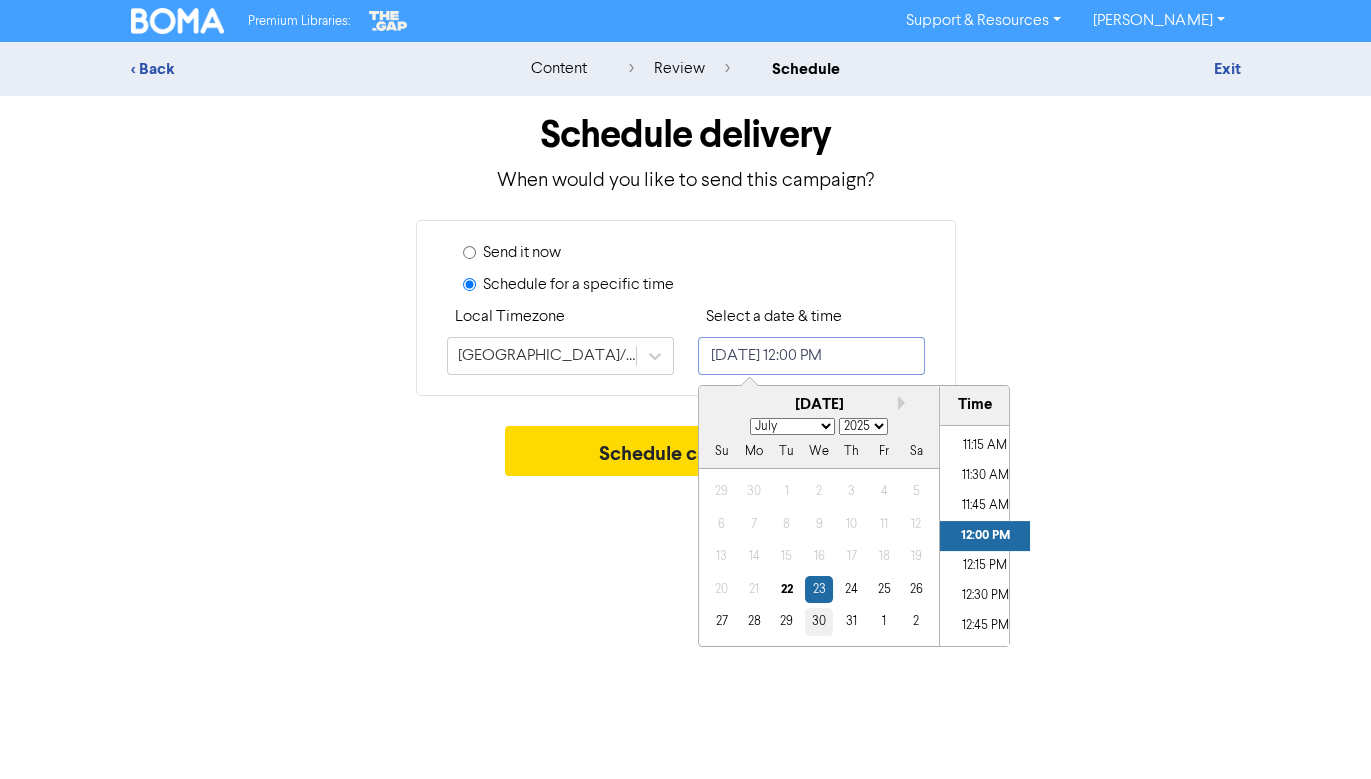 click on "30" at bounding box center (818, 621) 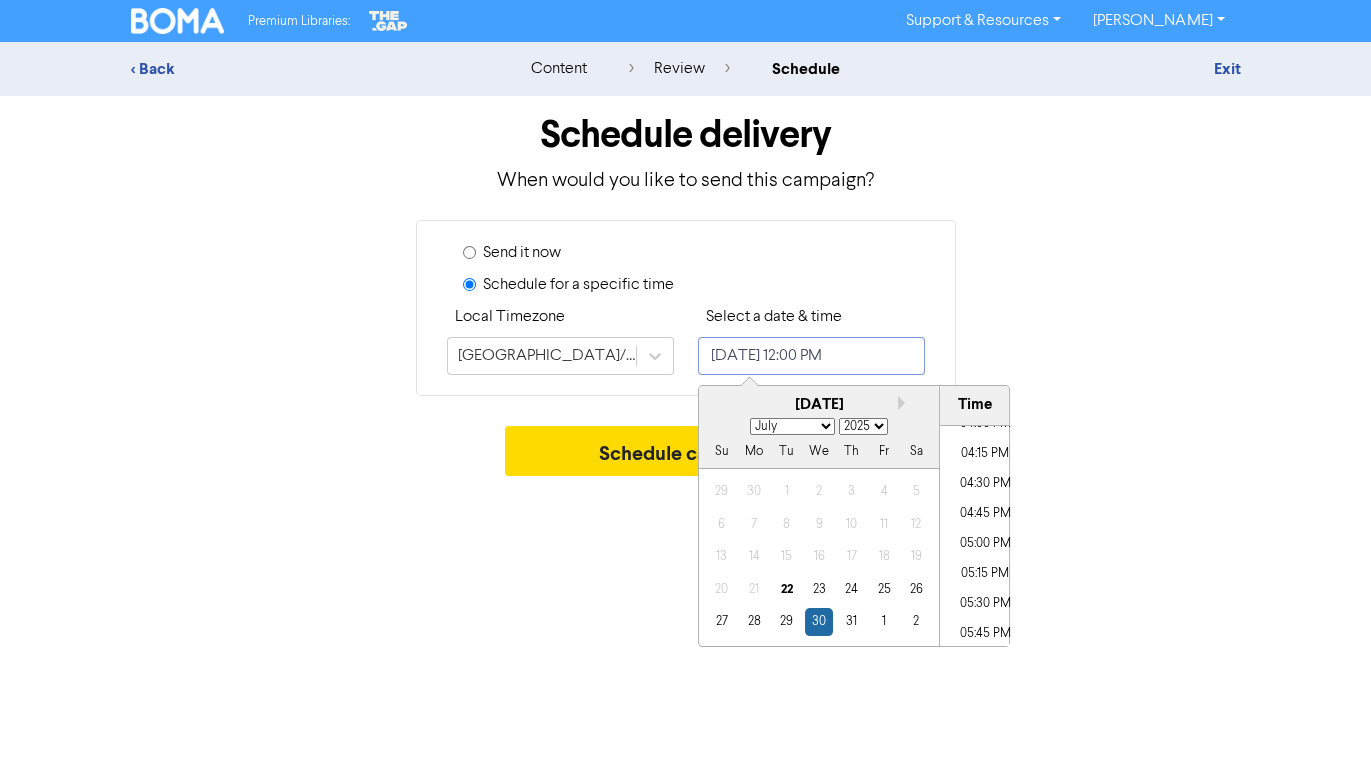 scroll, scrollTop: 1948, scrollLeft: 0, axis: vertical 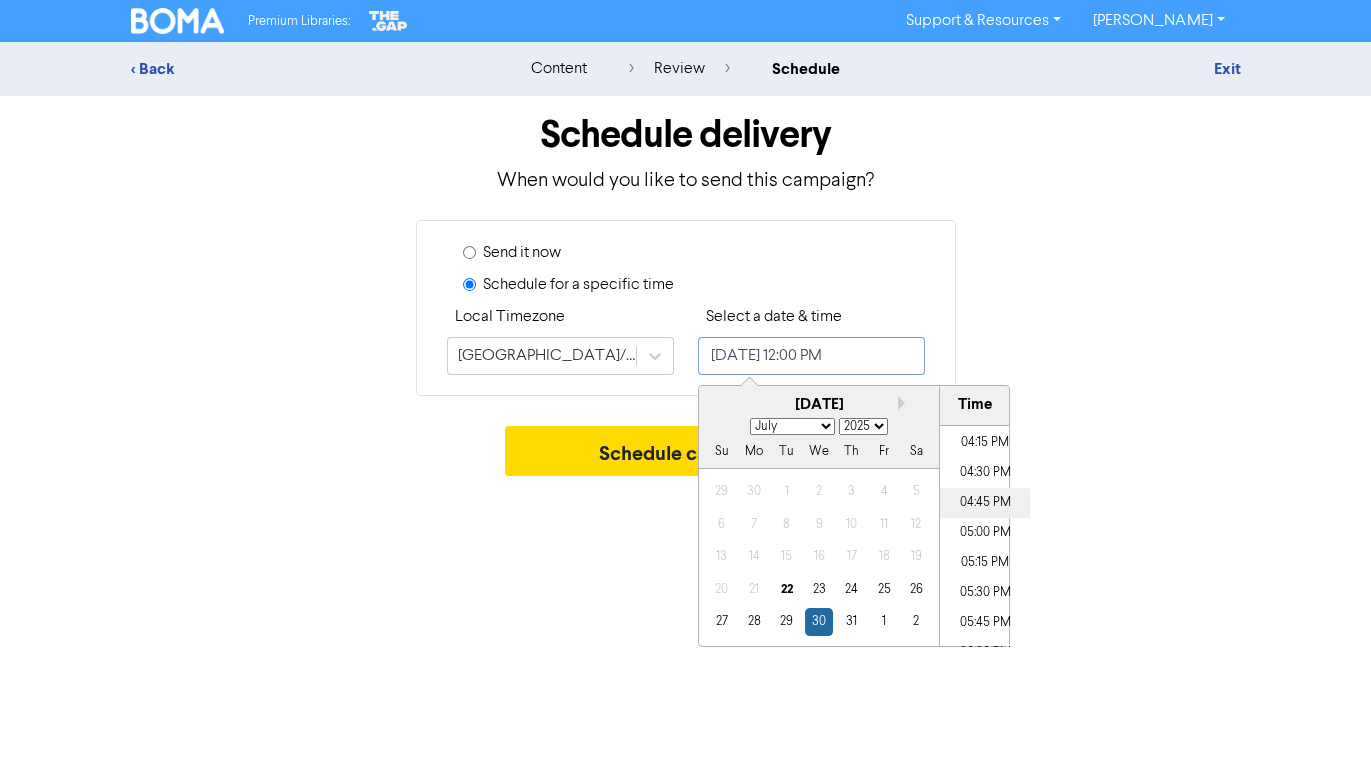 click on "04:45 PM" at bounding box center [985, 503] 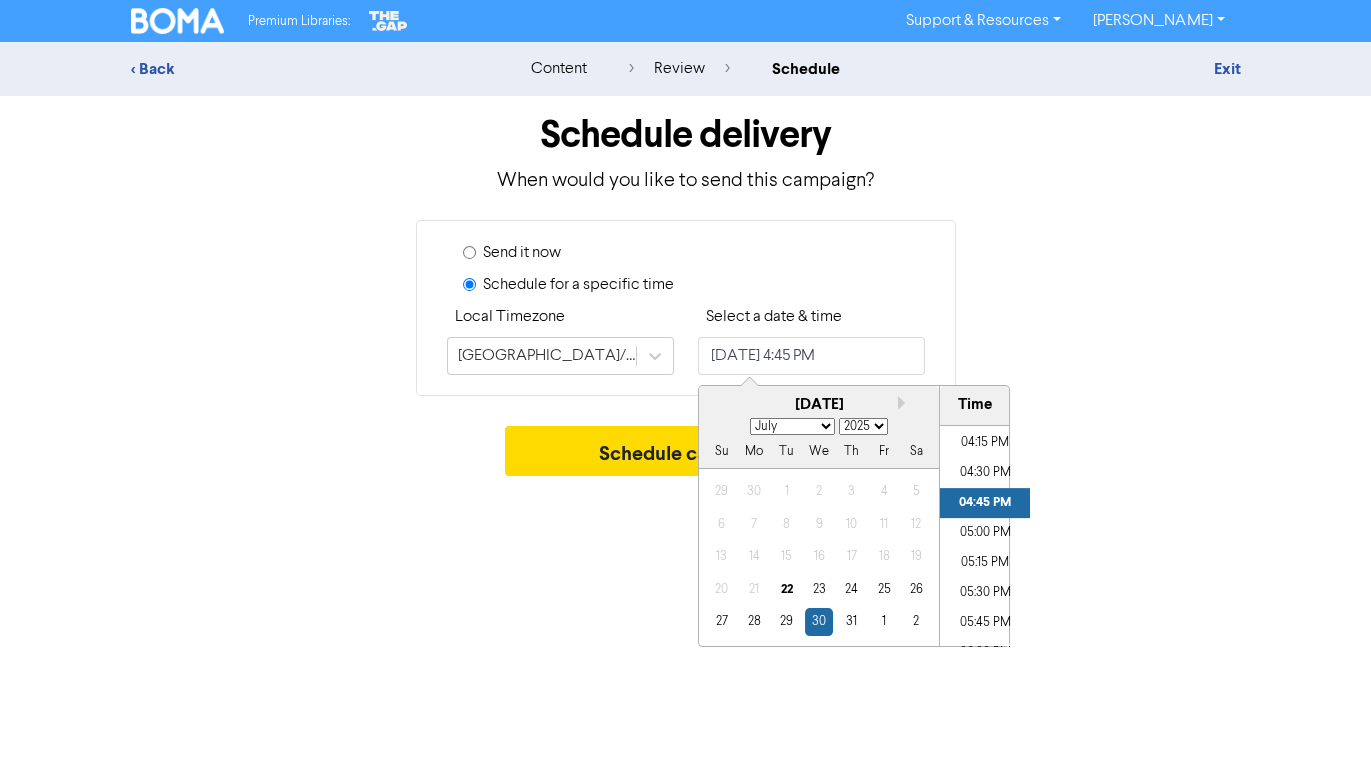 click on "Send it now   Schedule for a specific time Local Timezone Australia/Sydney Select a date & time July 30, 2025 4:45 PM Next month July 2025 January February March April May June July August September October November December 2025 2026 2027 2028 2029 2030 2031 2032 2033 2034 2035 2036 2037 2038 2039 2040 2041 2042 2043 2044 2045 2046 2047 2048 2049 2050 2051 2052 2053 2054 2055 2056 2057 2058 2059 2060 2061 2062 2063 2064 2065 2066 2067 2068 2069 2070 2071 2072 2073 2074 2075 2076 2077 2078 2079 2080 2081 2082 2083 2084 2085 2086 2087 2088 2089 2090 2091 2092 2093 2094 2095 2096 2097 2098 2099 2100 Su Mo Tu We Th Fr Sa 29 30 1 2 3 4 5 6 7 8 9 10 11 12 13 14 15 16 17 18 19 20 21 22 23 24 25 26 27 28 29 30 31 1 2 Time 12:00 AM 12:15 AM 12:30 AM 12:45 AM 01:00 AM 01:15 AM 01:30 AM 01:45 AM 02:00 AM 02:15 AM 02:30 AM 02:45 AM 03:00 AM 03:15 AM 03:30 AM 03:45 AM 04:00 AM 04:15 AM 04:30 AM 04:45 AM 05:00 AM 05:15 AM 05:30 AM 05:45 AM 06:00 AM 06:15 AM 06:30 AM 06:45 AM 07:00 AM 07:15 AM 07:30 AM 07:45 AM 08:00 AM" at bounding box center (686, 308) 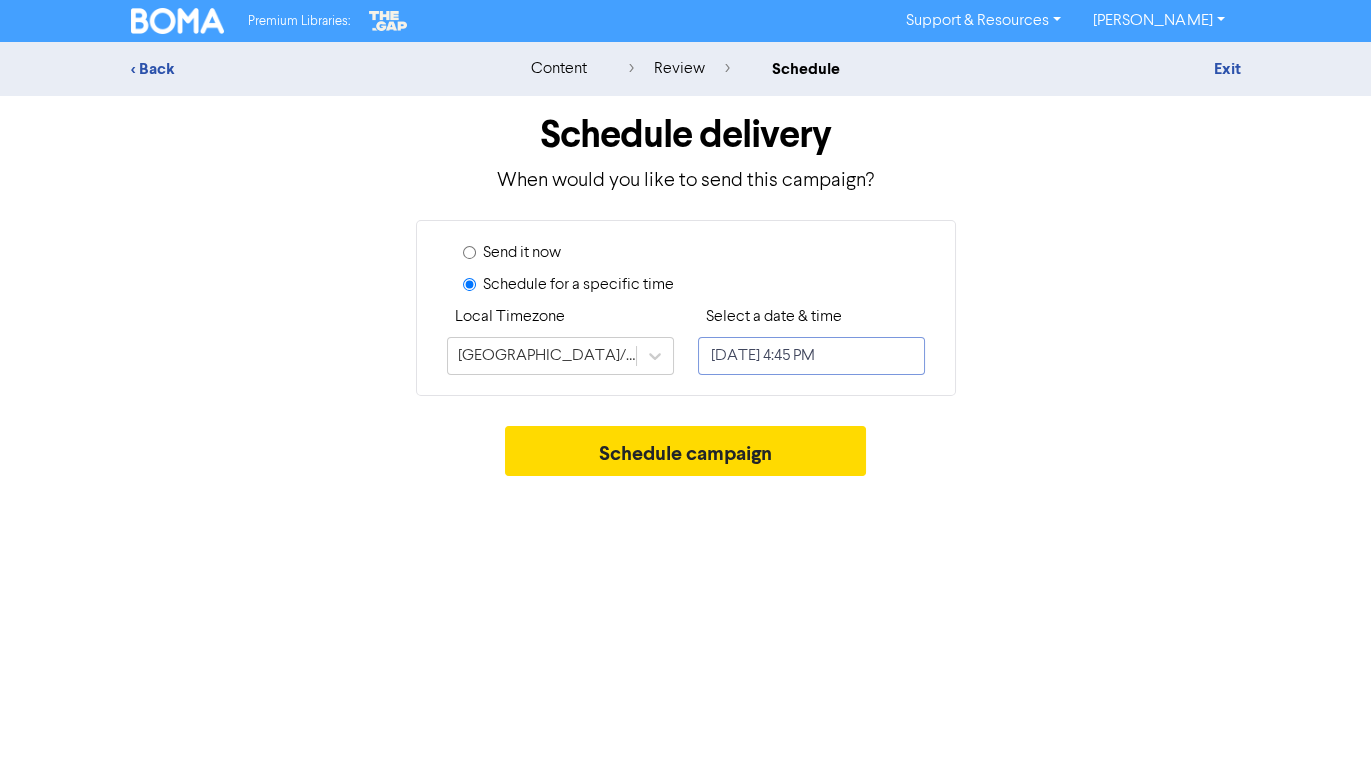 click on "July 30, 2025 4:45 PM" at bounding box center [811, 356] 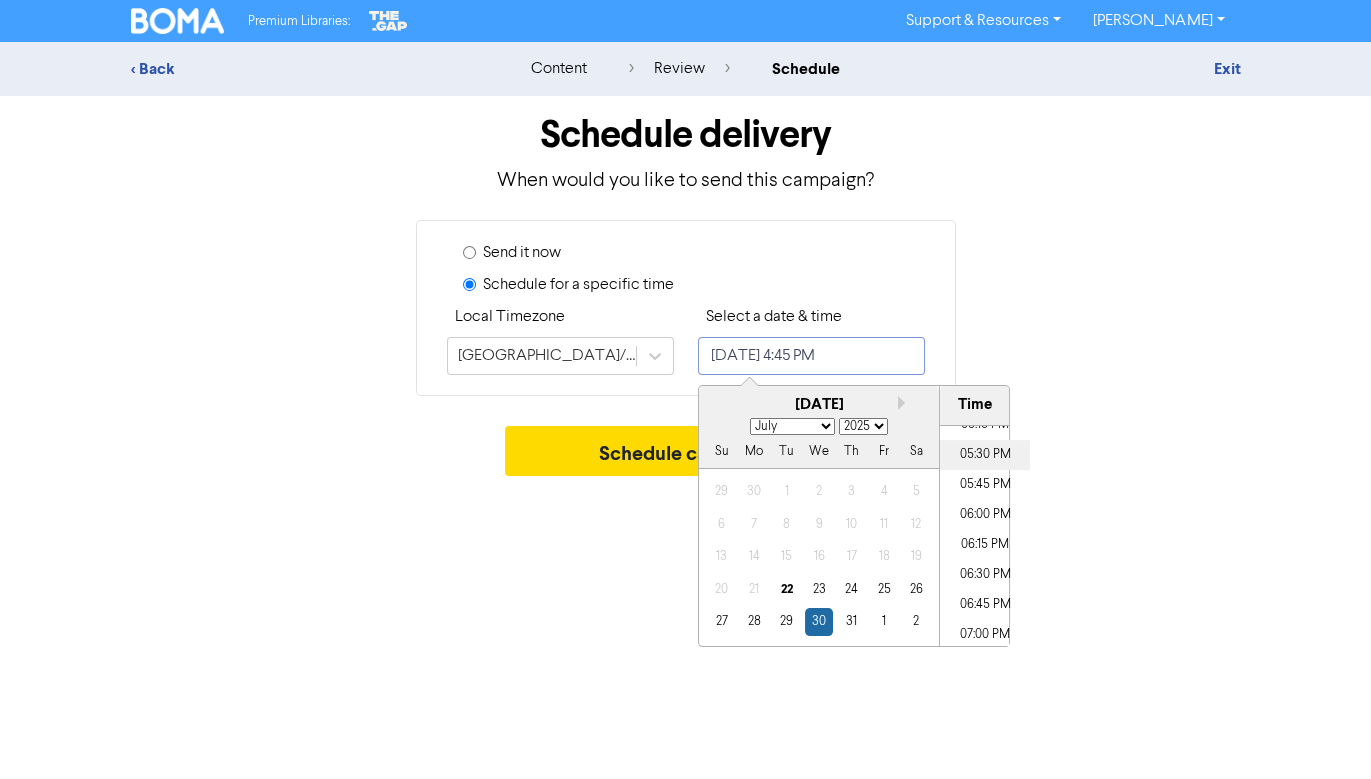 scroll, scrollTop: 2099, scrollLeft: 0, axis: vertical 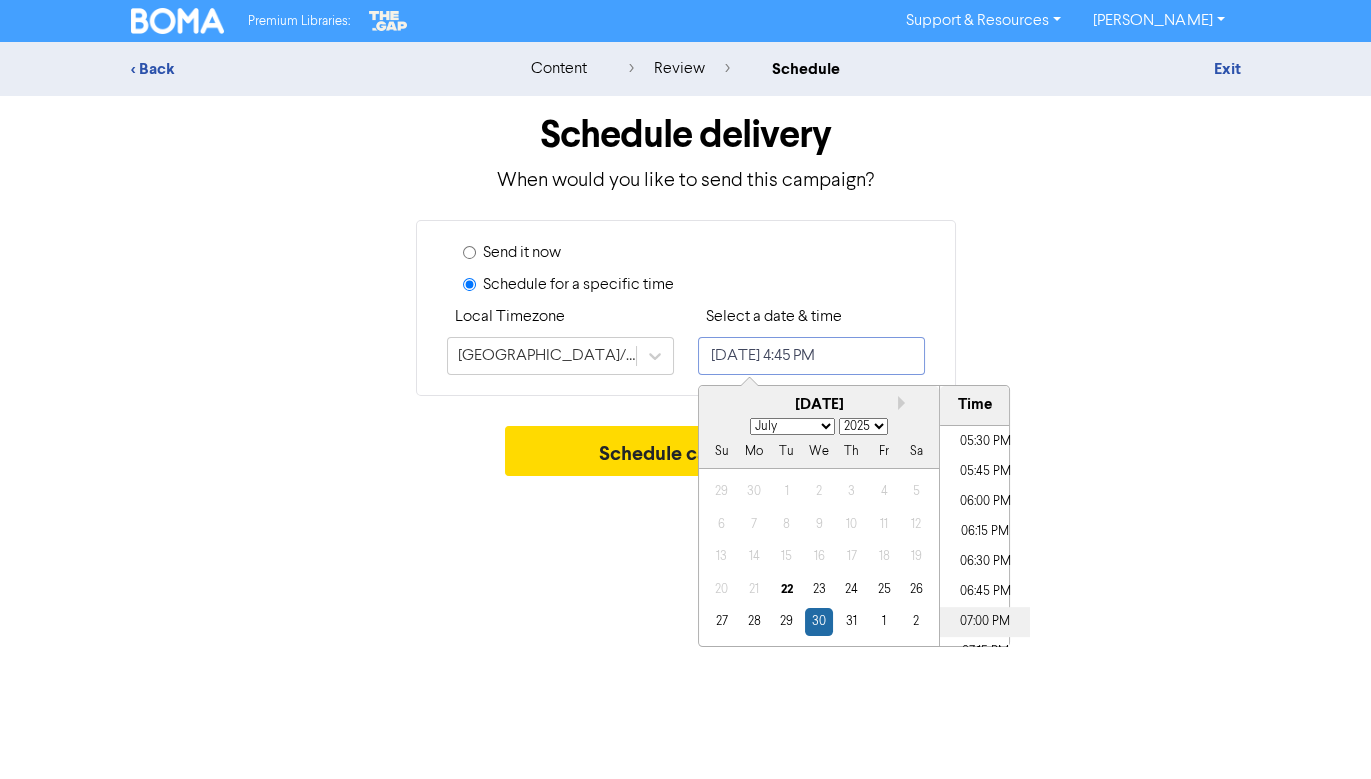 click on "07:00 PM" at bounding box center (985, 622) 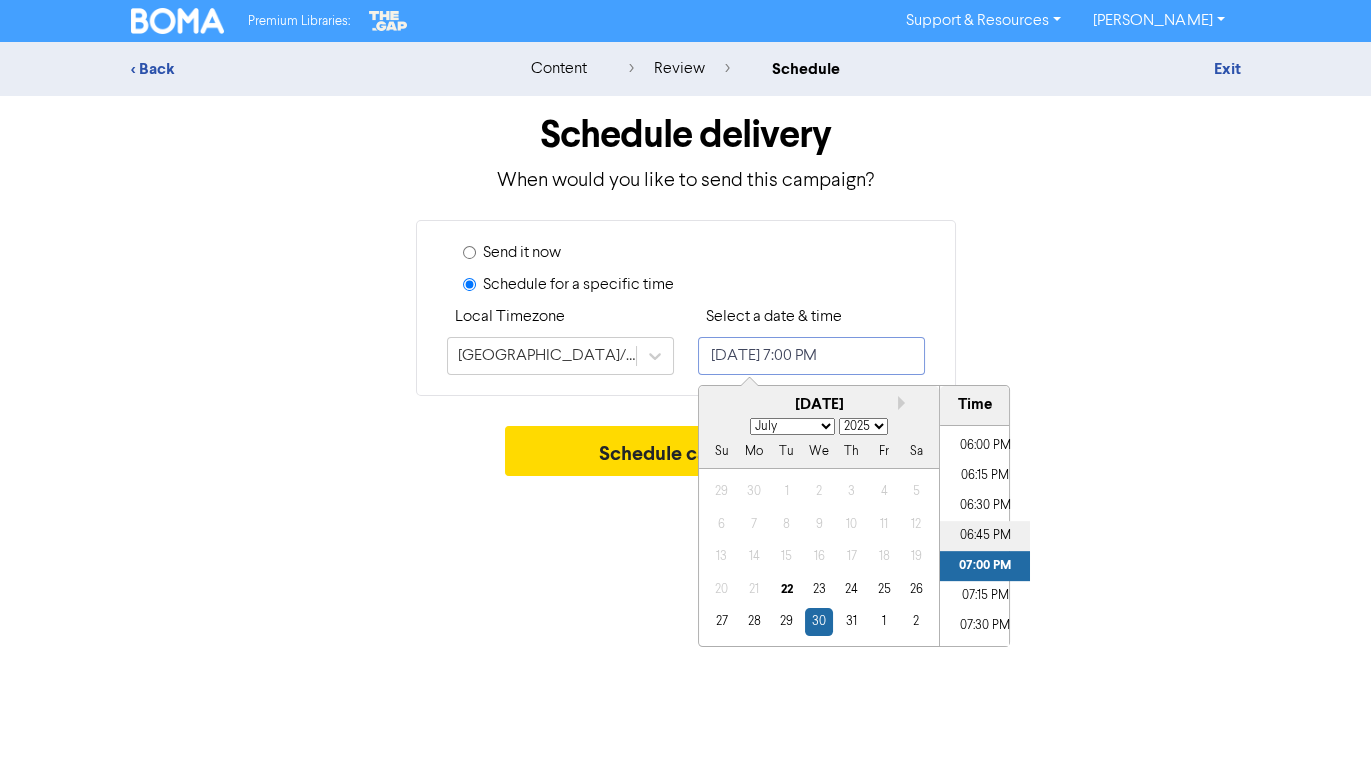 scroll, scrollTop: 2170, scrollLeft: 0, axis: vertical 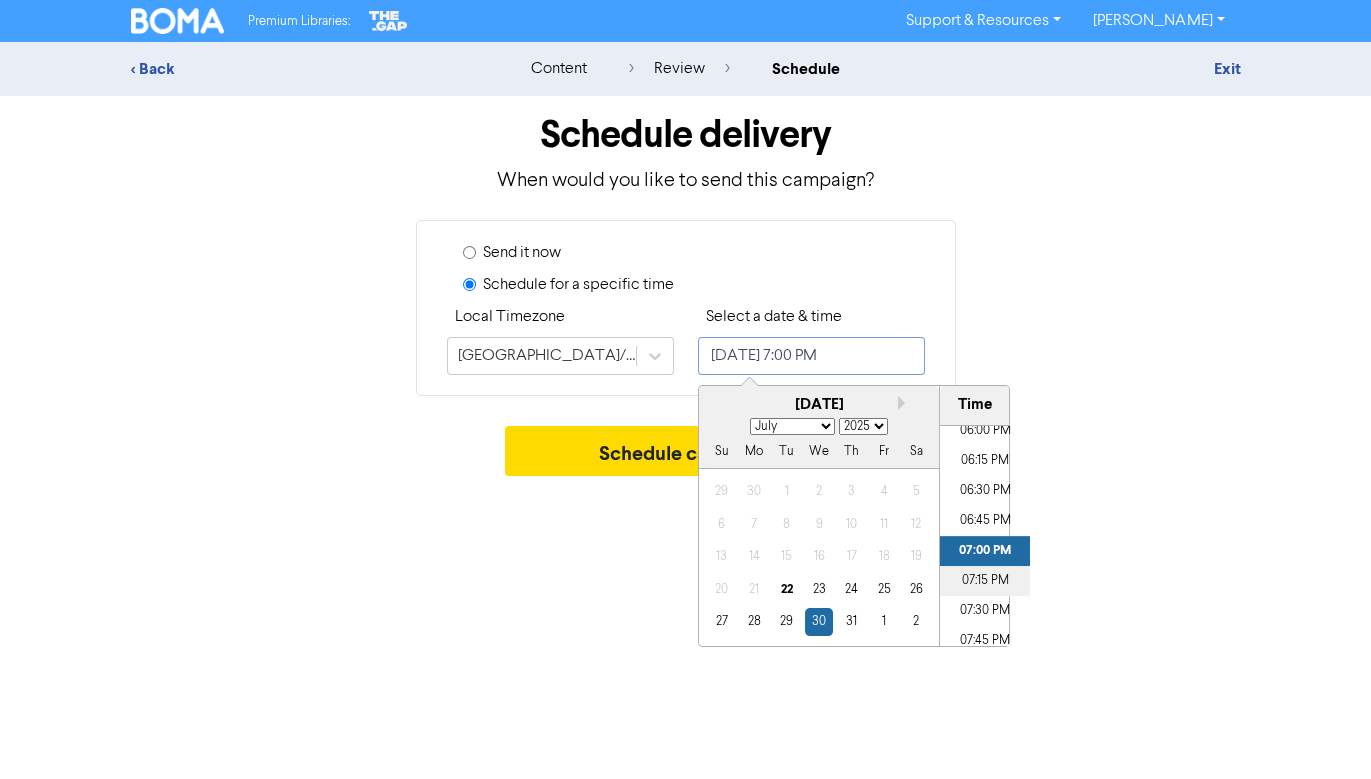 click on "07:15 PM" at bounding box center (985, 581) 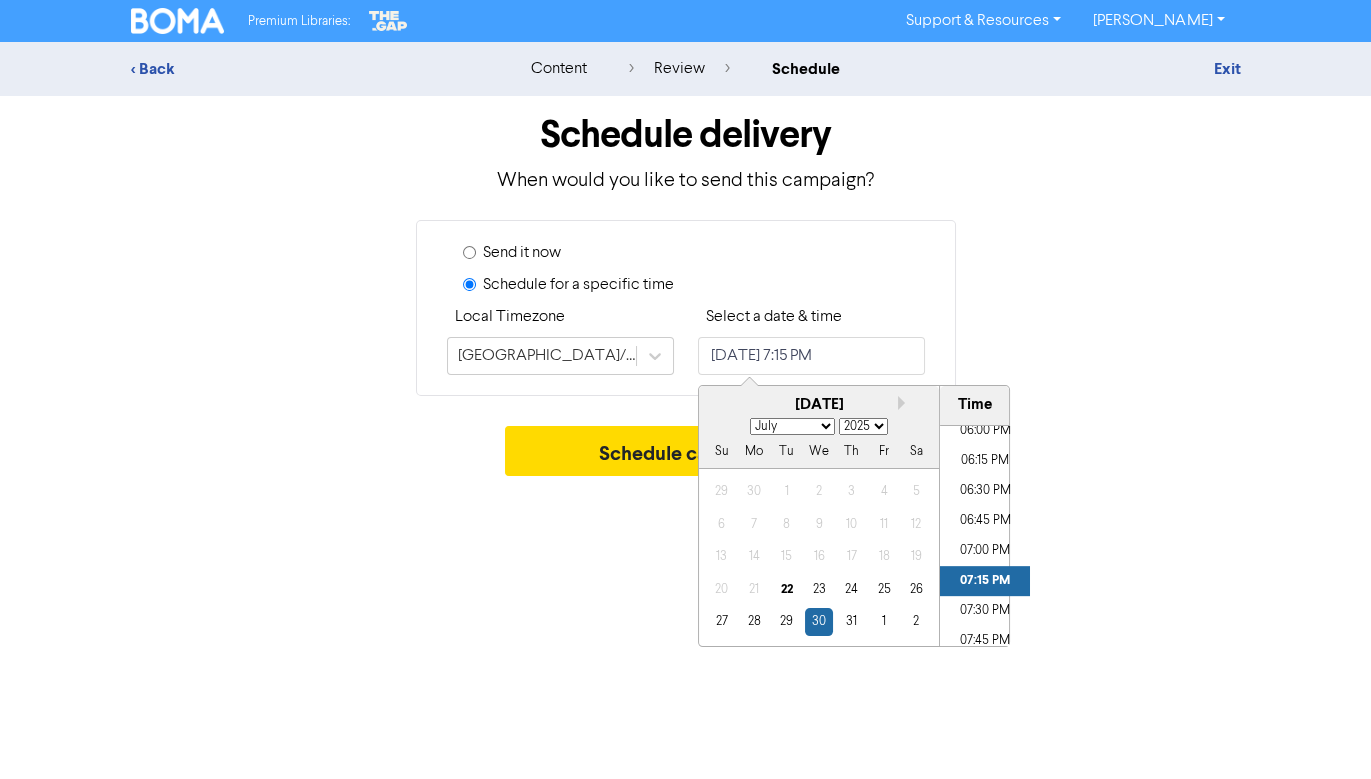 click on "Premium Libraries: Support & Resources Video Tutorials FAQ & Guides Marketing Education Alex Litchfield Log Out < Back content review schedule Exit Schedule delivery When would you like to send this campaign?   Send it now   Schedule for a specific time Local Timezone Australia/Sydney Select a date & time July 30, 2025 7:15 PM Next month July 2025 January February March April May June July August September October November December 2025 2026 2027 2028 2029 2030 2031 2032 2033 2034 2035 2036 2037 2038 2039 2040 2041 2042 2043 2044 2045 2046 2047 2048 2049 2050 2051 2052 2053 2054 2055 2056 2057 2058 2059 2060 2061 2062 2063 2064 2065 2066 2067 2068 2069 2070 2071 2072 2073 2074 2075 2076 2077 2078 2079 2080 2081 2082 2083 2084 2085 2086 2087 2088 2089 2090 2091 2092 2093 2094 2095 2096 2097 2098 2099 2100 Su Mo Tu We Th Fr Sa 29 30 1 2 3 4 5 6 7 8 9 10 11 12 13 14 15 16 17 18 19 20 21 22 23 24 25 26 27 28 29 30 31 1 2 Time 12:00 AM 12:15 AM 12:30 AM 12:45 AM 01:00 AM 01:15 AM 01:30 AM 01:45 AM 02:00 AM" at bounding box center [685, 389] 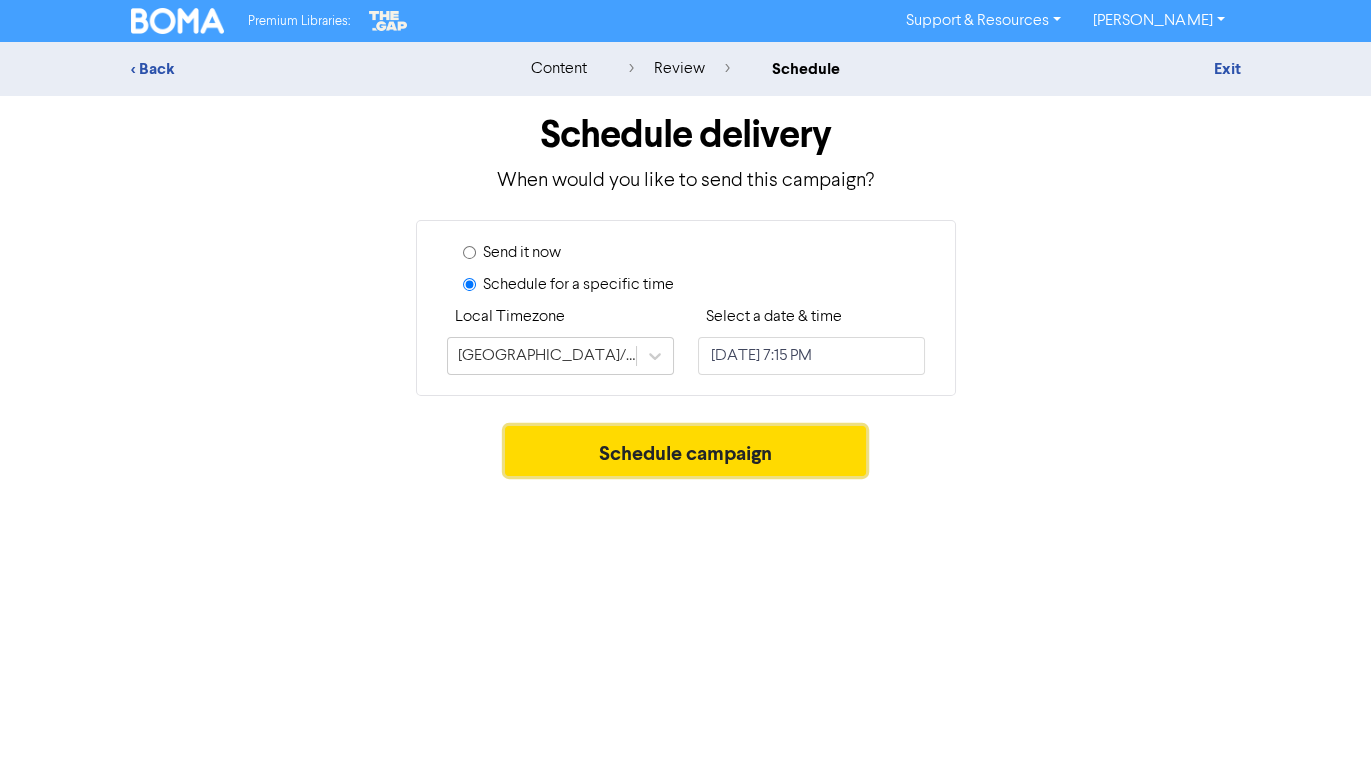 click on "Schedule campaign" at bounding box center [685, 451] 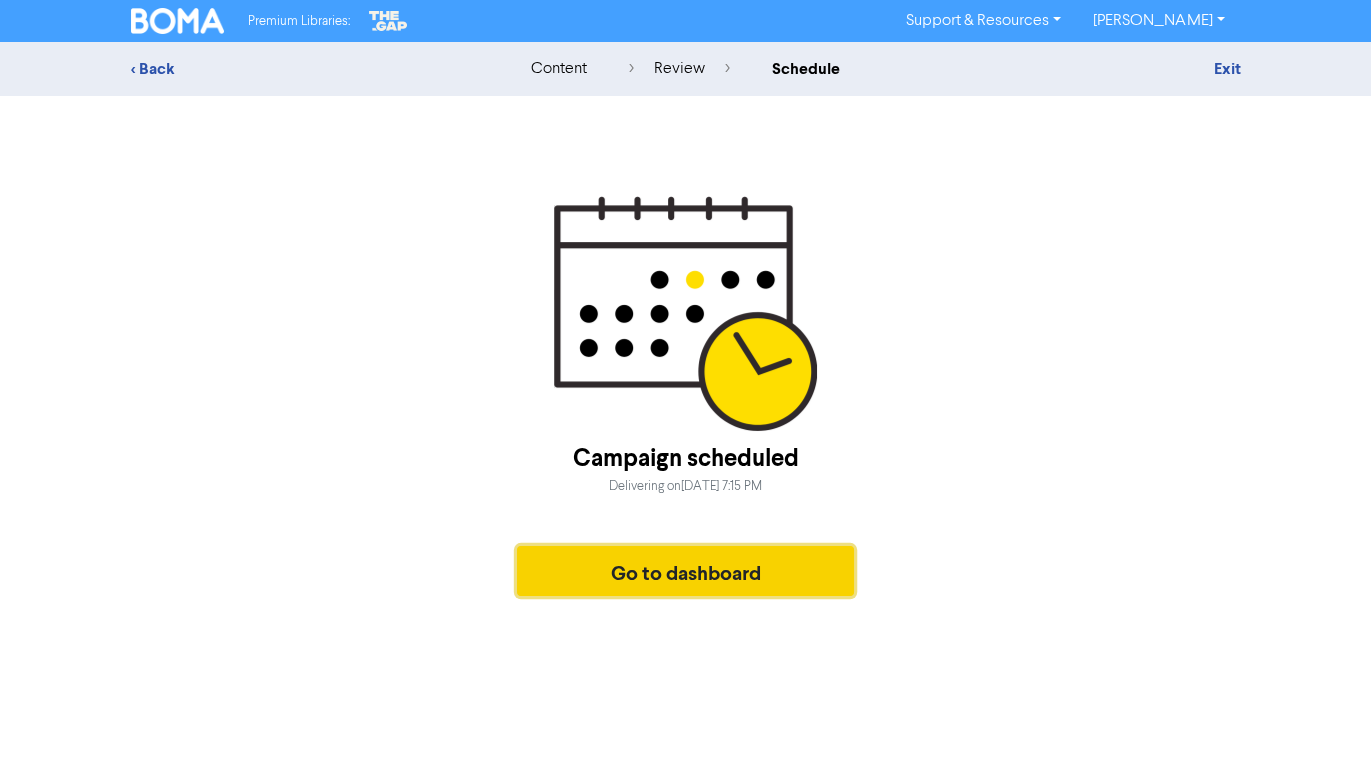 click on "Go to dashboard" at bounding box center (686, 571) 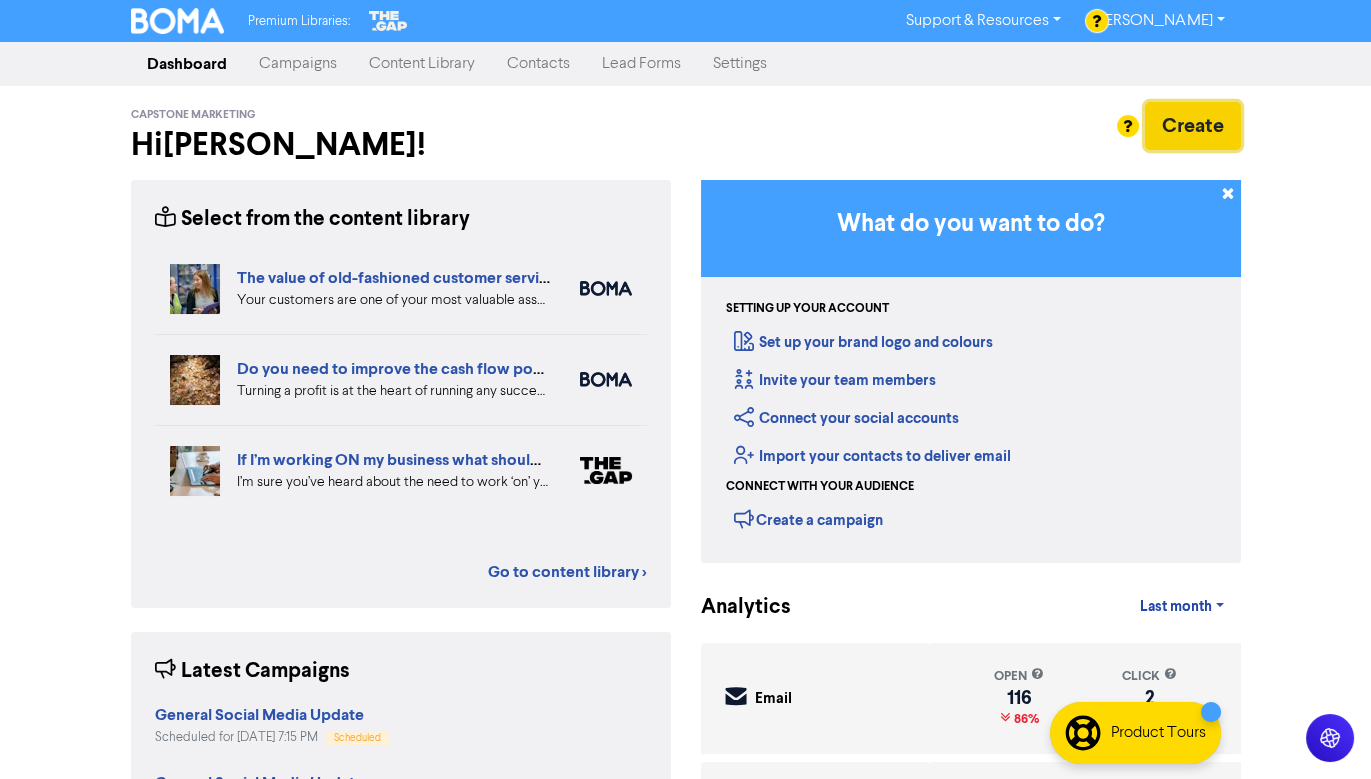 click on "Create" at bounding box center [1193, 126] 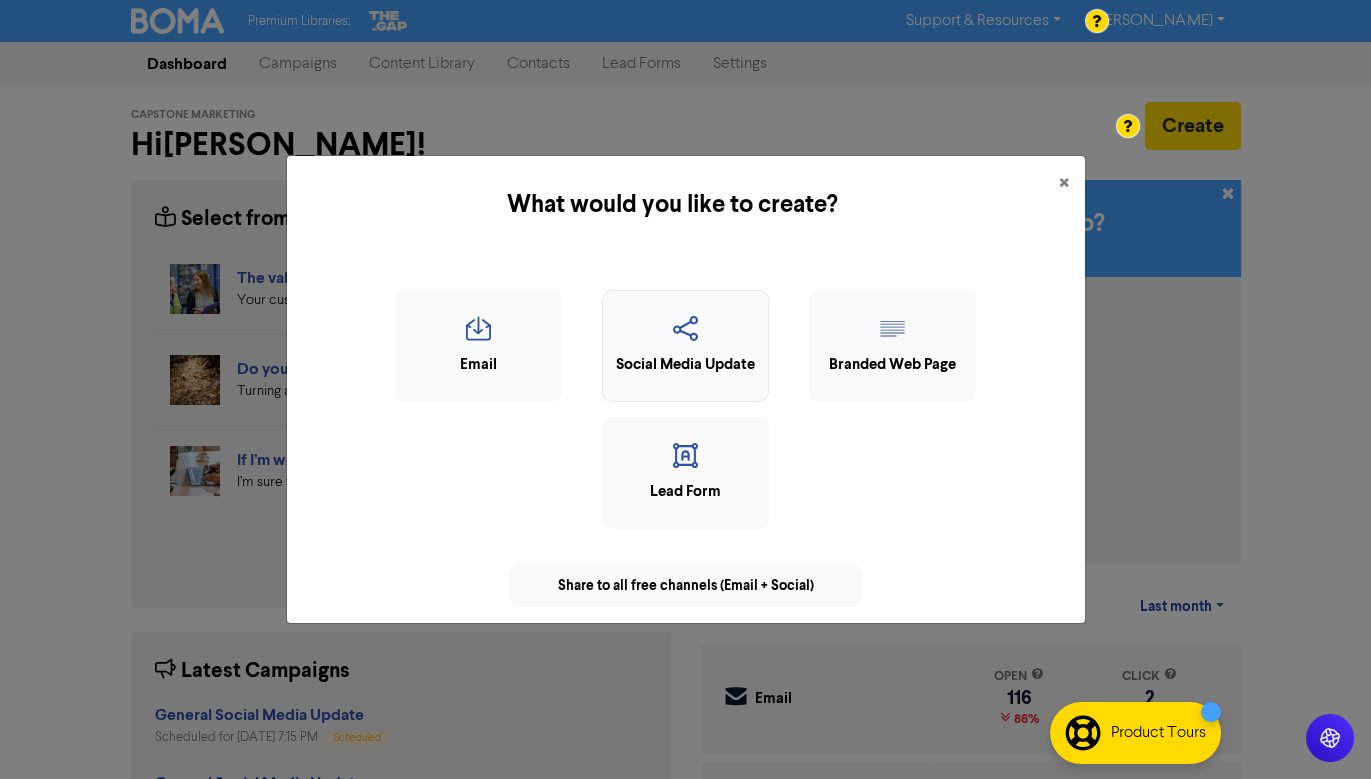 click on "Social Media Update" at bounding box center (685, 365) 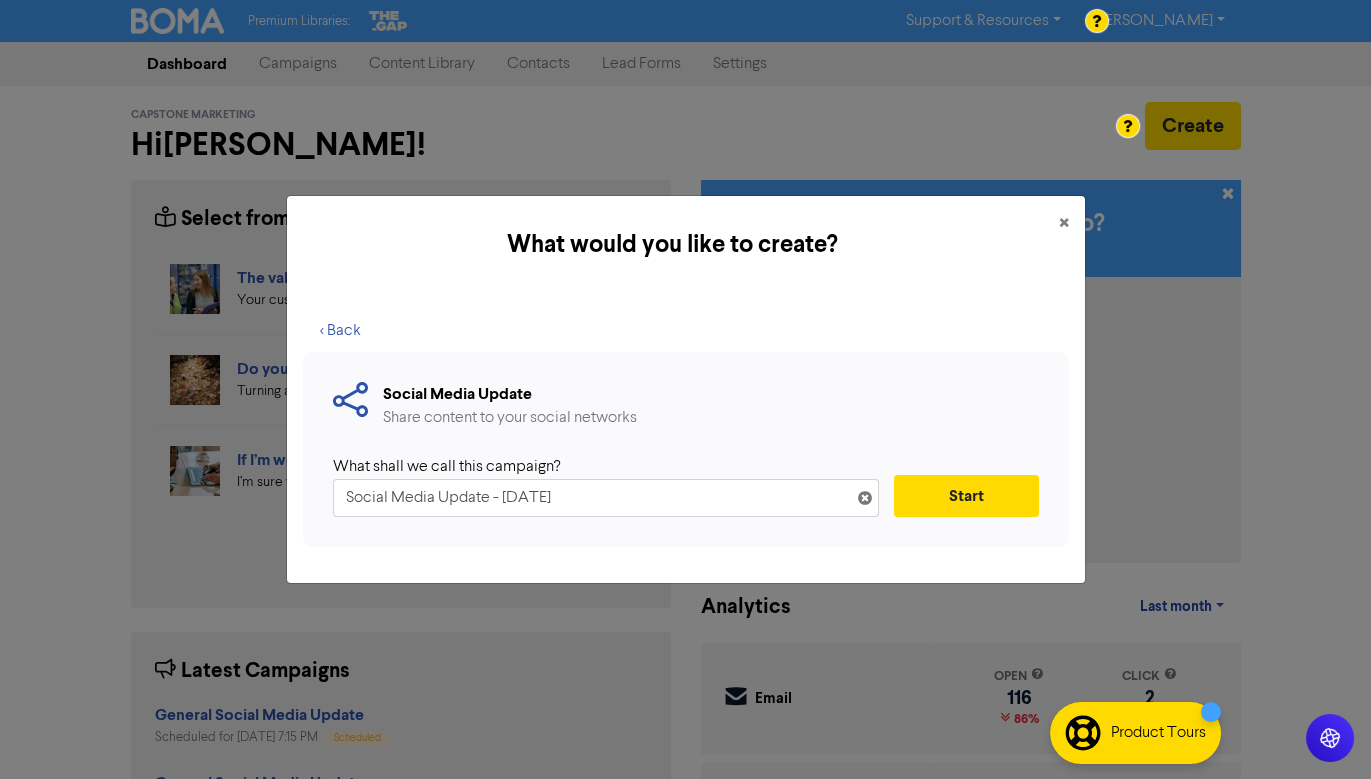 drag, startPoint x: 602, startPoint y: 496, endPoint x: 492, endPoint y: 497, distance: 110.00455 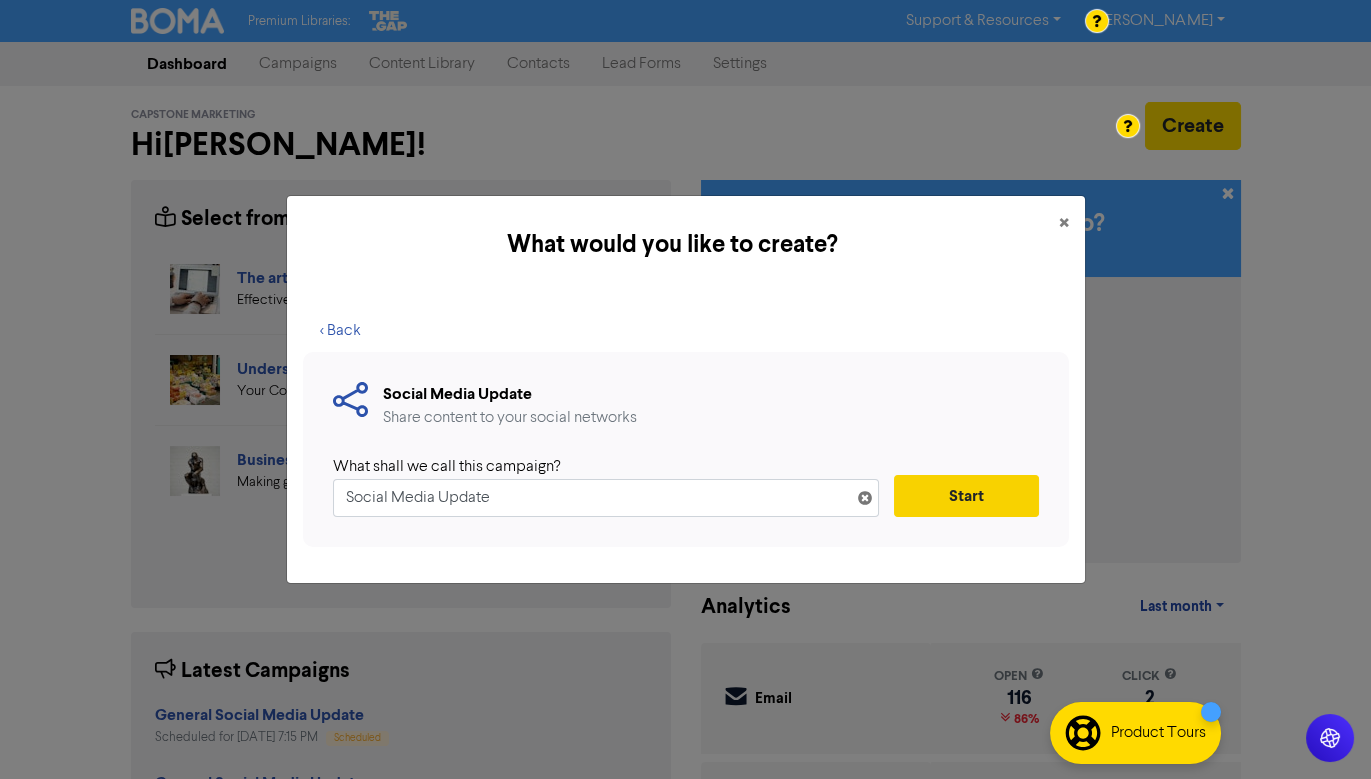 type on "Social Media Update" 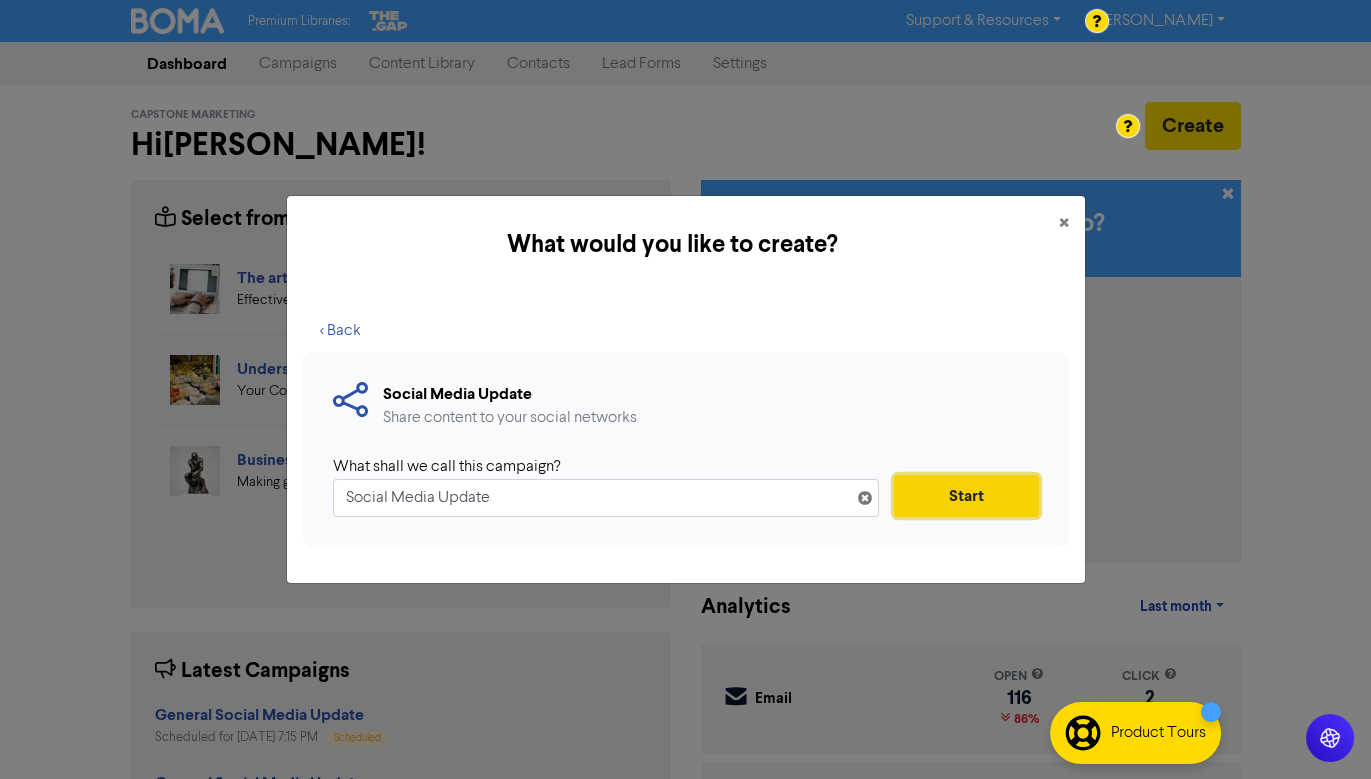 click on "Start" at bounding box center (966, 496) 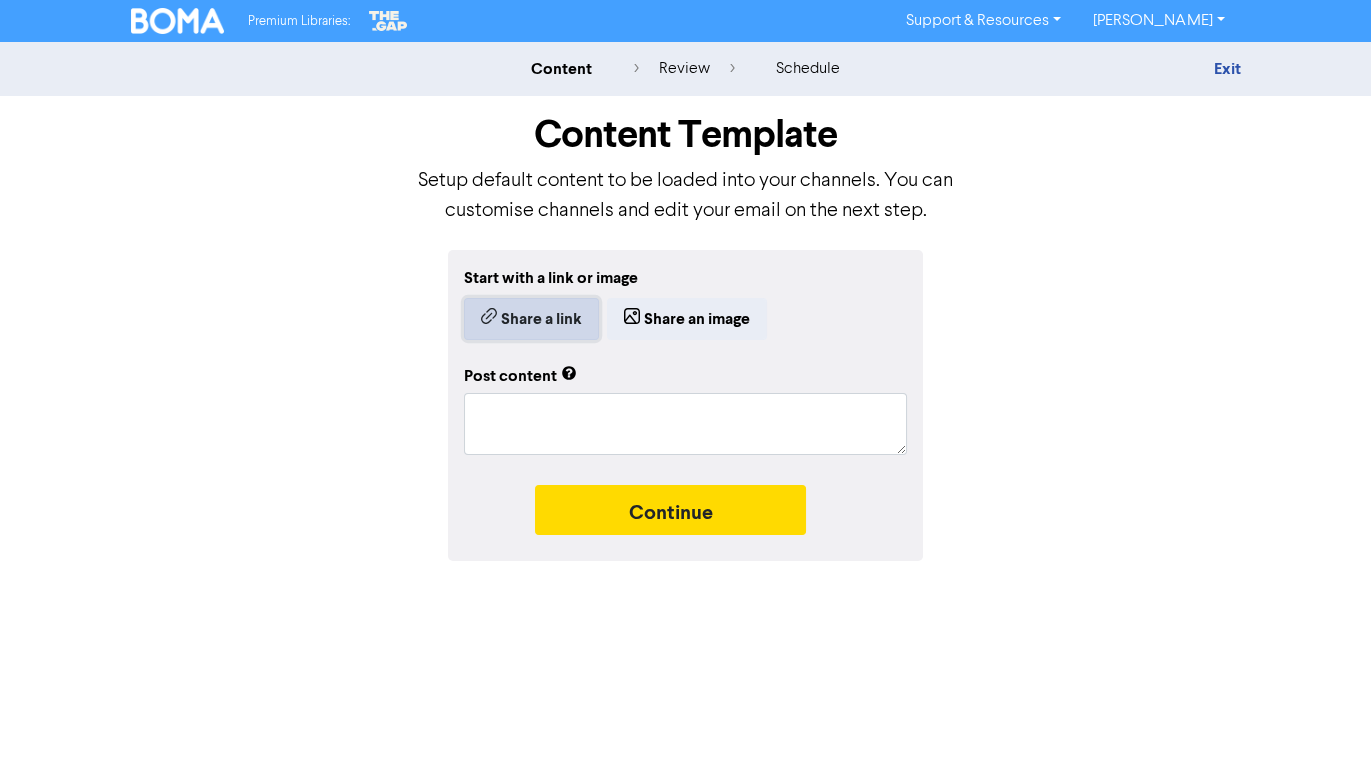 click on "Share a link" at bounding box center (531, 319) 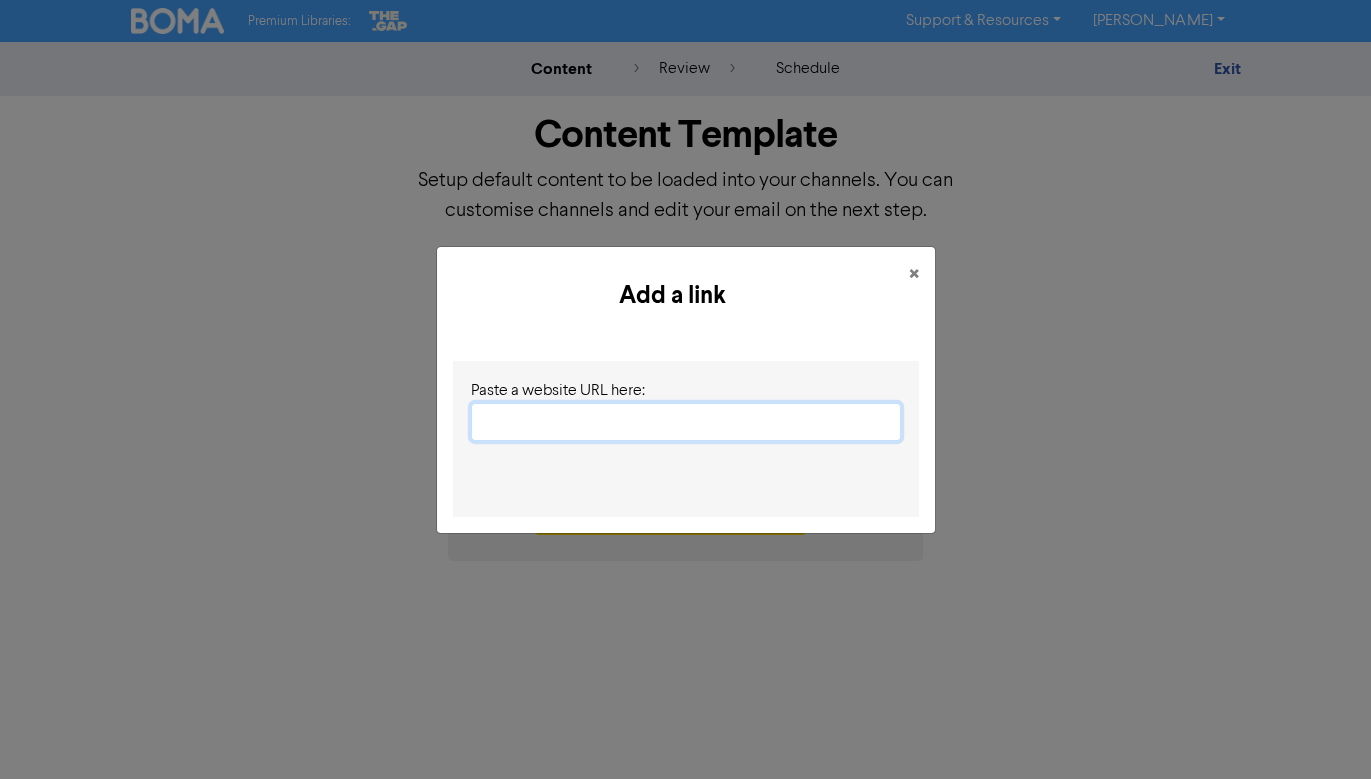 paste on "https://apbusinessadvisors.com.au/reducing-the-uncertainty-embracing-the-new-reality/" 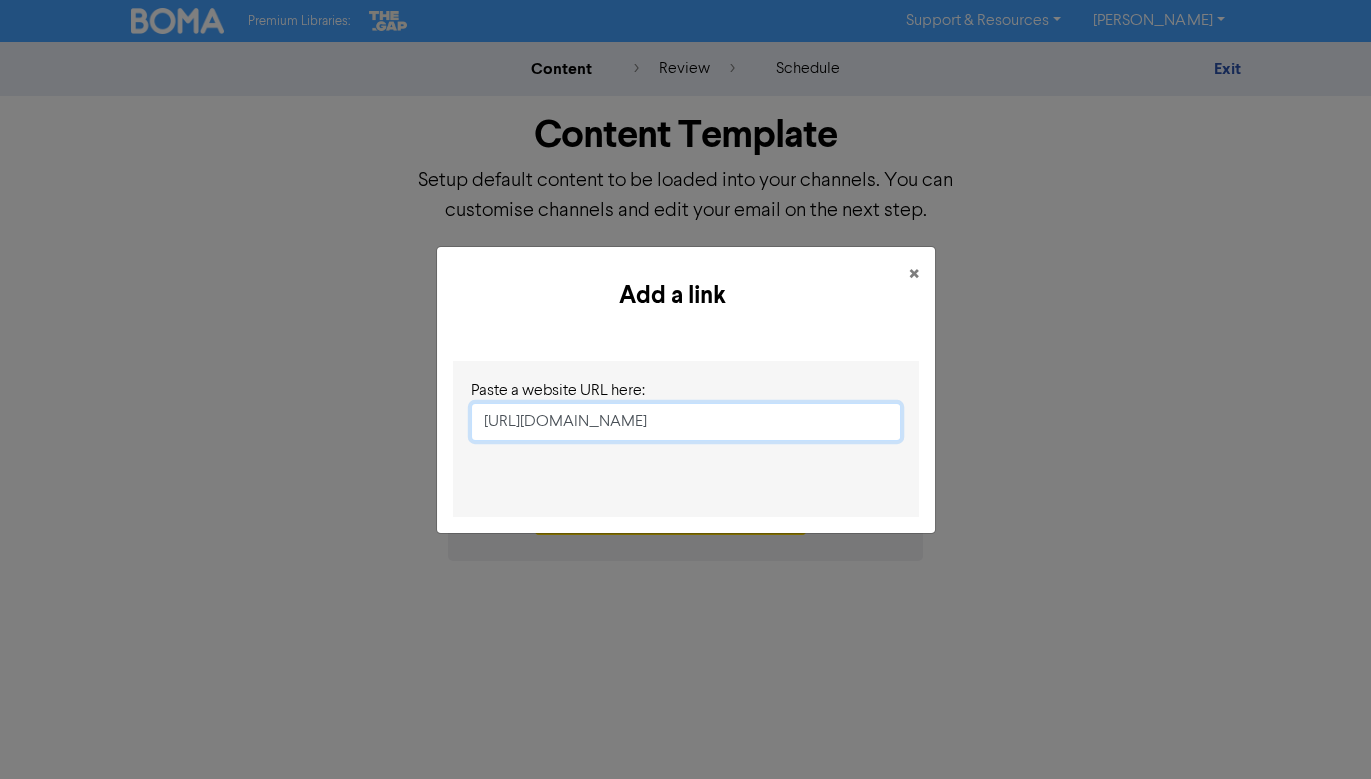 scroll, scrollTop: 0, scrollLeft: 215, axis: horizontal 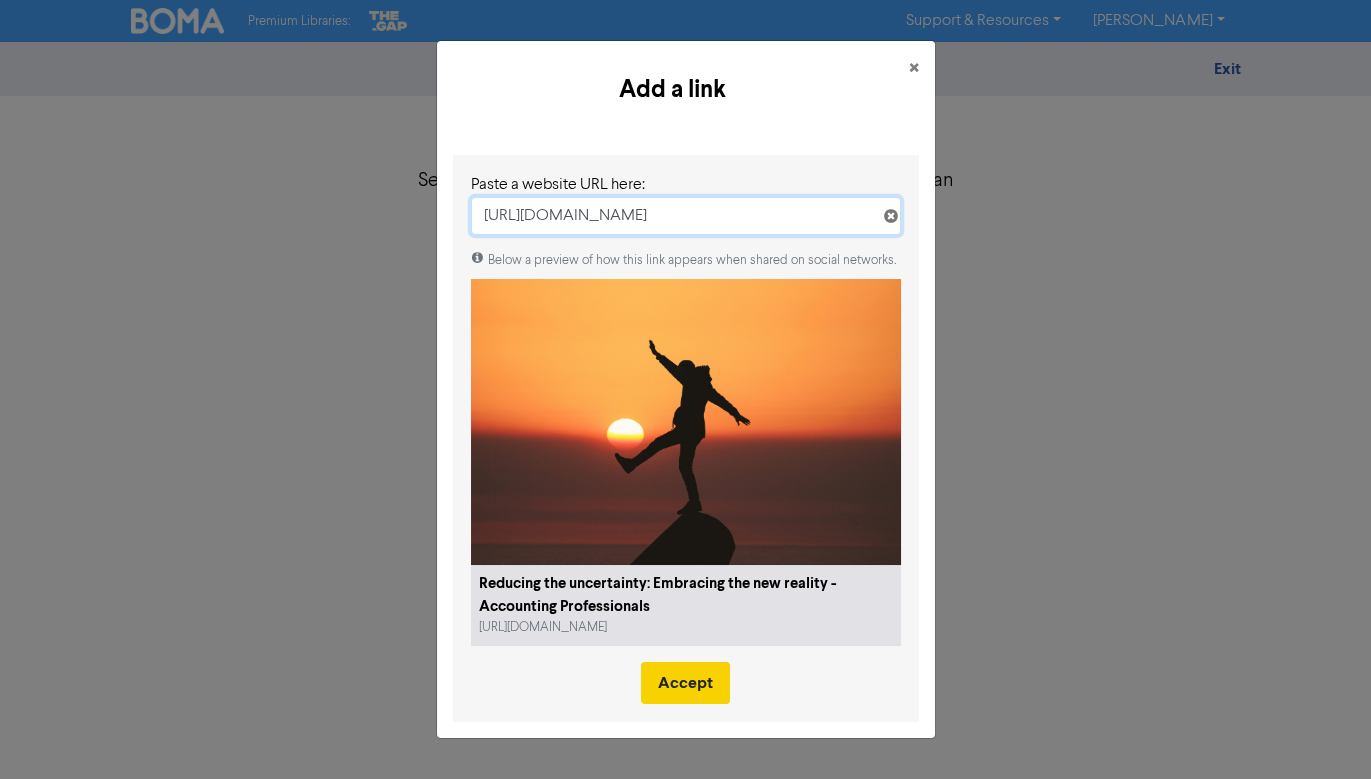 type on "https://apbusinessadvisors.com.au/reducing-the-uncertainty-embracing-the-new-reality/" 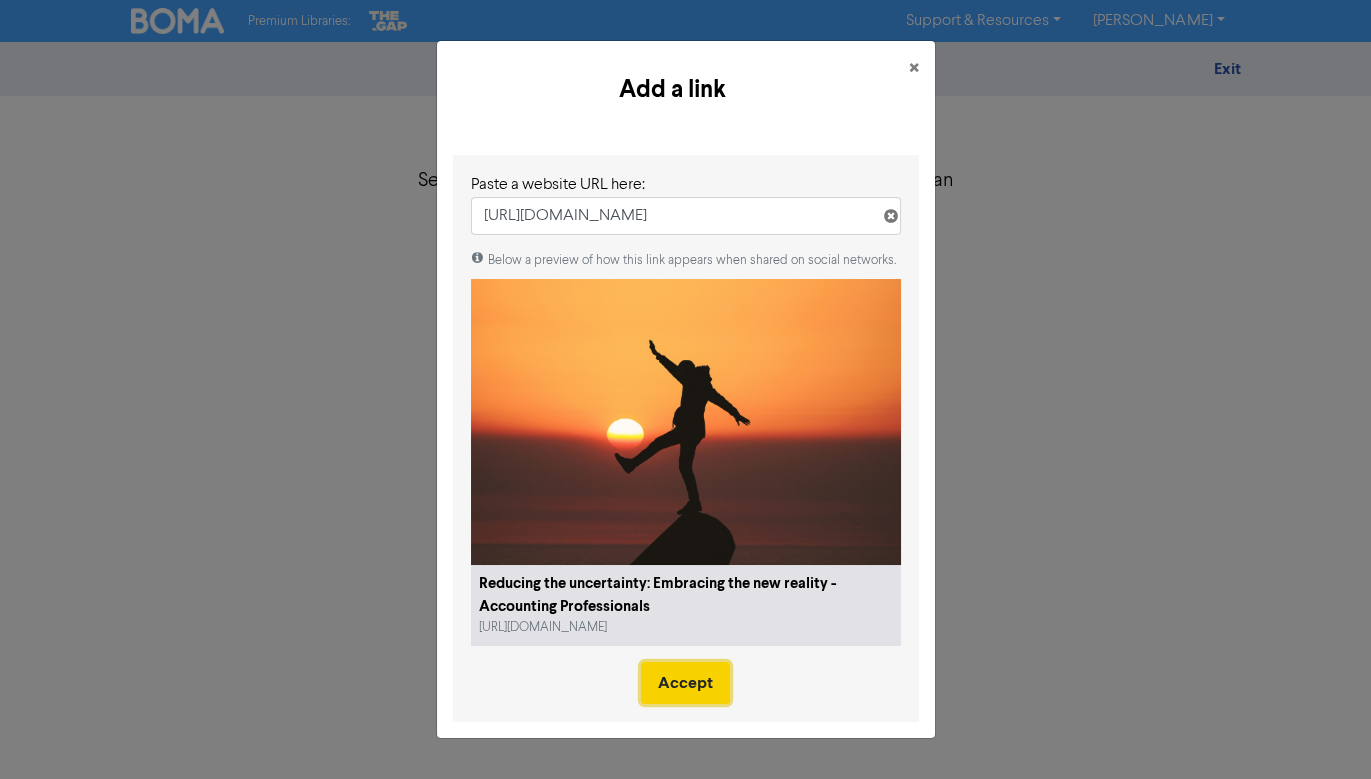 scroll, scrollTop: 0, scrollLeft: 0, axis: both 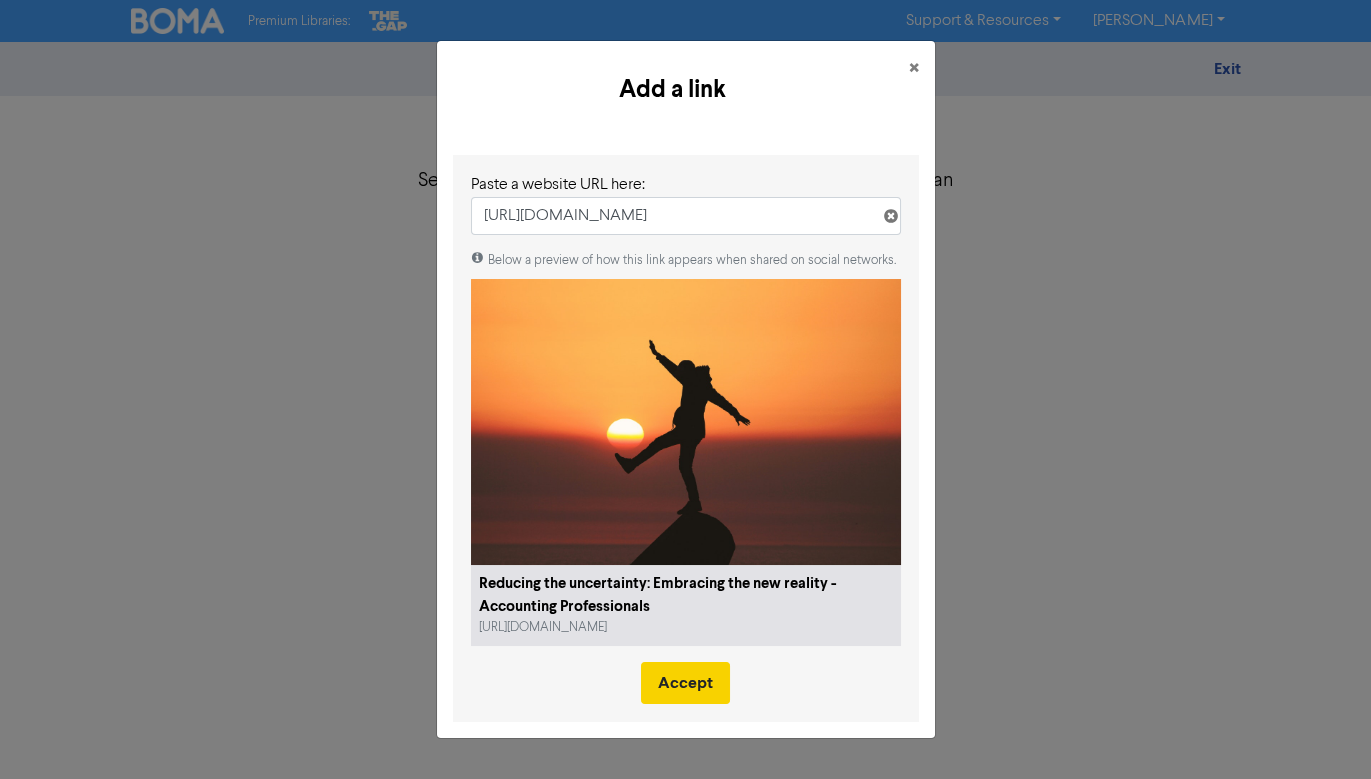 type on "x" 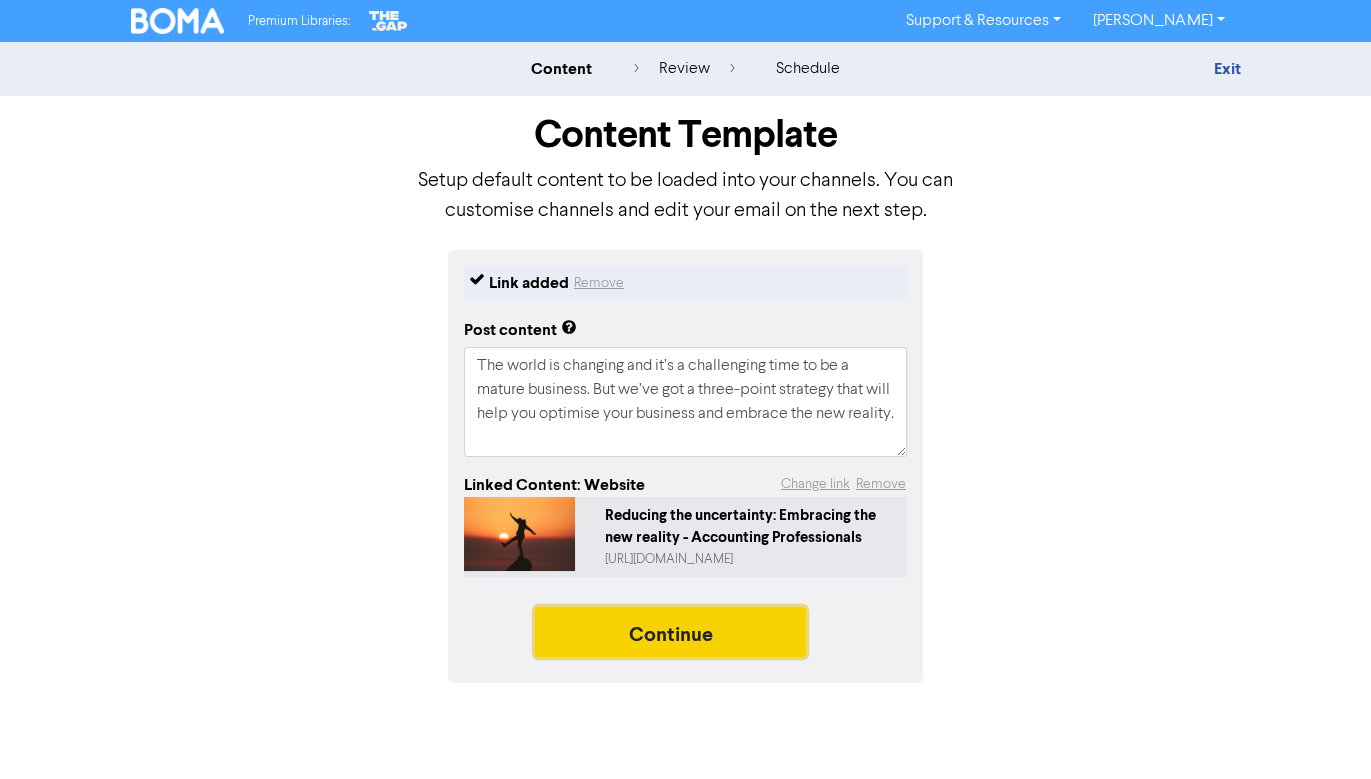 click on "Continue" at bounding box center [671, 632] 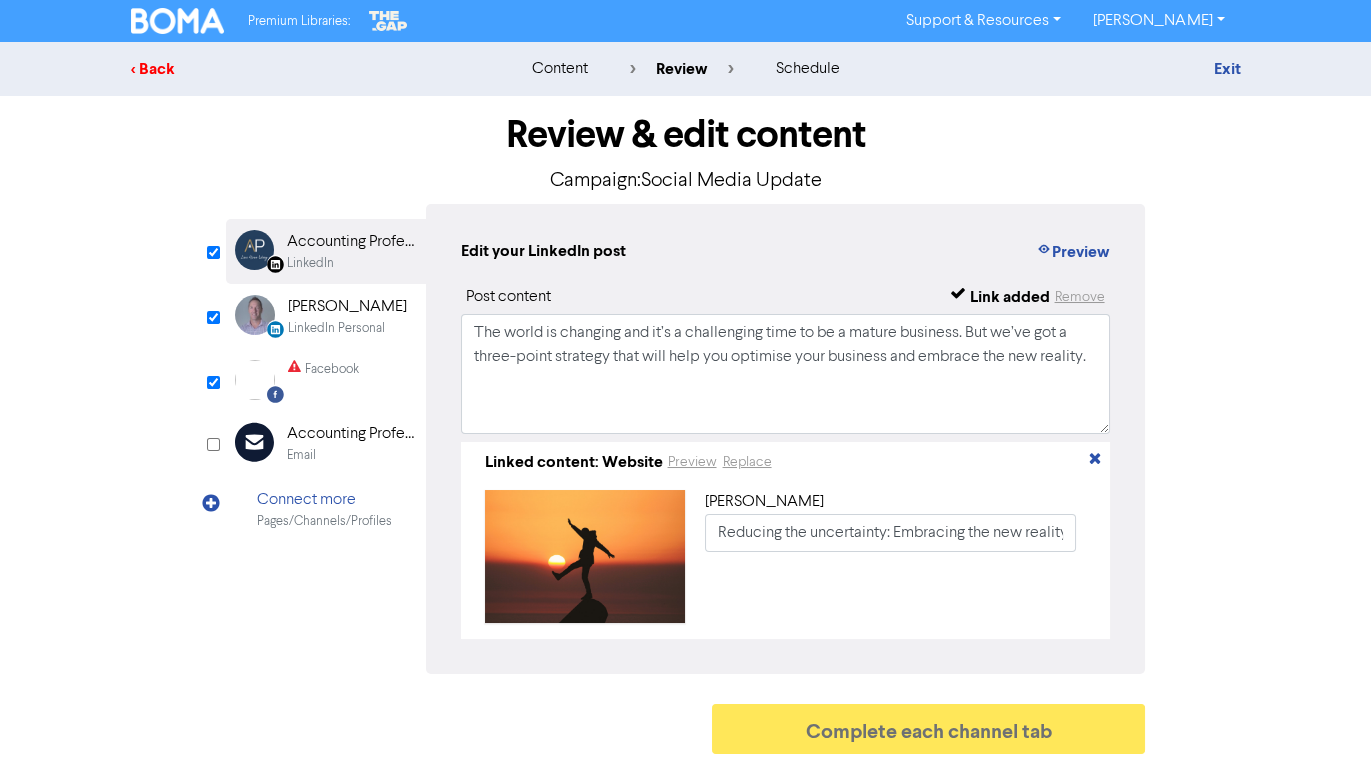 click on "< Back" at bounding box center (306, 69) 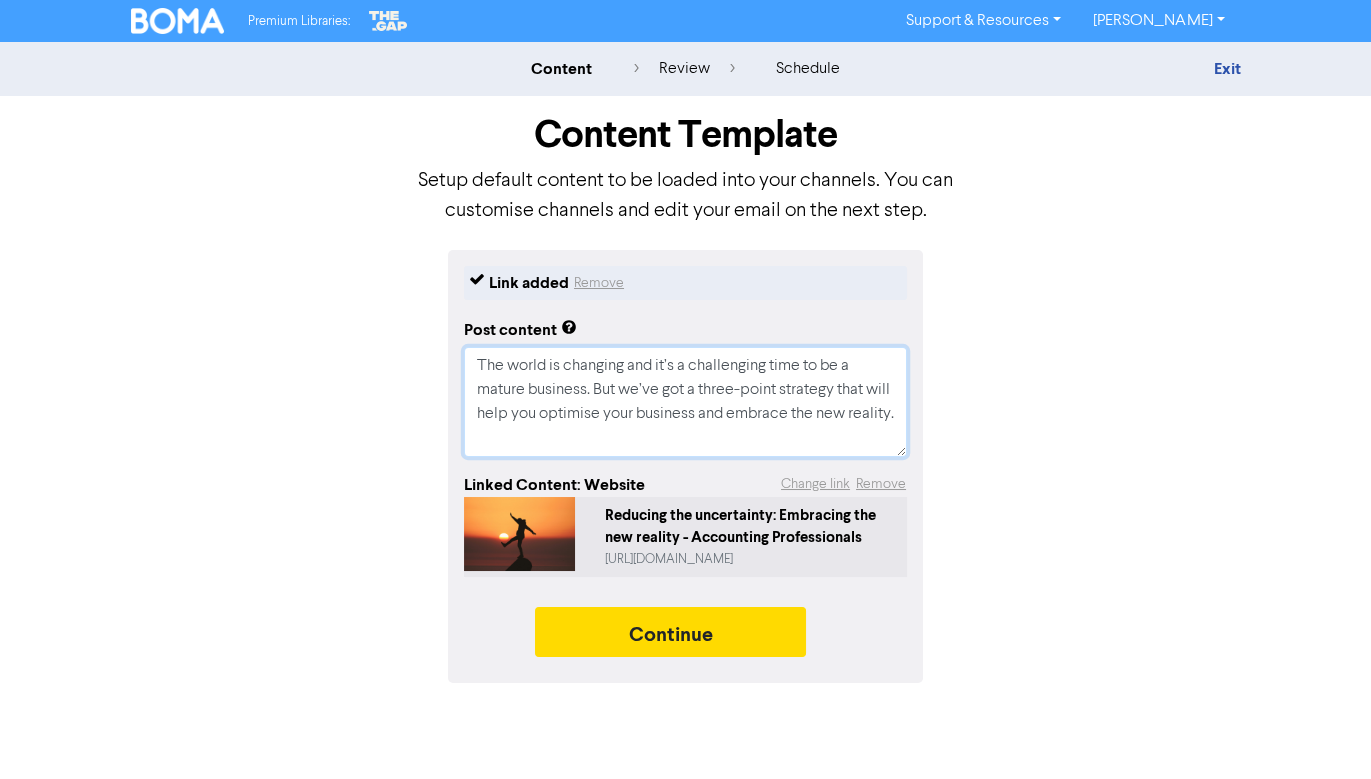 click on "The world is changing and it’s a challenging time to be a mature business. But we’ve got a three-point strategy that will help you optimise your business and embrace the new reality." at bounding box center (685, 402) 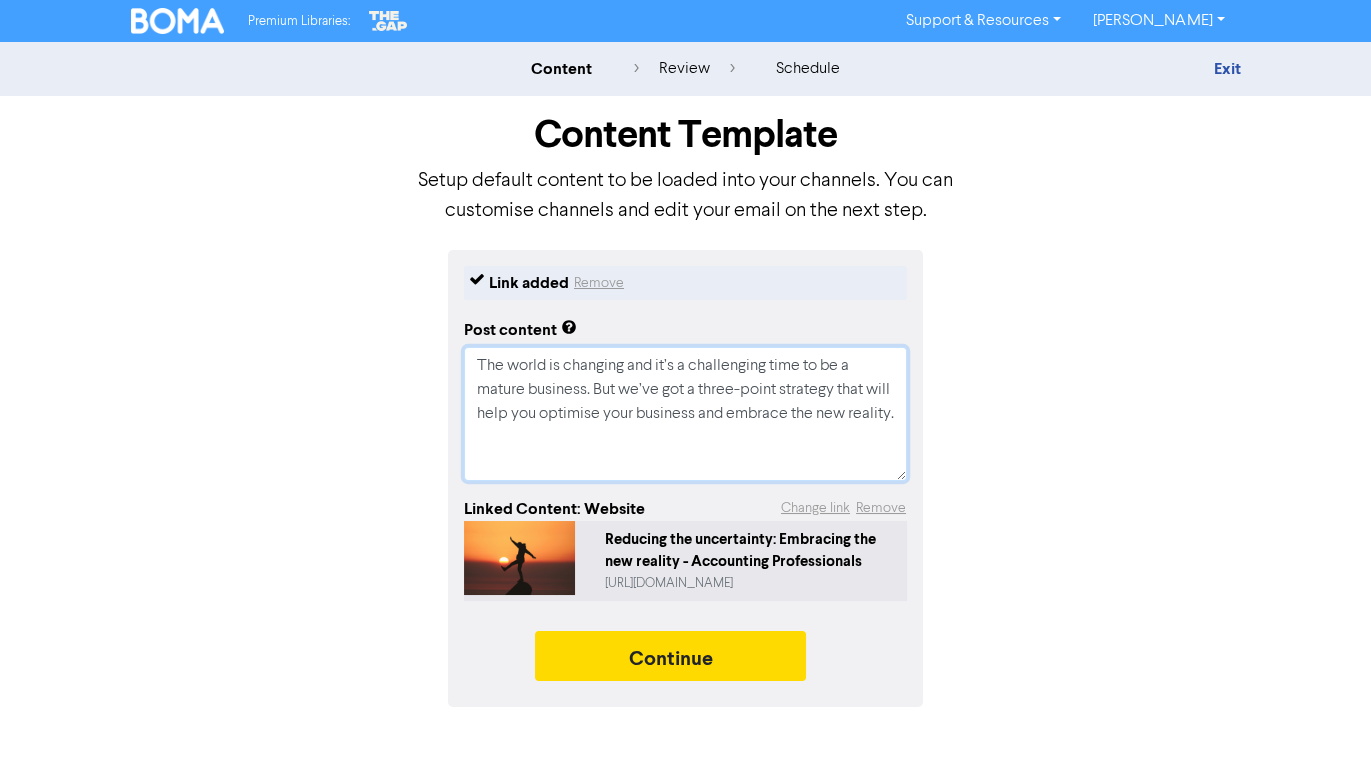 type on "x" 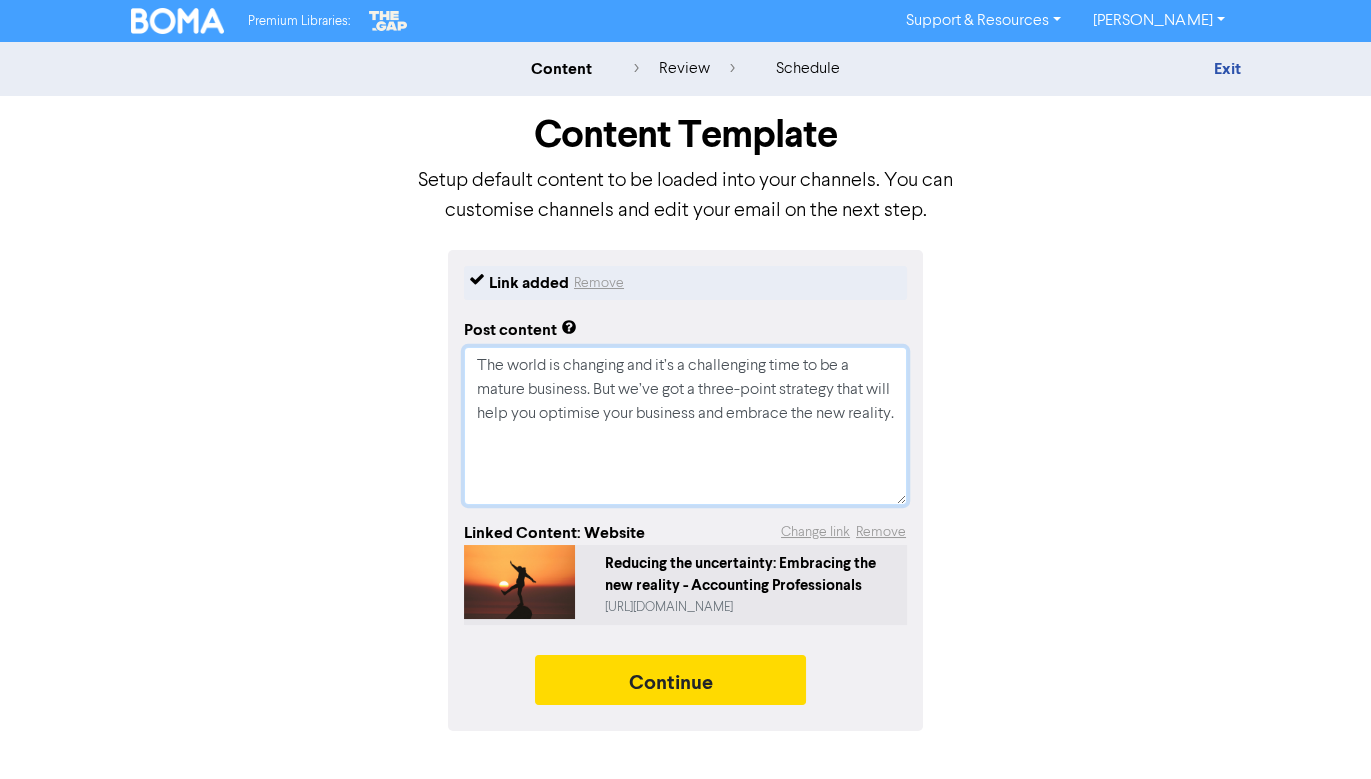 paste on "#AccountingProfessionals #APBusinessAdvisors #NewBlog" 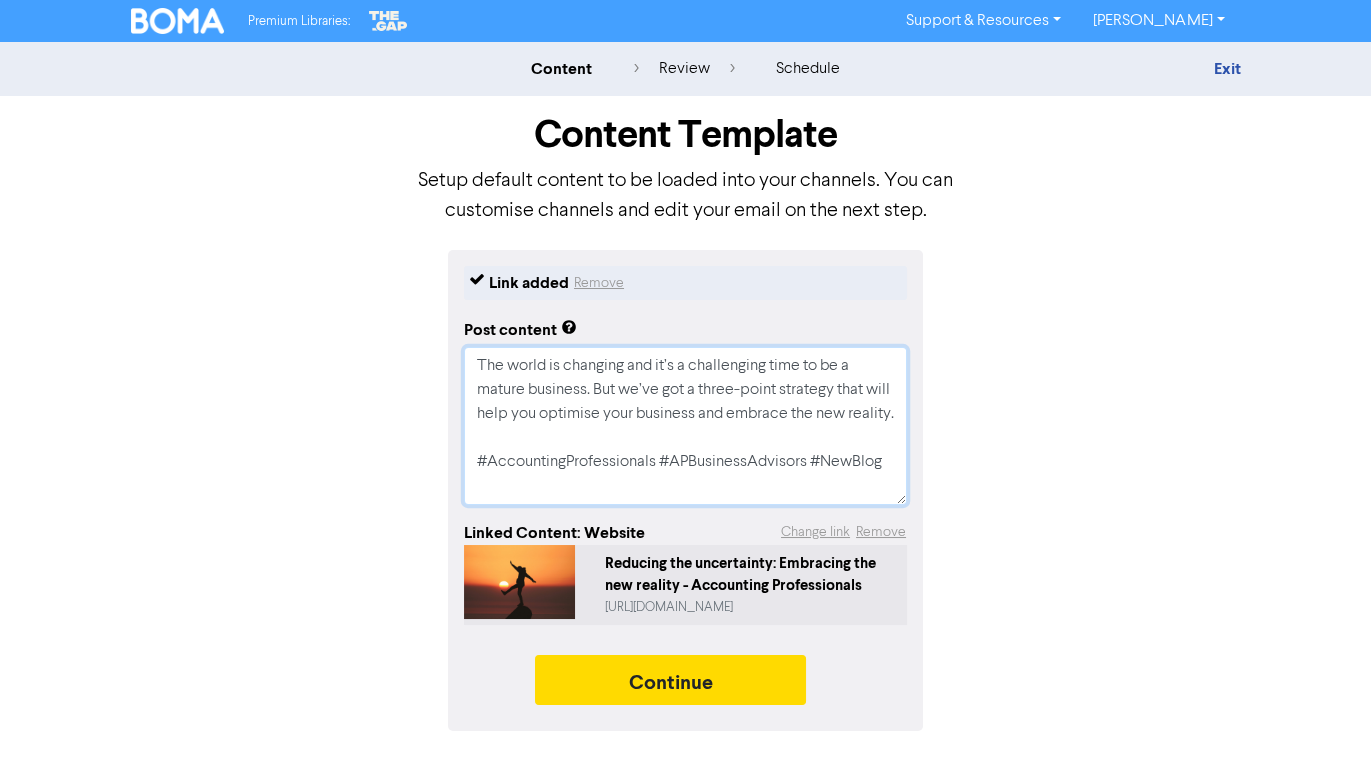 click on "The world is changing and it’s a challenging time to be a mature business. But we’ve got a three-point strategy that will help you optimise your business and embrace the new reality.
#AccountingProfessionals #APBusinessAdvisors #NewBlog" at bounding box center (685, 426) 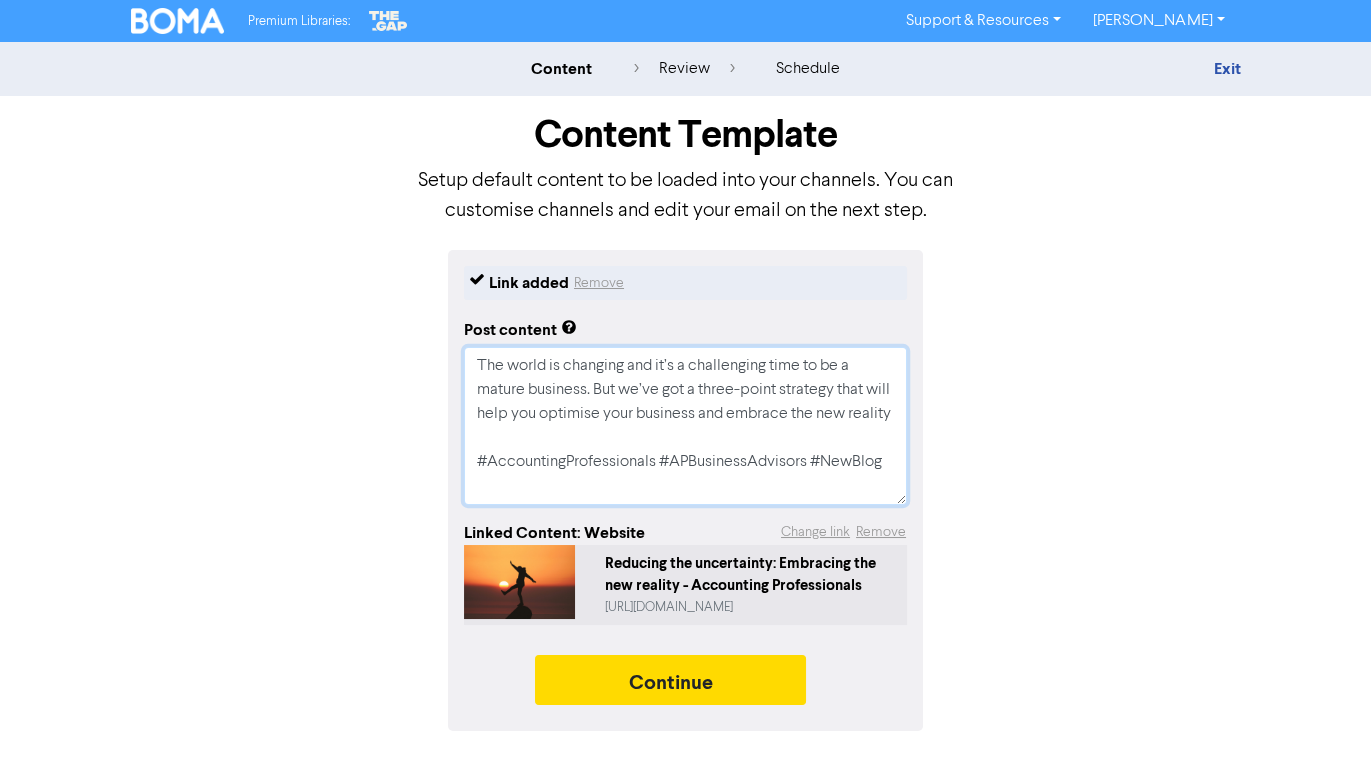 type on "x" 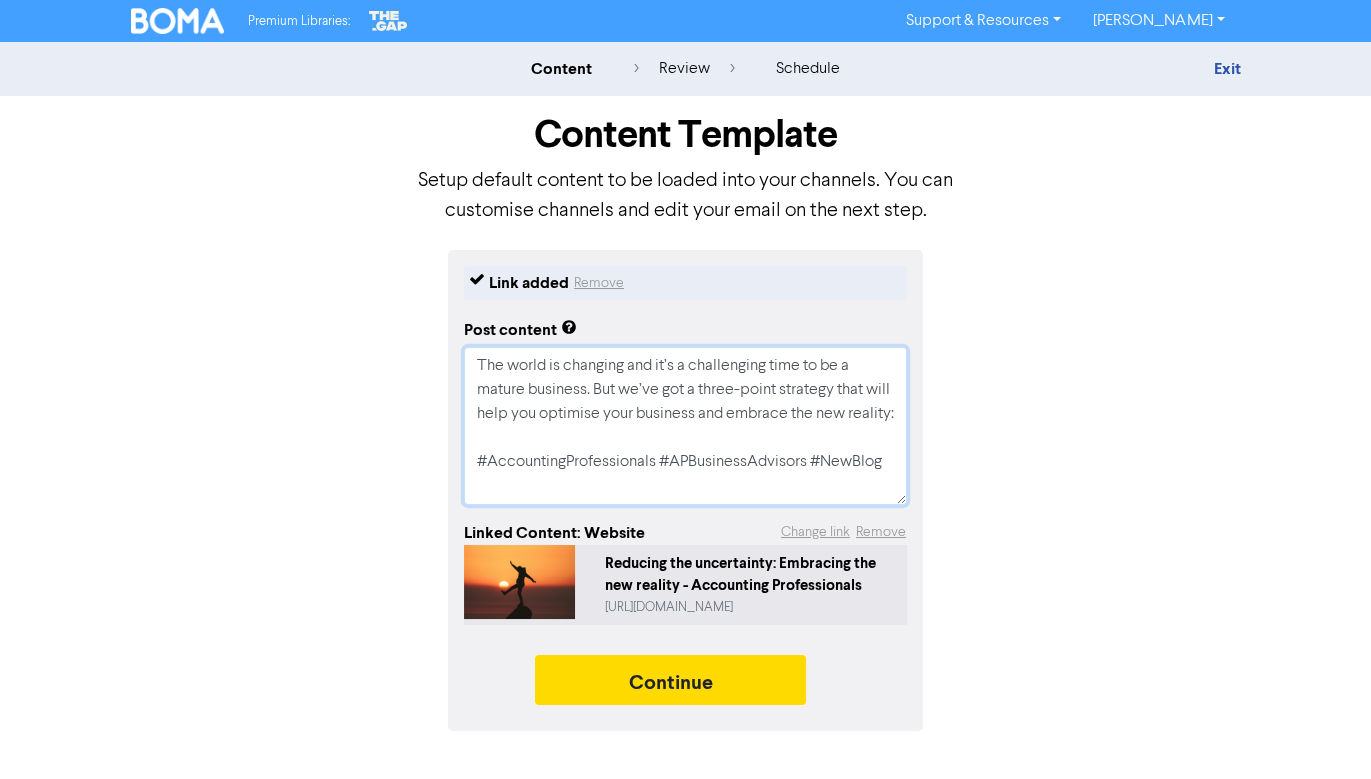 type on "x" 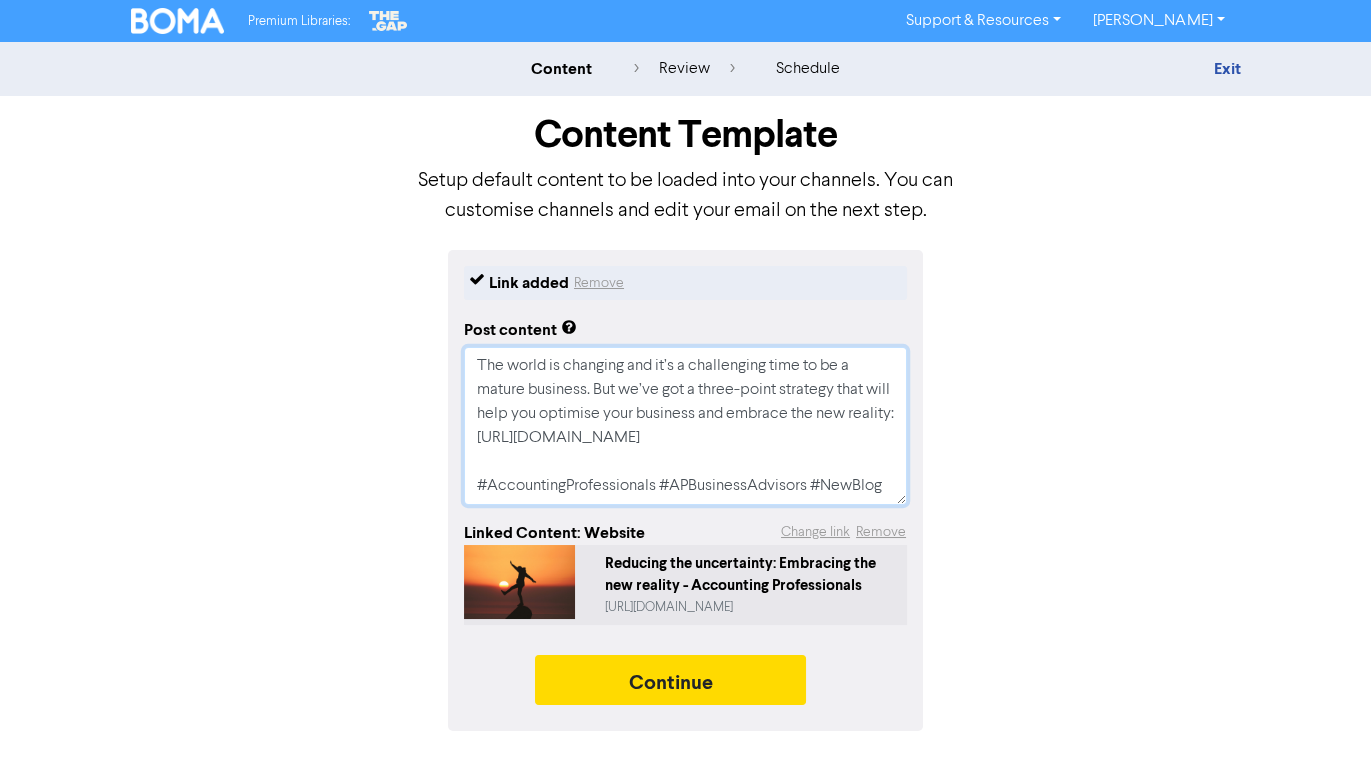 click on "The world is changing and it’s a challenging time to be a mature business. But we’ve got a three-point strategy that will help you optimise your business and embrace the new reality: https://apbusinessadvisors.com.au/reducing-the-uncertainty-embracing-the-new-reality/
#AccountingProfessionals #APBusinessAdvisors #NewBlog" at bounding box center [685, 426] 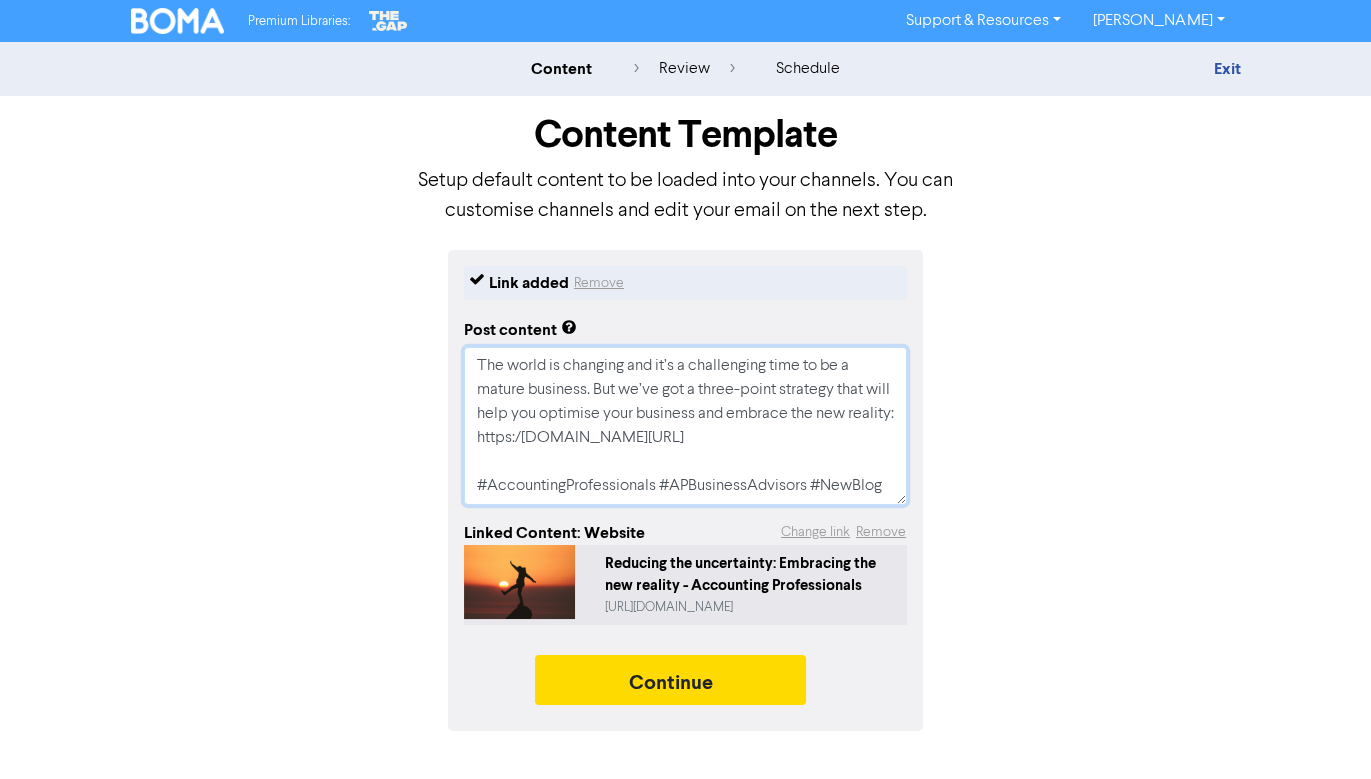type on "x" 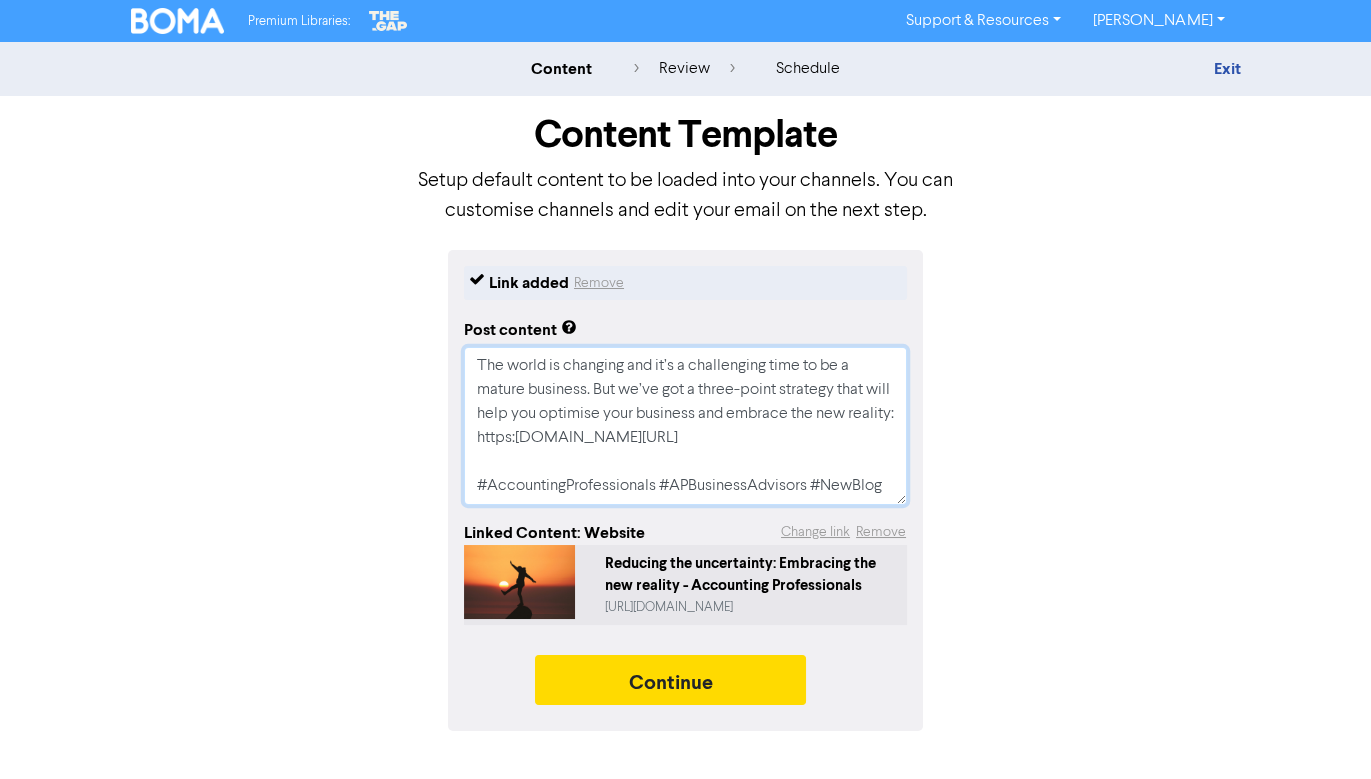 type on "x" 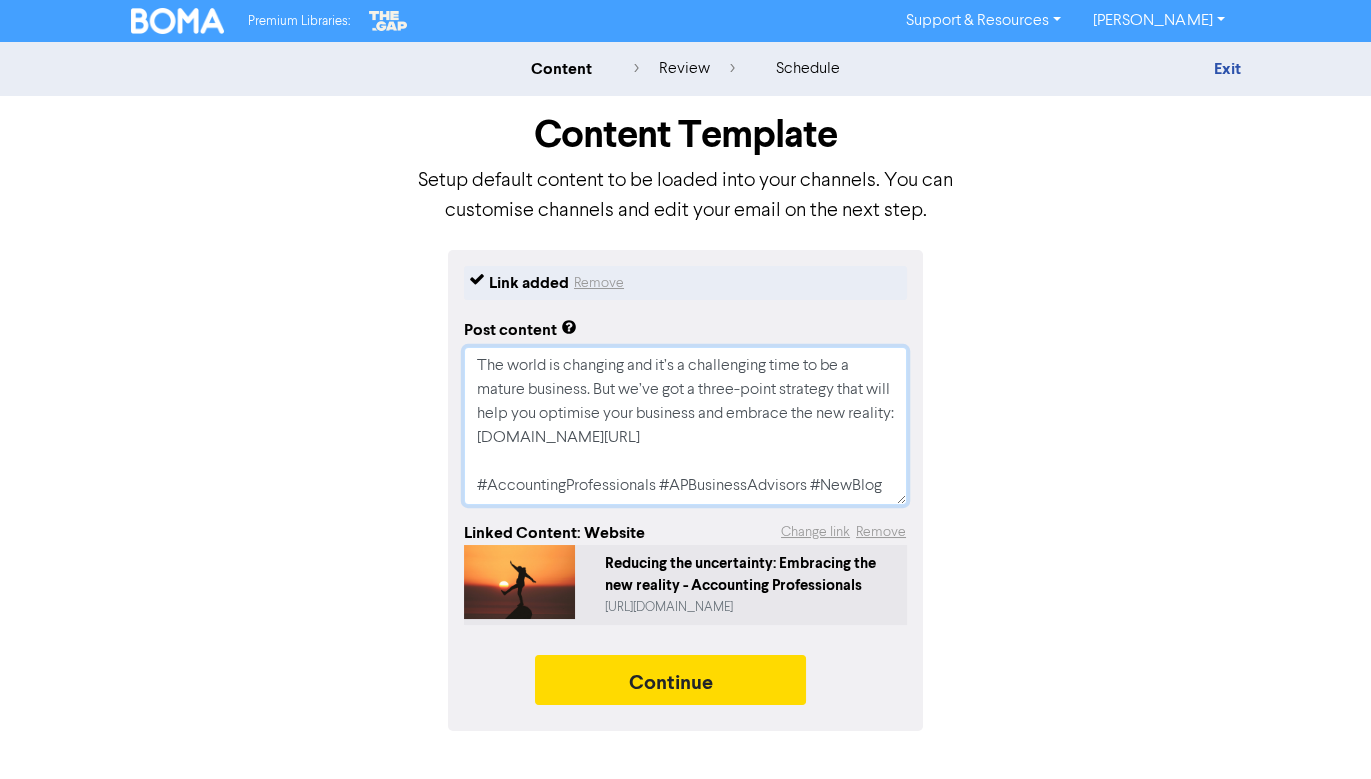 type on "x" 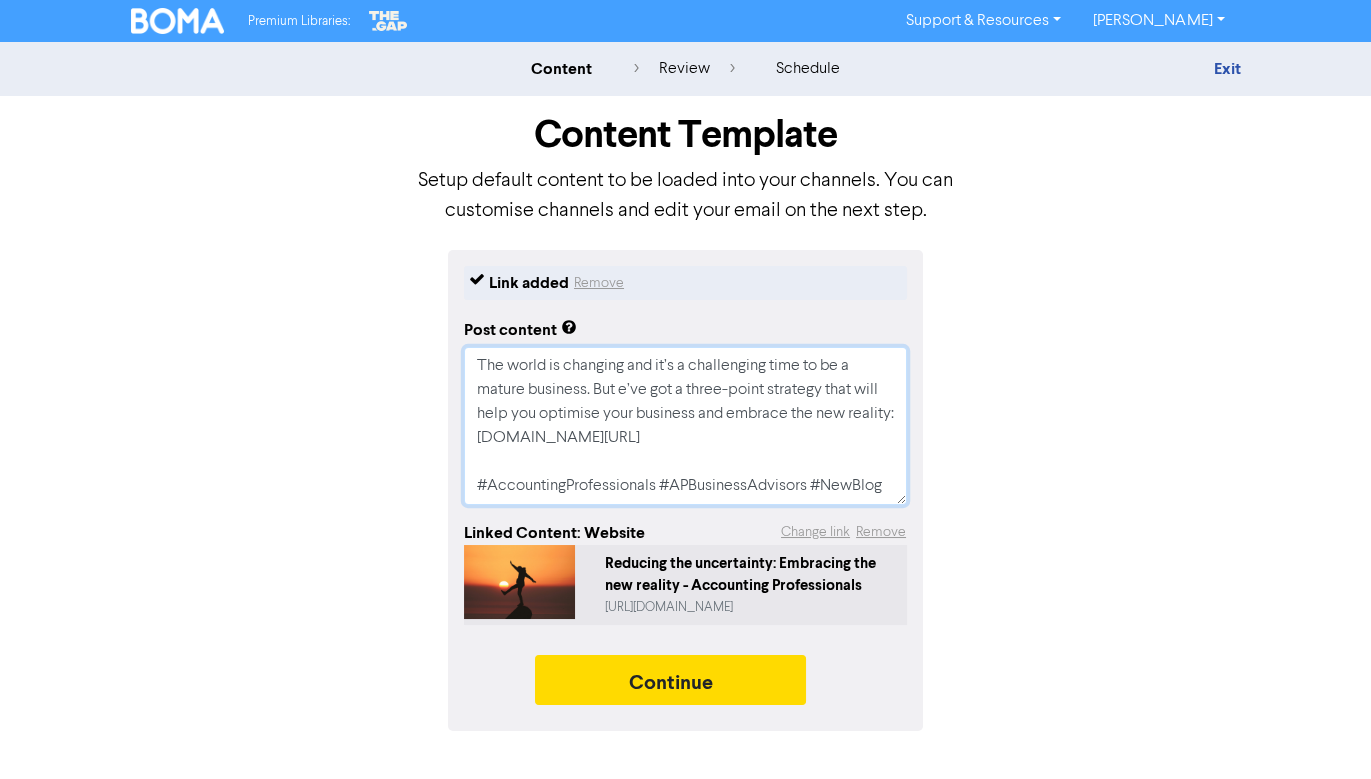 type on "x" 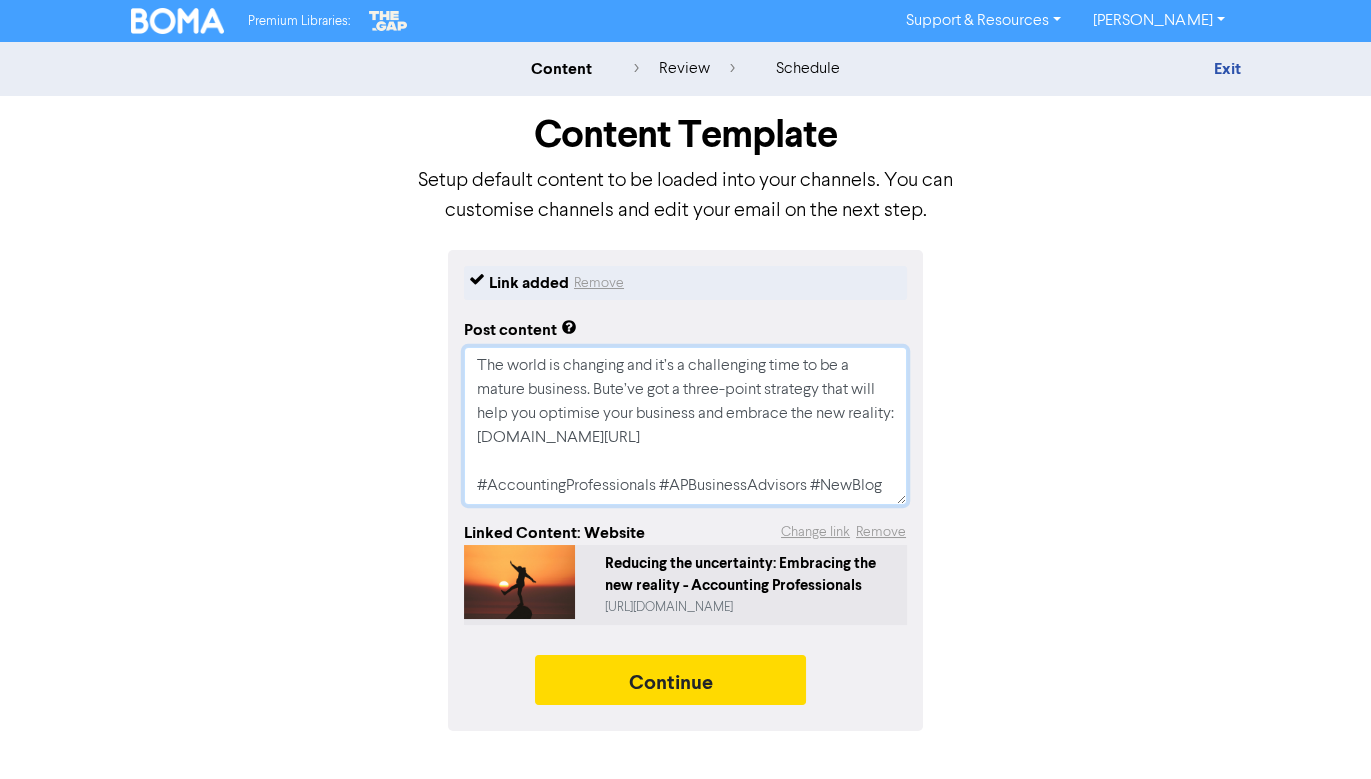 type on "x" 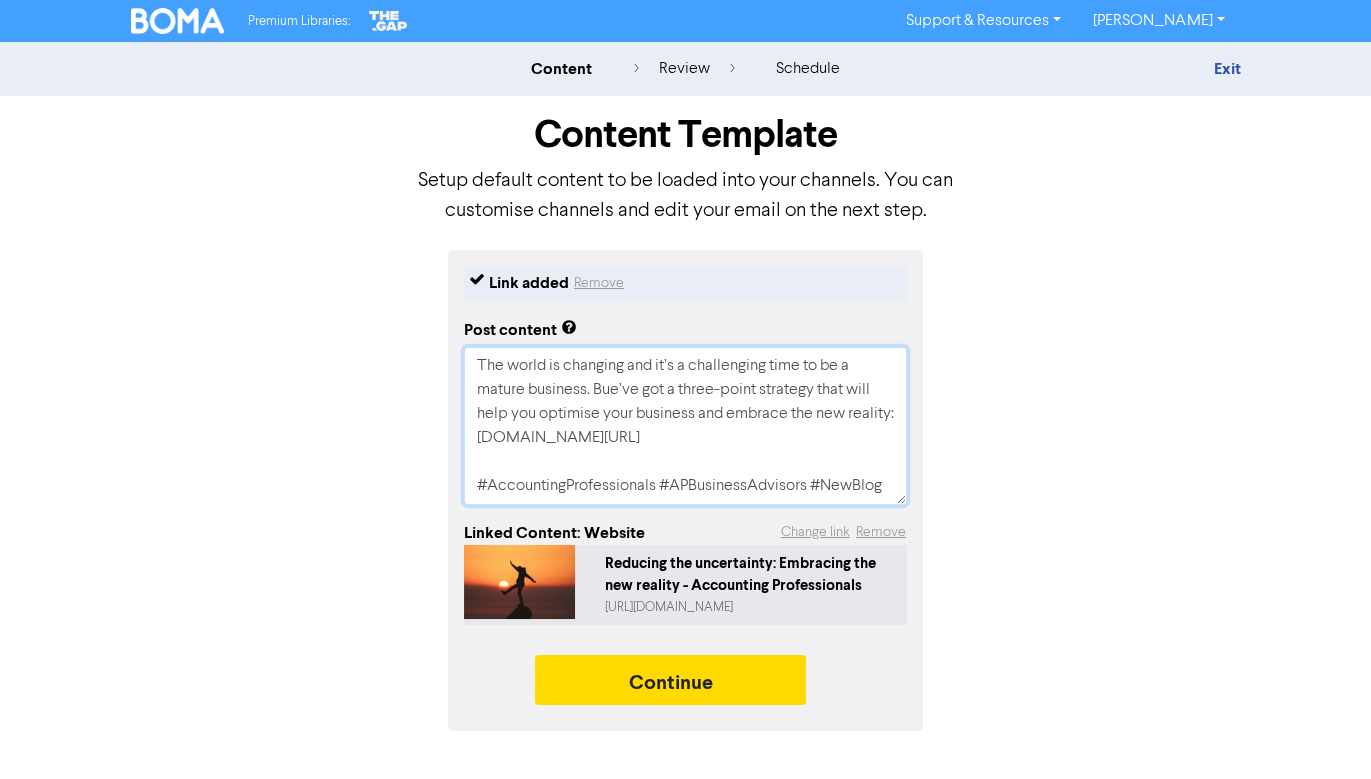 type on "x" 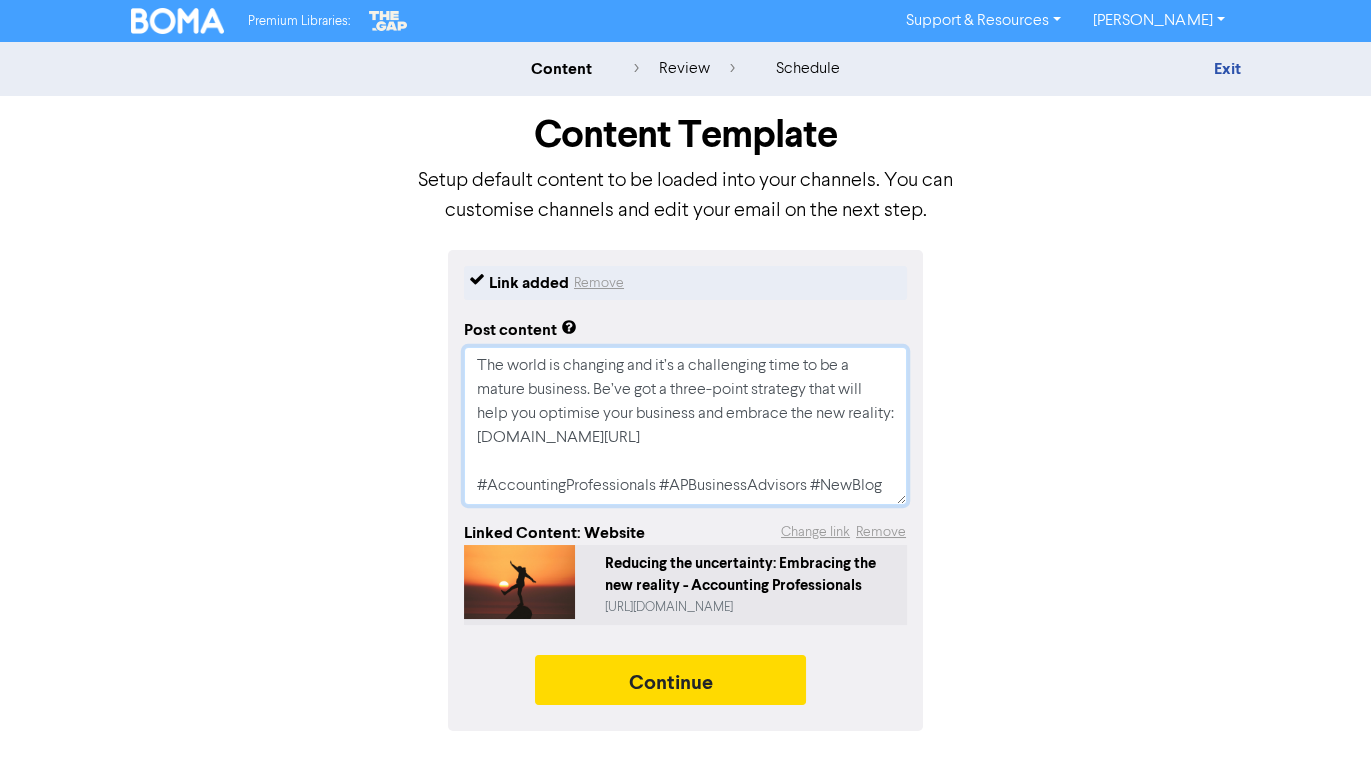 type on "x" 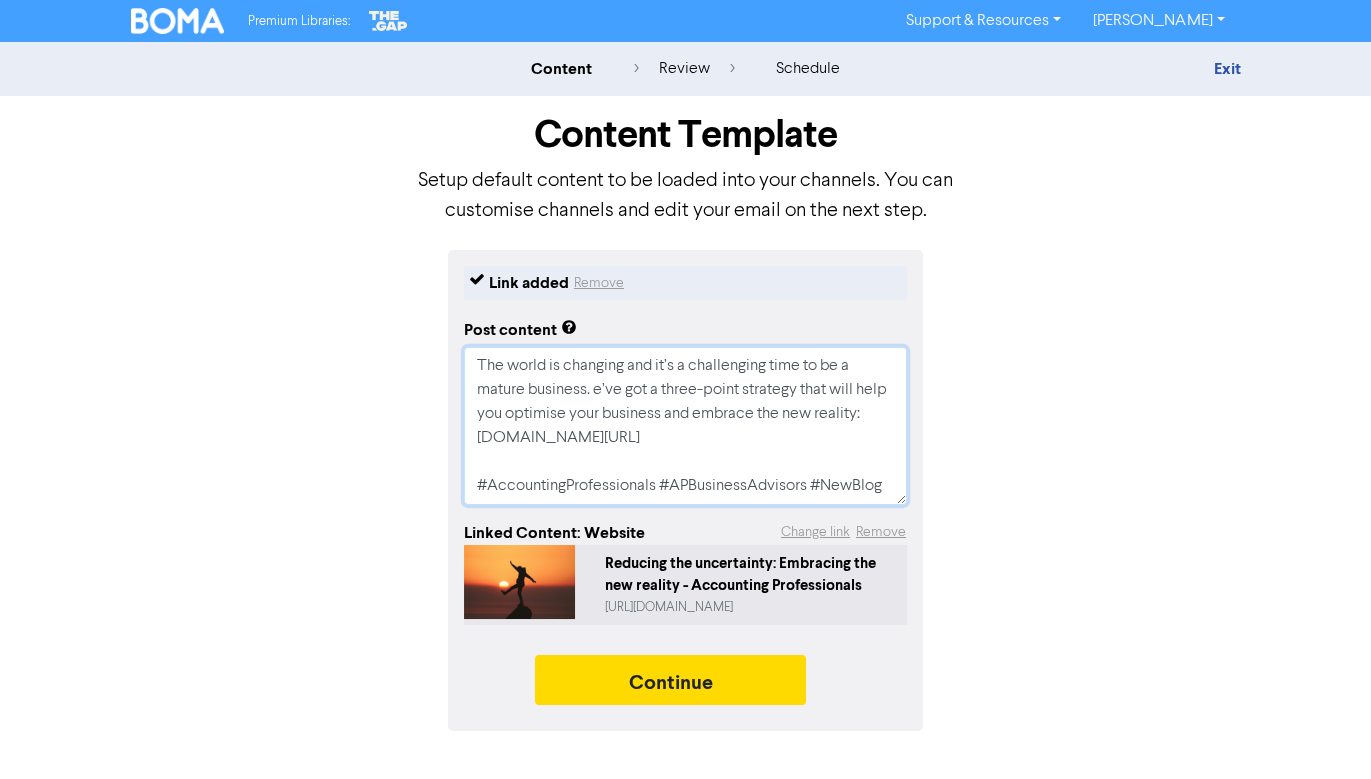 type on "x" 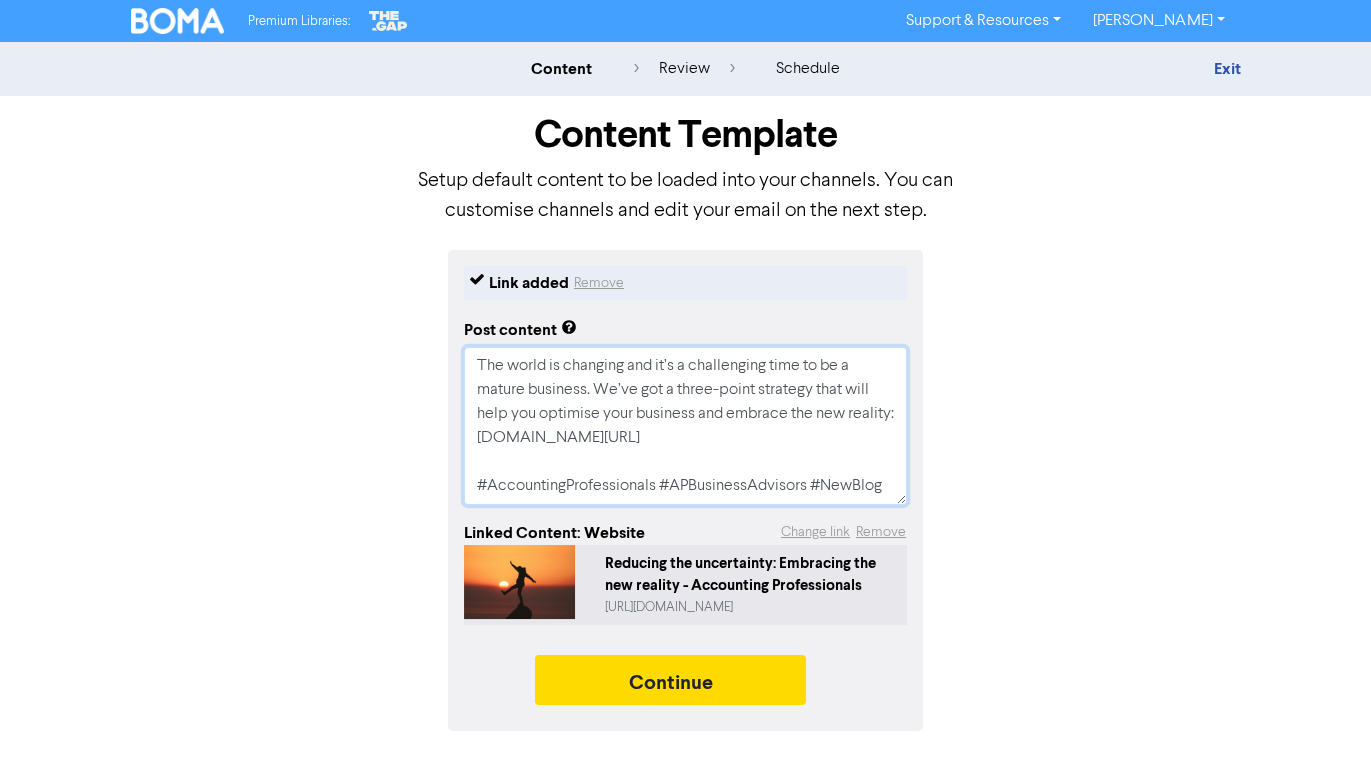 type on "x" 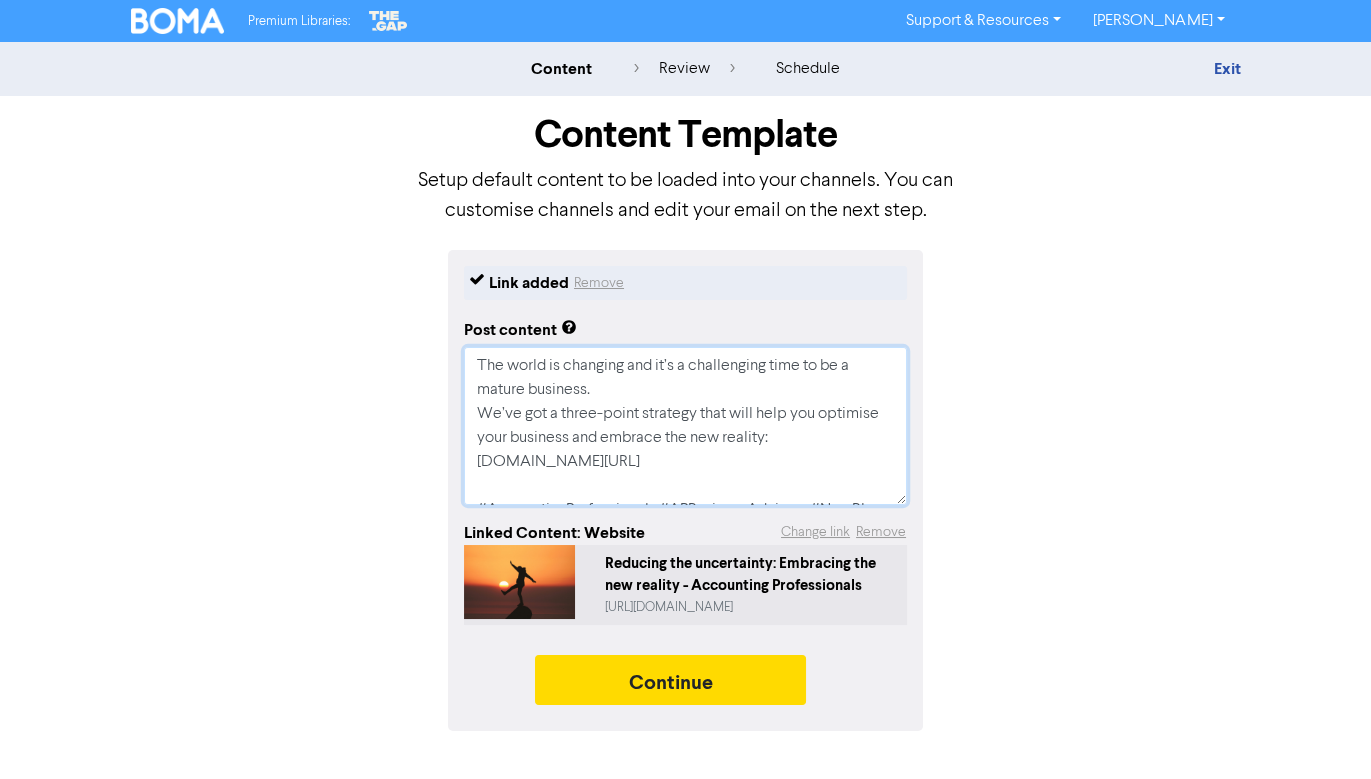 type on "x" 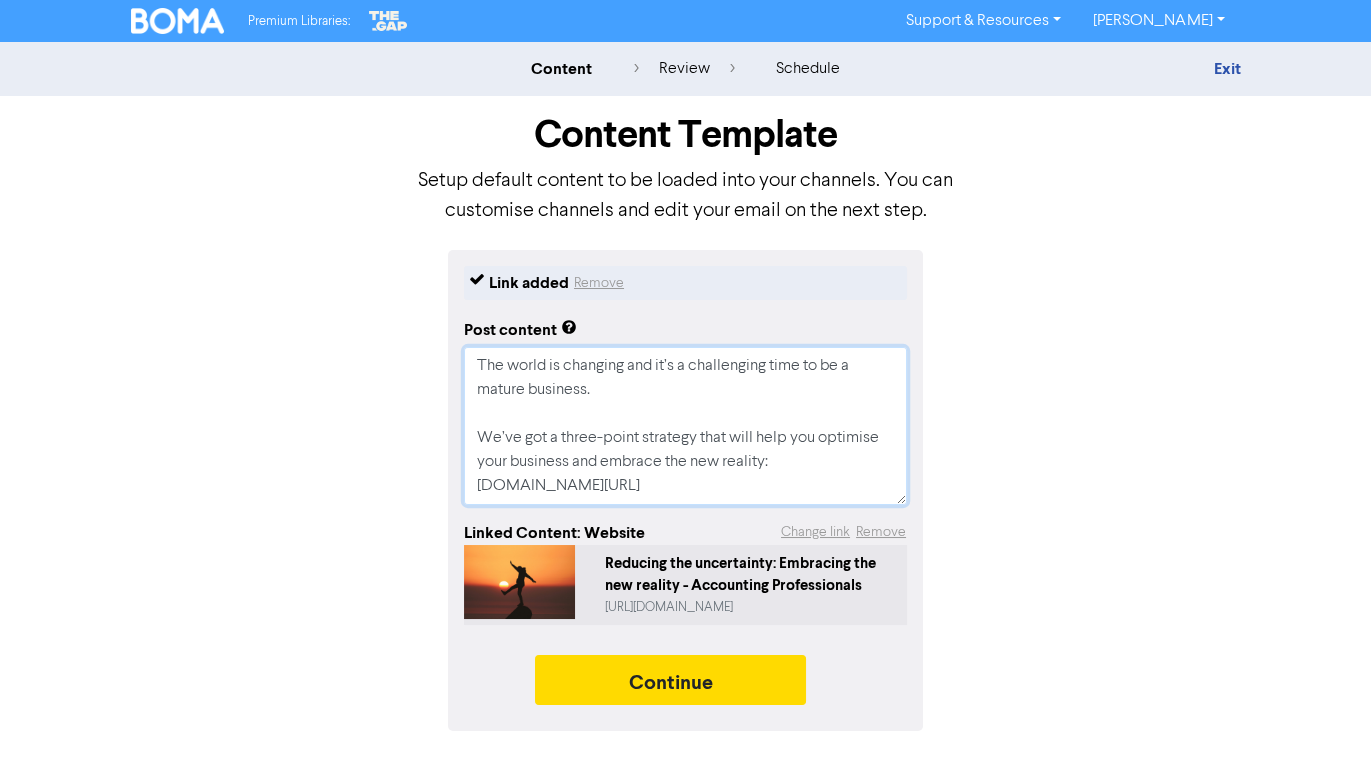 scroll, scrollTop: 71, scrollLeft: 0, axis: vertical 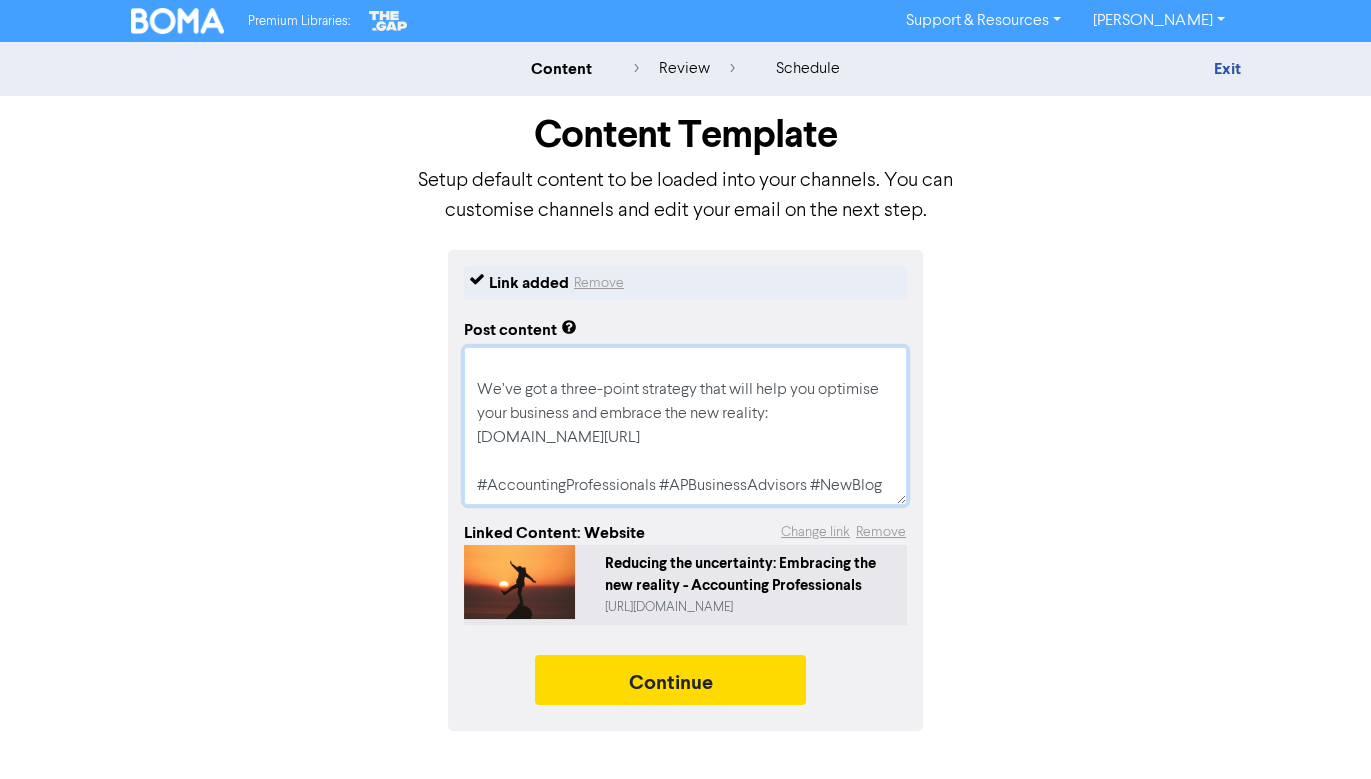click on "The world is changing and it’s a challenging time to be a mature business.
We’ve got a three-point strategy that will help you optimise your business and embrace the new reality: apbusinessadvisors.com.au/reducing-the-uncertainty-embracing-the-new-reality
#AccountingProfessionals #APBusinessAdvisors #NewBlog" at bounding box center (685, 426) 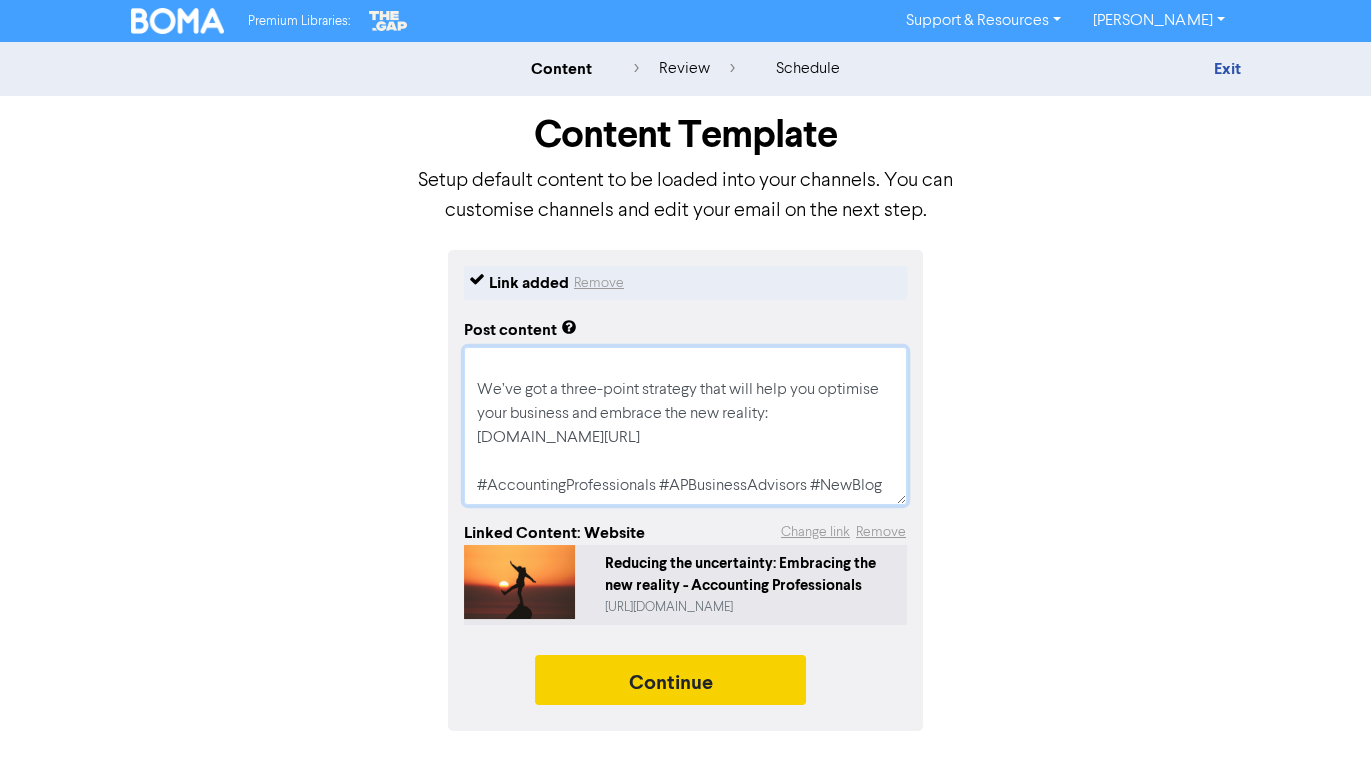 type on "The world is changing and it’s a challenging time to be a mature business.
We’ve got a three-point strategy that will help you optimise your business and embrace the new reality: apbusinessadvisors.com.au/reducing-the-uncertainty-embracing-the-new-reality
#AccountingProfessionals #APBusinessAdvisors #NewBlog" 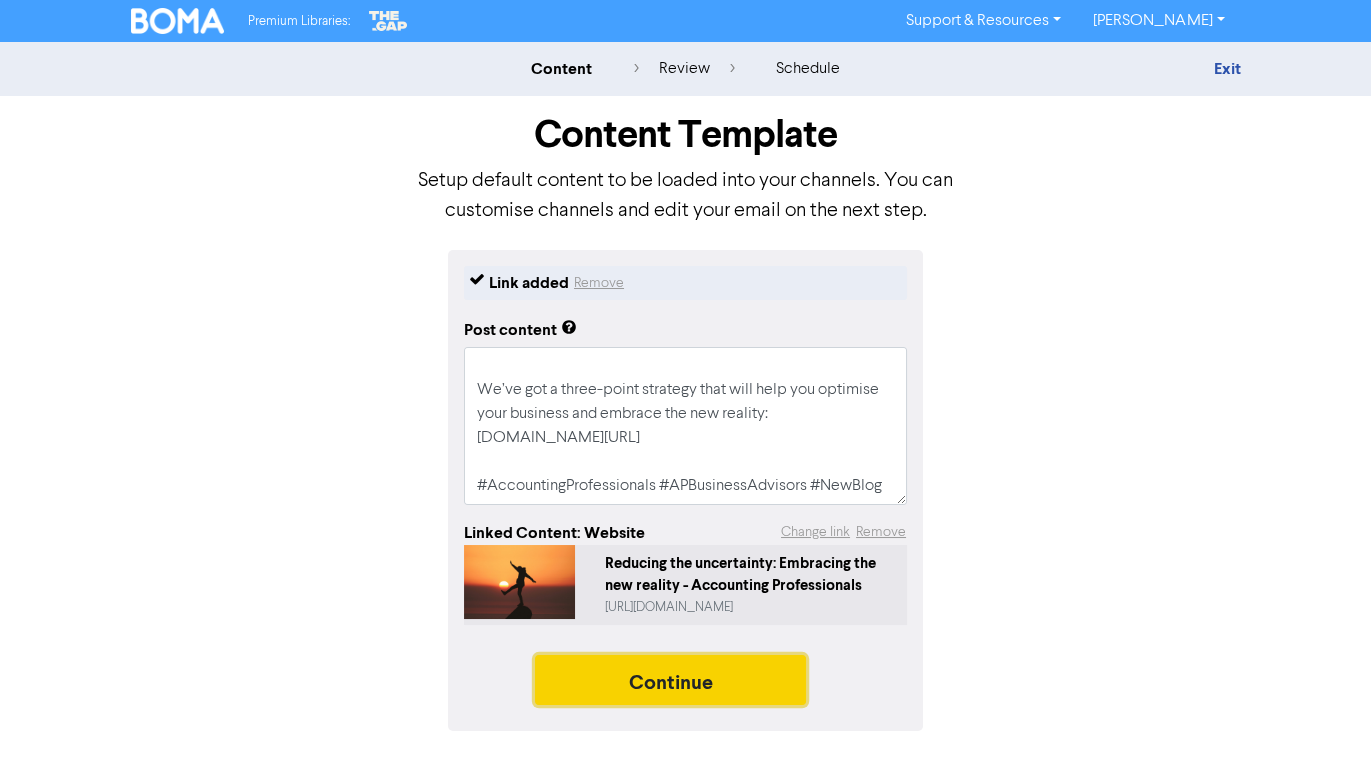 click on "Continue" at bounding box center [671, 680] 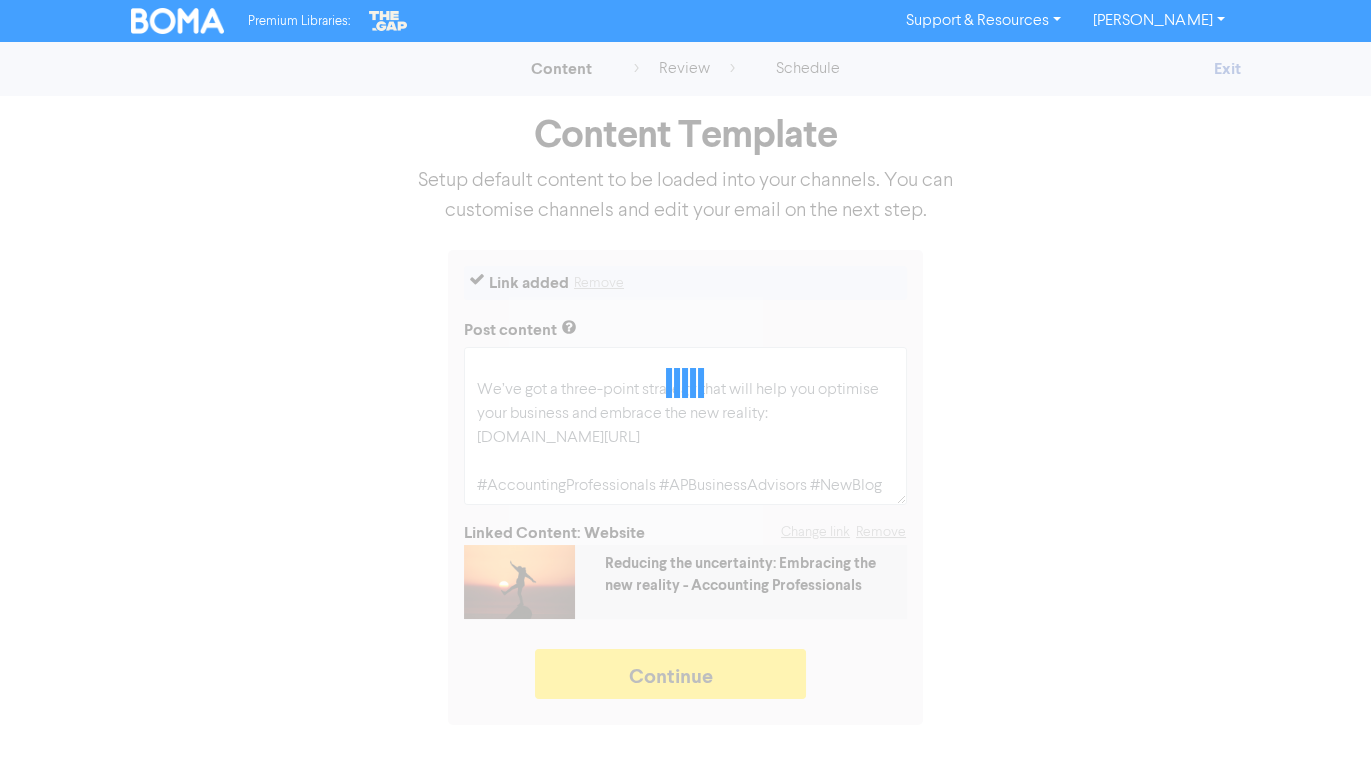 type on "x" 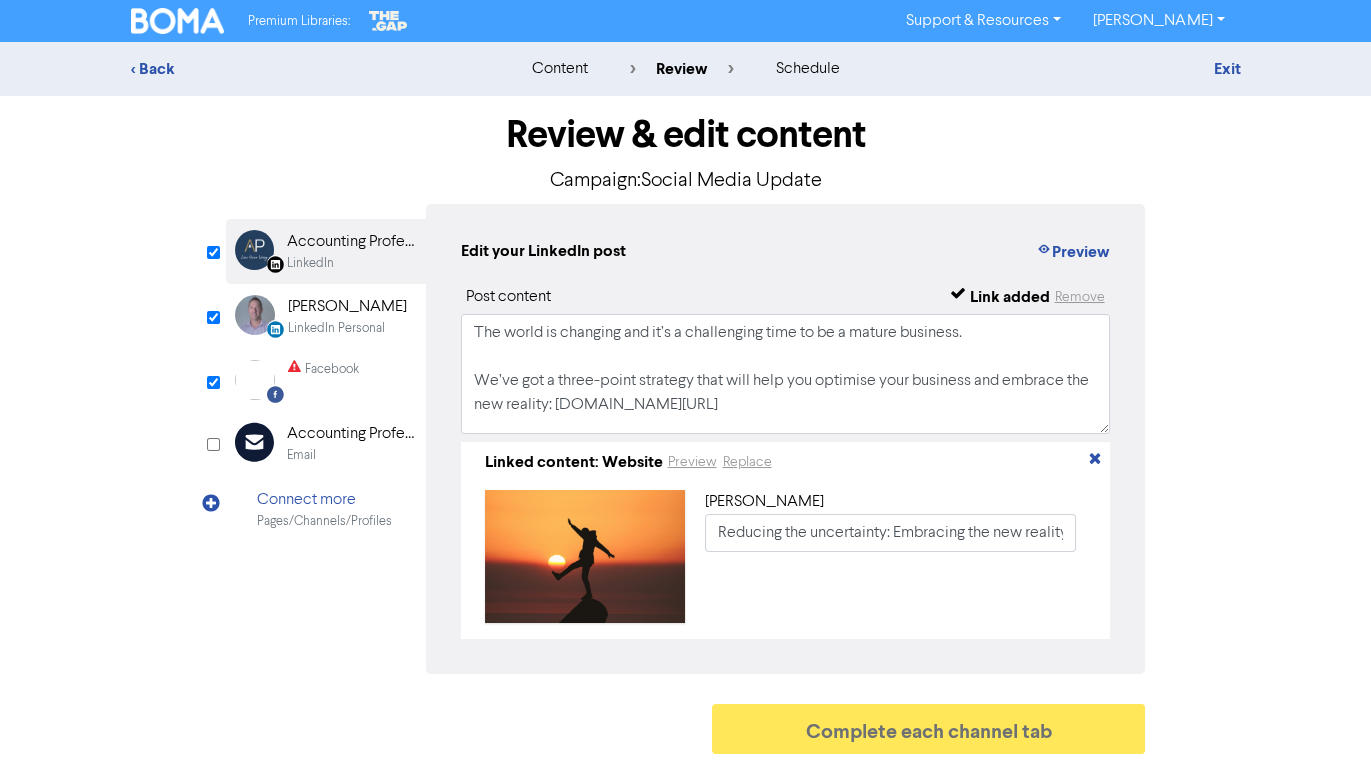 click on "Review & edit content Campaign:  Social Media Update
LinkedIn Page
Created with Sketch.
Accounting Professionals LinkedIn
LinkedIn Personal
Created with Sketch.
Mick Donohoe LinkedIn Personal
Facebook
Created with Sketch.
Facebook
Email
Created with Sketch.
Accounting Professionals Email Connect more Pages/Channels/Profiles Edit your LinkedIn post Preview Post content Link added Remove Linked content: Website Preview Replace Link title Reducing the uncertainty: Embracing the new reality - Accounting Professionals Preview Post content" at bounding box center [686, 430] 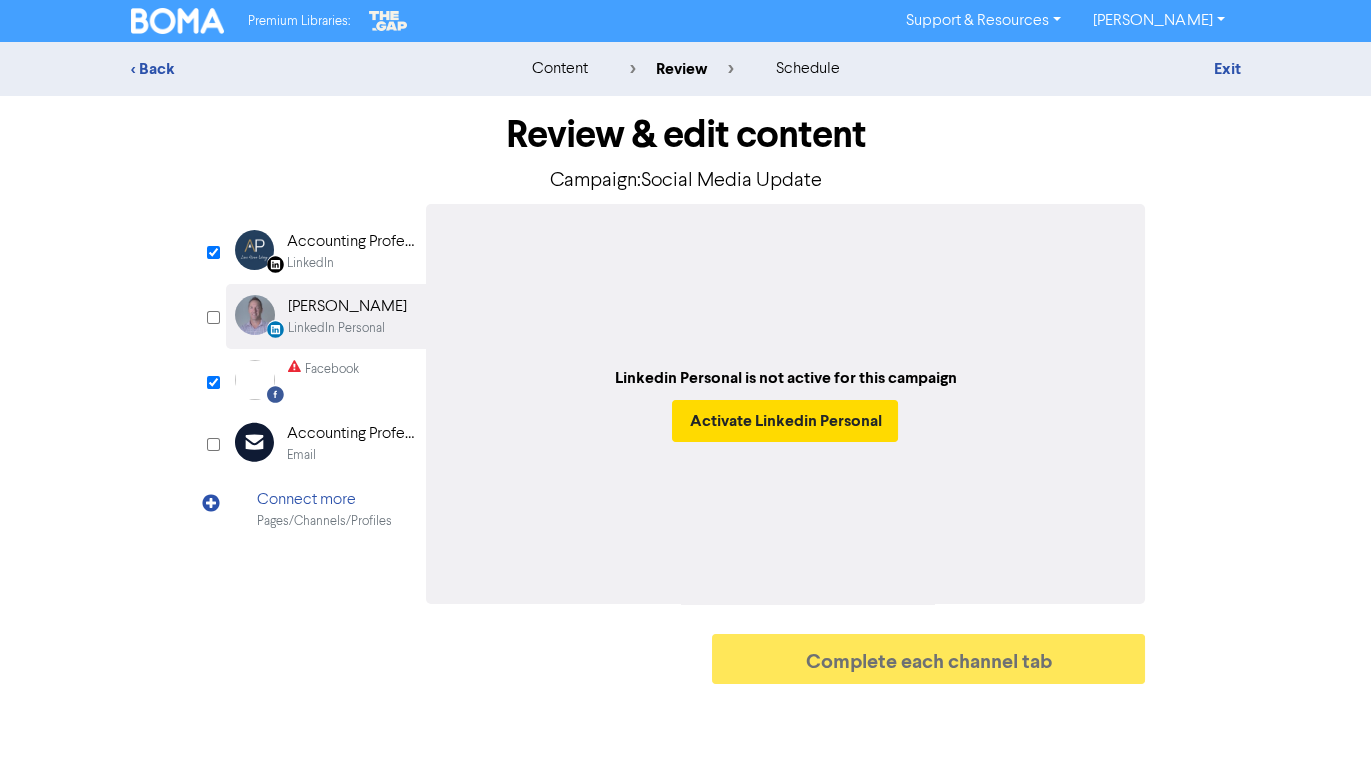 click on "LinkedIn" at bounding box center (310, 263) 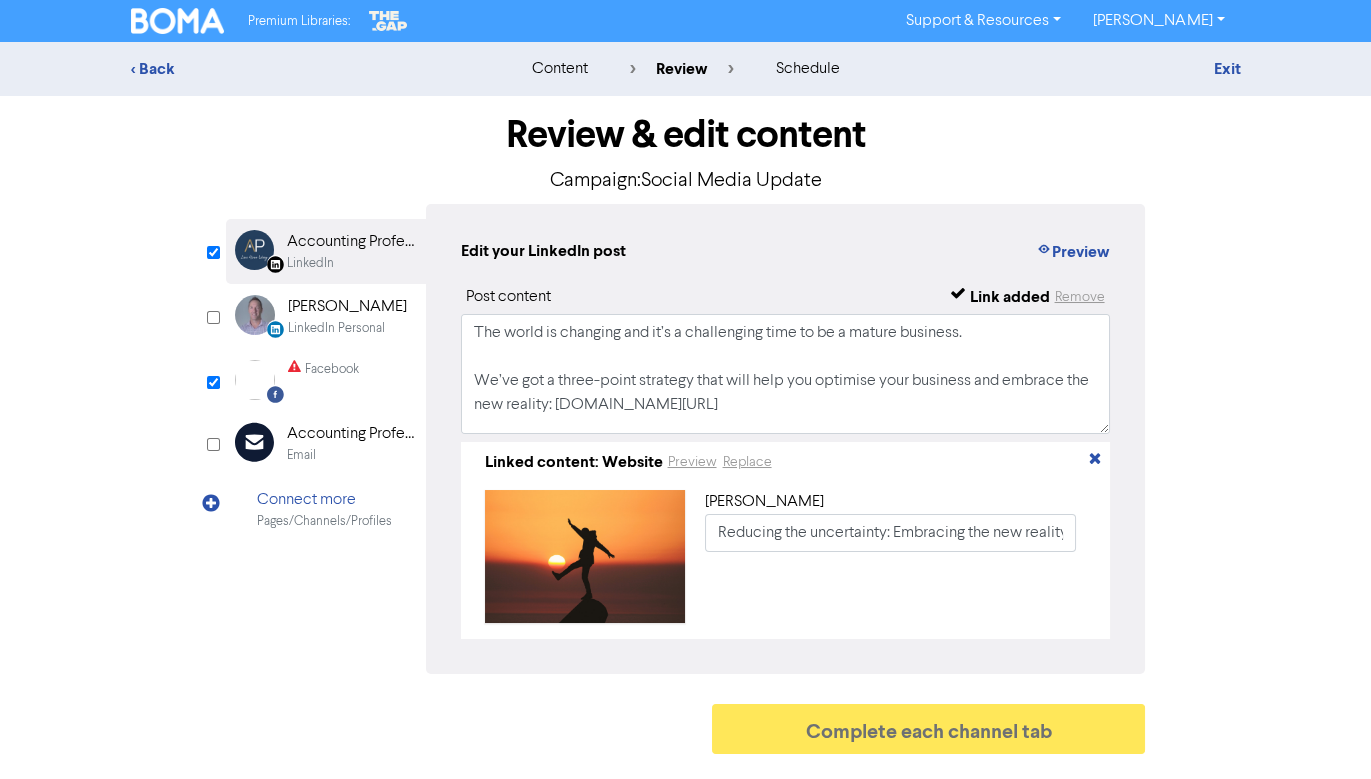 click on "Facebook" at bounding box center (323, 380) 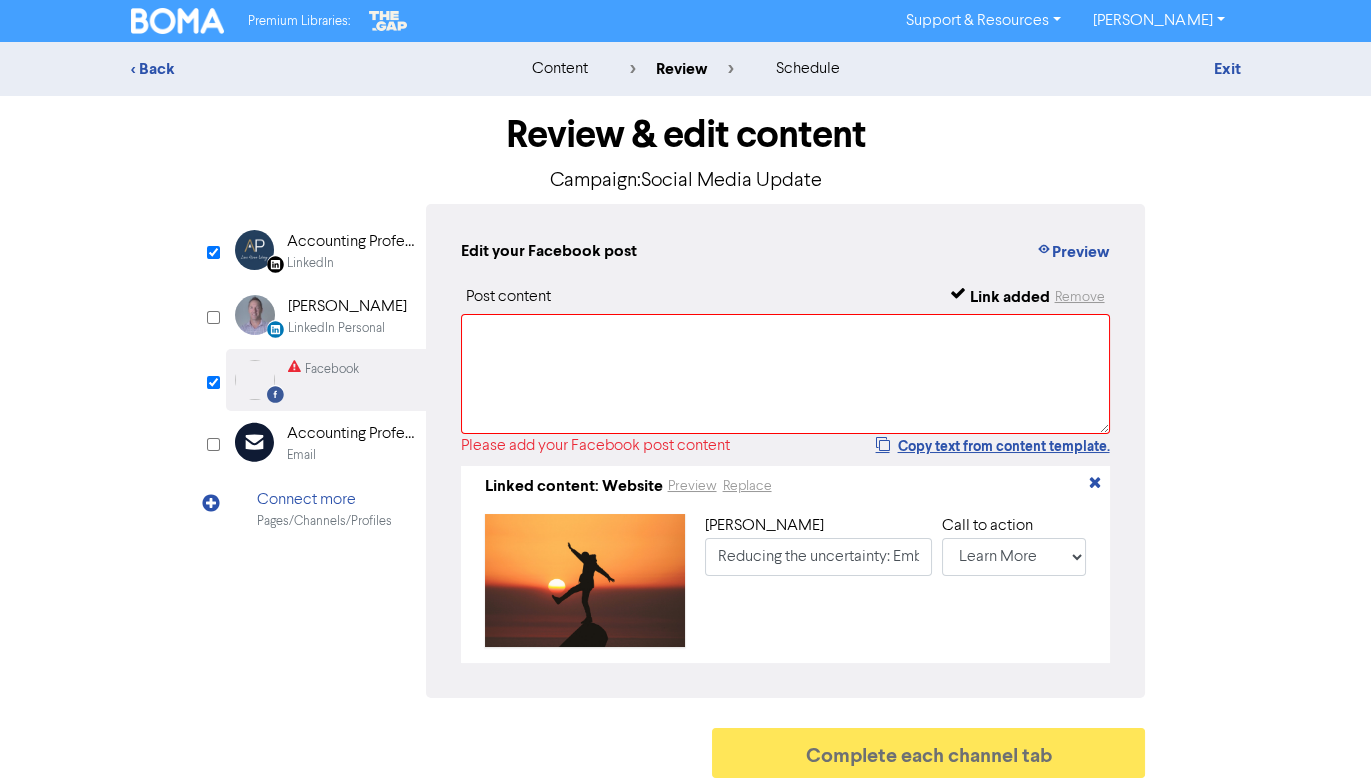 click on "LinkedIn" at bounding box center (310, 263) 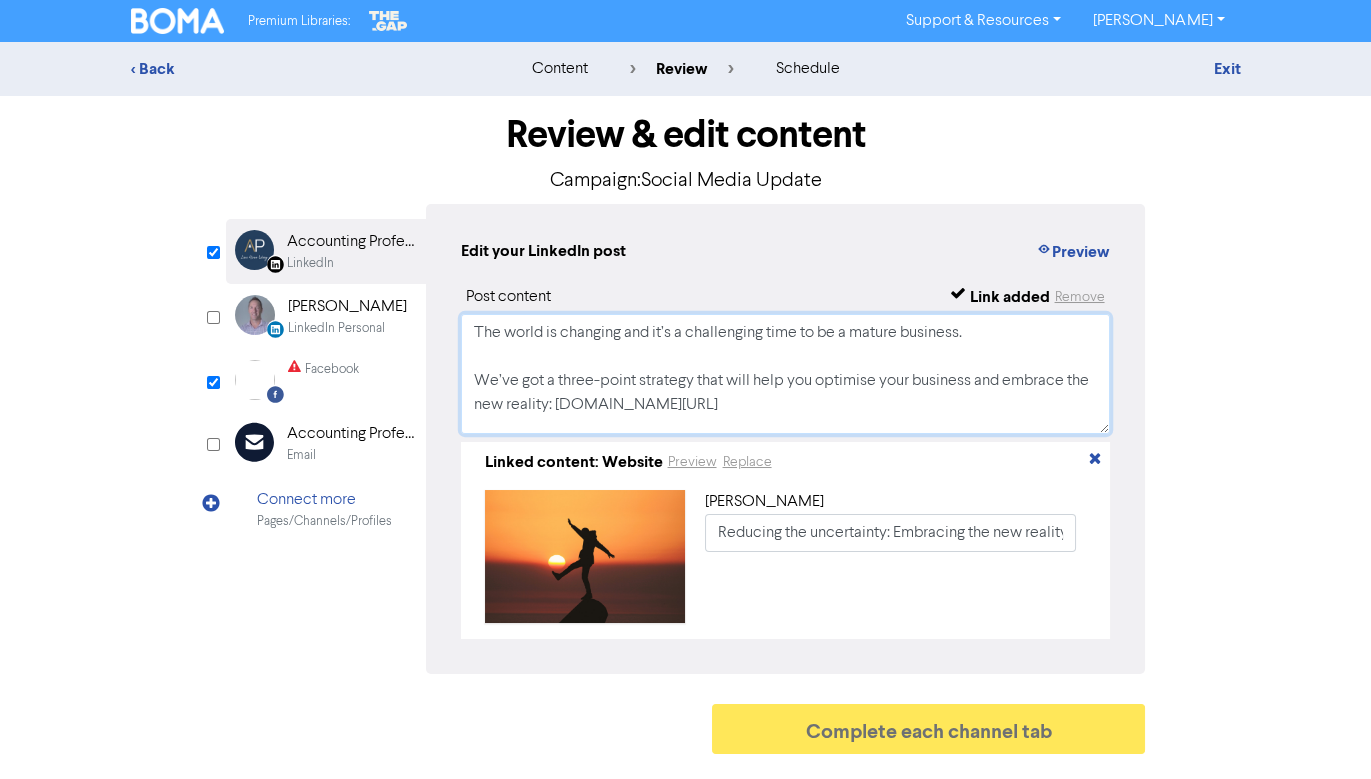 scroll, scrollTop: 61, scrollLeft: 0, axis: vertical 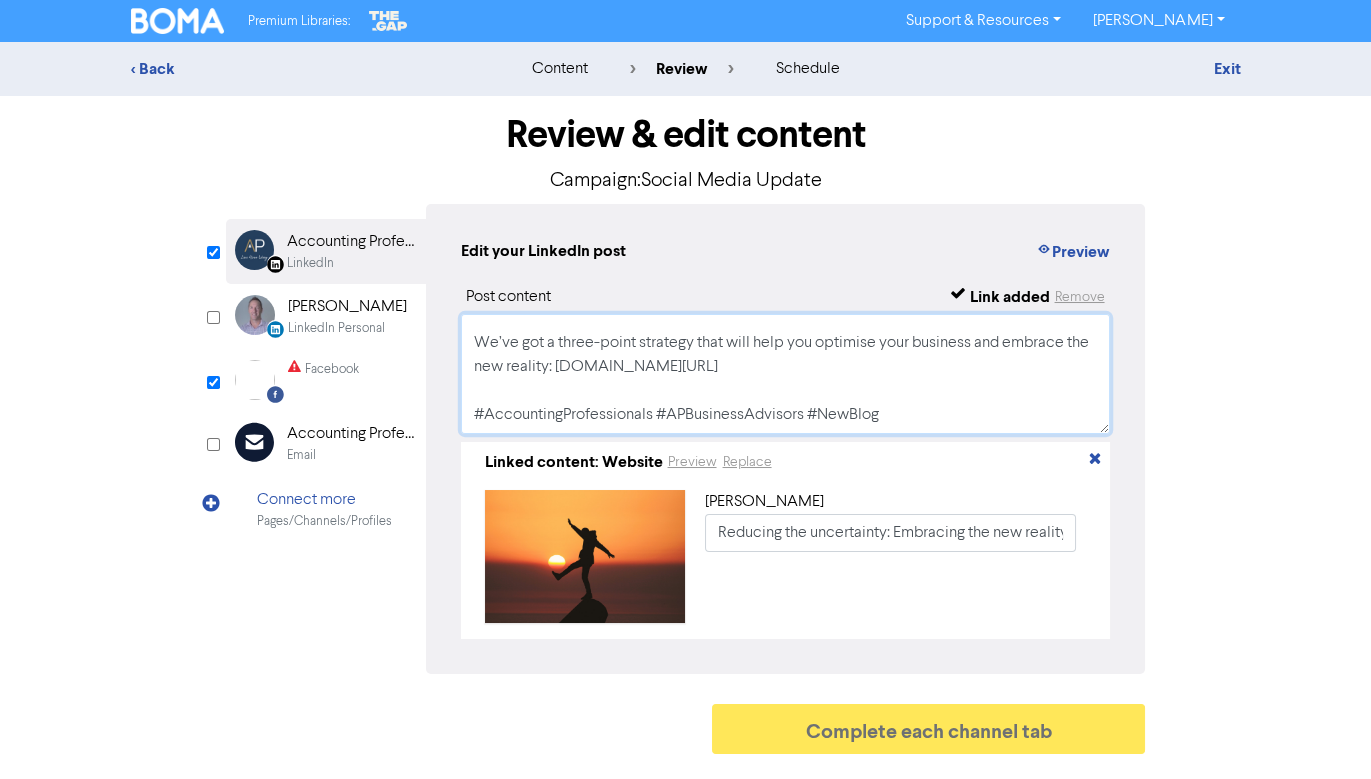 drag, startPoint x: 471, startPoint y: 330, endPoint x: 555, endPoint y: 488, distance: 178.94133 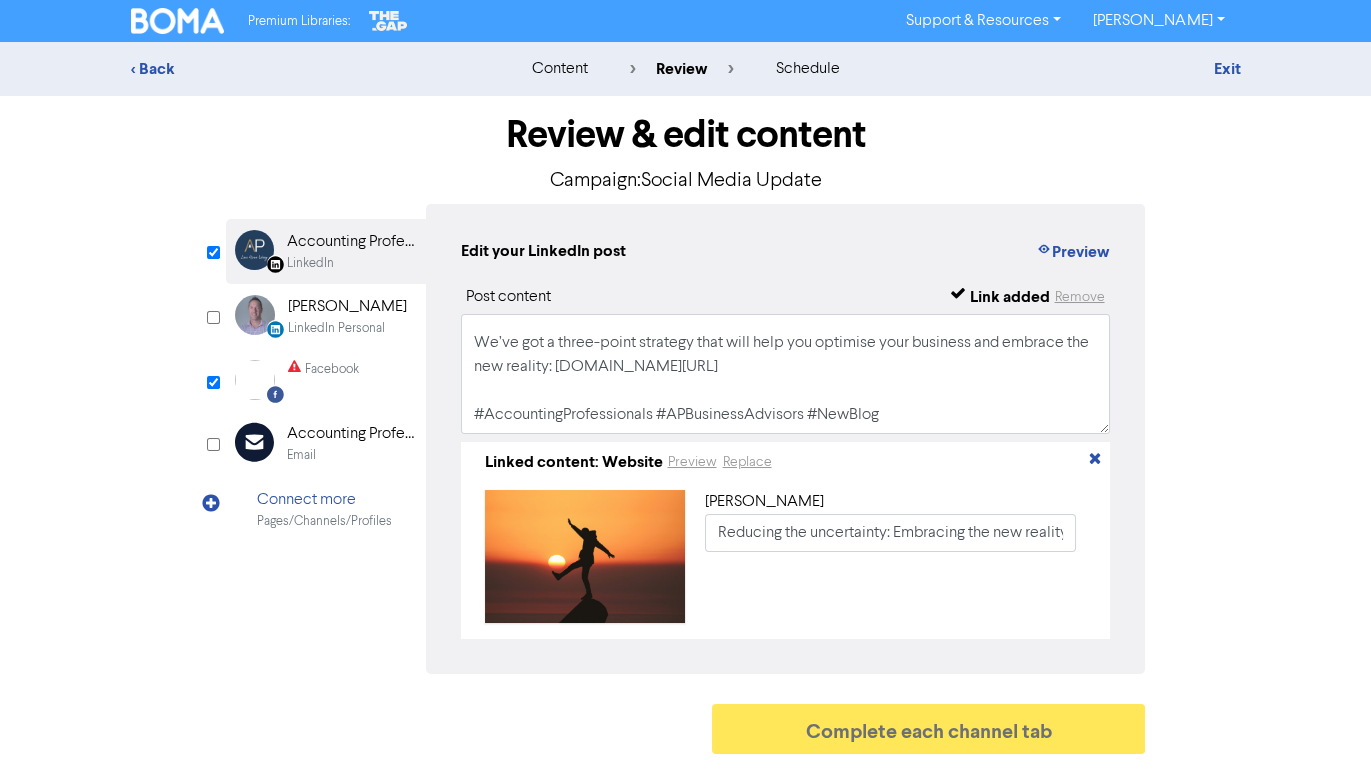 click on "Facebook" at bounding box center (323, 380) 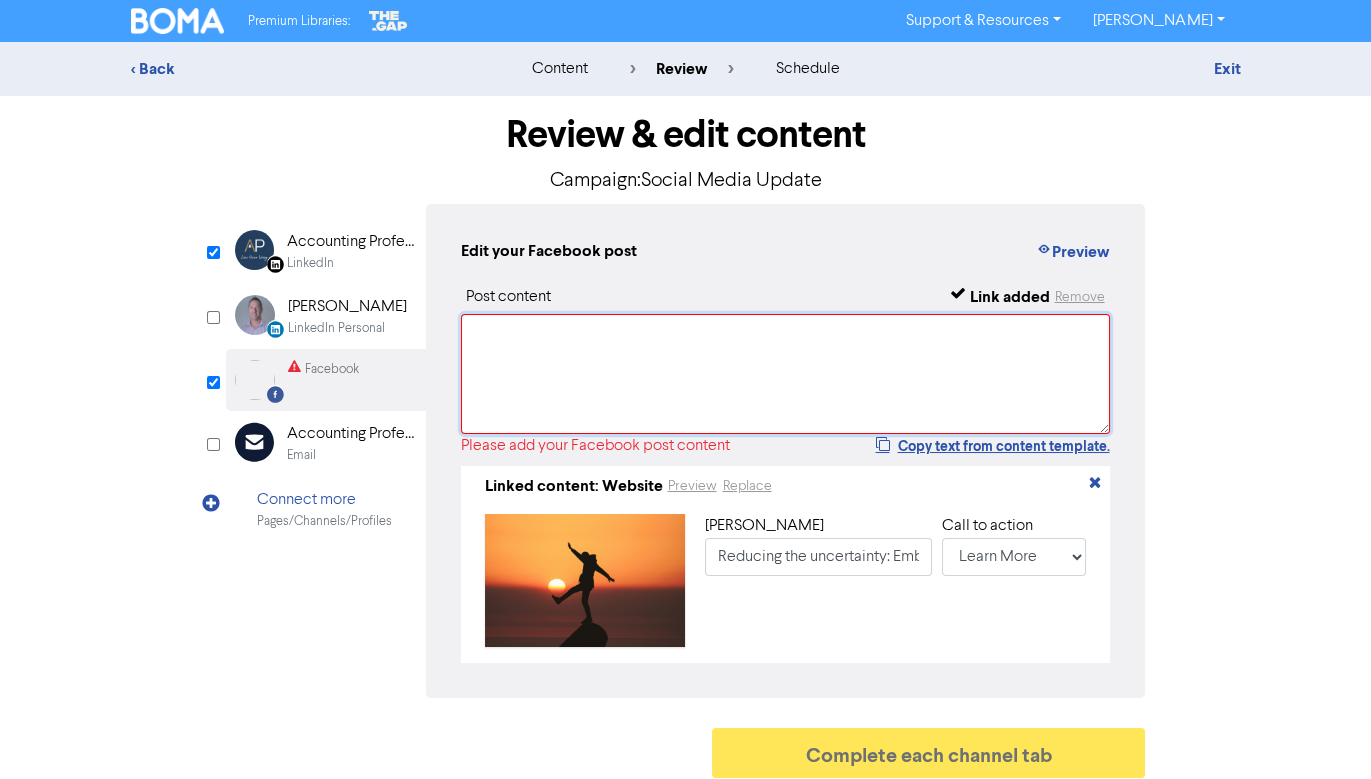 click at bounding box center (786, 374) 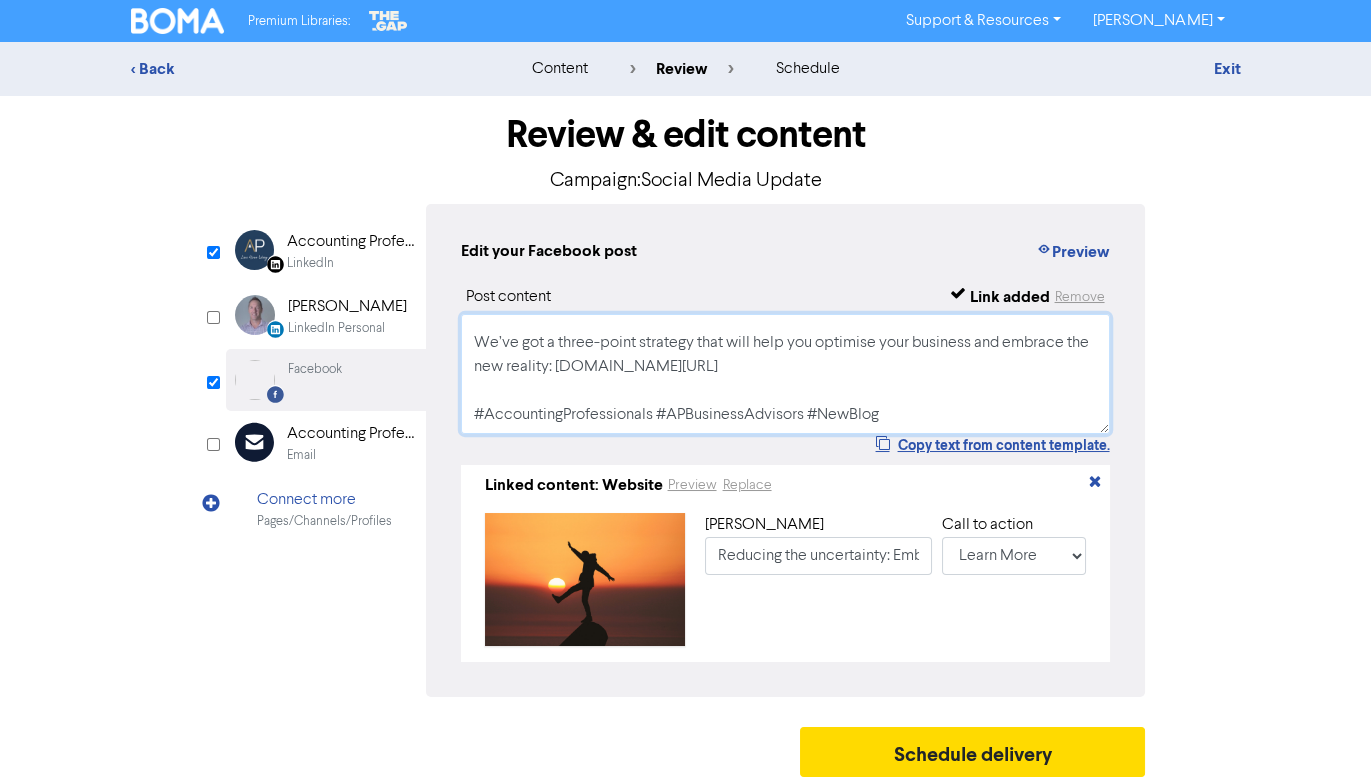 scroll, scrollTop: 61, scrollLeft: 0, axis: vertical 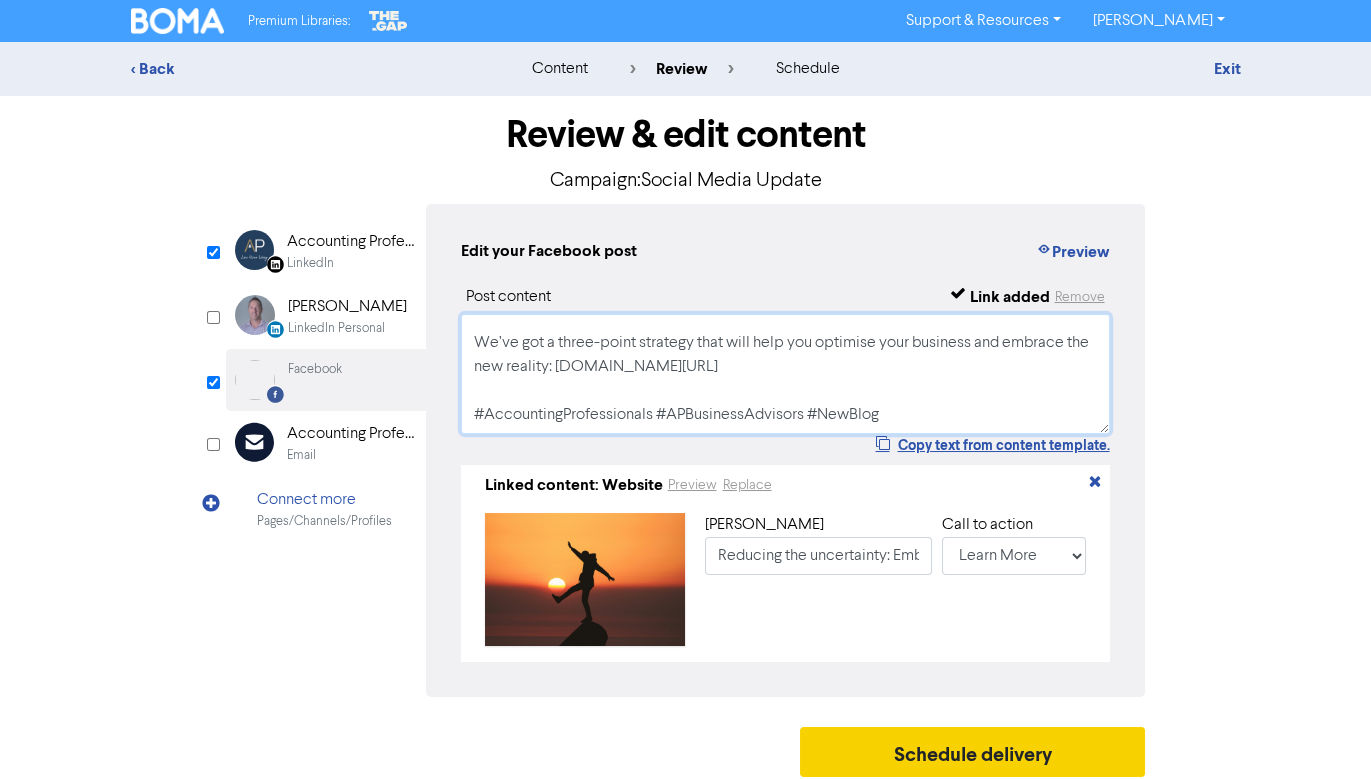 type on "The world is changing and it’s a challenging time to be a mature business.
We’ve got a three-point strategy that will help you optimise your business and embrace the new reality: apbusinessadvisors.com.au/reducing-the-uncertainty-embracing-the-new-reality
#AccountingProfessionals #APBusinessAdvisors #NewBlog" 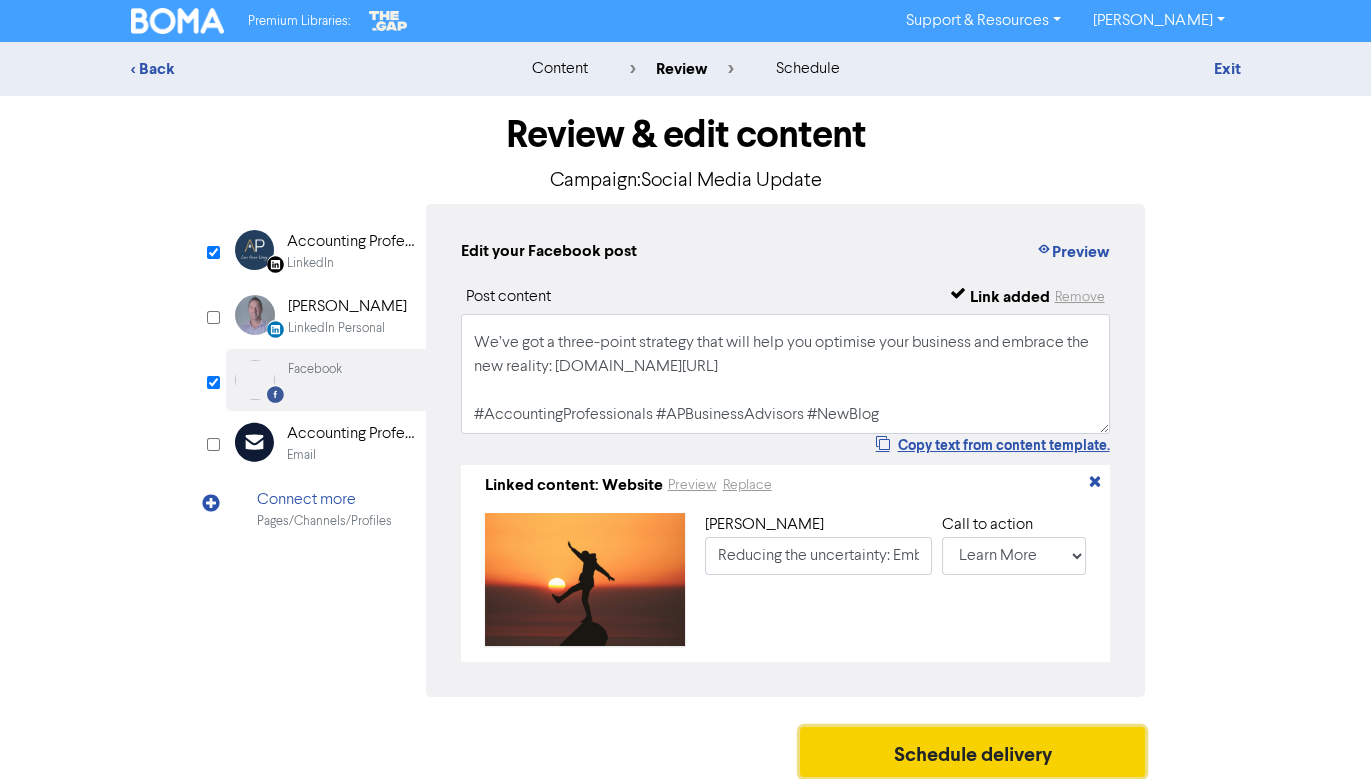 click on "Schedule delivery" at bounding box center [973, 752] 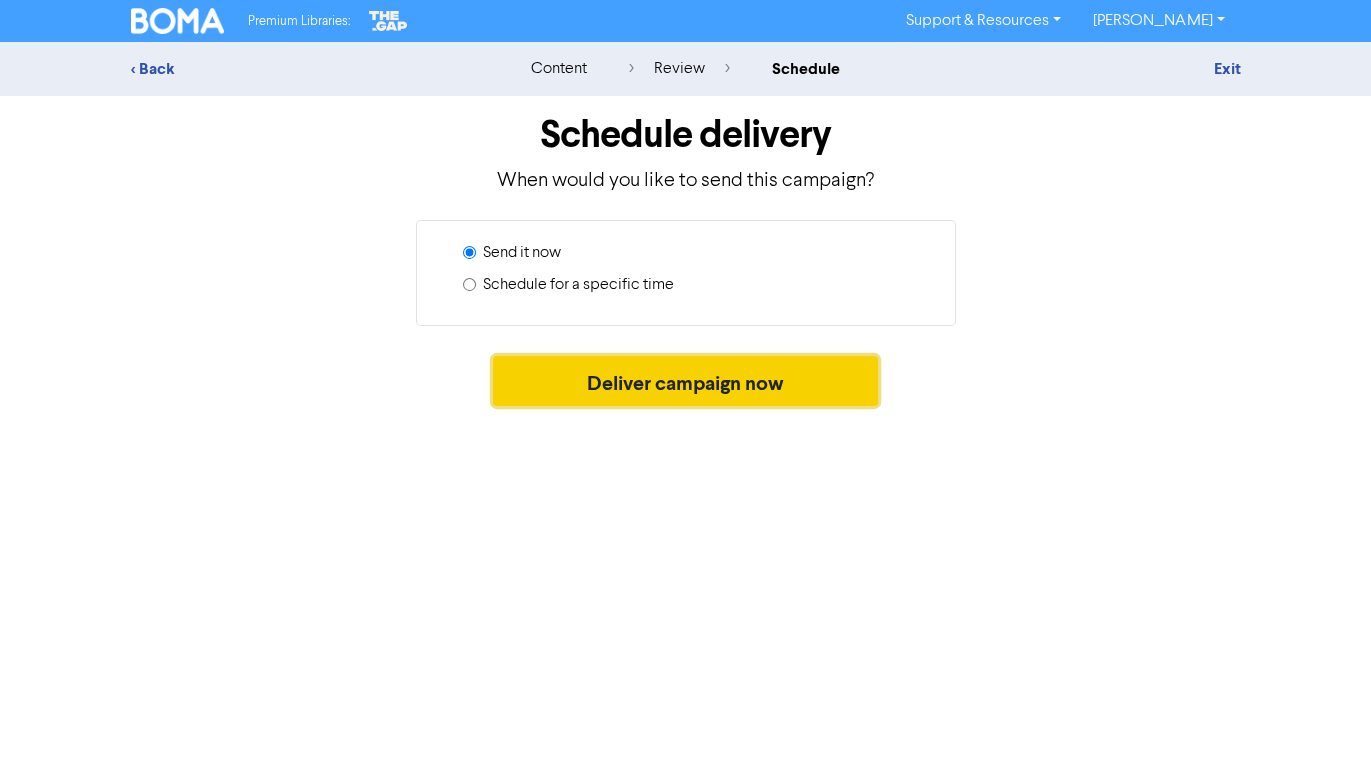 click on "Deliver campaign now" at bounding box center [685, 381] 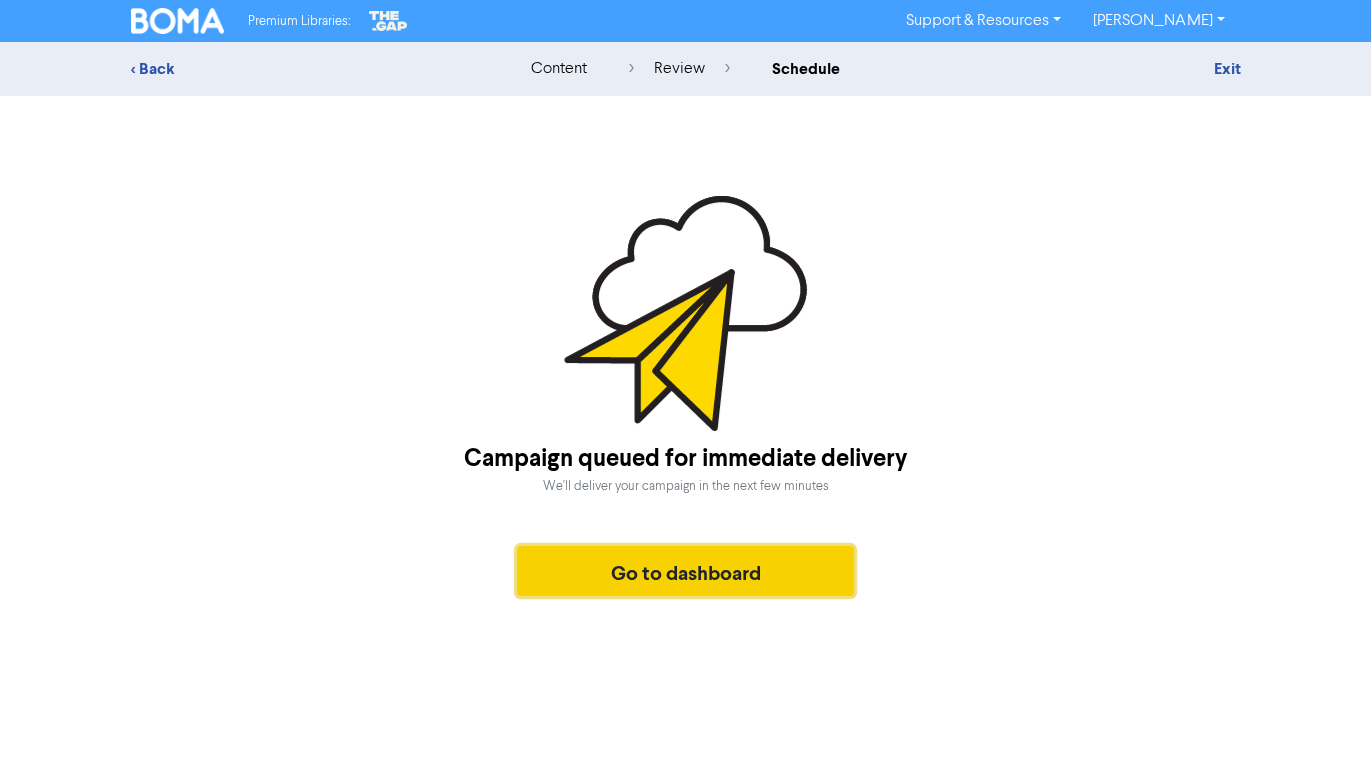 click on "Go to dashboard" at bounding box center (686, 571) 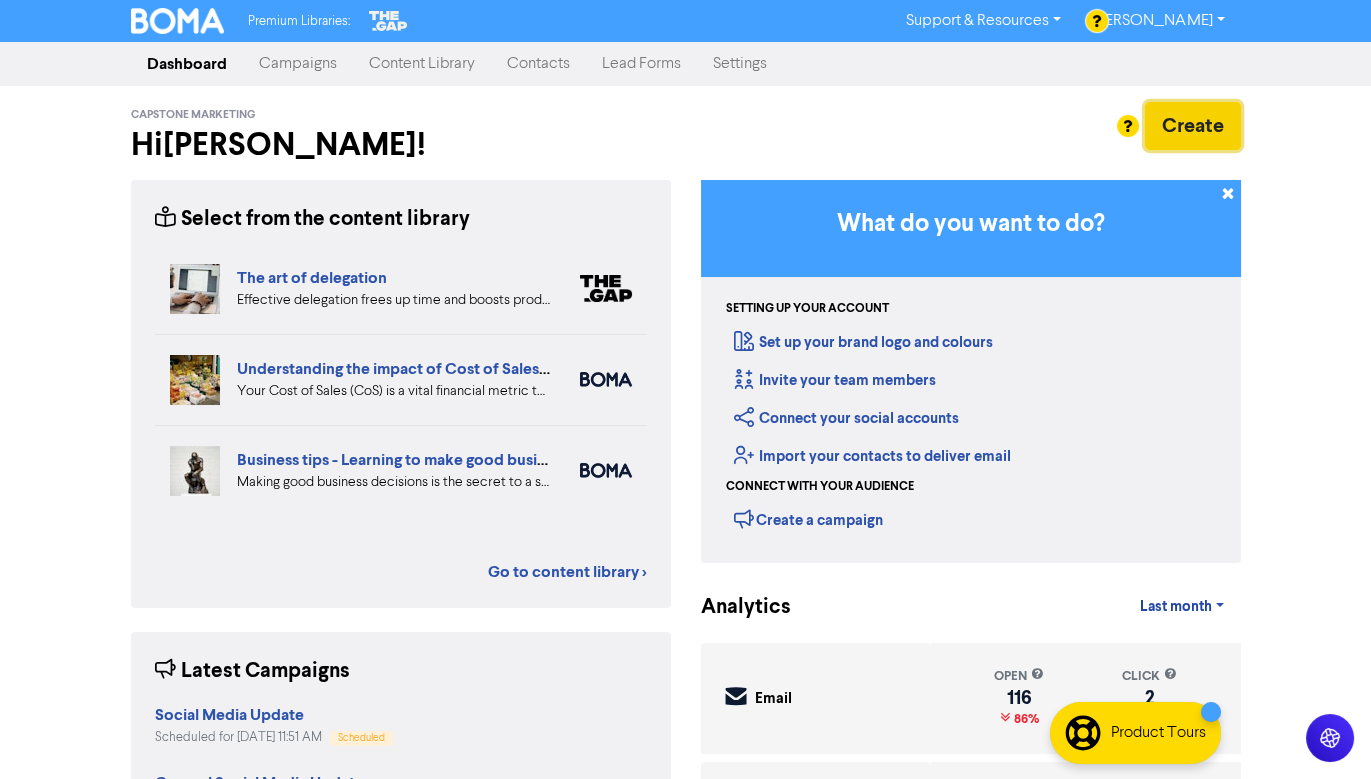 click on "Create" at bounding box center [1193, 126] 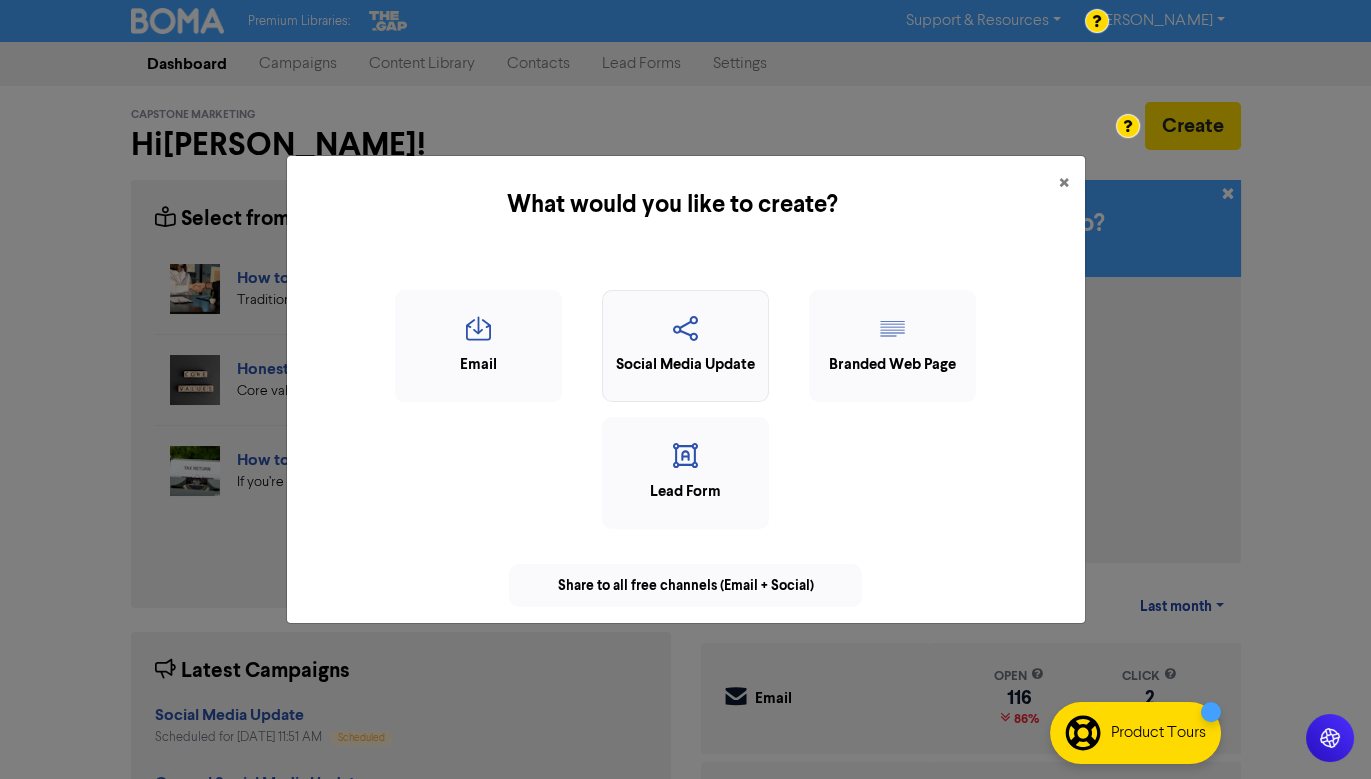 click at bounding box center (685, 335) 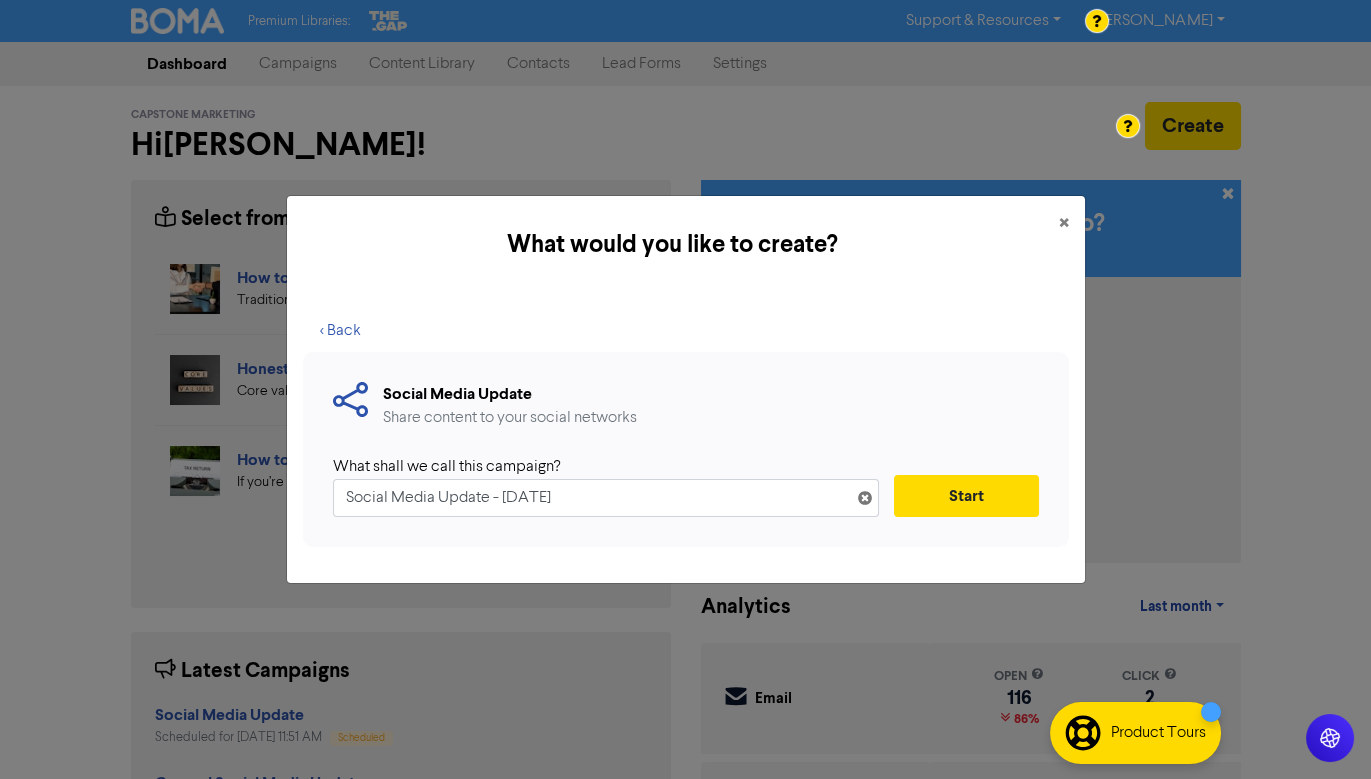 drag, startPoint x: 618, startPoint y: 495, endPoint x: 499, endPoint y: 491, distance: 119.06721 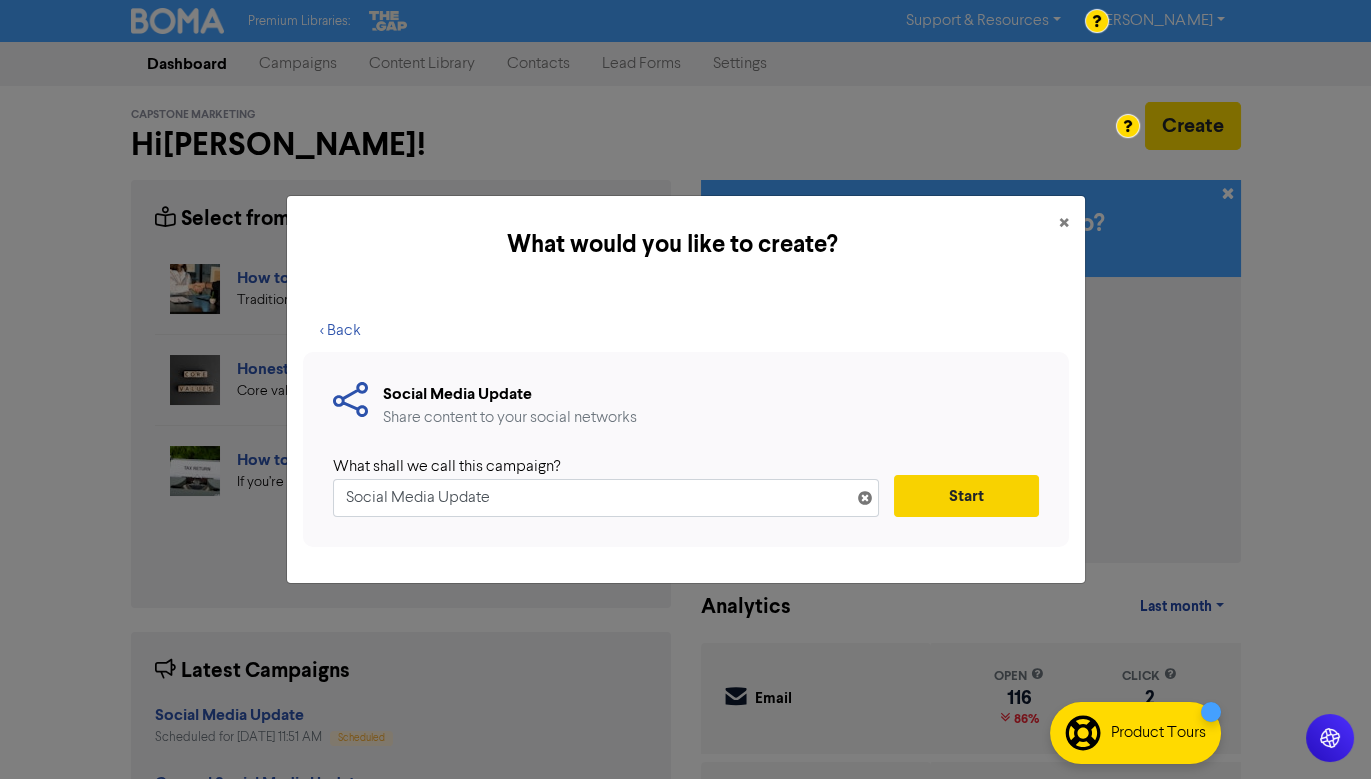 type on "Social Media Update" 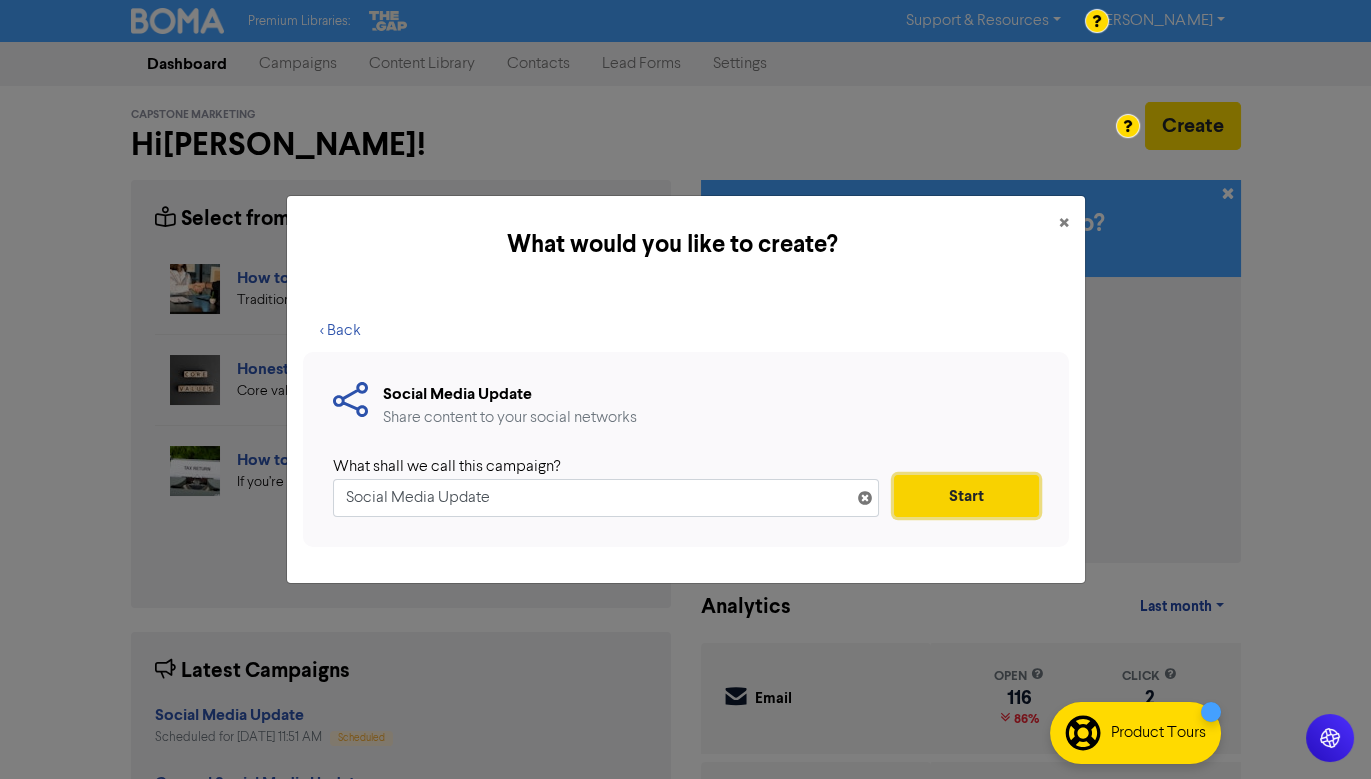click on "Start" at bounding box center [966, 496] 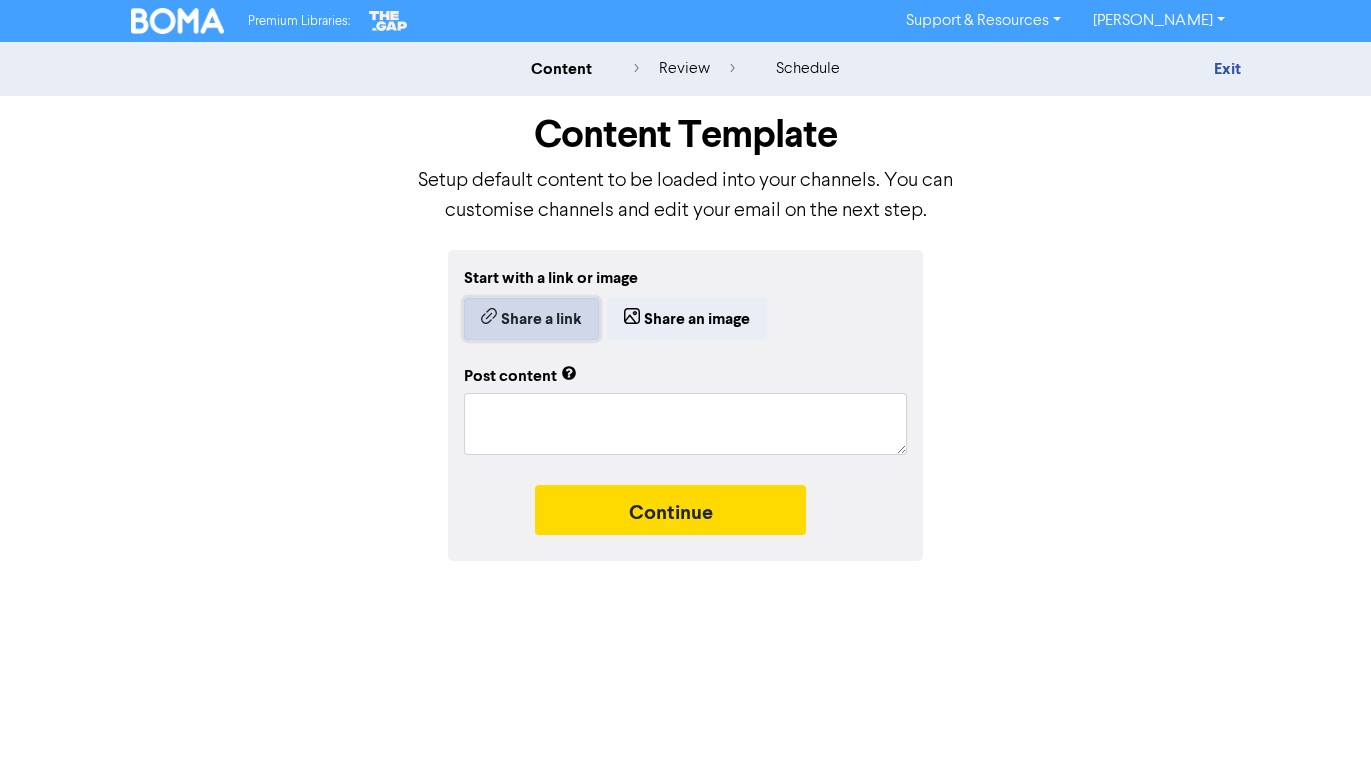 click on "Share a link" at bounding box center [531, 319] 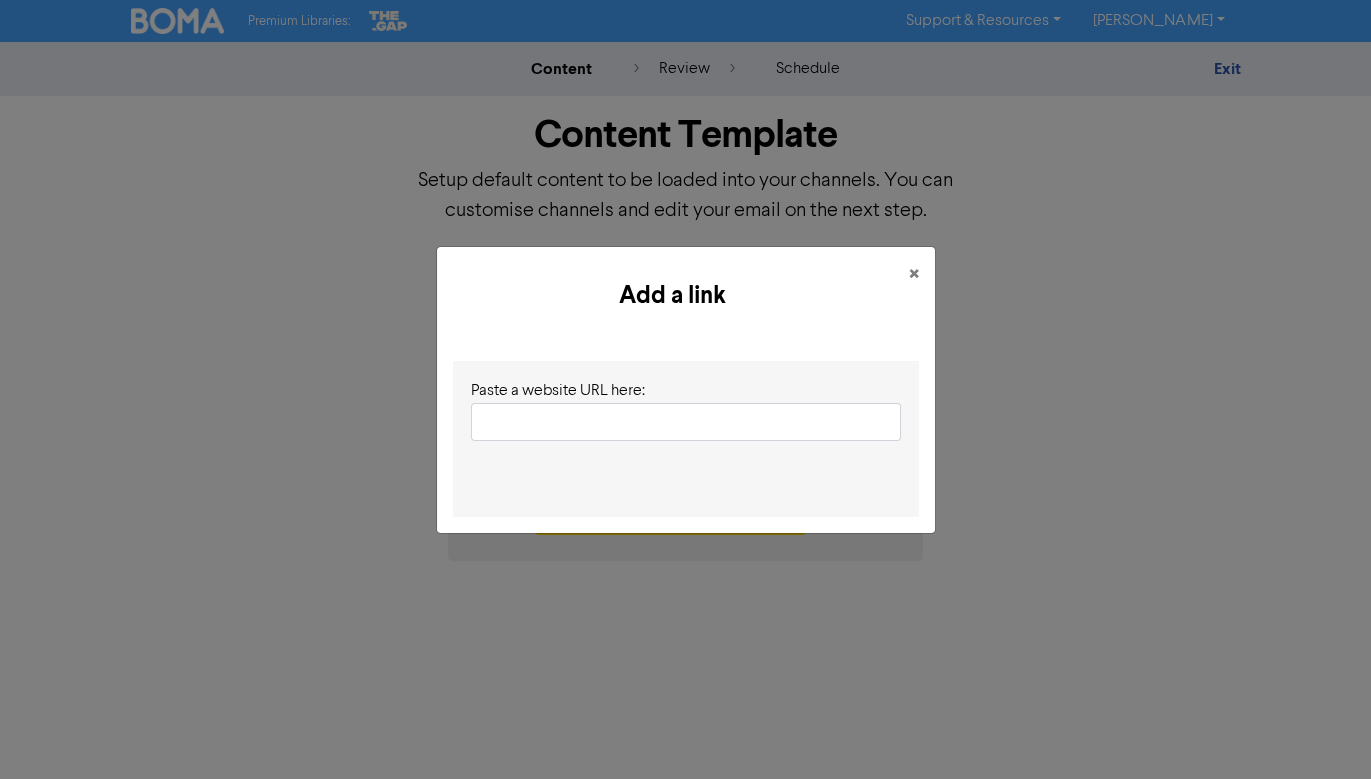 type on "https://apbusinessadvisors.com.au/bringing-your-cashflow-processes-into-the-digital-age-2/" 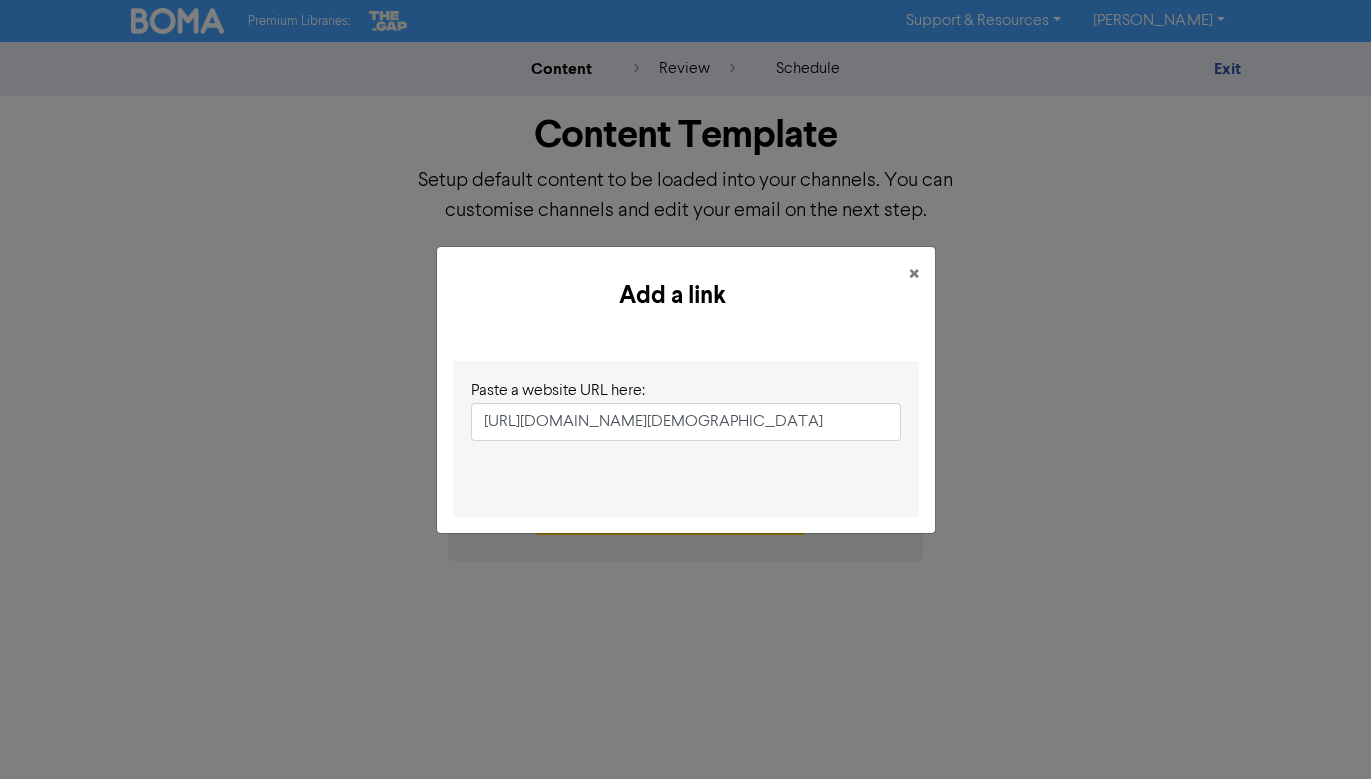 scroll, scrollTop: 0, scrollLeft: 240, axis: horizontal 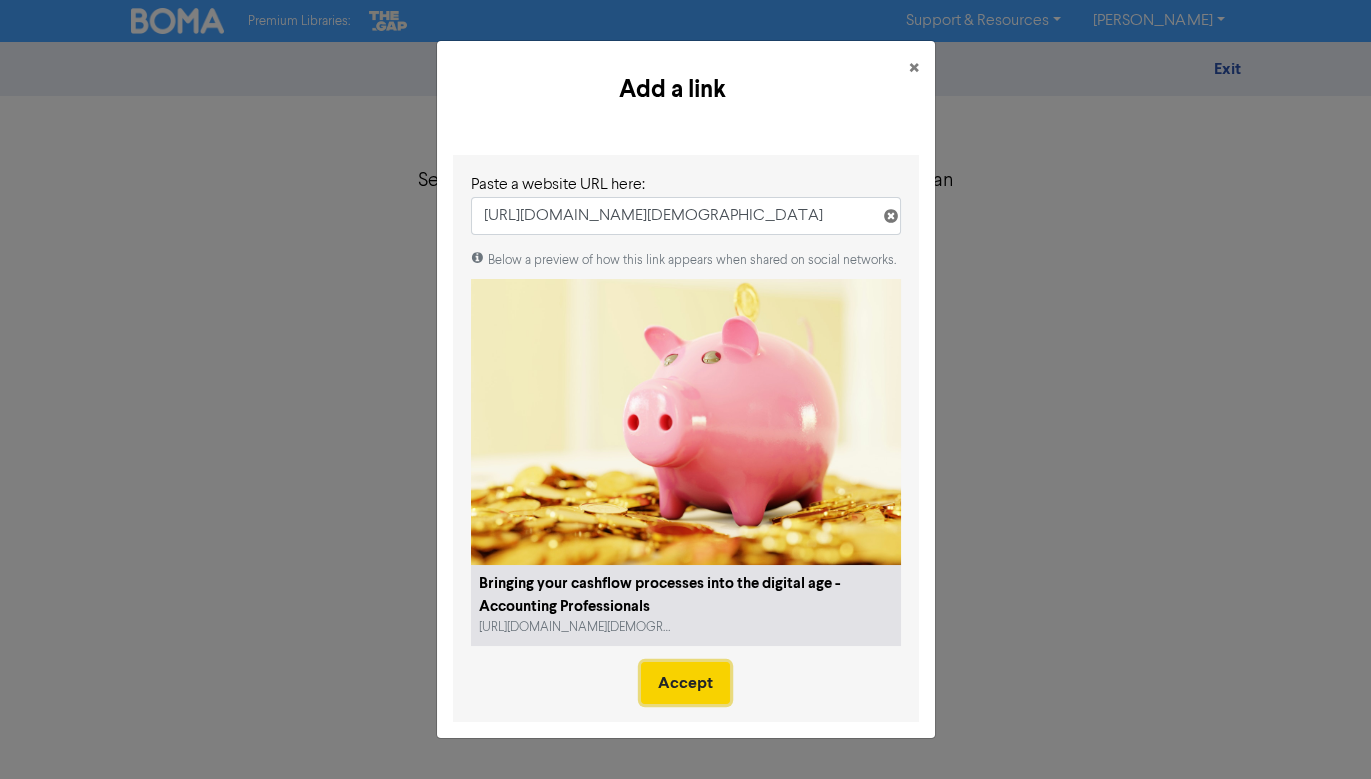 click on "Accept" at bounding box center (685, 683) 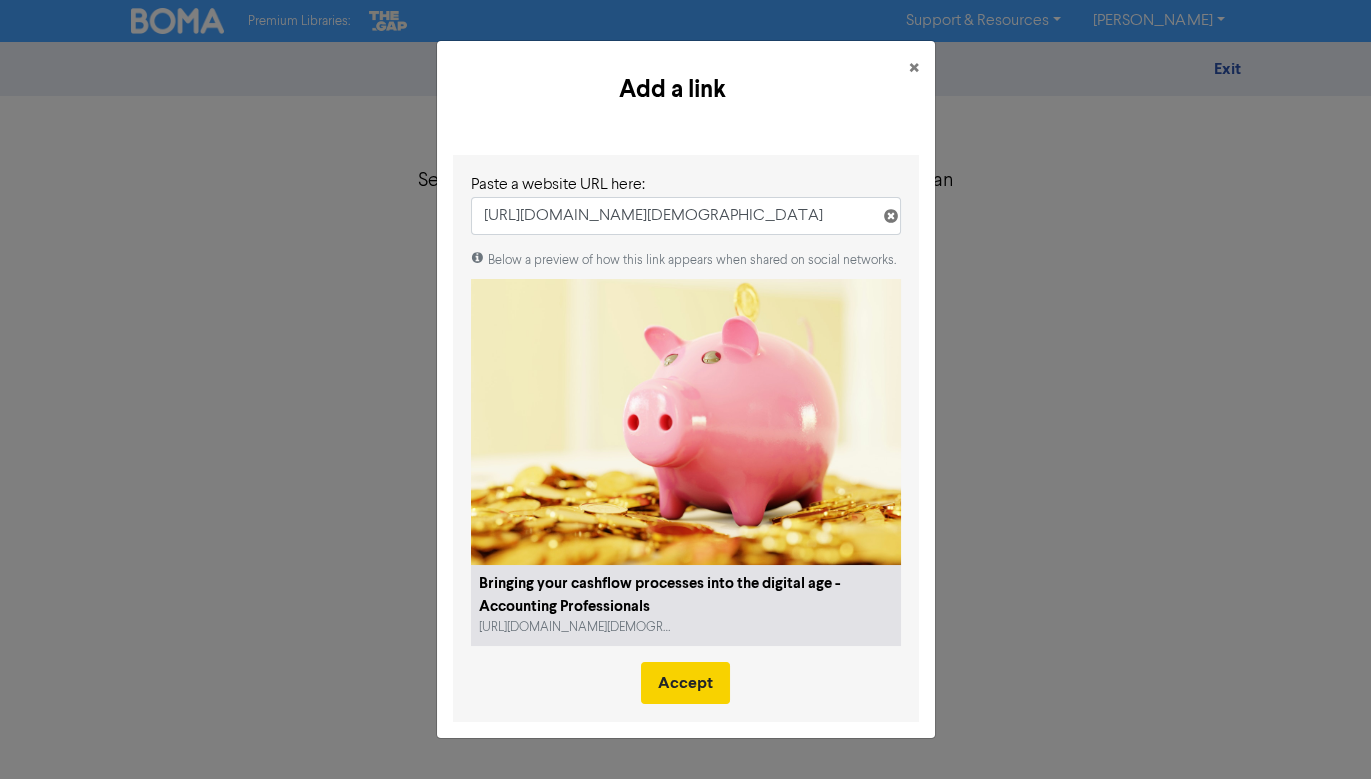 type on "x" 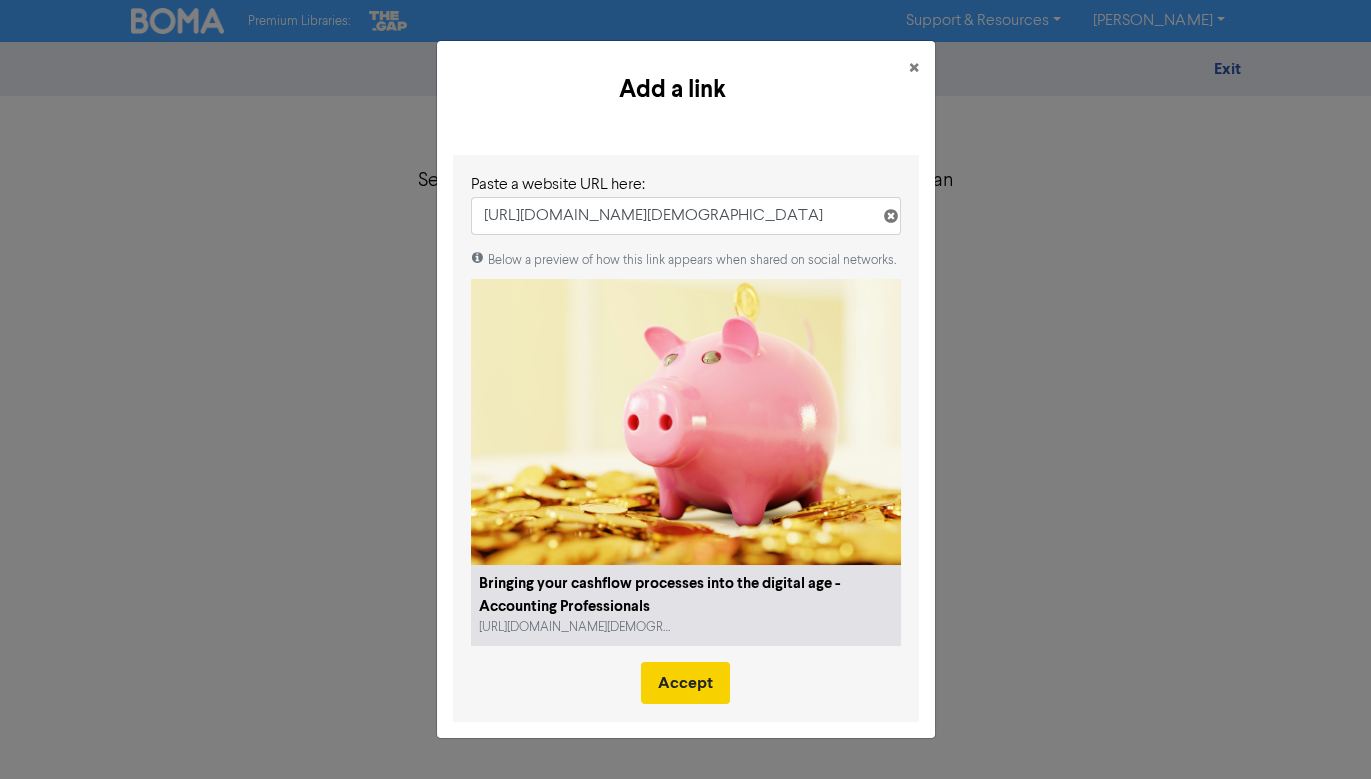 scroll, scrollTop: 0, scrollLeft: 0, axis: both 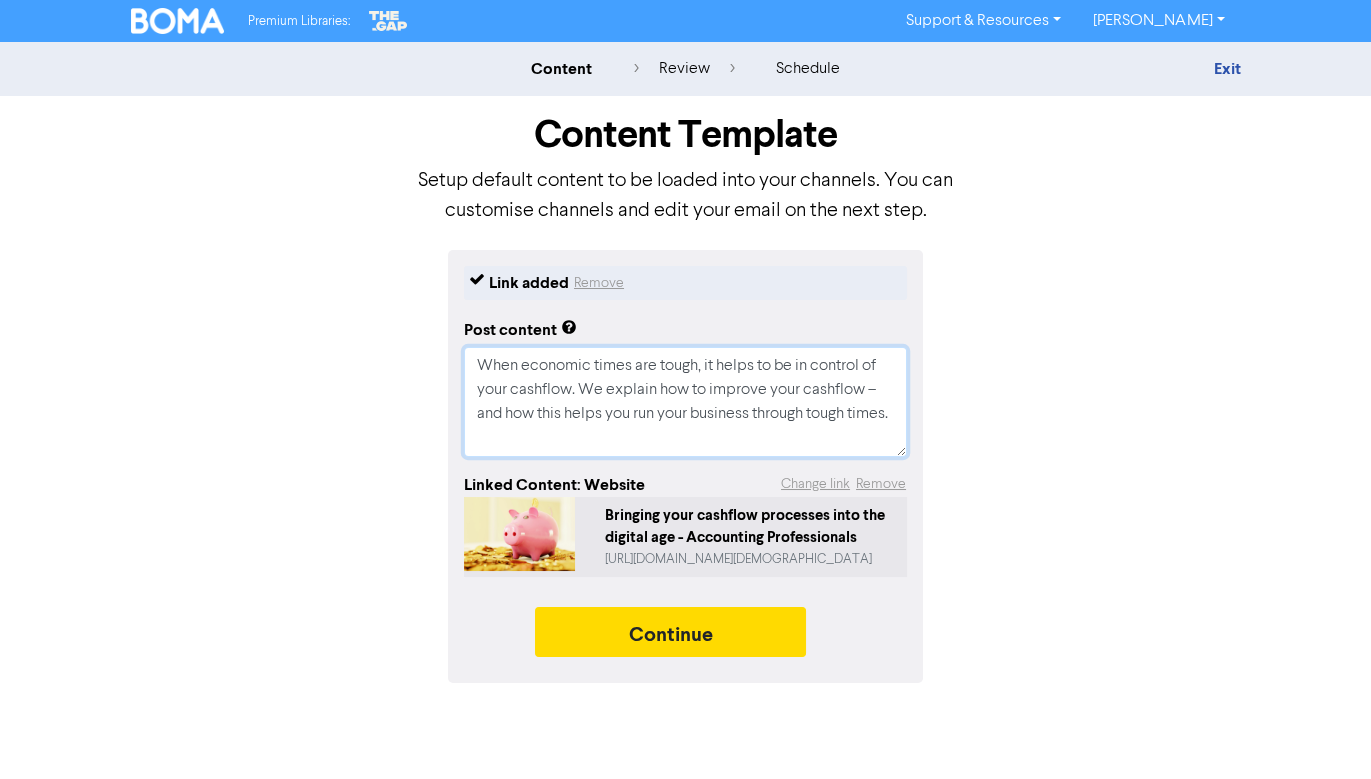 click on "When economic times are tough, it helps to be in control of your cashflow. We explain how to improve your cashflow – and how this helps you run your business through tough times." at bounding box center [685, 402] 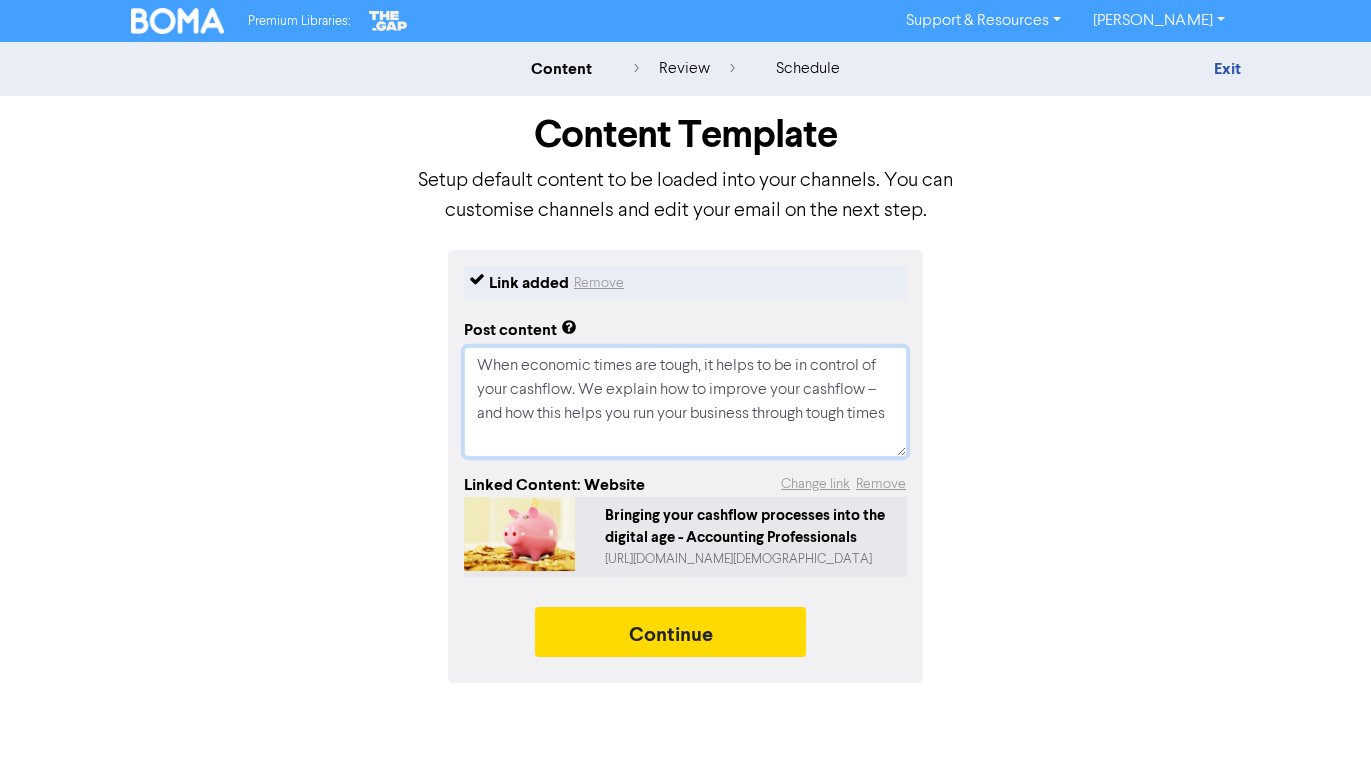 type on "x" 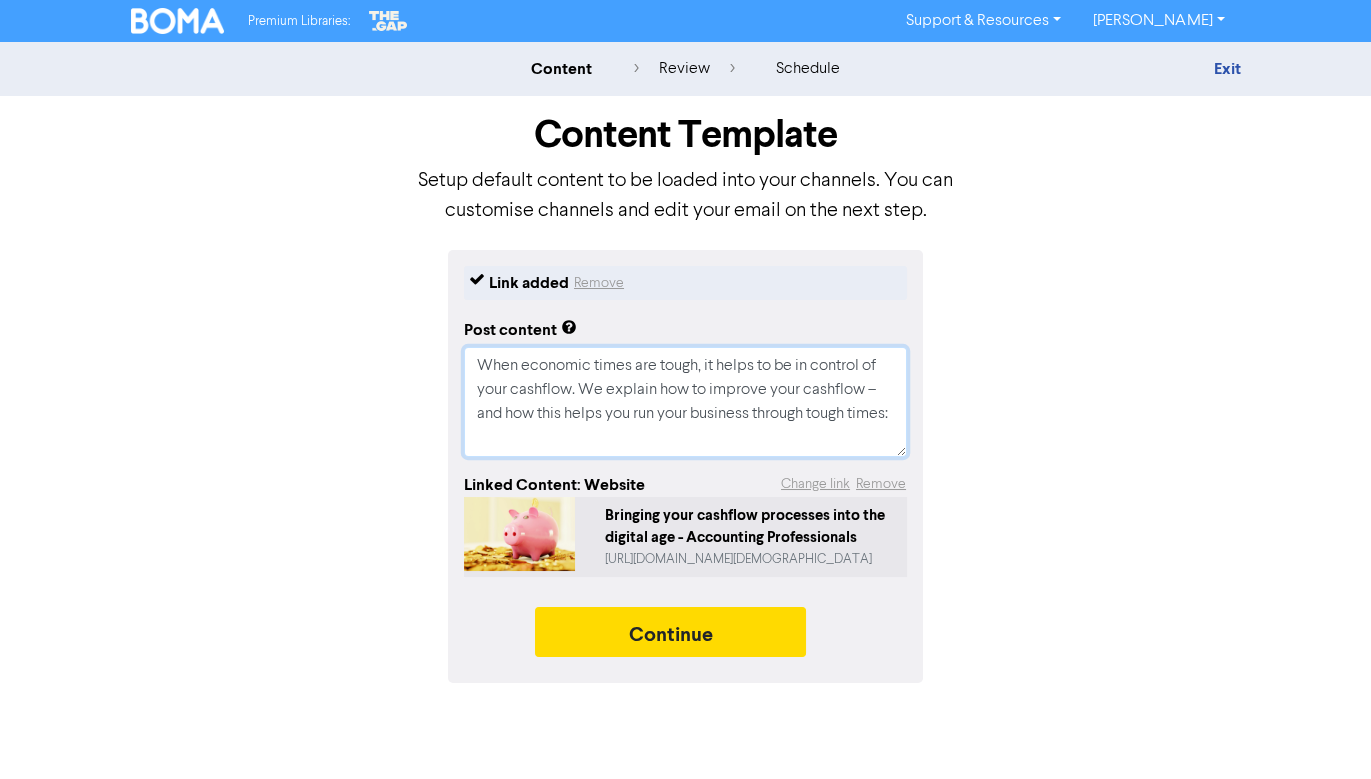 type on "x" 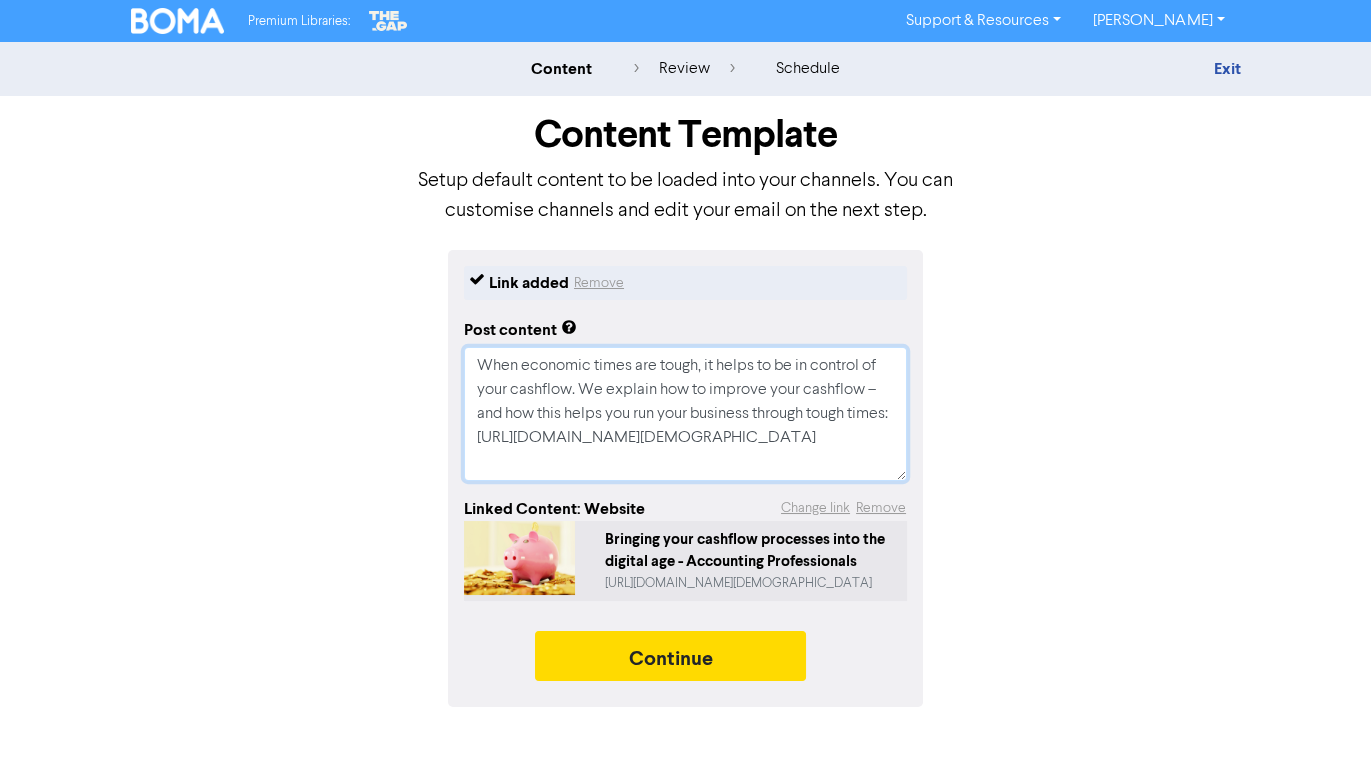 click on "When economic times are tough, it helps to be in control of your cashflow. We explain how to improve your cashflow – and how this helps you run your business through tough times: https://apbusinessadvisors.com.au/bringing-your-cashflow-processes-into-the-digital-age-2/" at bounding box center [685, 414] 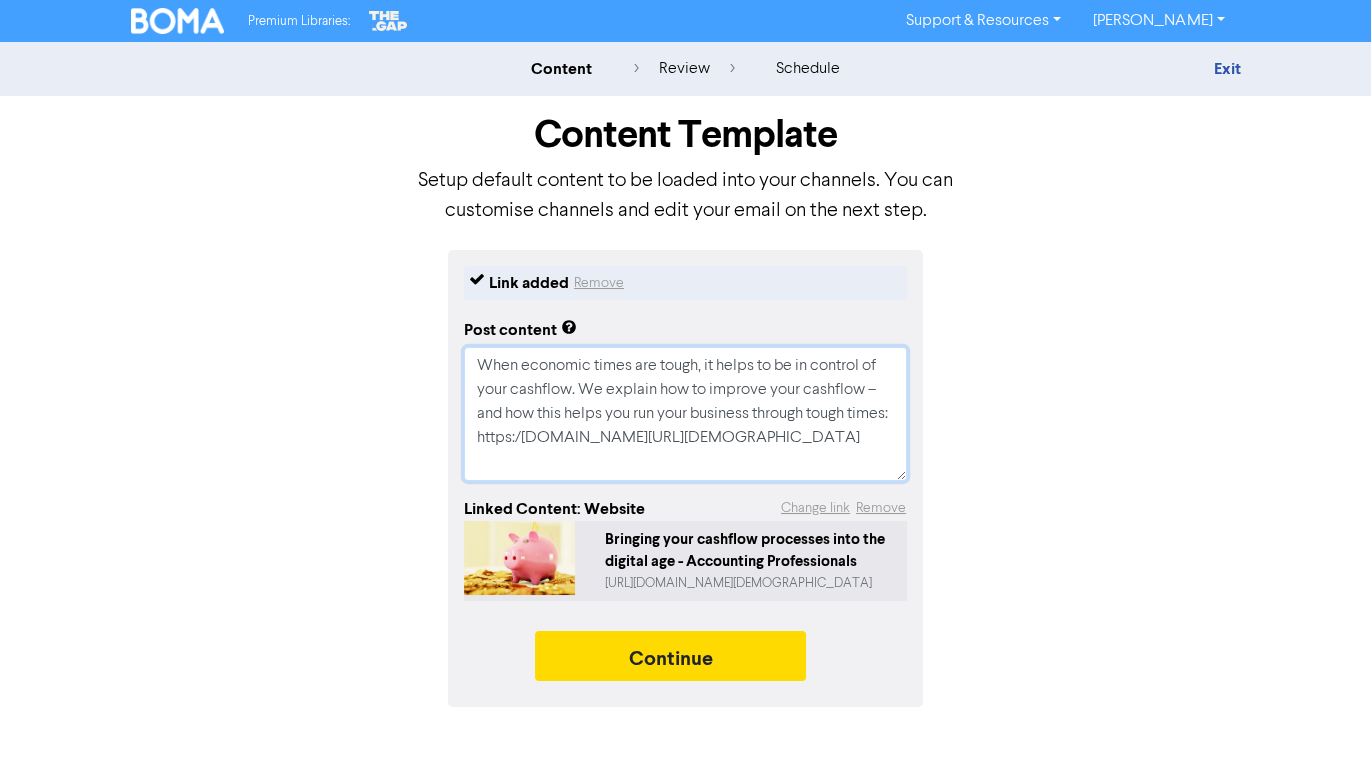 type on "x" 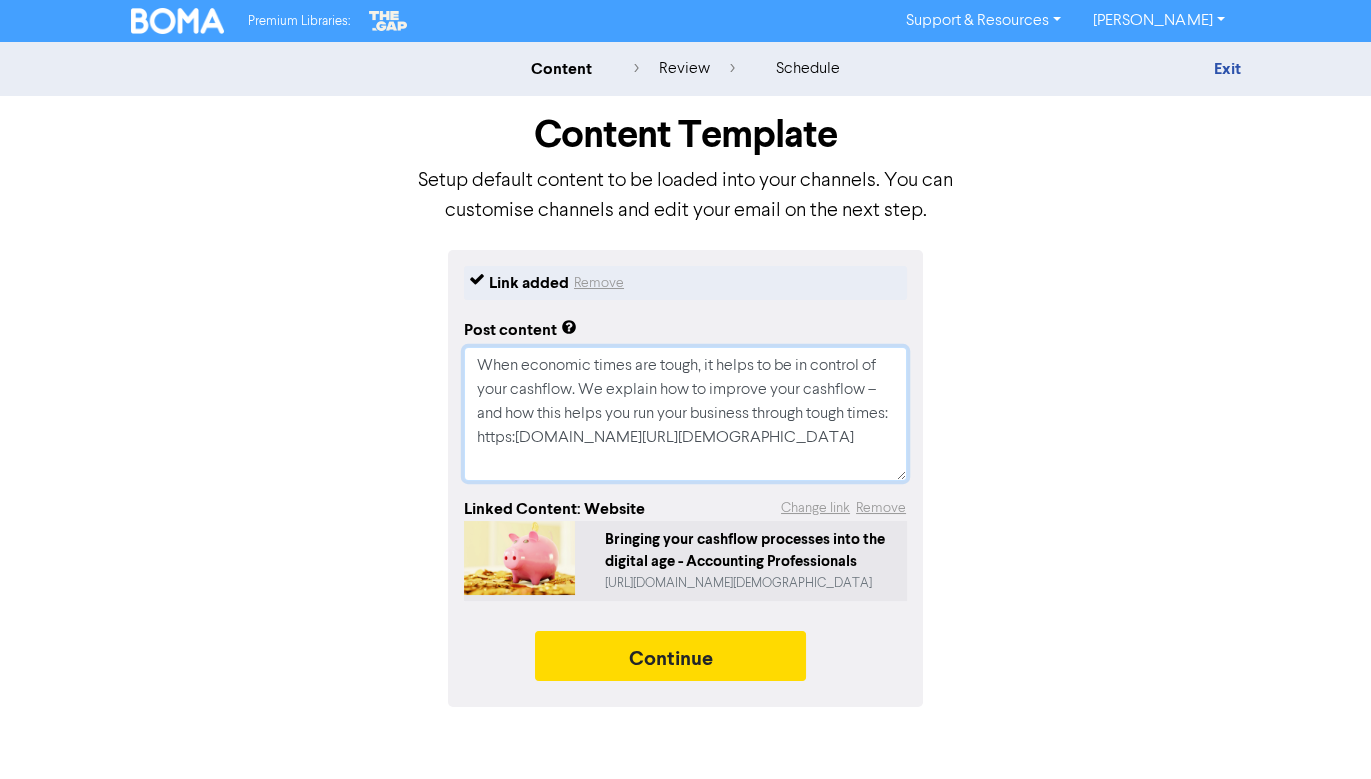 type on "x" 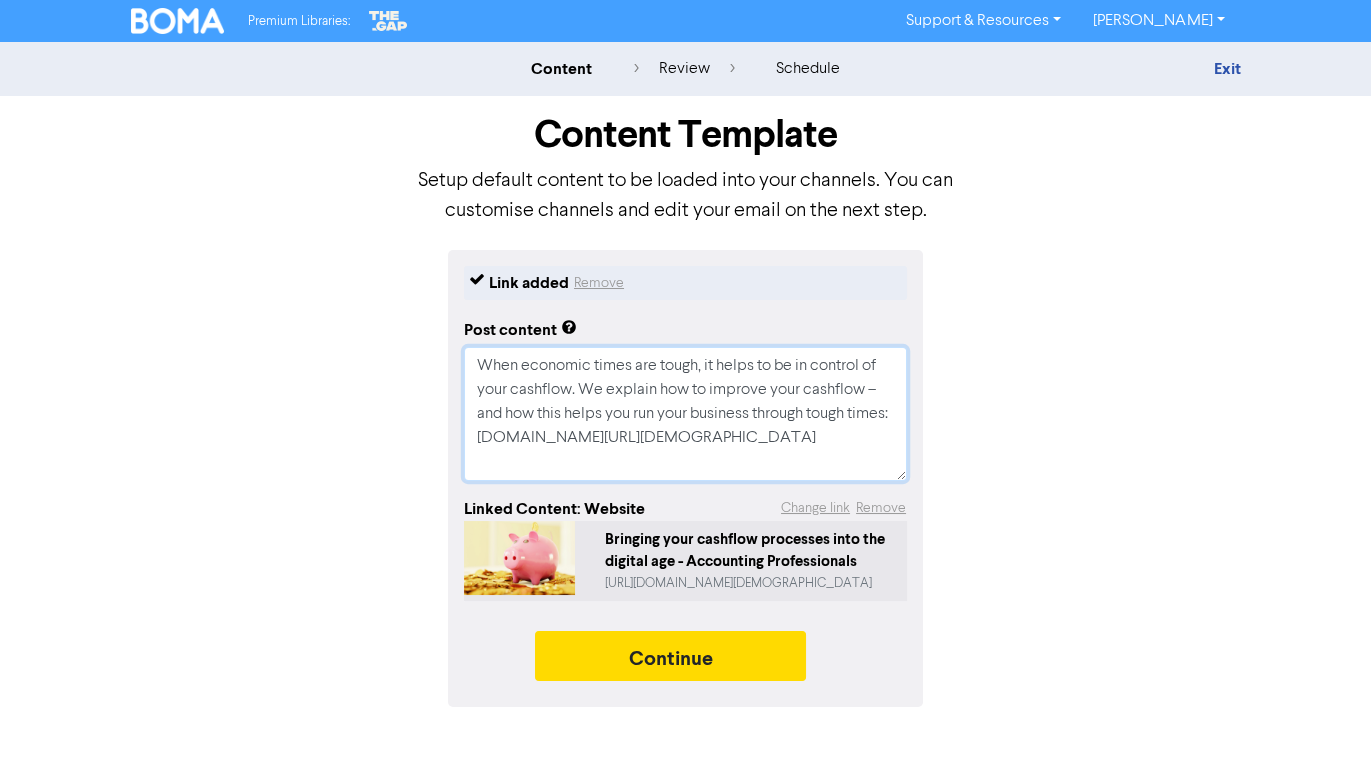 type on "x" 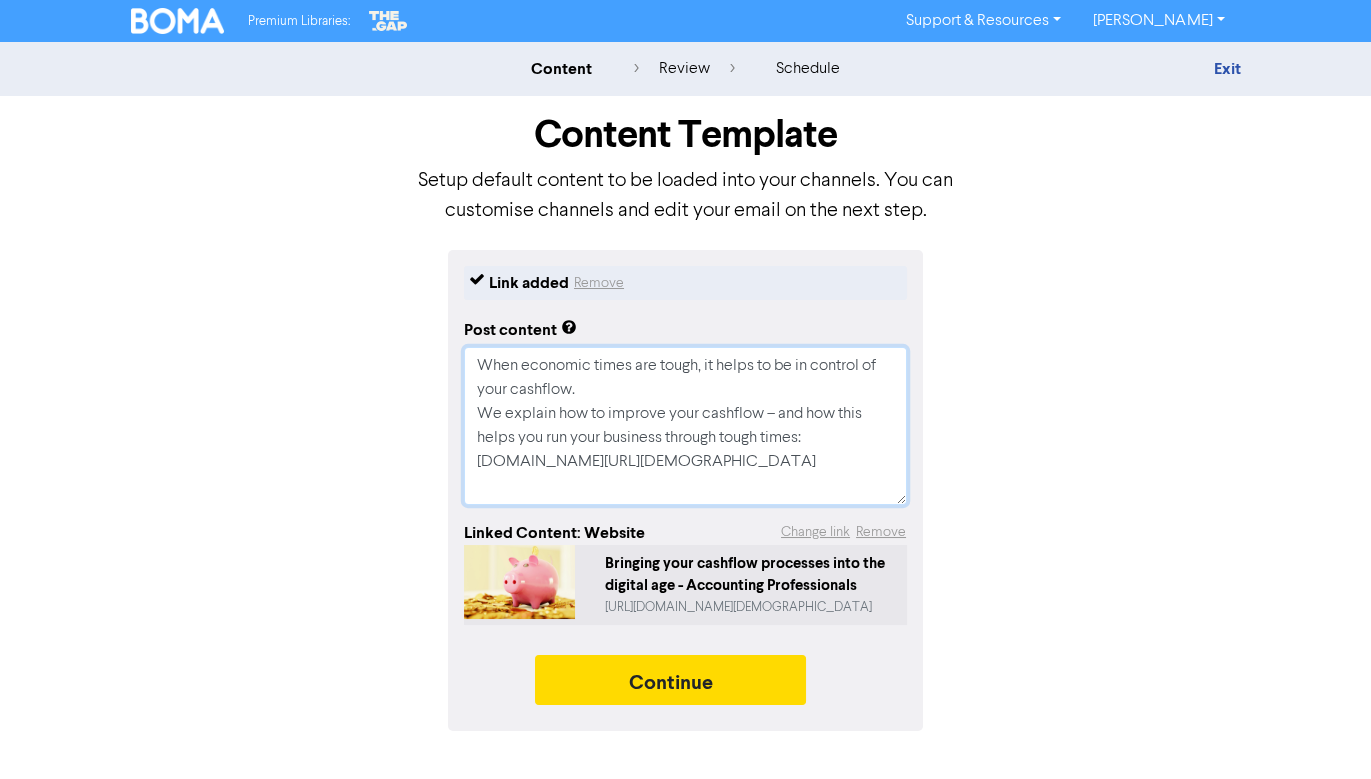 type on "x" 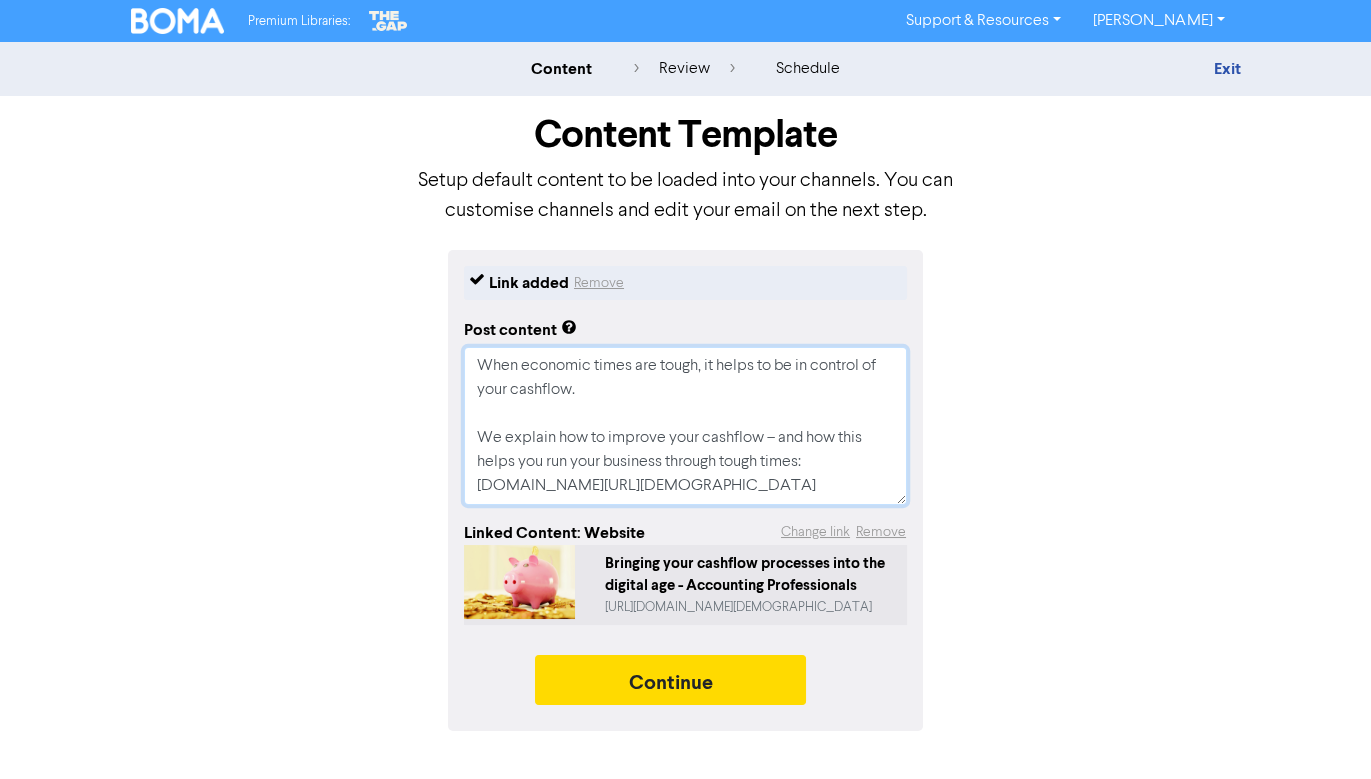 click on "When economic times are tough, it helps to be in control of your cashflow.
We explain how to improve your cashflow – and how this helps you run your business through tough times: apbusinessadvisors.com.au/bringing-your-cashflow-processes-into-the-digital-age-2" at bounding box center (685, 426) 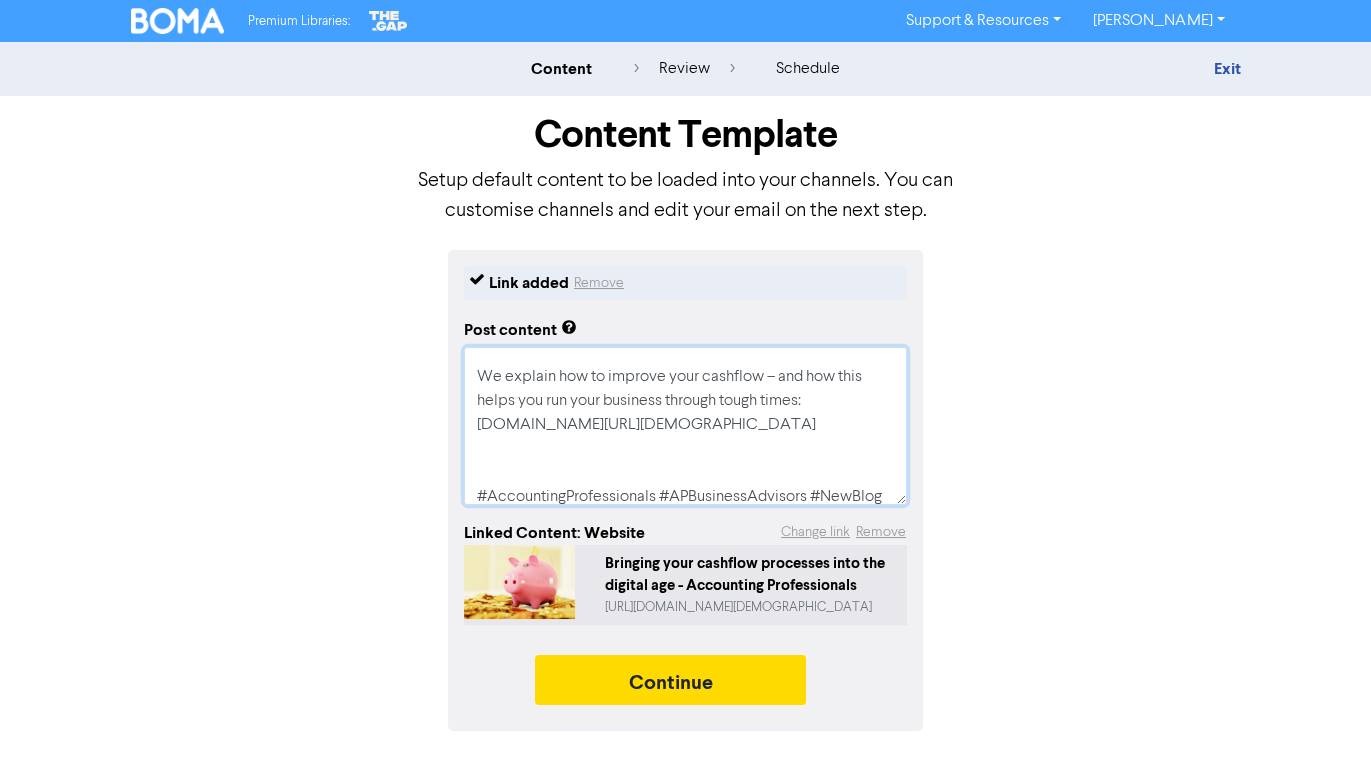 click on "When economic times are tough, it helps to be in control of your cashflow.
We explain how to improve your cashflow – and how this helps you run your business through tough times: apbusinessadvisors.com.au/bringing-your-cashflow-processes-into-the-digital-age-2
#AccountingProfessionals #APBusinessAdvisors #NewBlog" at bounding box center (685, 426) 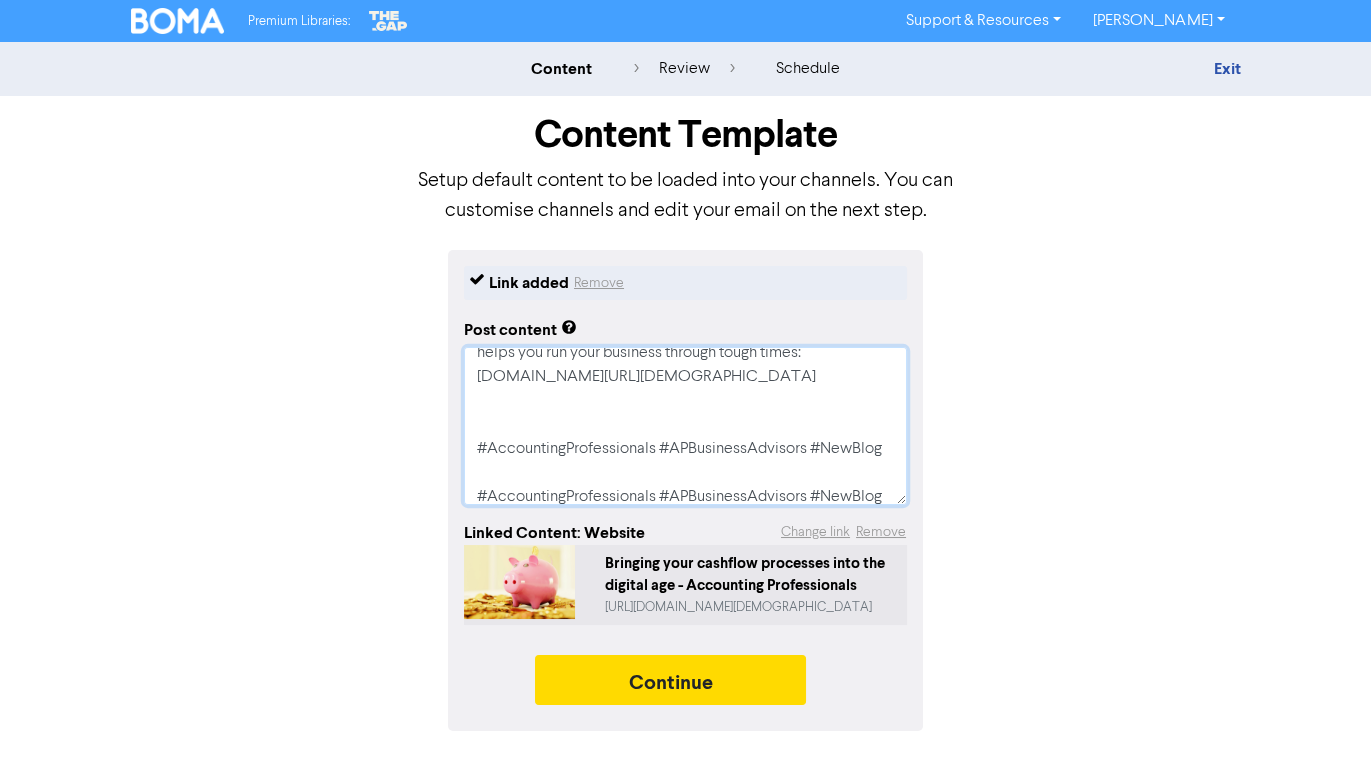 type on "x" 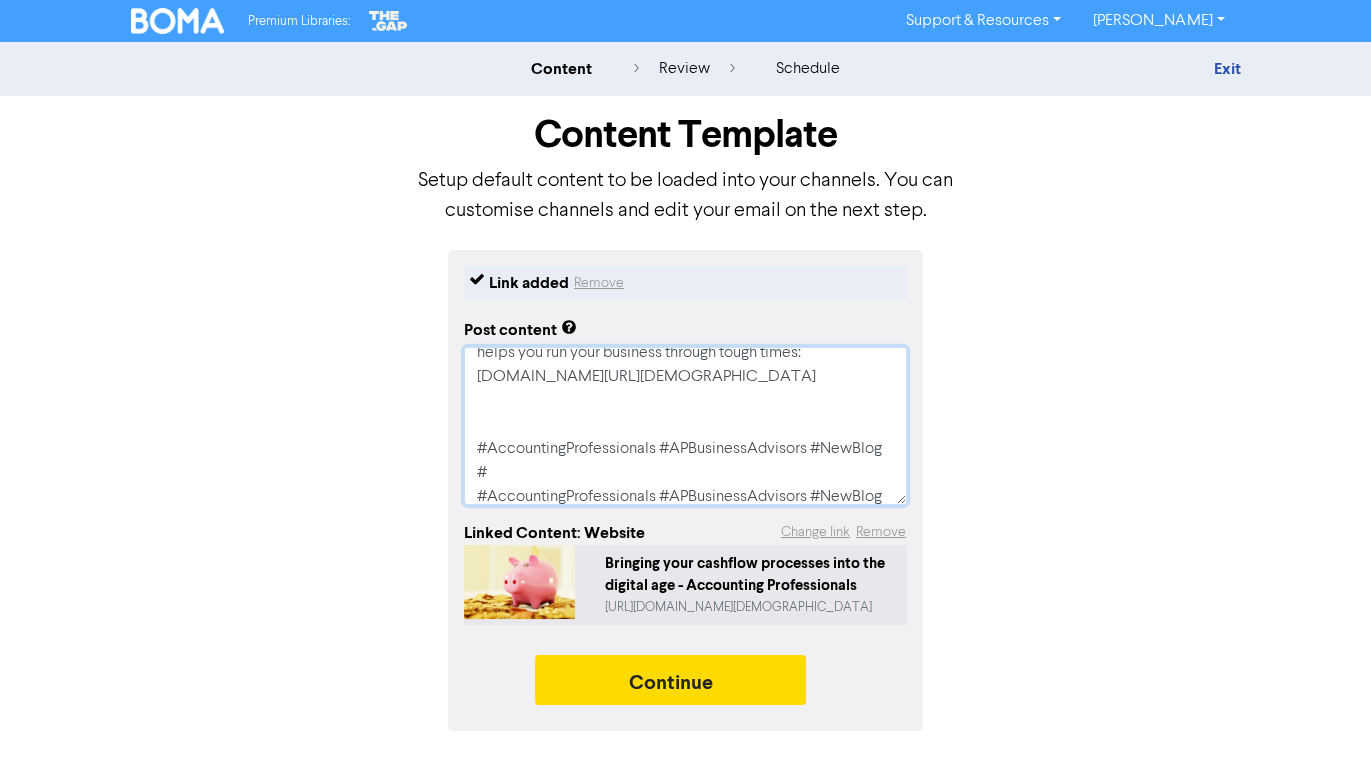 type on "x" 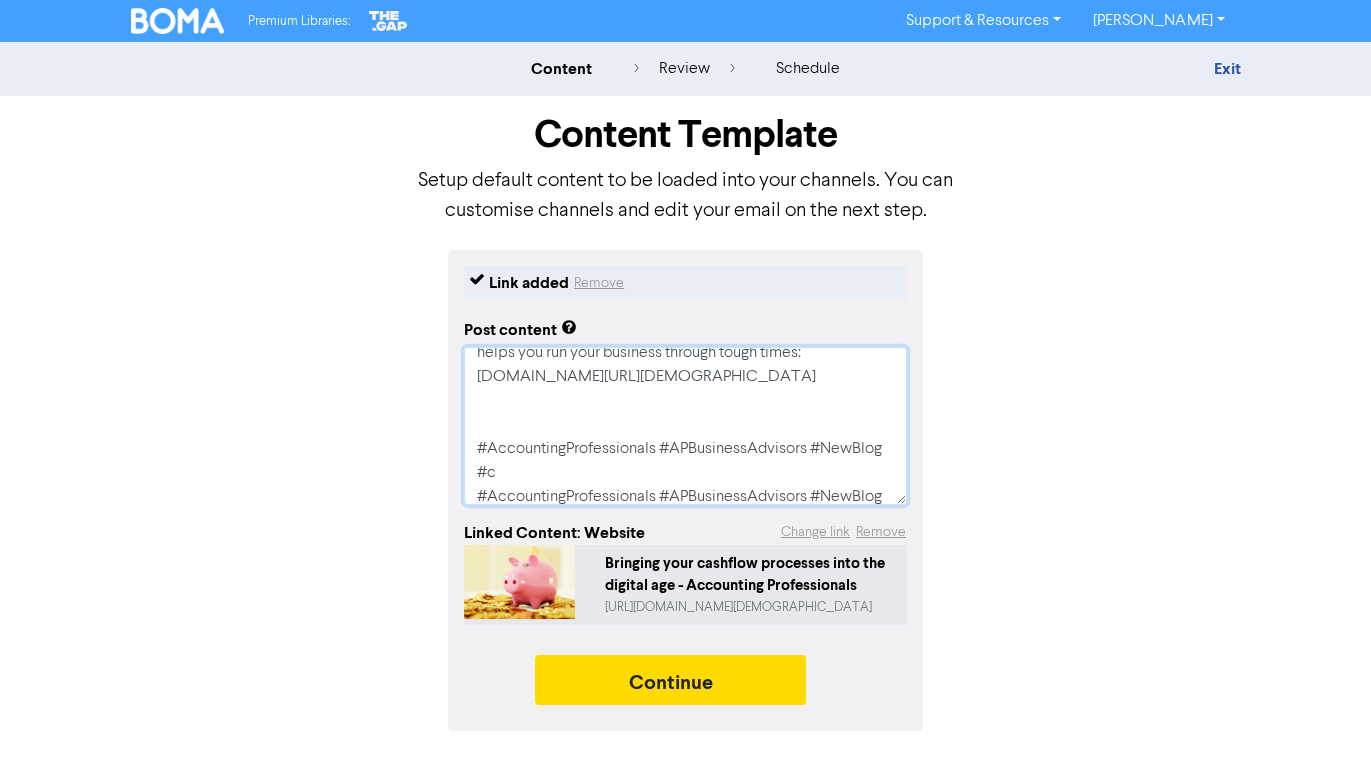 type on "x" 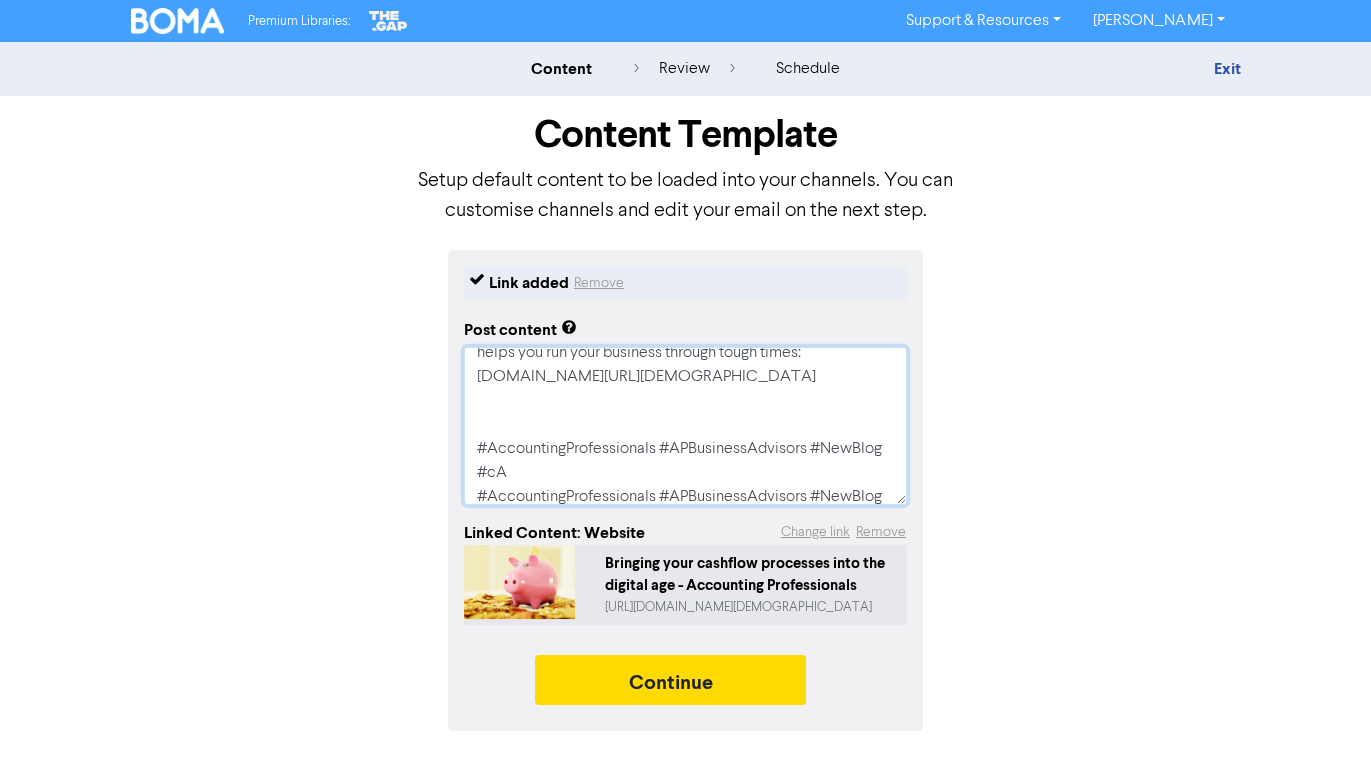 type on "x" 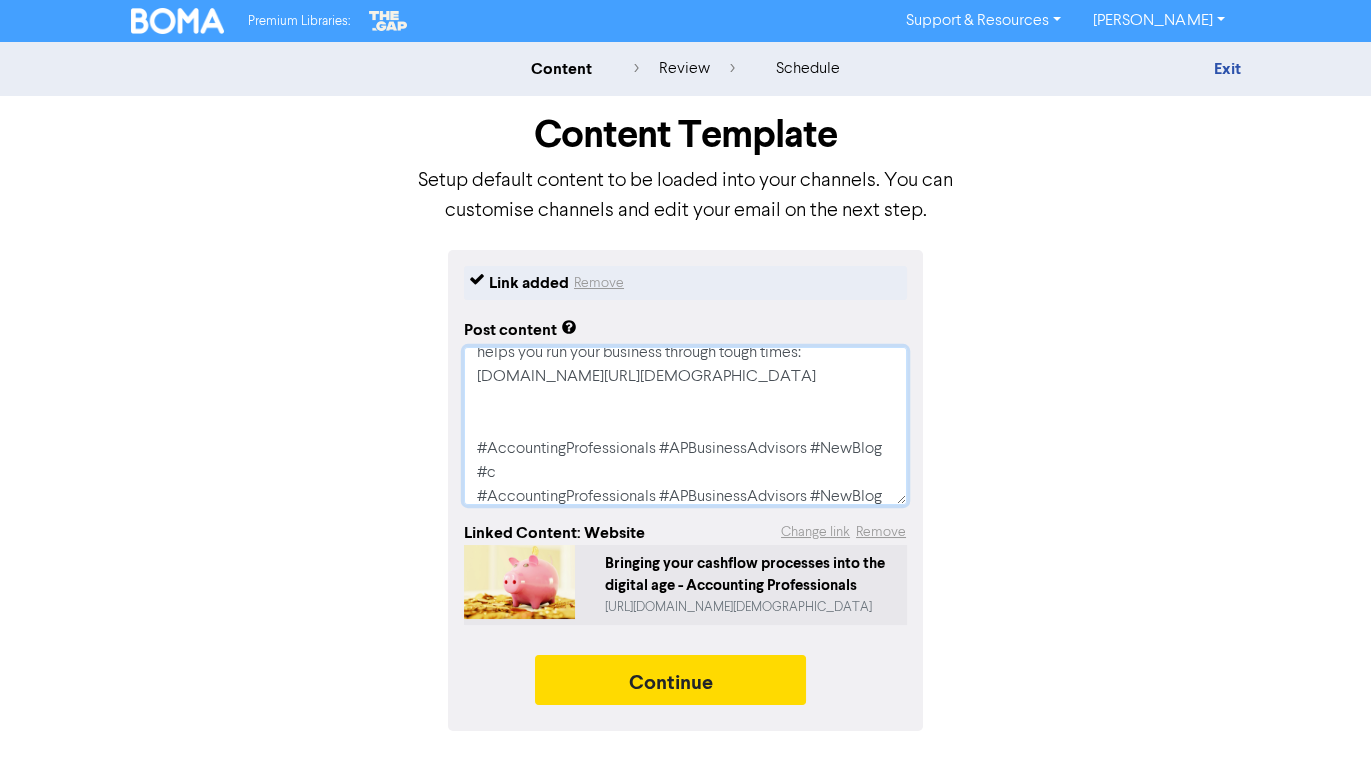type on "x" 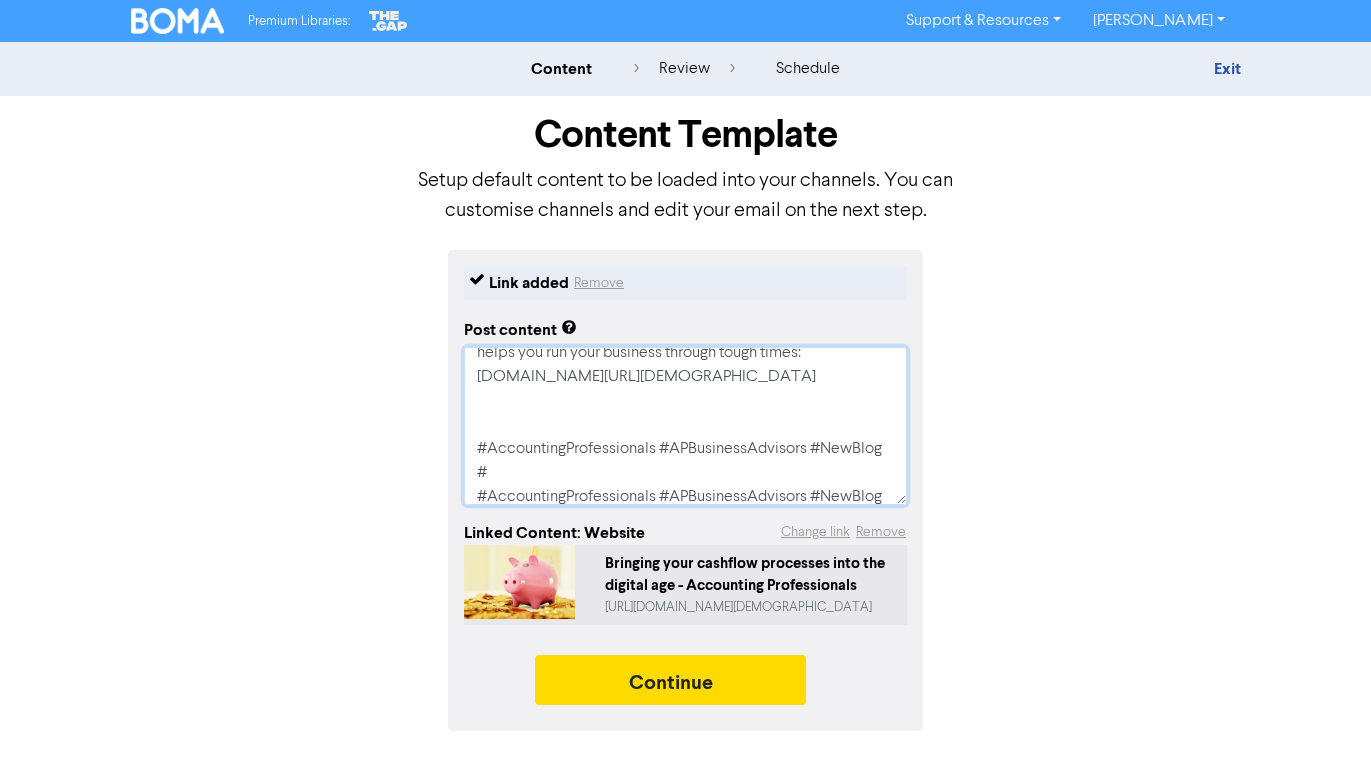 type on "x" 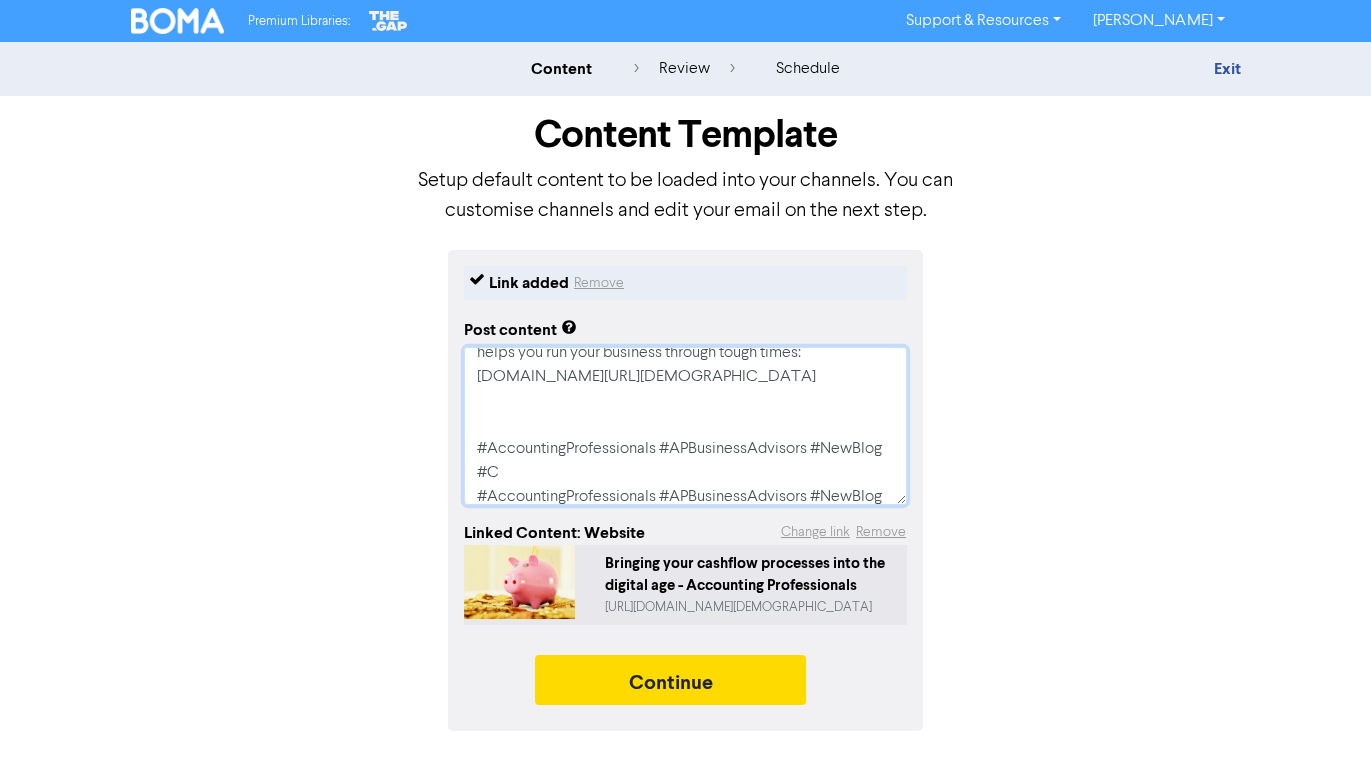 type on "x" 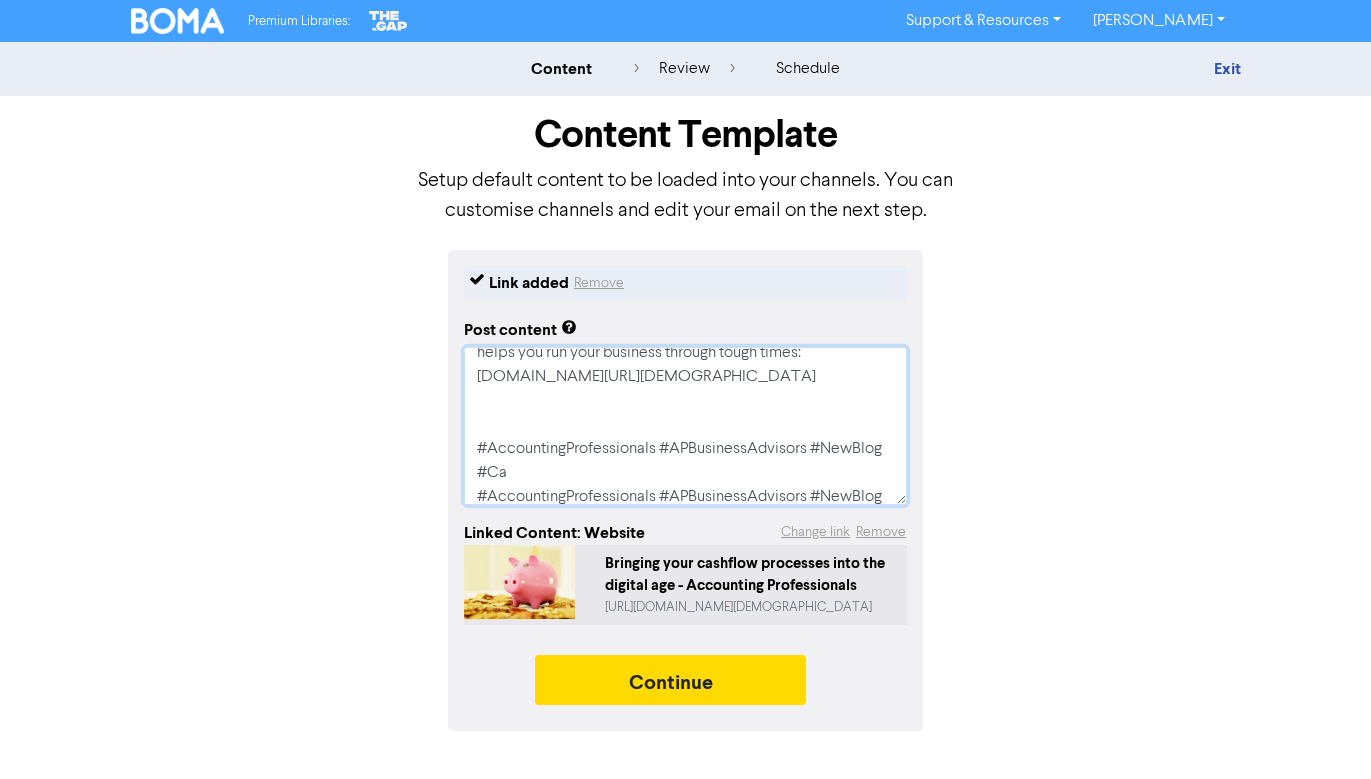 type on "x" 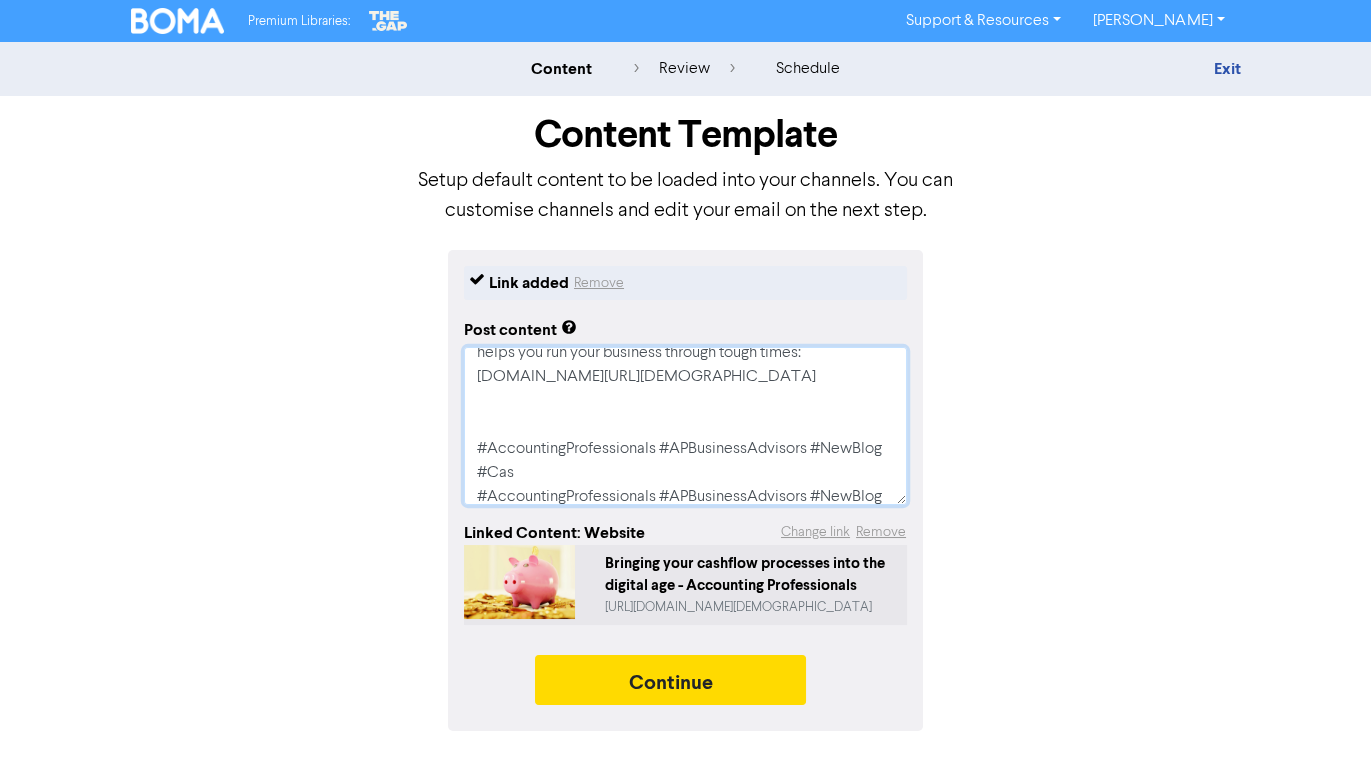 type on "x" 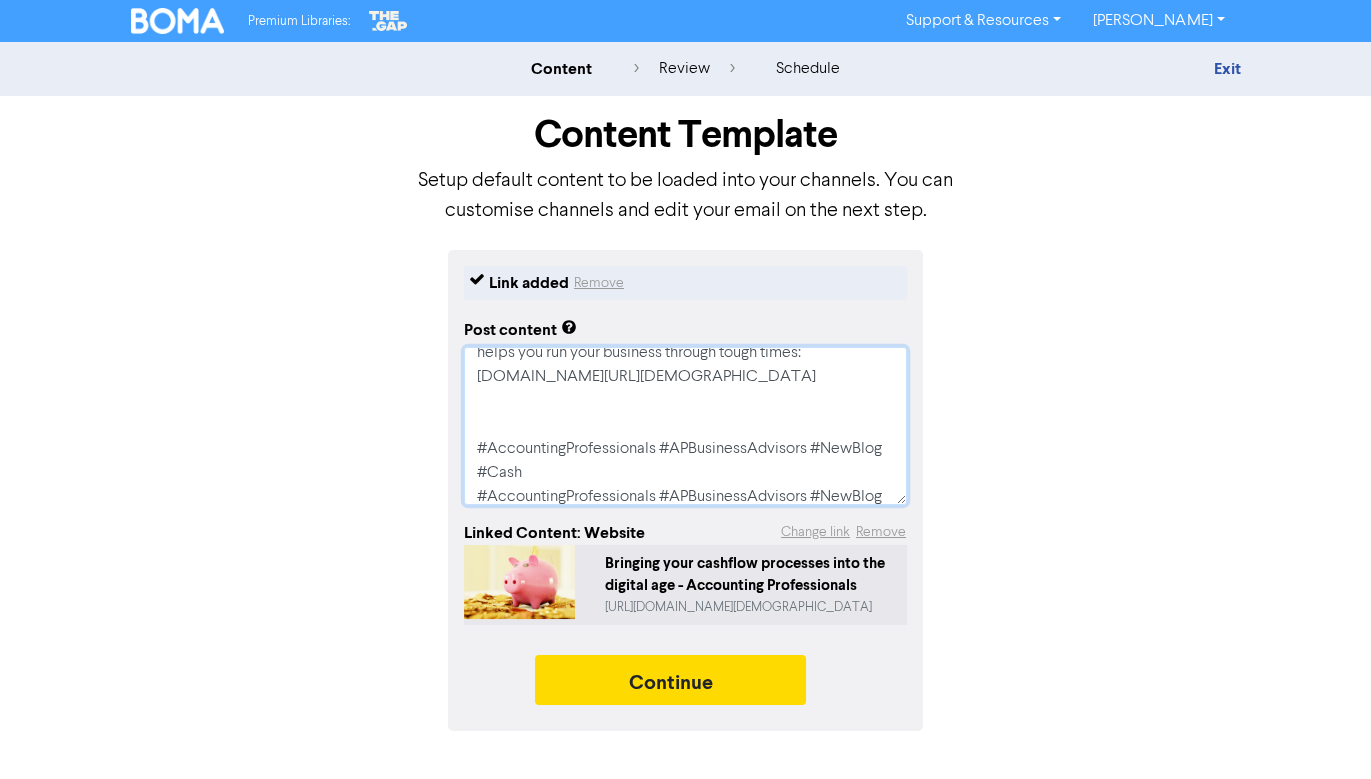 type on "x" 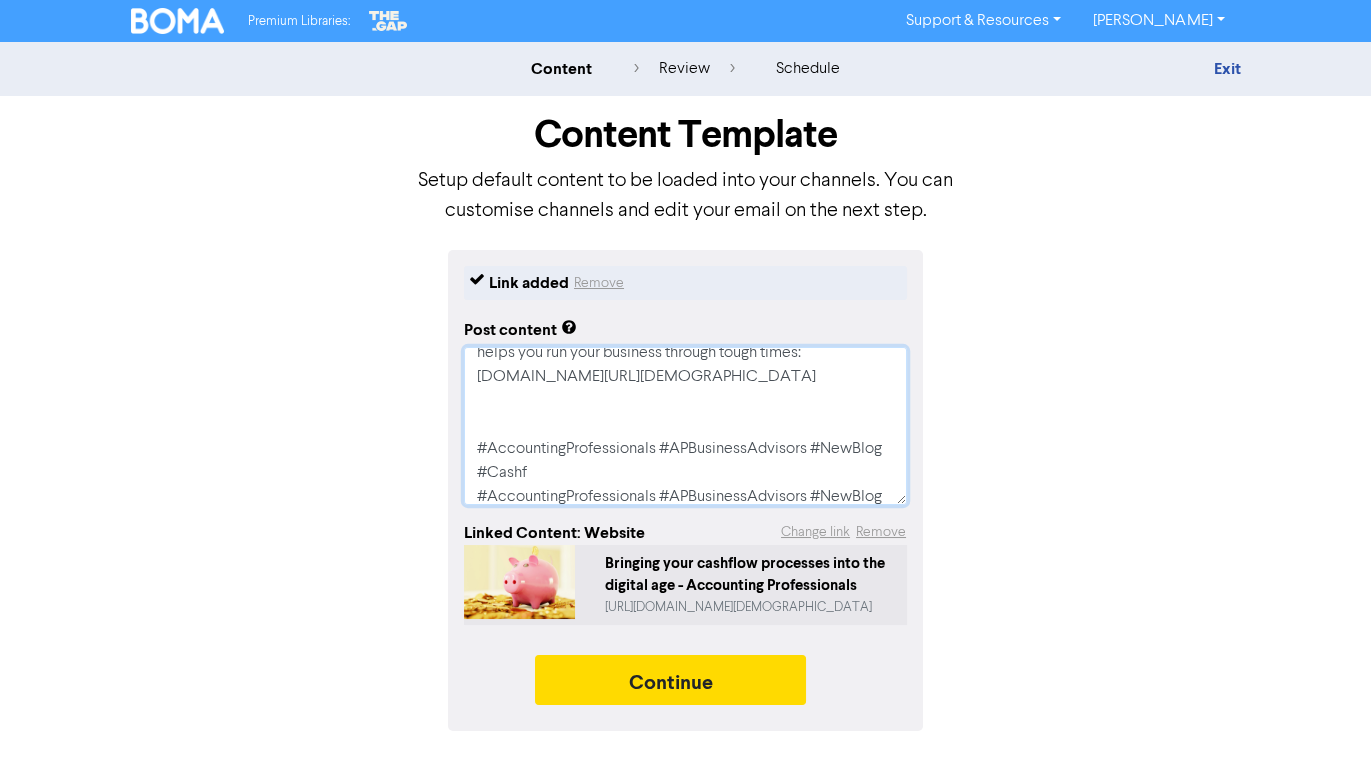 type on "x" 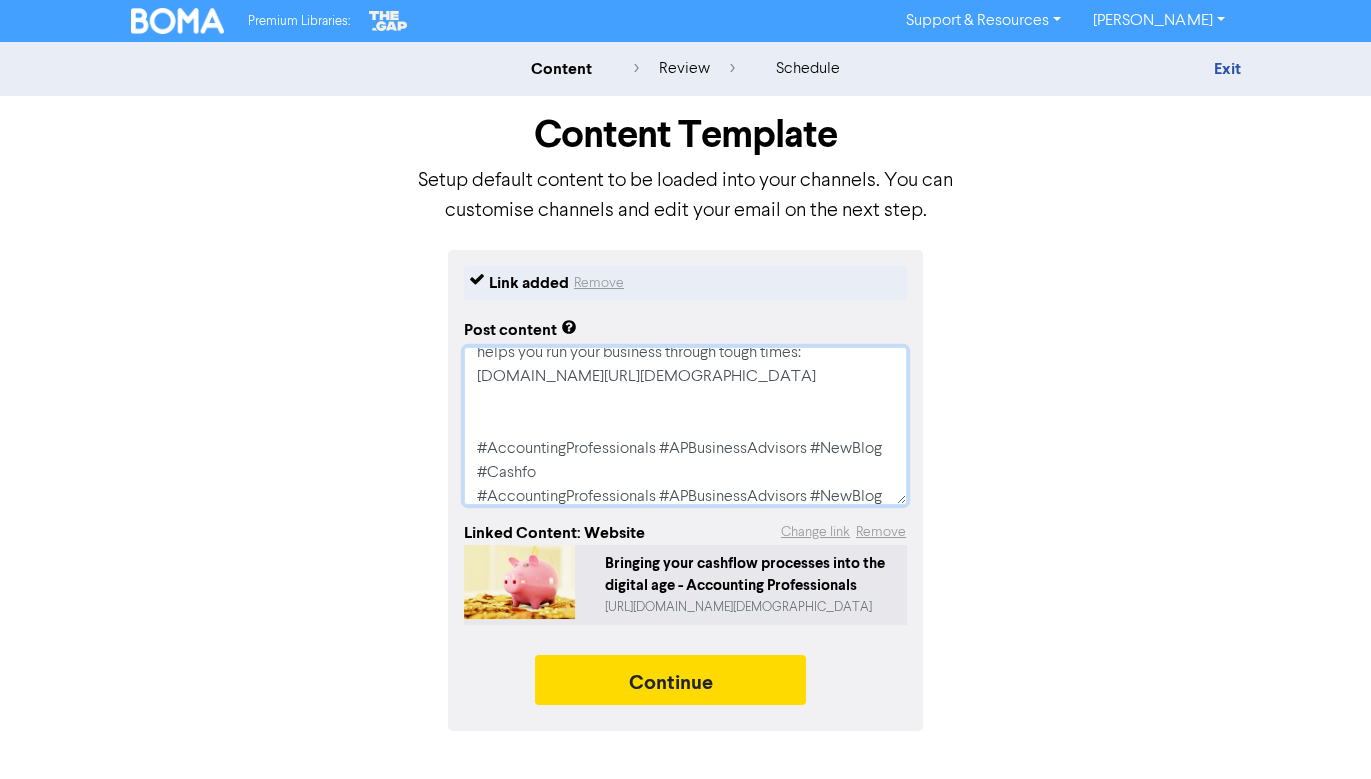 type on "When economic times are tough, it helps to be in control of your cashflow.
We explain how to improve your cashflow – and how this helps you run your business through tough times: apbusinessadvisors.com.au/bringing-your-cashflow-processes-into-the-digital-age-2
#AccountingProfessionals #APBusinessAdvisors #NewBlog
#Cashfow
#AccountingProfessionals #APBusinessAdvisors #NewBlog" 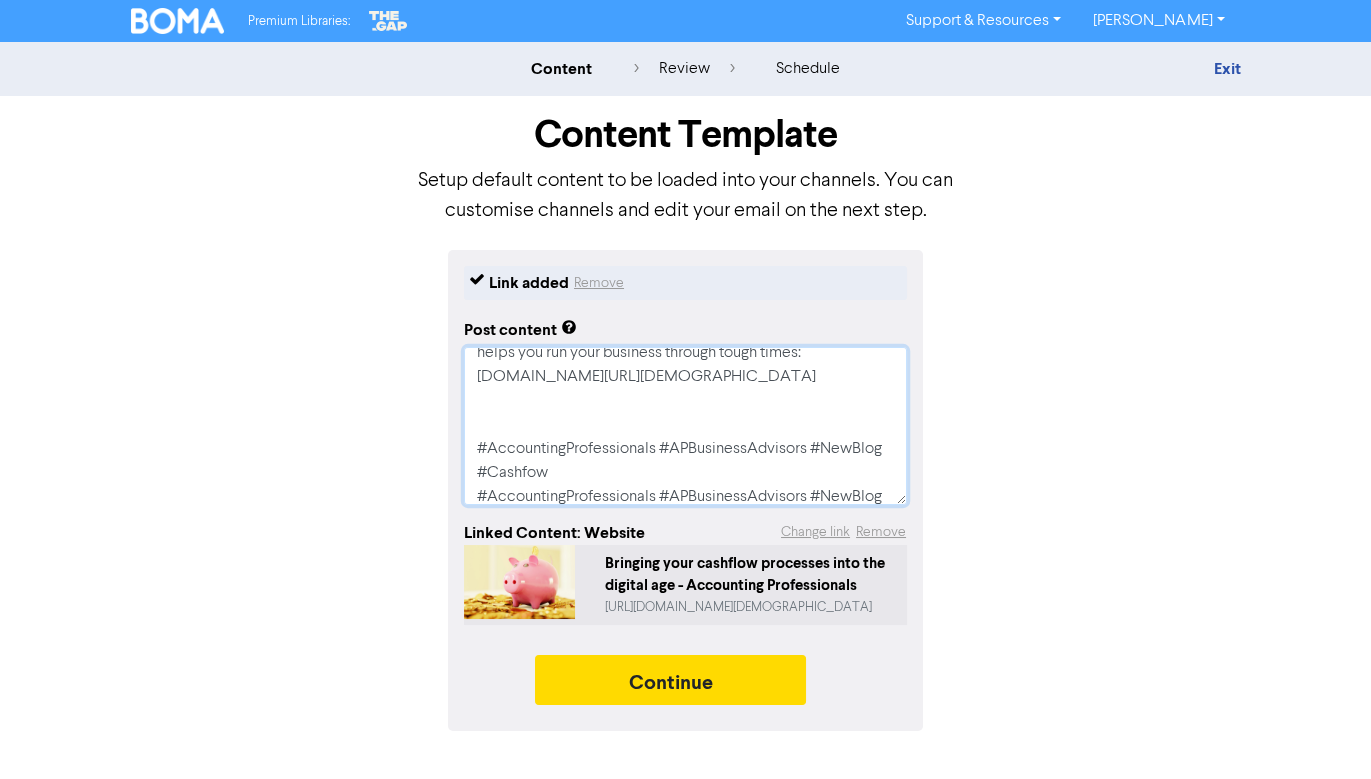 type on "x" 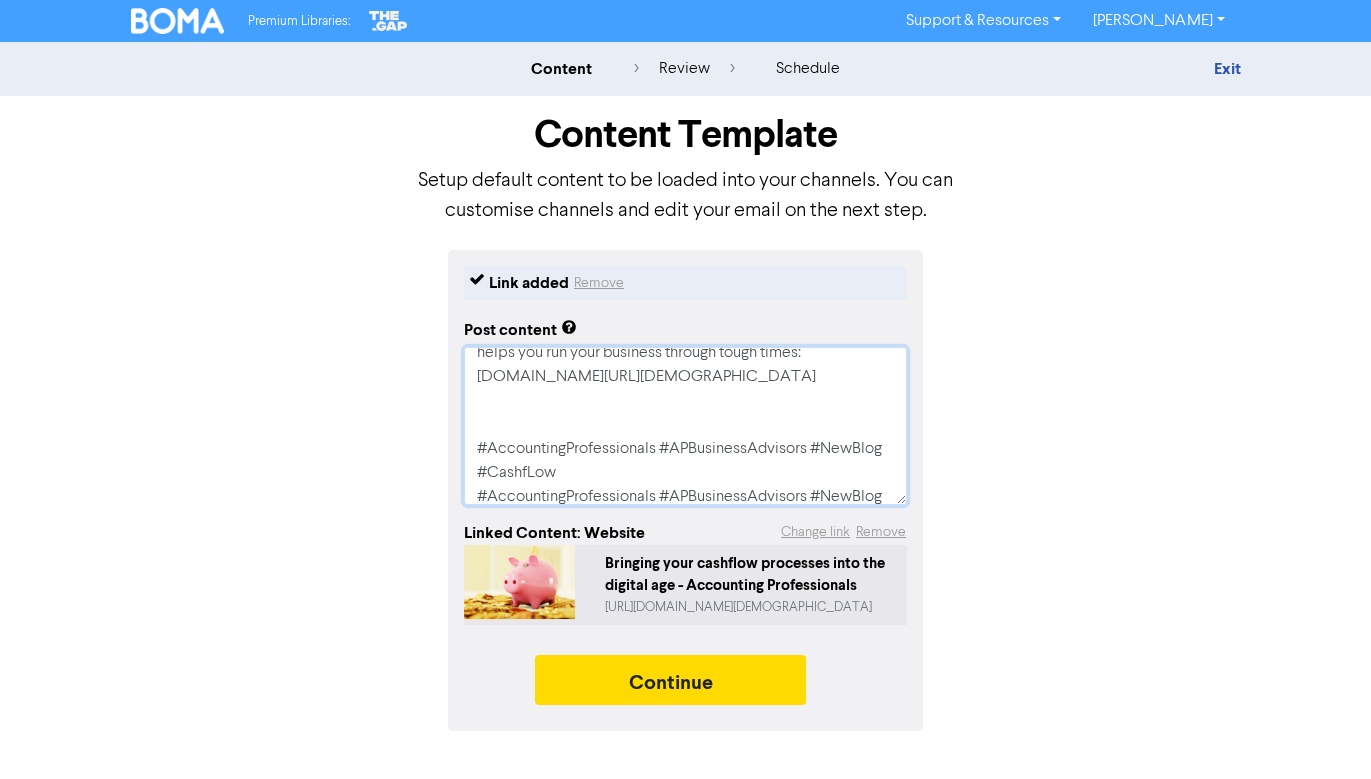 type on "x" 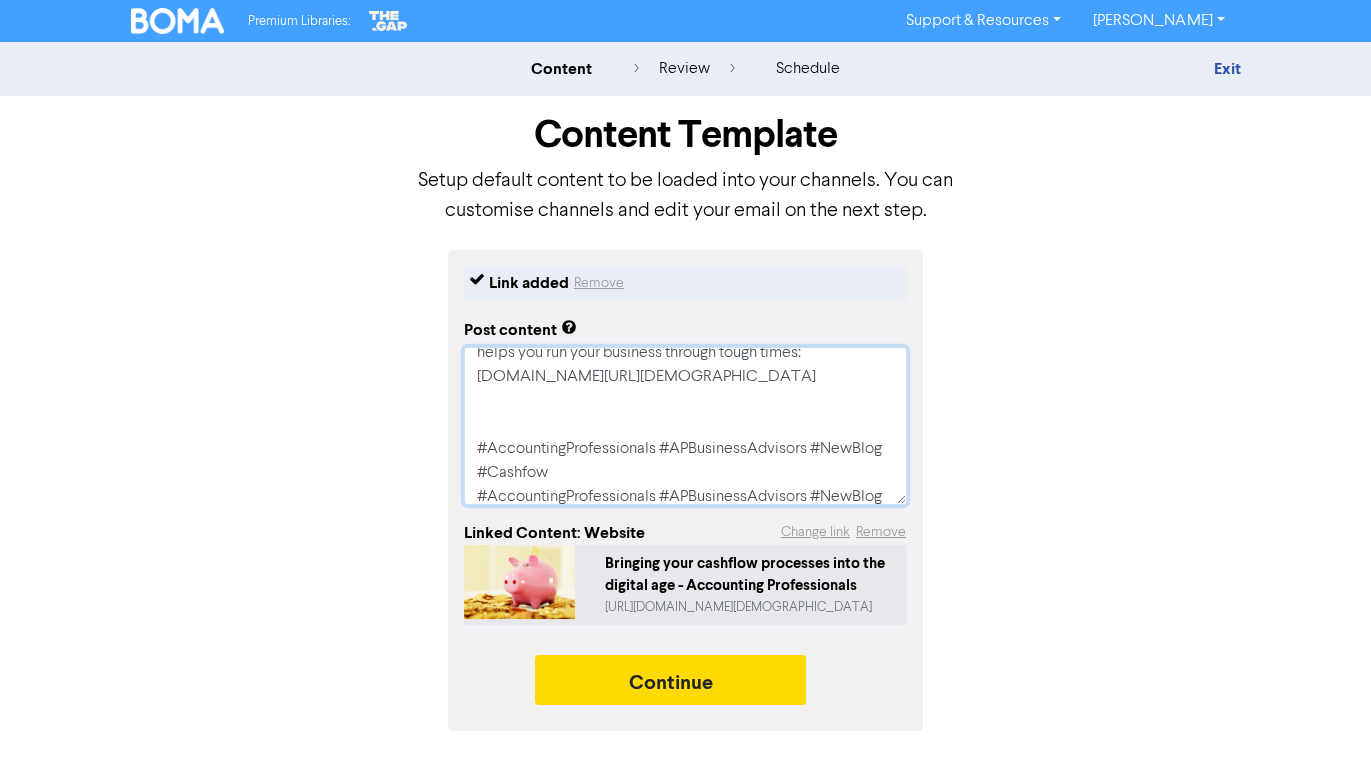 type on "x" 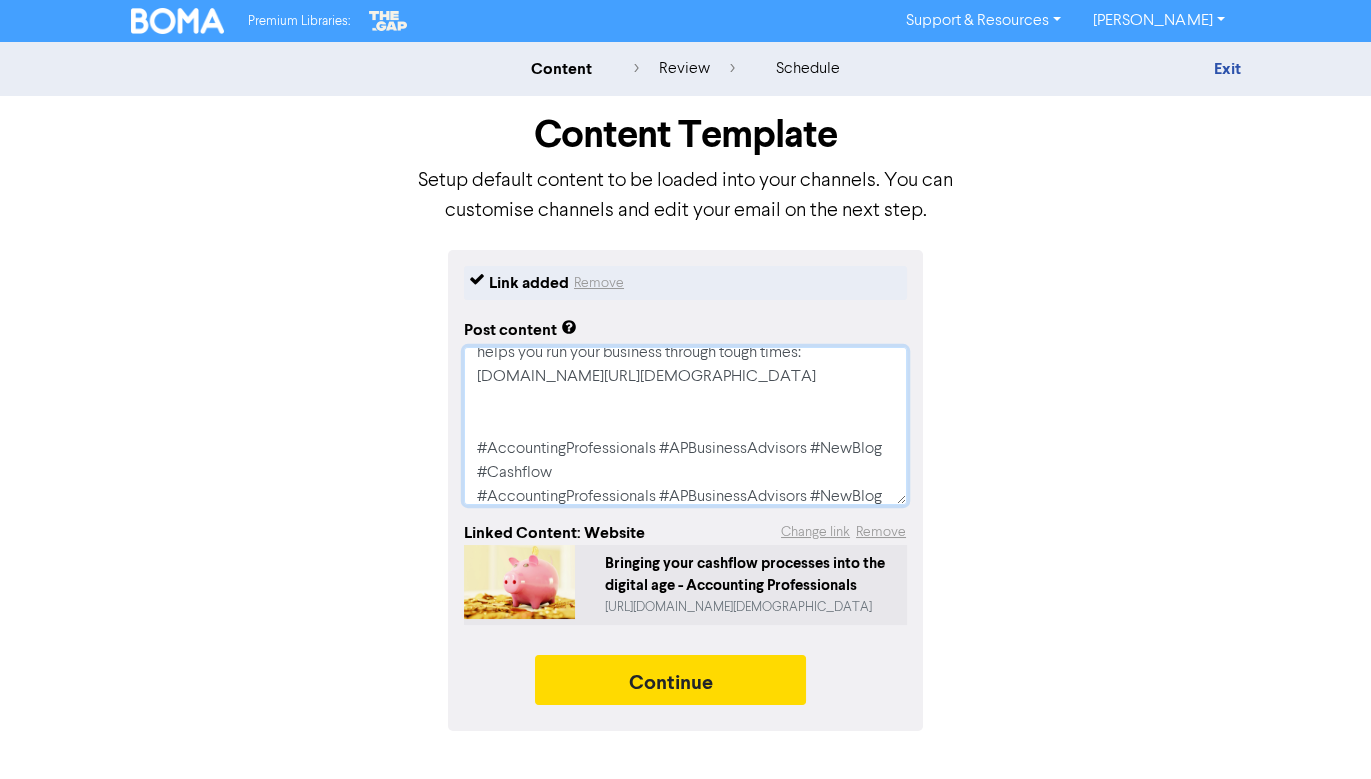 click on "When economic times are tough, it helps to be in control of your cashflow.
We explain how to improve your cashflow – and how this helps you run your business through tough times: apbusinessadvisors.com.au/bringing-your-cashflow-processes-into-the-digital-age-2
#AccountingProfessionals #APBusinessAdvisors #NewBlog
#Cashflow
#AccountingProfessionals #APBusinessAdvisors #NewBlog" at bounding box center [685, 426] 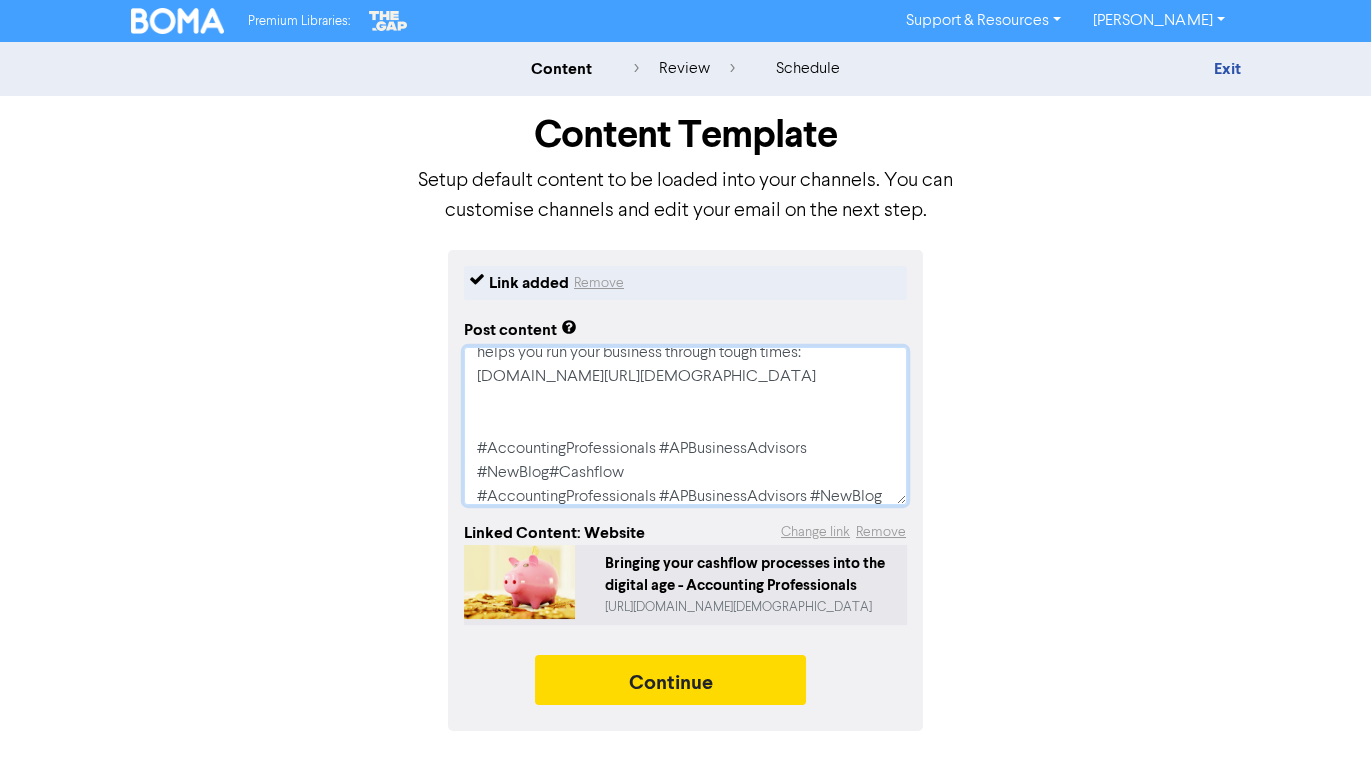 type on "x" 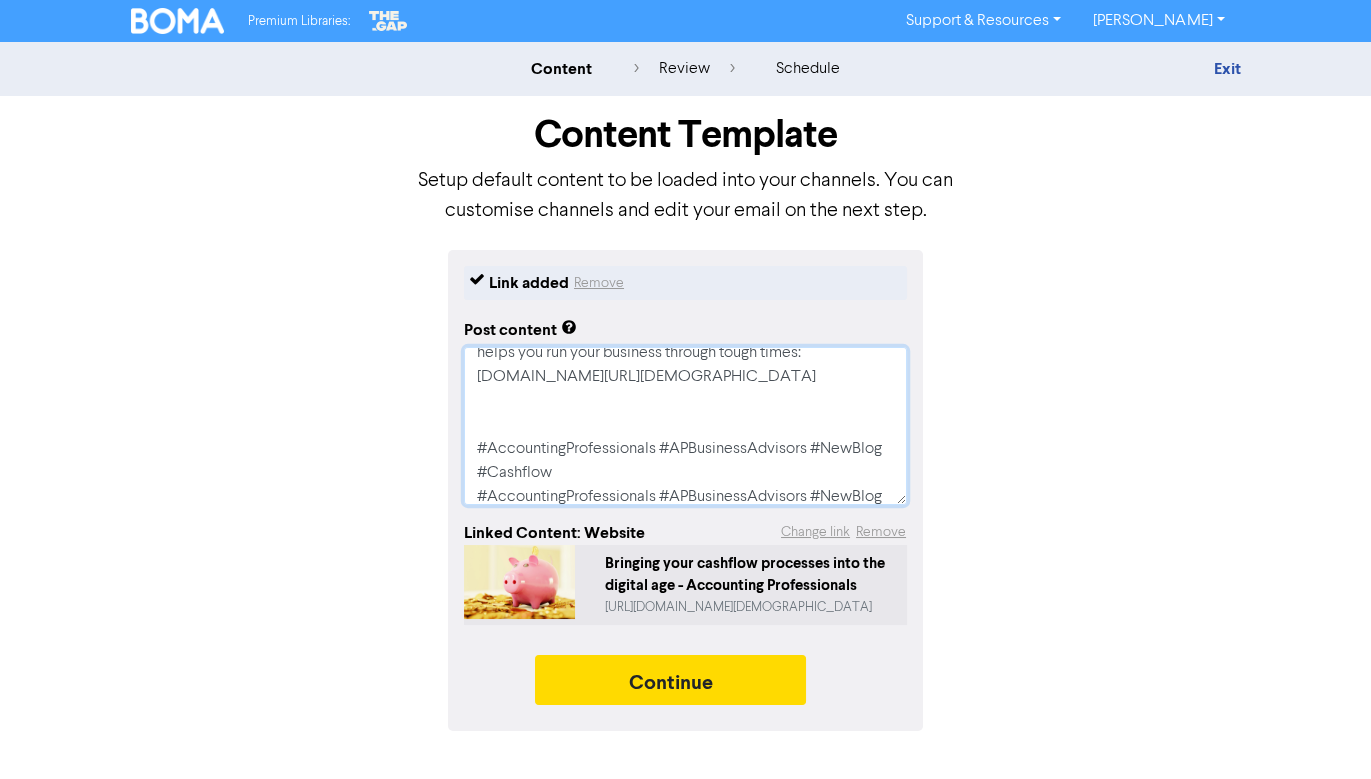 scroll, scrollTop: 0, scrollLeft: 0, axis: both 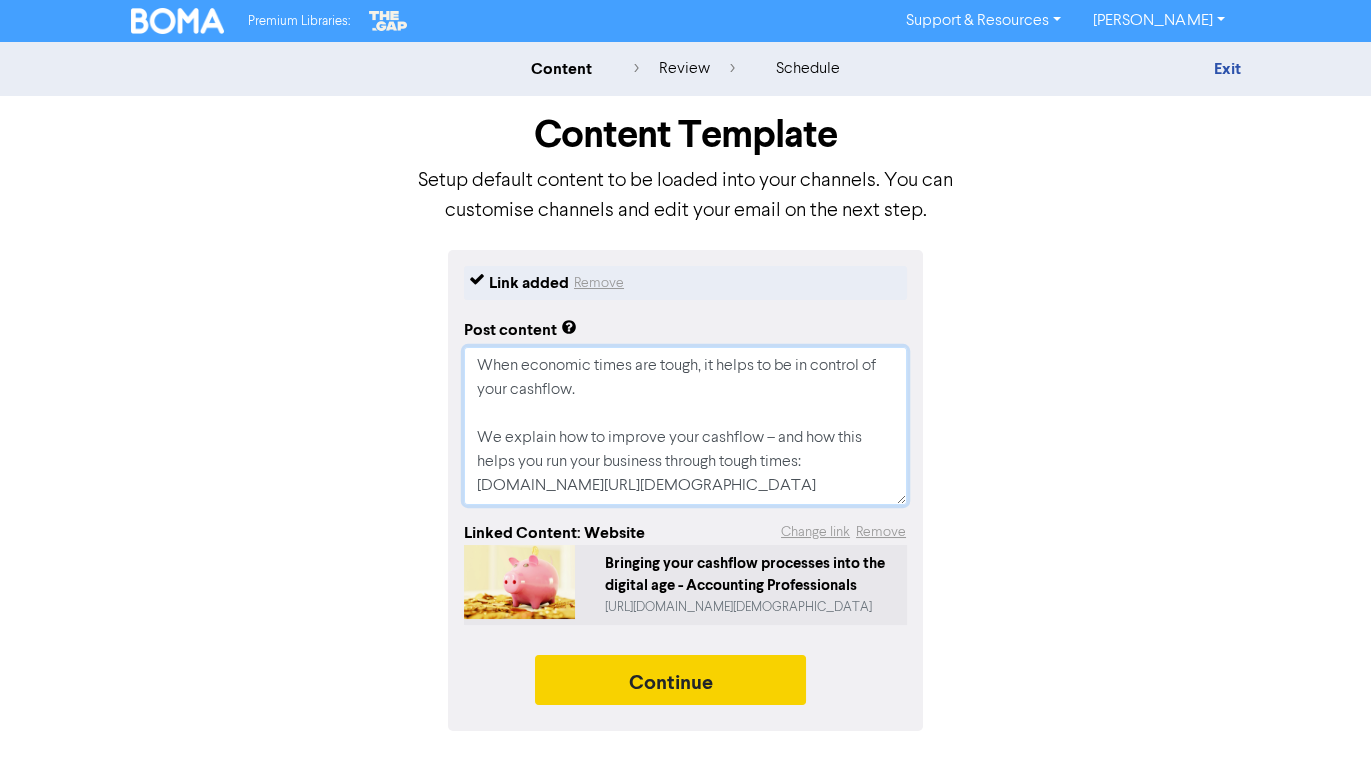type on "When economic times are tough, it helps to be in control of your cashflow.
We explain how to improve your cashflow – and how this helps you run your business through tough times: apbusinessadvisors.com.au/bringing-your-cashflow-processes-into-the-digital-age-2
#AccountingProfessionals #APBusinessAdvisors #NewBlog #Cashflow
#AccountingProfessionals #APBusinessAdvisors #NewBlog" 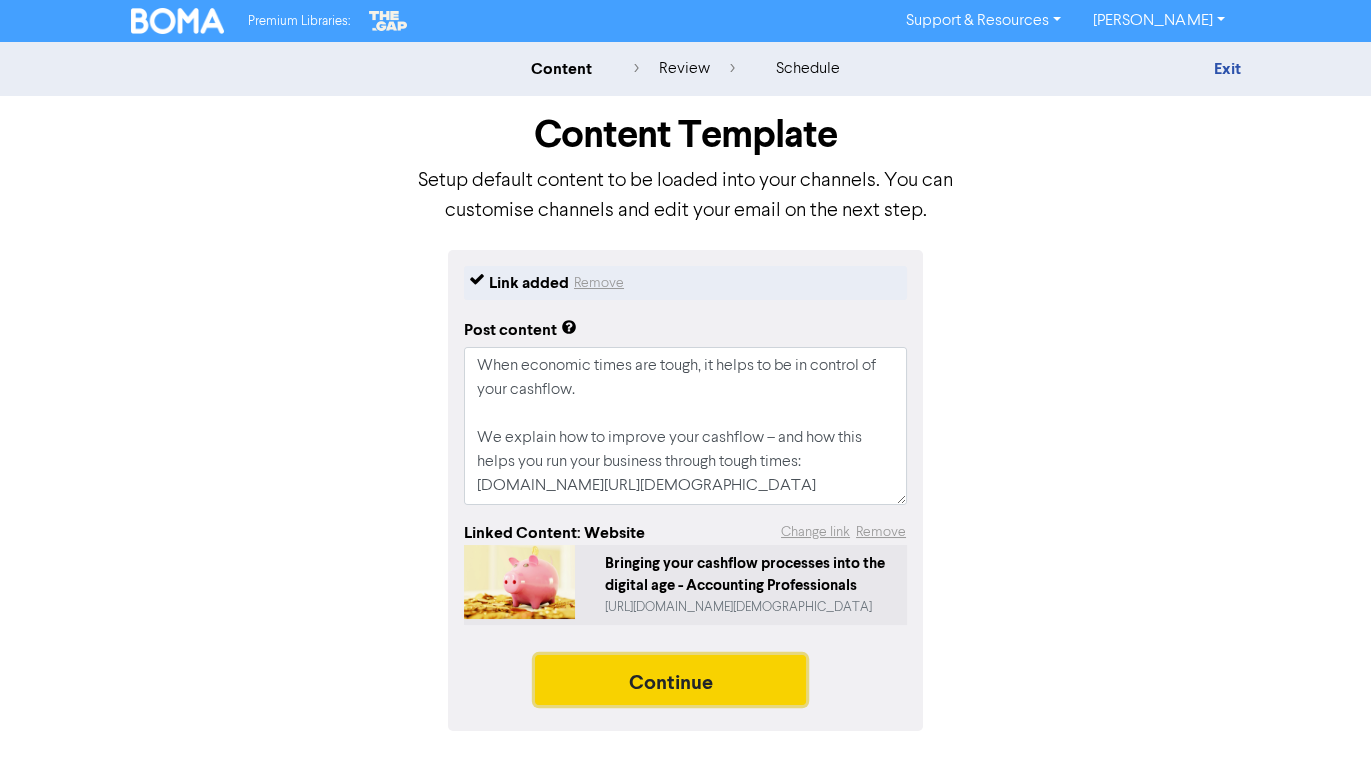click on "Continue" at bounding box center (671, 680) 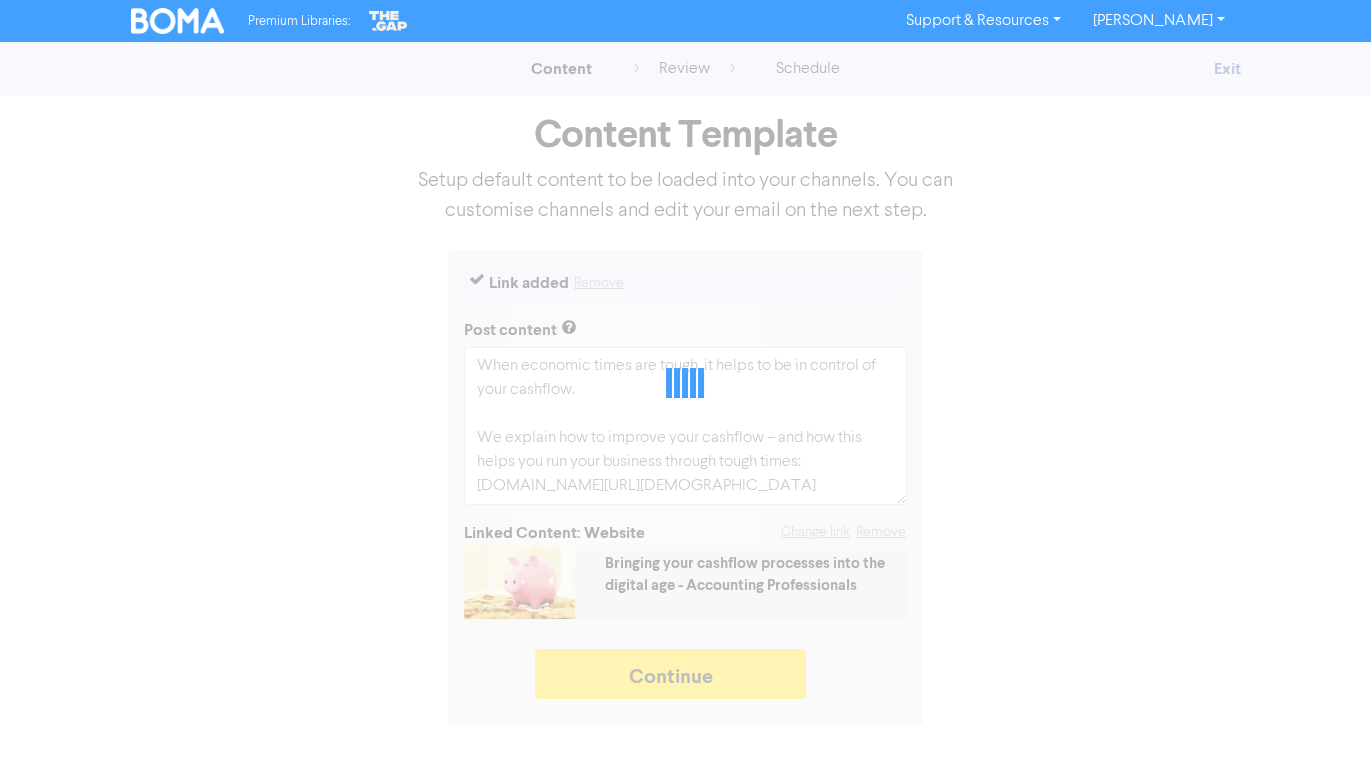 type on "x" 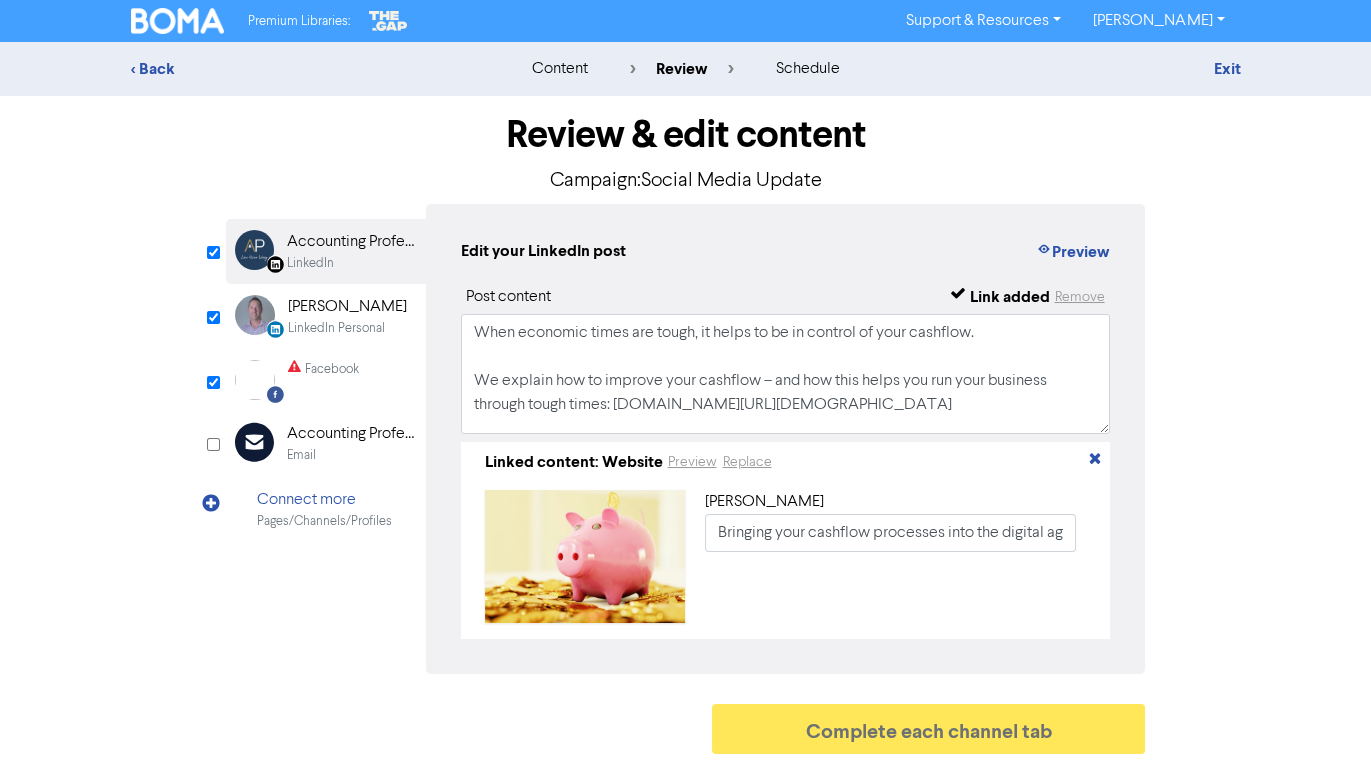click on "Review & edit content Campaign:  Social Media Update
LinkedIn Page
Created with Sketch.
Accounting Professionals LinkedIn
LinkedIn Personal
Created with Sketch.
Mick Donohoe LinkedIn Personal
Facebook
Created with Sketch.
Facebook
Email
Created with Sketch.
Accounting Professionals Email Connect more Pages/Channels/Profiles Edit your LinkedIn post Preview Post content Link added Remove Linked content: Website Preview Replace Link title Bringing your cashflow processes into the digital age - Accounting Professionals Preview Link added" at bounding box center [686, 430] 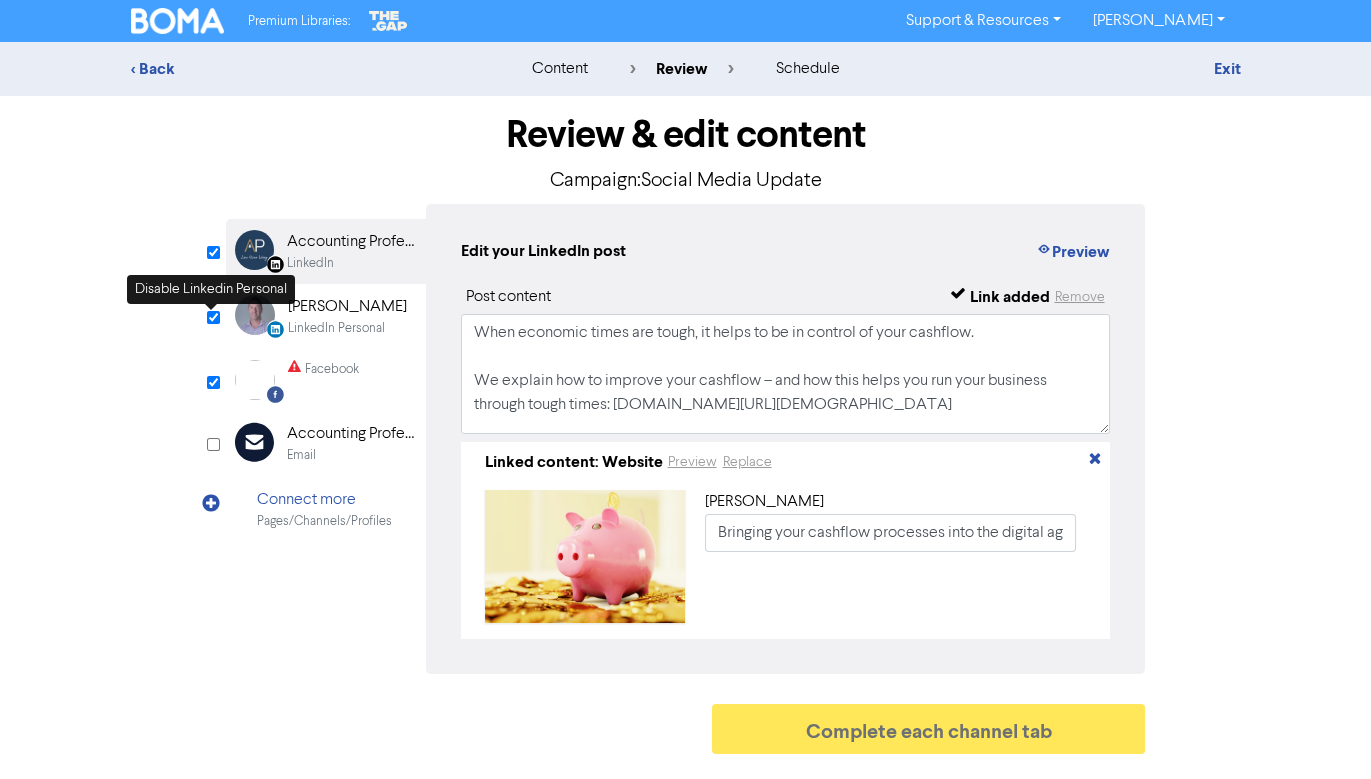 click at bounding box center (213, 317) 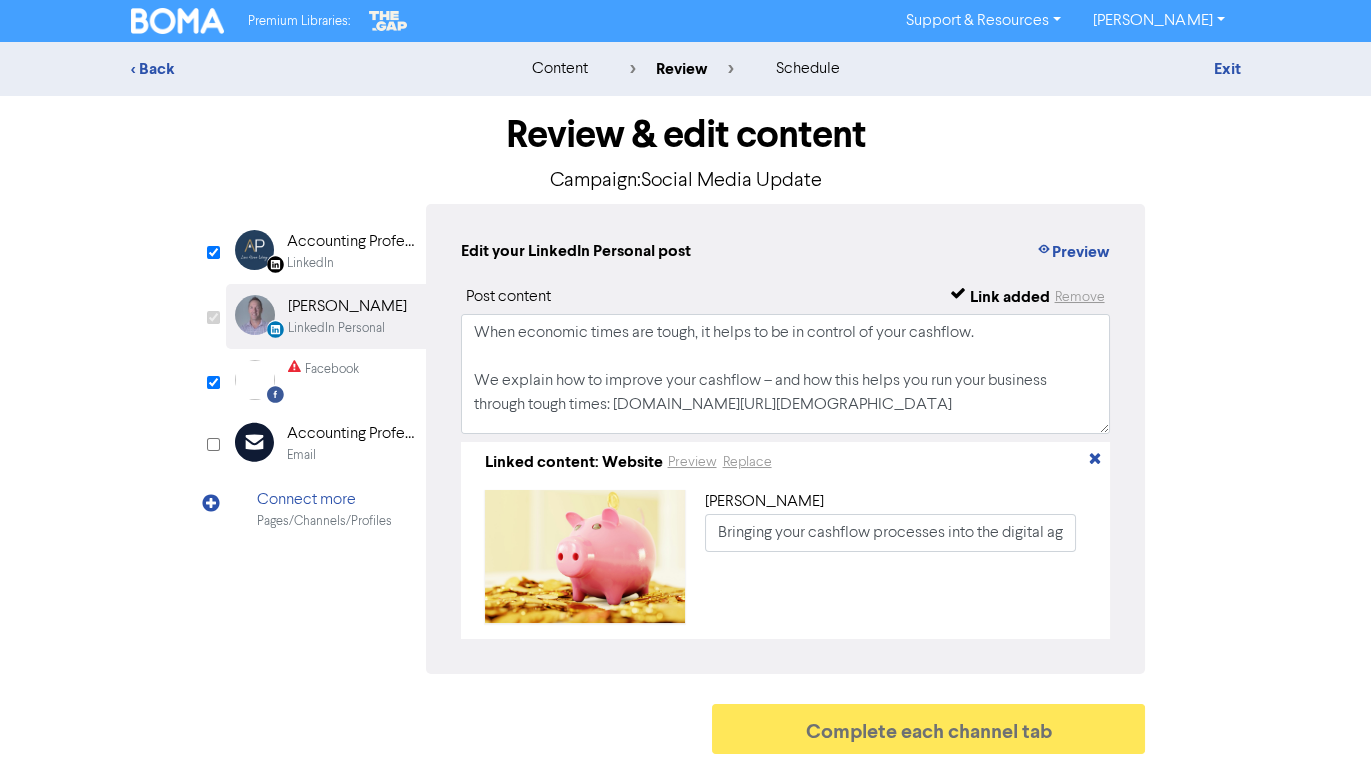 checkbox on "false" 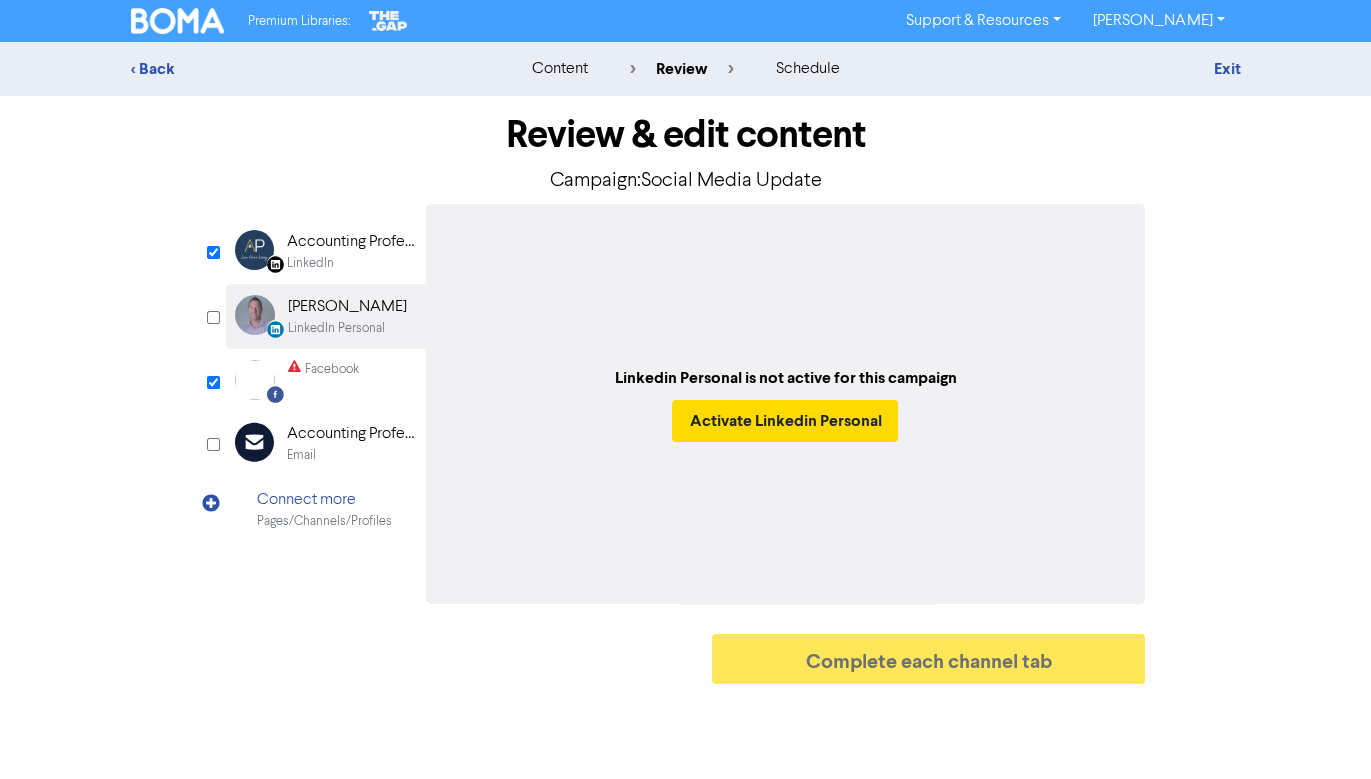 click on "LinkedIn" at bounding box center (310, 263) 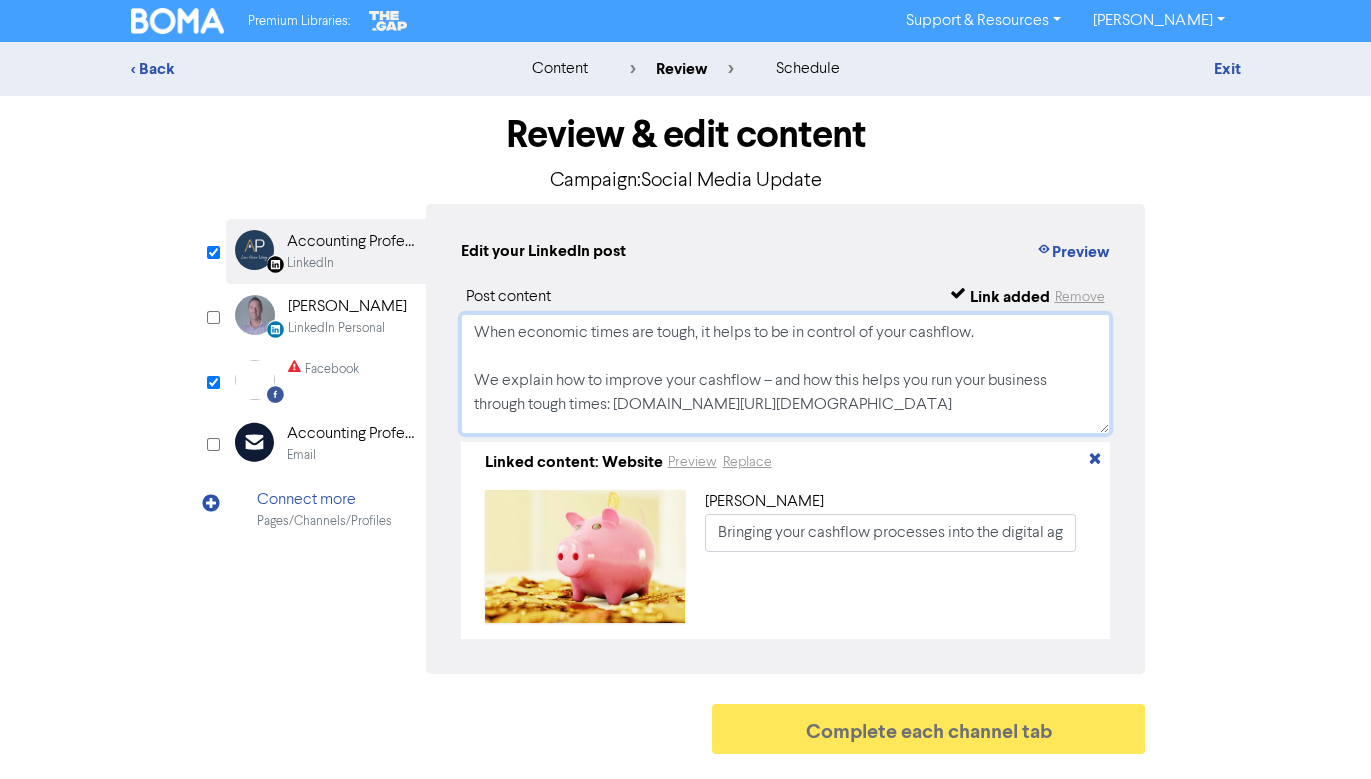 drag, startPoint x: 481, startPoint y: 336, endPoint x: 608, endPoint y: 486, distance: 196.54262 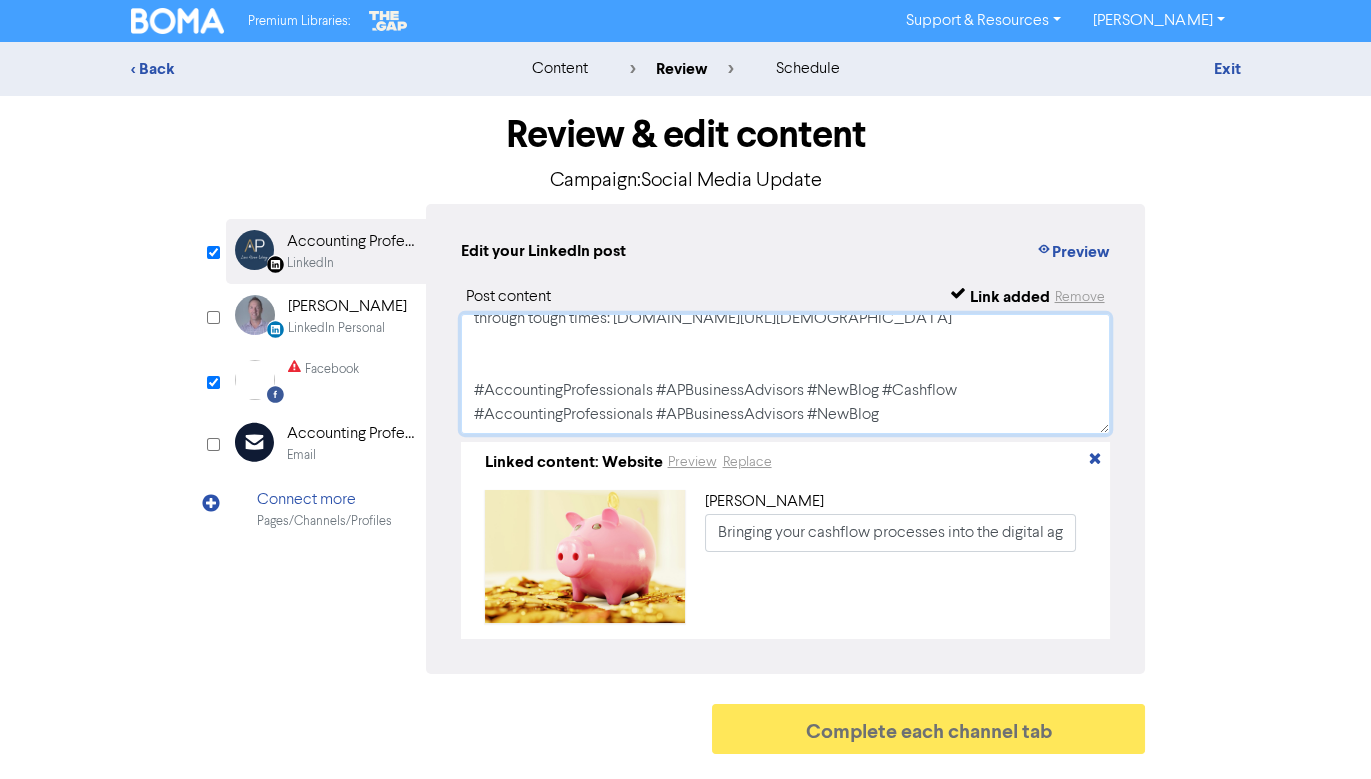 drag, startPoint x: 472, startPoint y: 334, endPoint x: 606, endPoint y: 484, distance: 201.13676 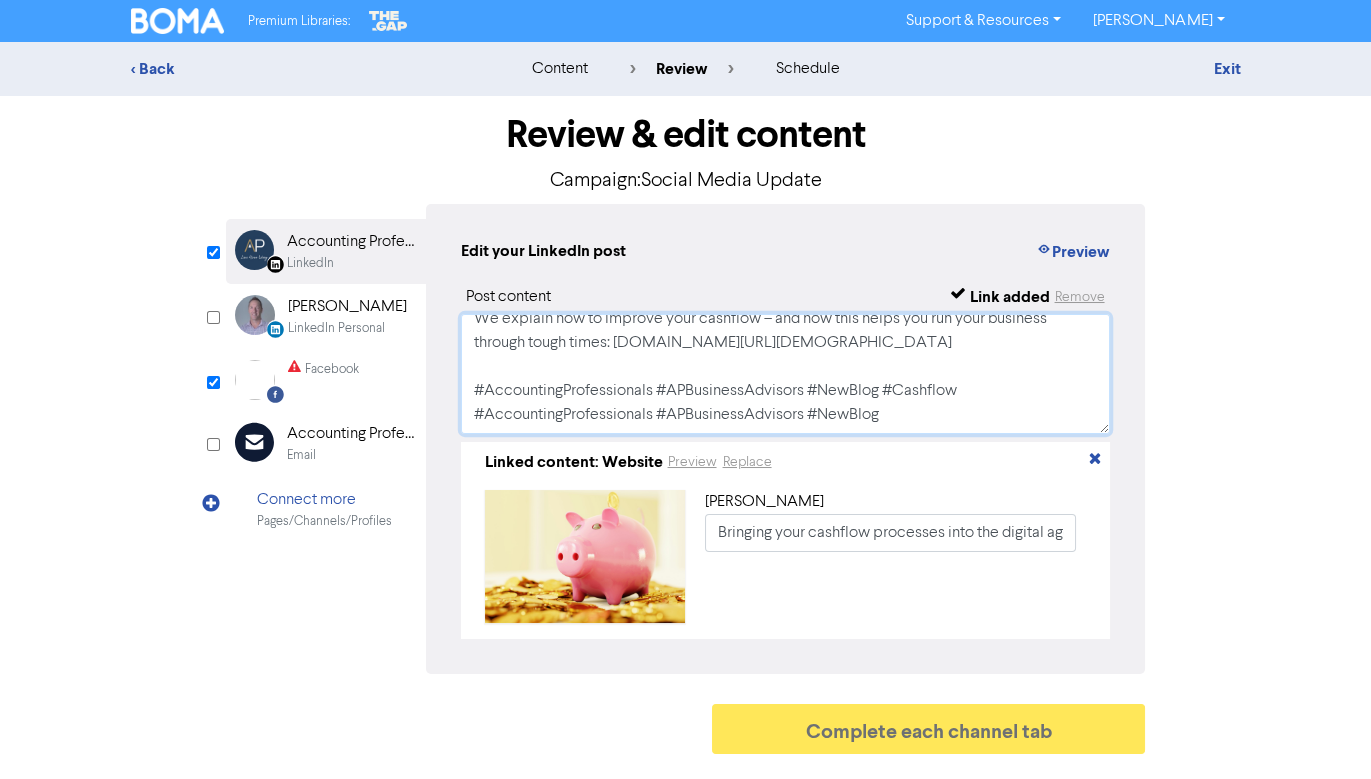 scroll, scrollTop: 85, scrollLeft: 0, axis: vertical 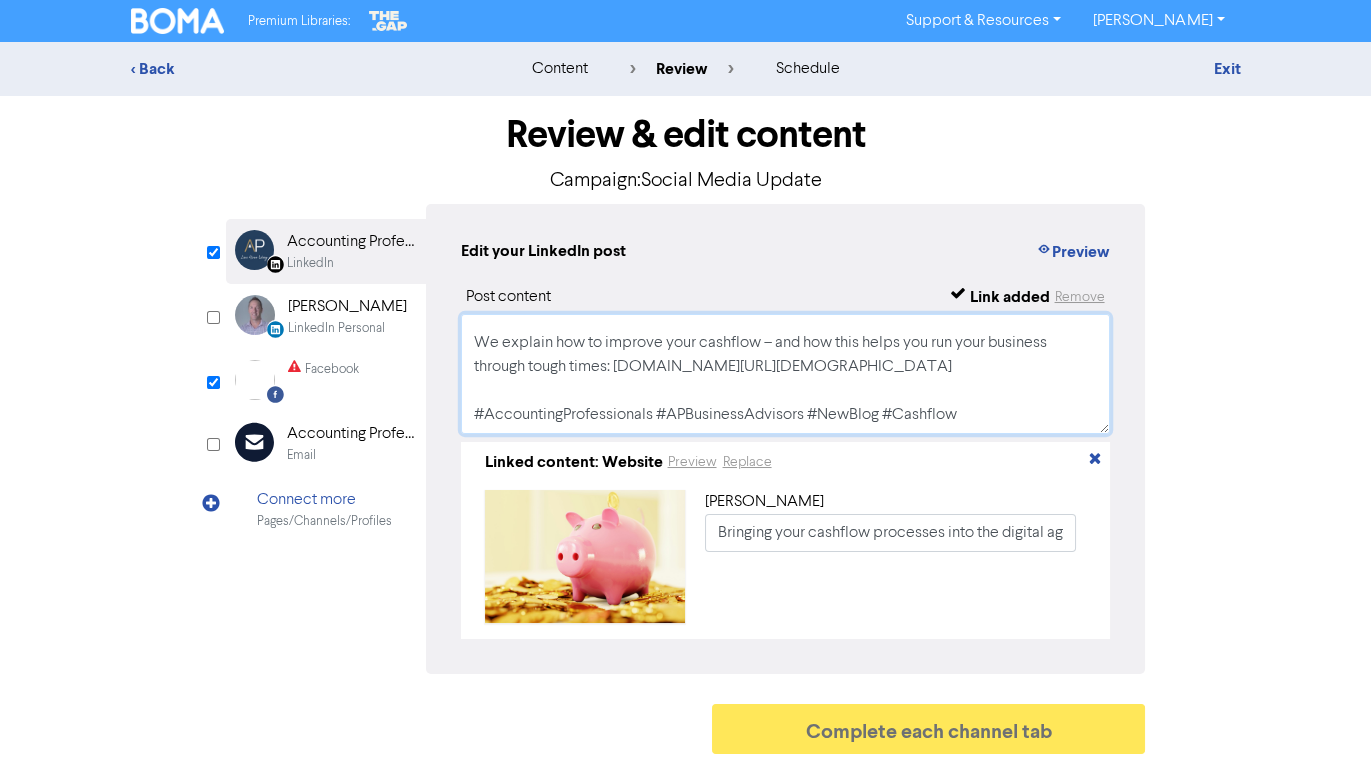type on "When economic times are tough, it helps to be in control of your cashflow.
We explain how to improve your cashflow – and how this helps you run your business through tough times: apbusinessadvisors.com.au/bringing-your-cashflow-processes-into-the-digital-age-2
#AccountingProfessionals #APBusinessAdvisors #NewBlog #Cashflow" 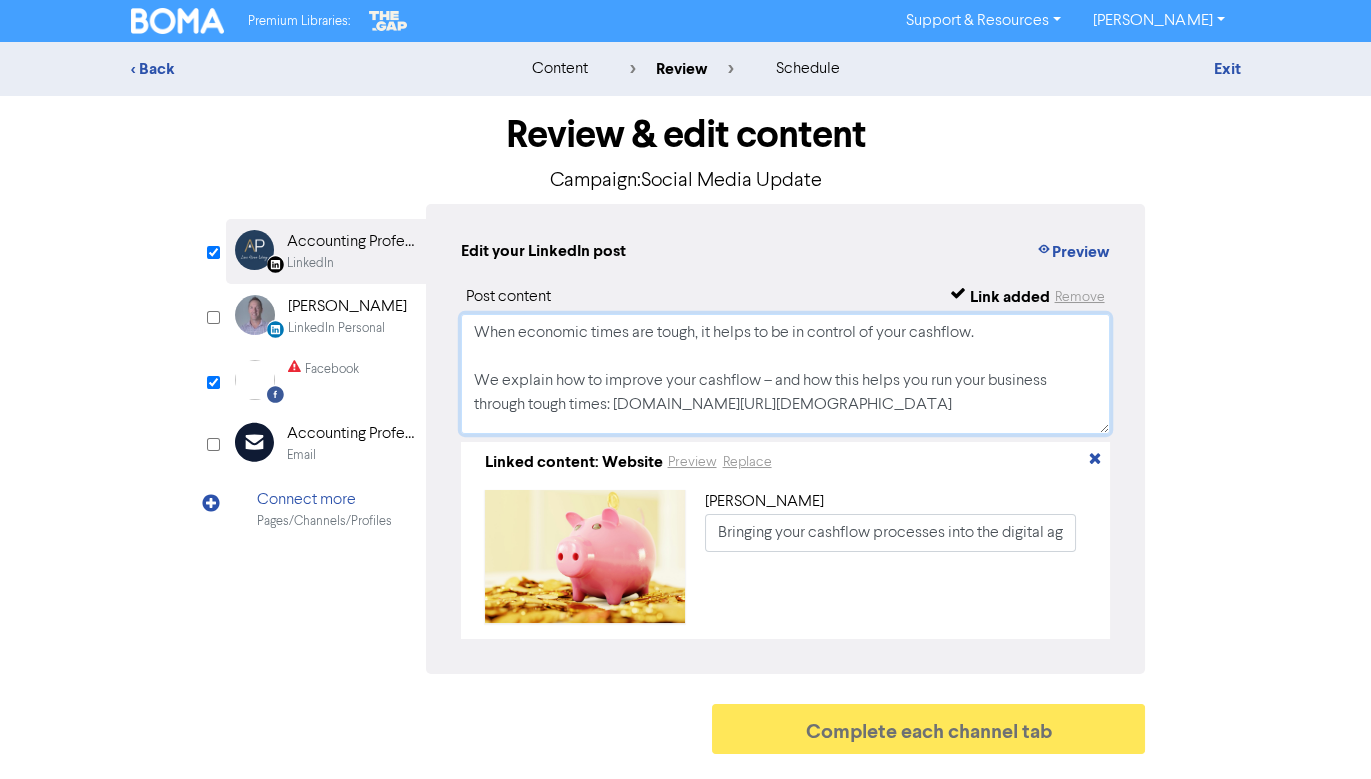 drag, startPoint x: 969, startPoint y: 415, endPoint x: 450, endPoint y: 284, distance: 535.2775 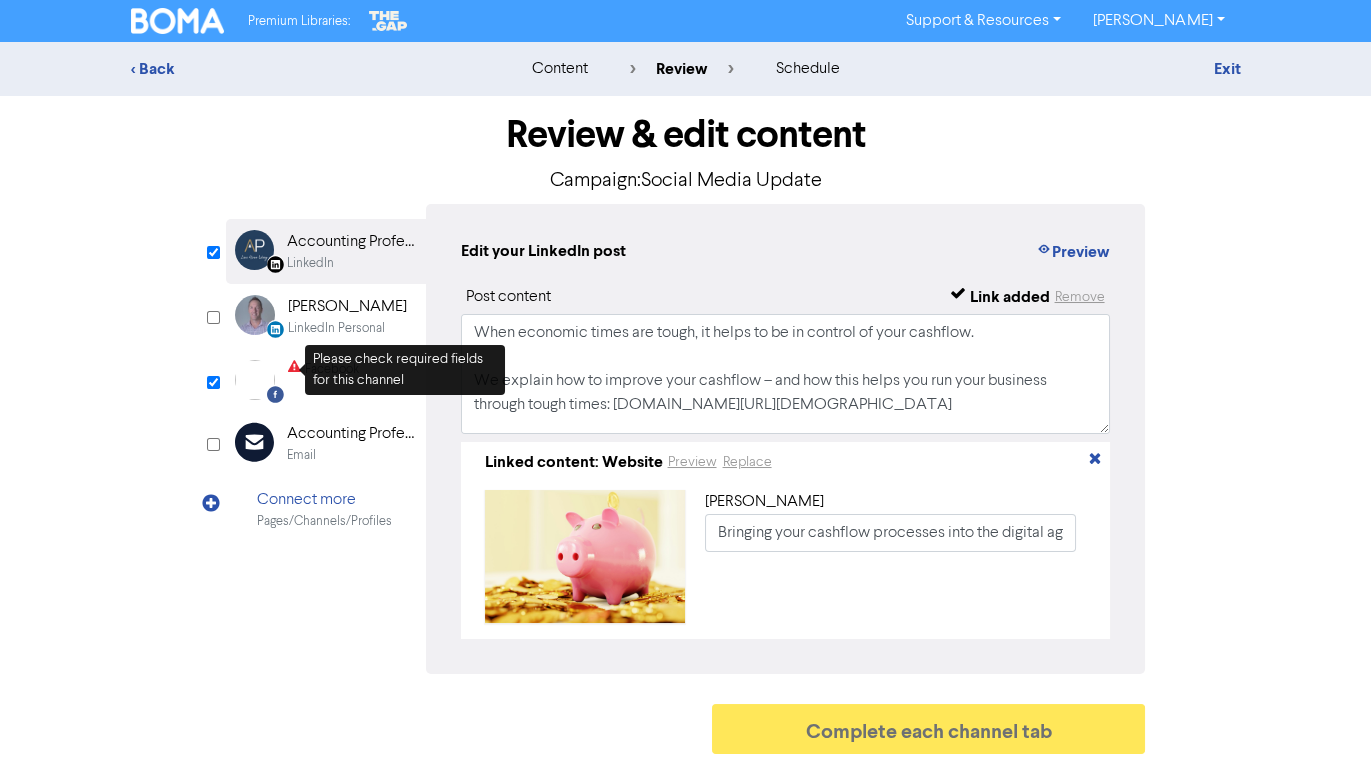 click on "Facebook" at bounding box center [323, 380] 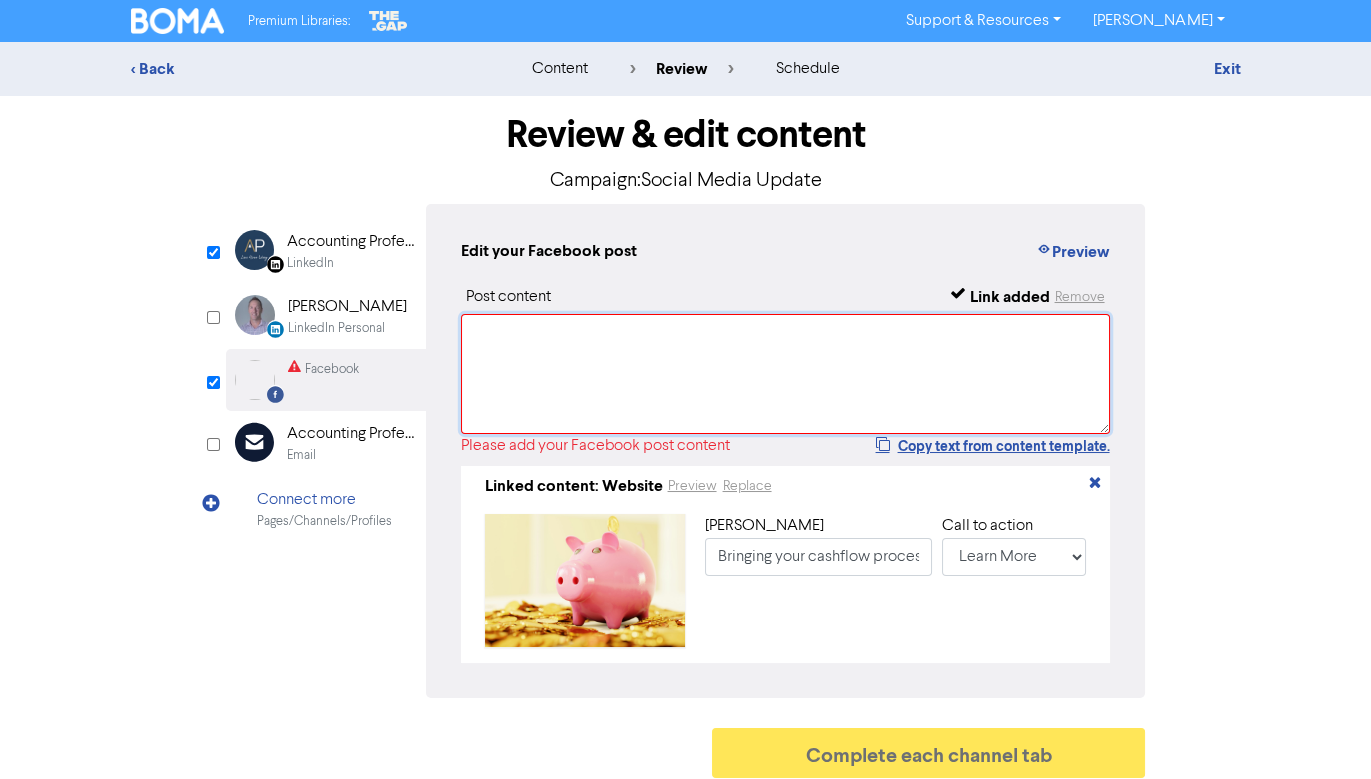 click at bounding box center [786, 374] 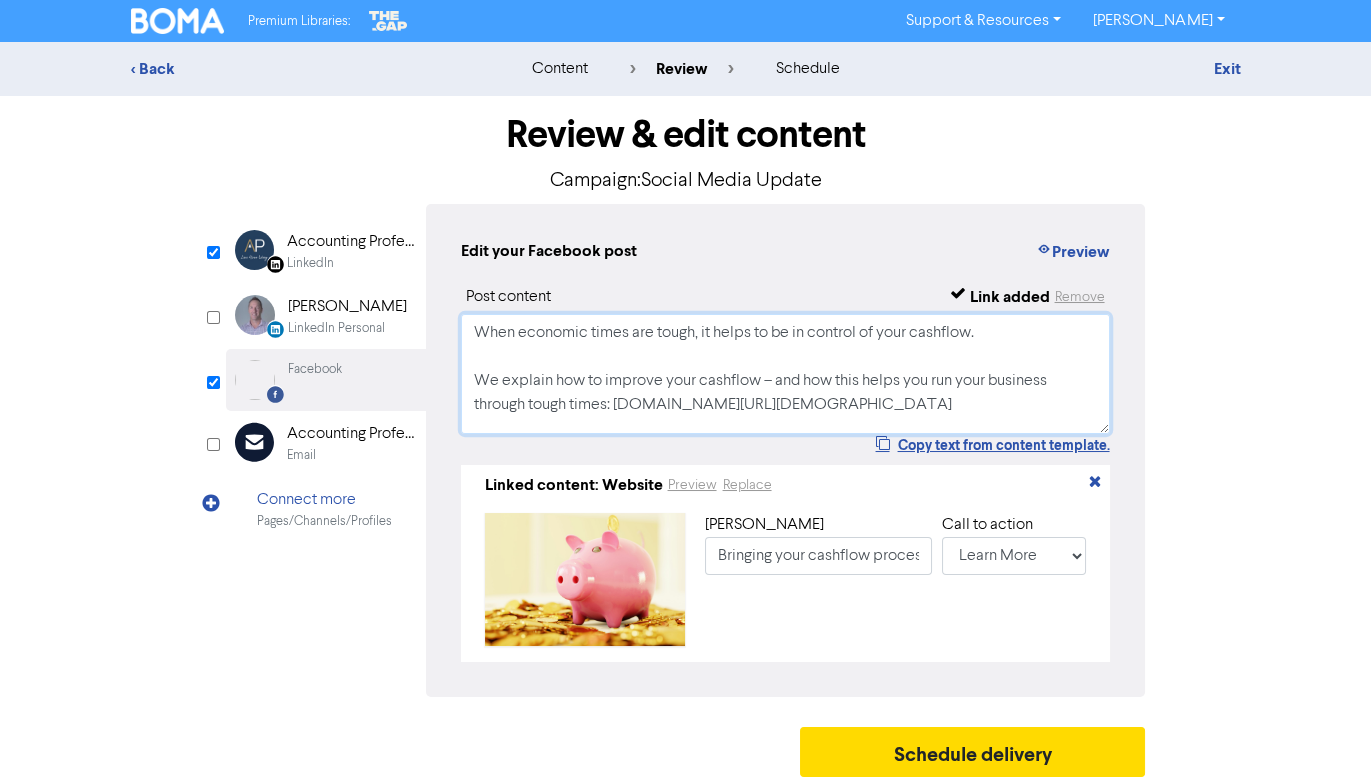 scroll, scrollTop: 51, scrollLeft: 0, axis: vertical 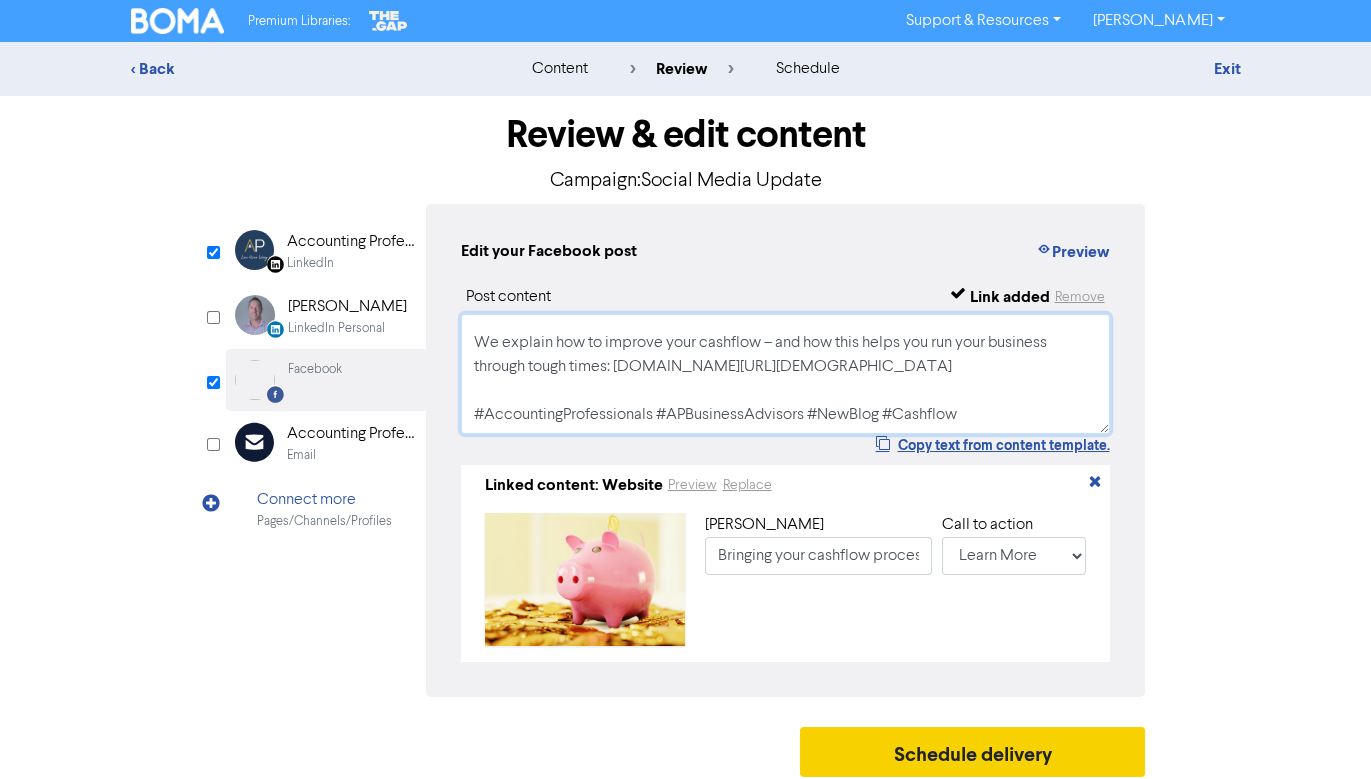 type on "When economic times are tough, it helps to be in control of your cashflow.
We explain how to improve your cashflow – and how this helps you run your business through tough times: apbusinessadvisors.com.au/bringing-your-cashflow-processes-into-the-digital-age-2
#AccountingProfessionals #APBusinessAdvisors #NewBlog #Cashflow" 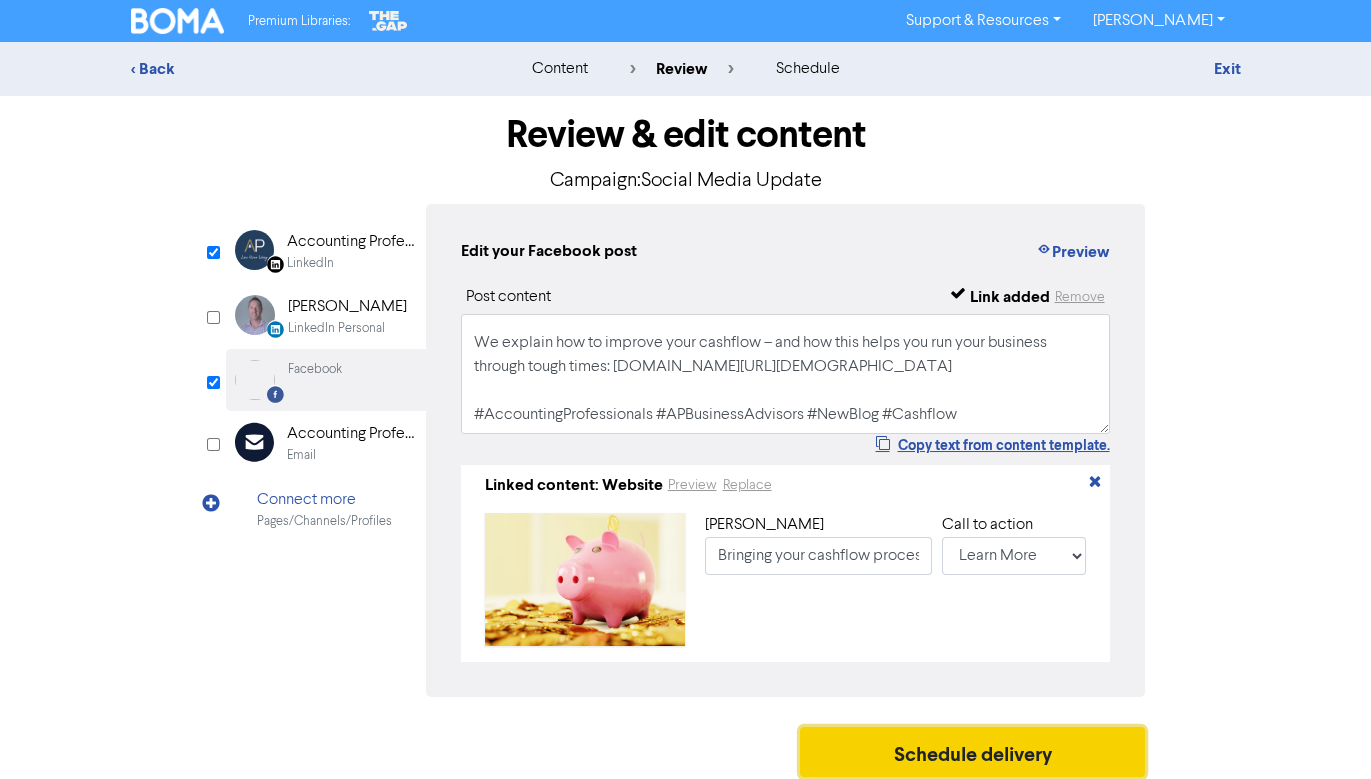 click on "Schedule delivery" at bounding box center [973, 752] 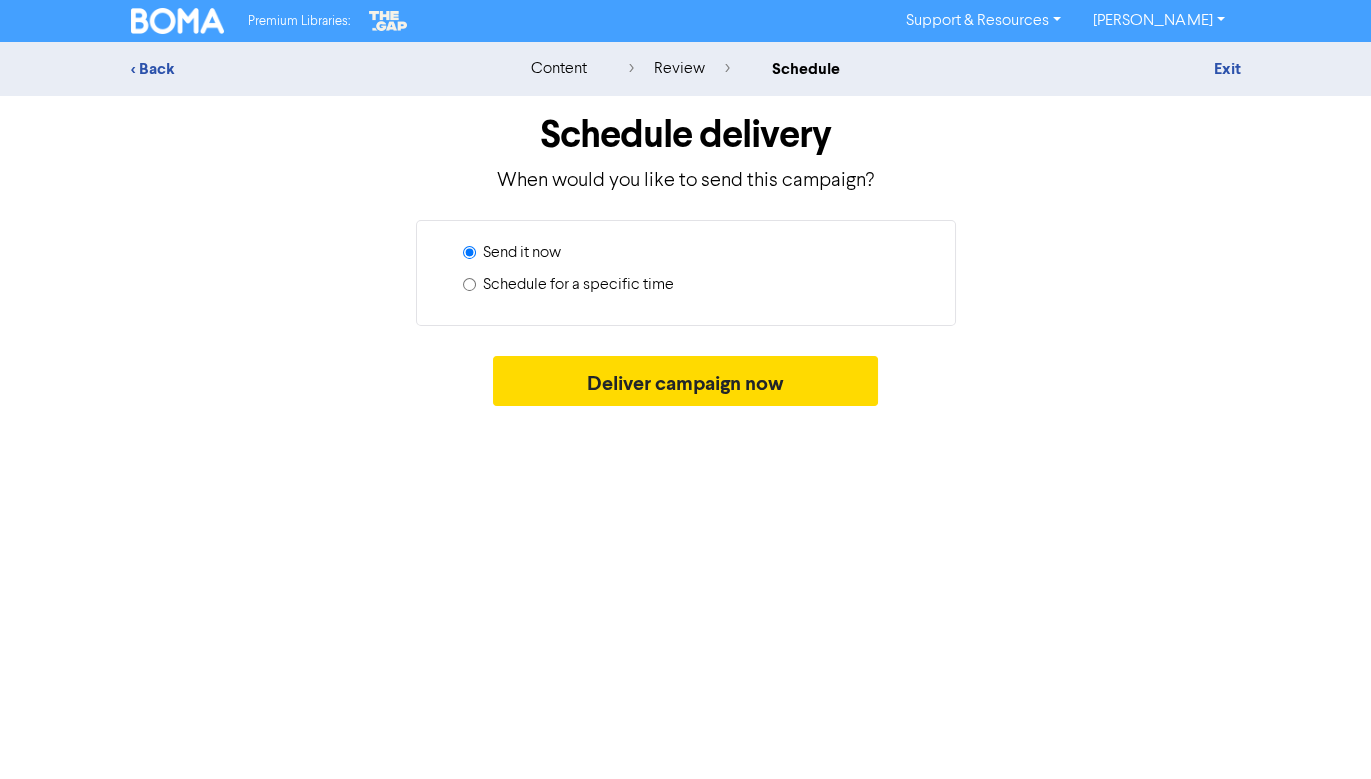 click on "Schedule for a specific time" at bounding box center (469, 284) 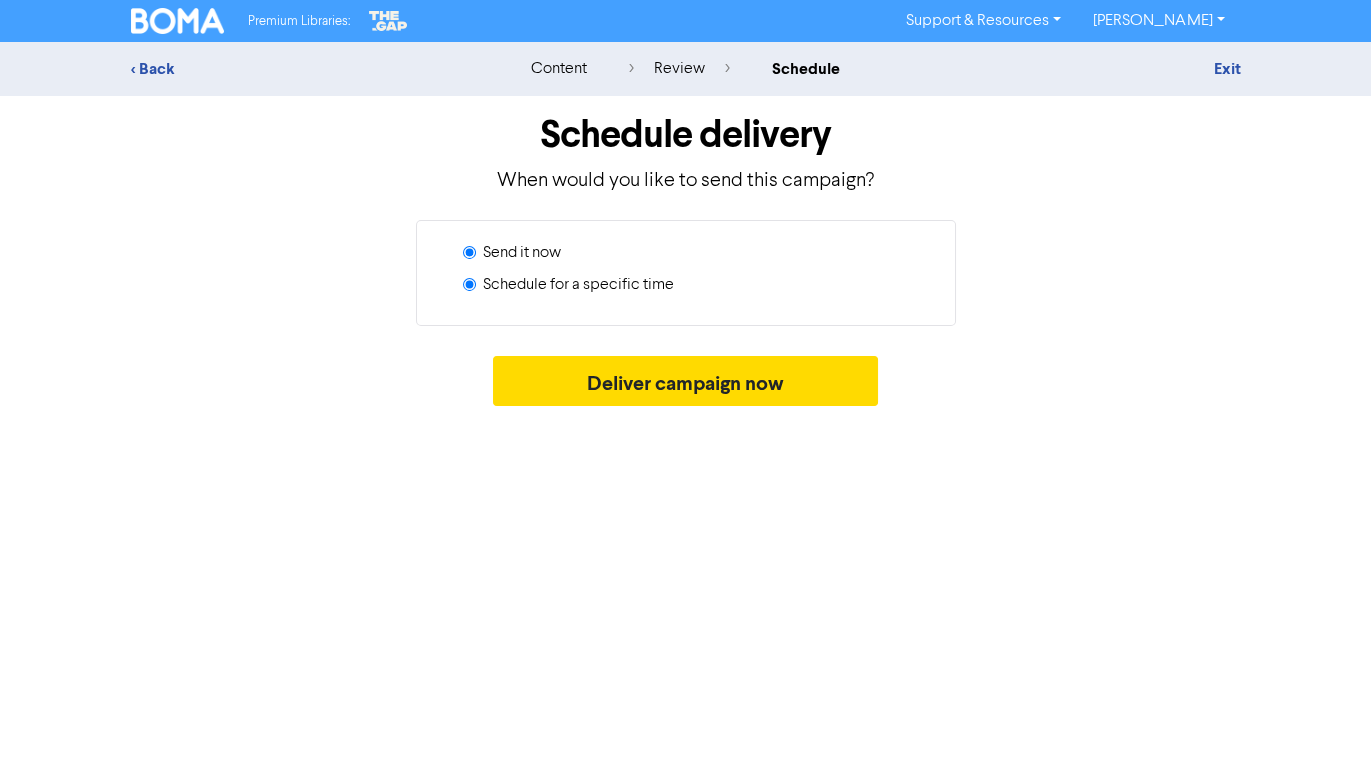 radio on "true" 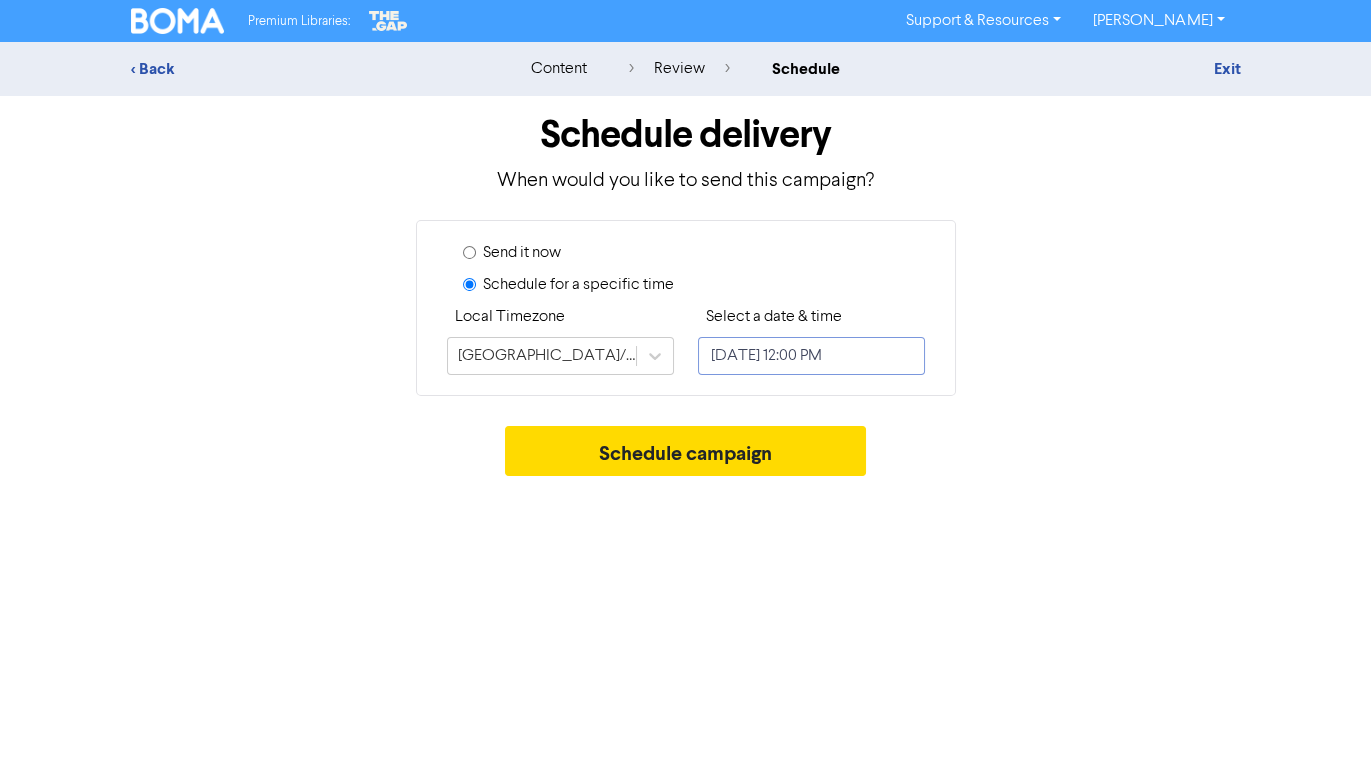 select on "6" 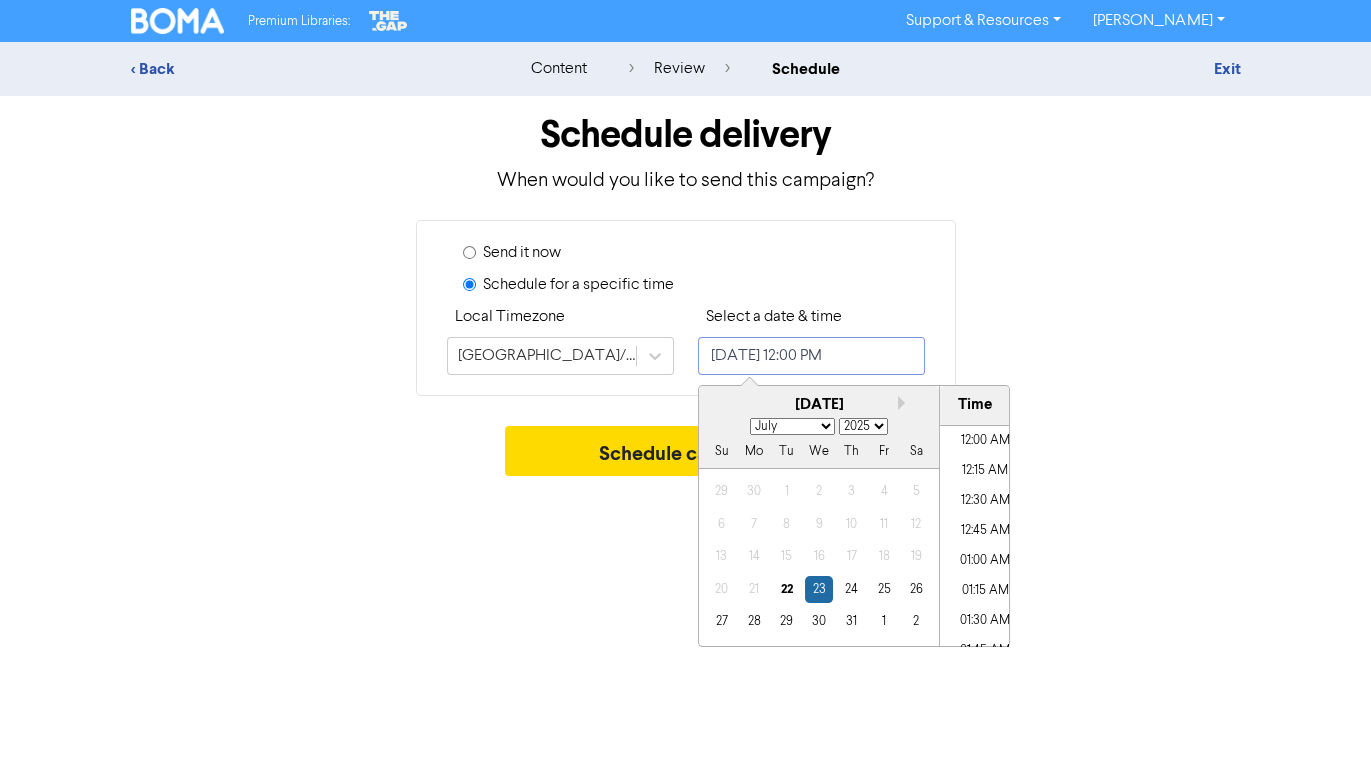 click on "July 23, 2025 12:00 PM" at bounding box center [811, 356] 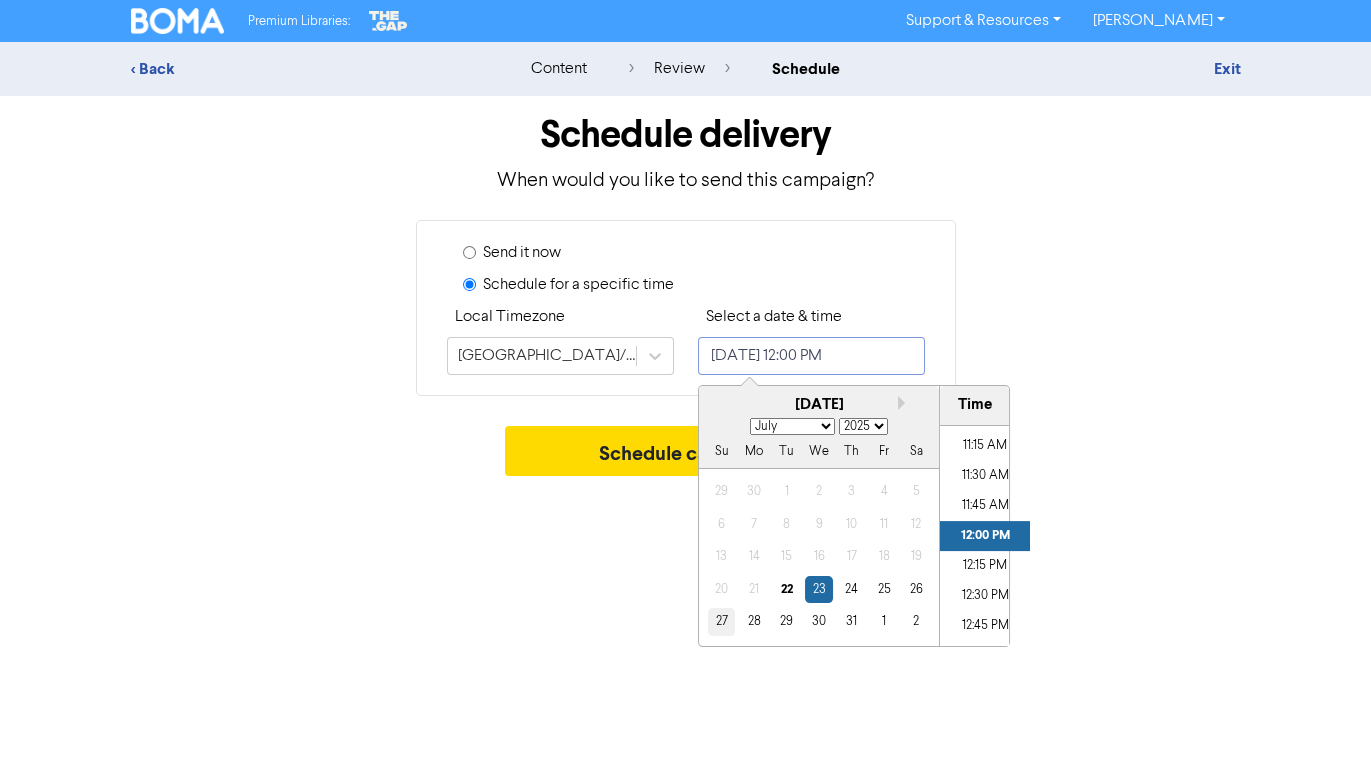 click on "27" at bounding box center [721, 621] 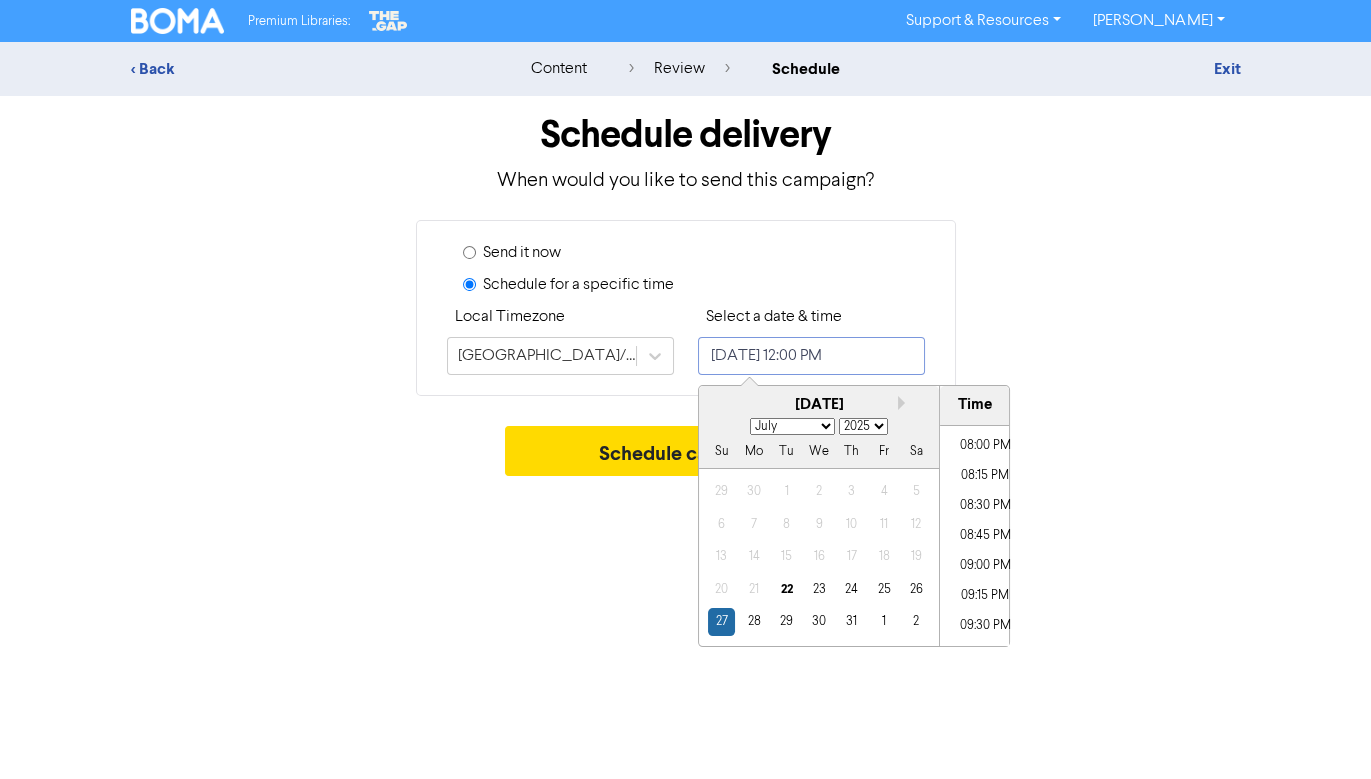 scroll, scrollTop: 2395, scrollLeft: 0, axis: vertical 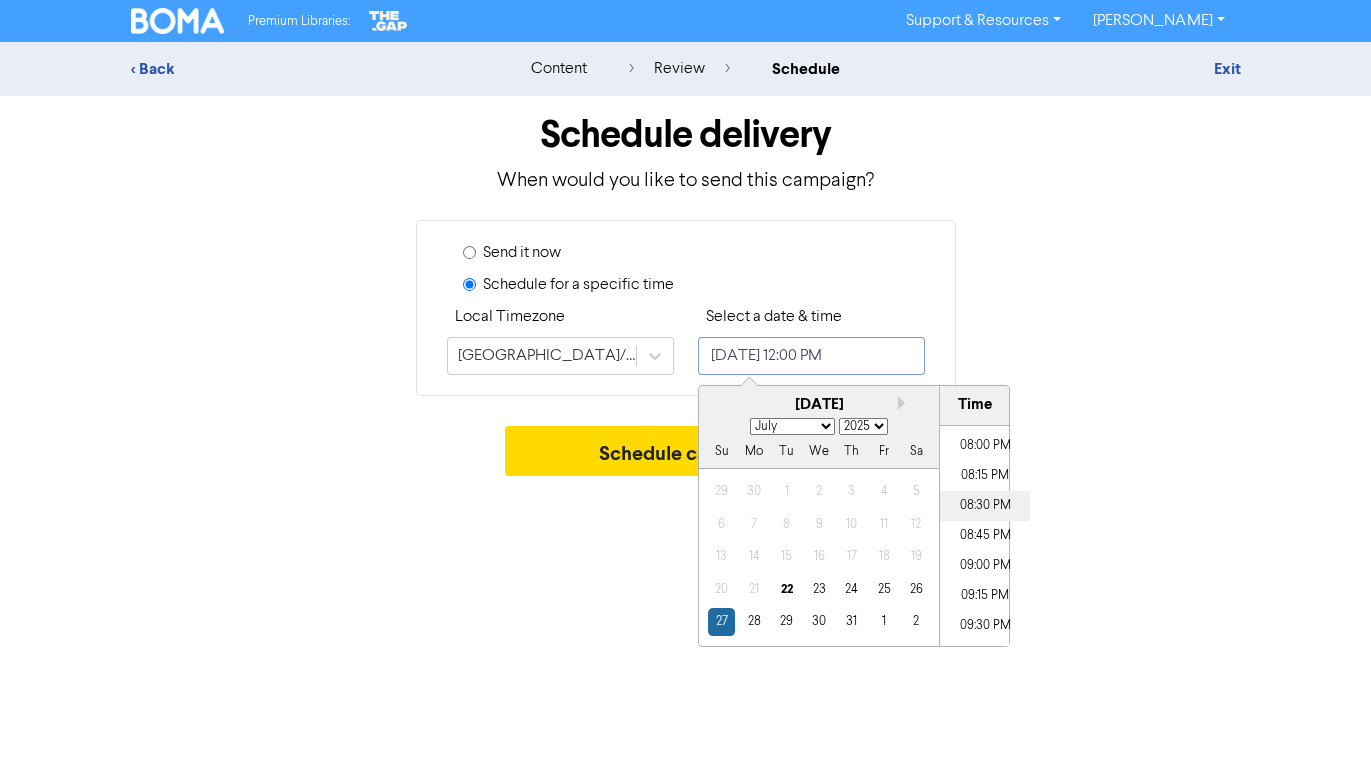 click on "08:30 PM" at bounding box center (985, 506) 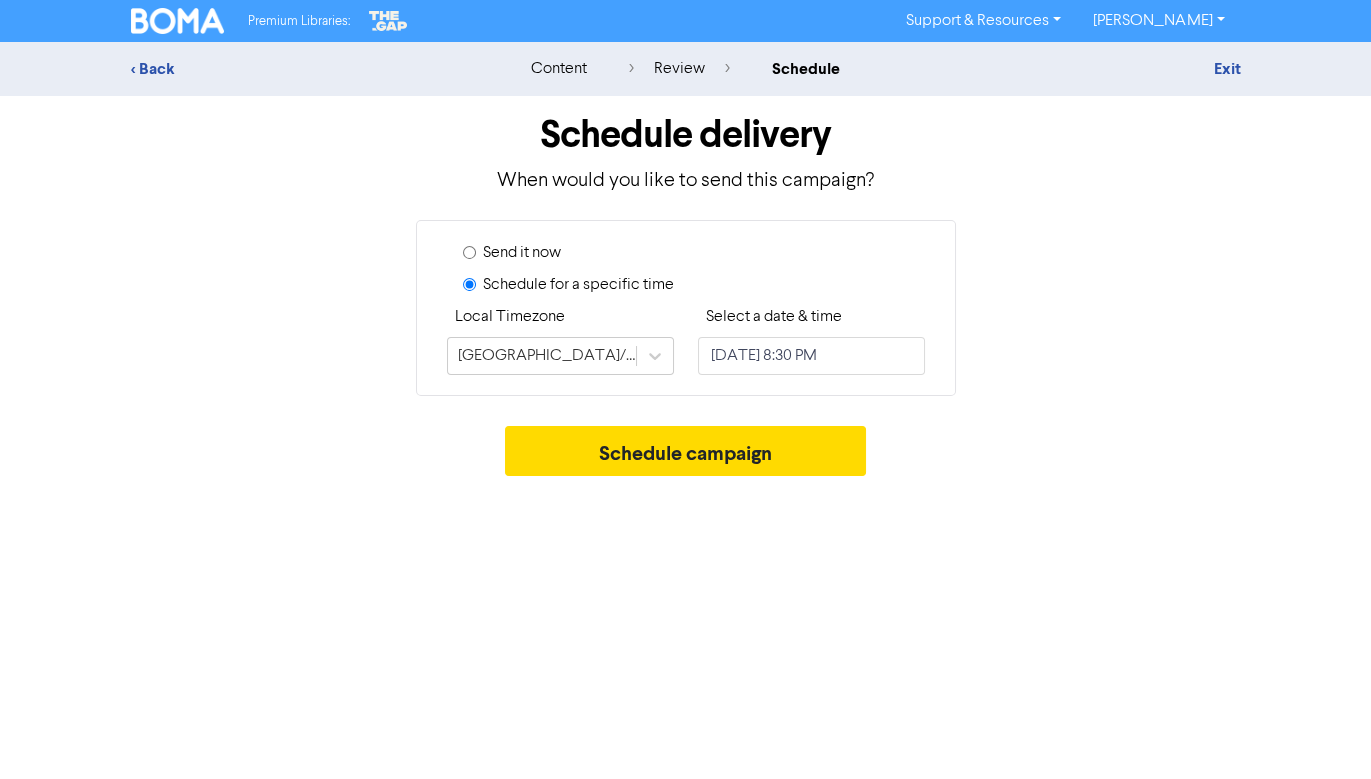 click on "Premium Libraries: Support & Resources Video Tutorials FAQ & Guides Marketing Education Alex Litchfield Log Out < Back content review schedule Exit Schedule delivery When would you like to send this campaign?   Send it now   Schedule for a specific time Local Timezone Australia/Sydney Select a date & time July 27, 2025 8:30 PM Schedule campaign" at bounding box center [685, 389] 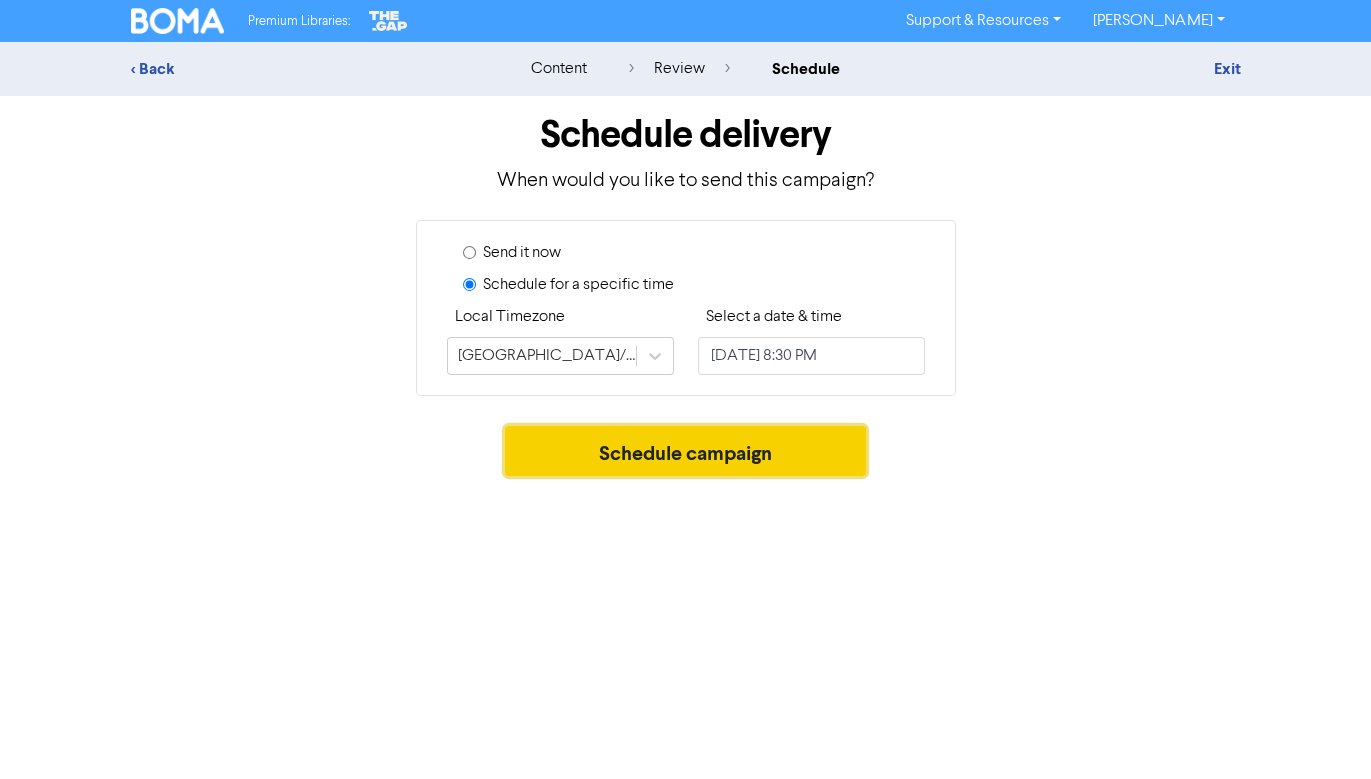 click on "Schedule campaign" at bounding box center (685, 451) 